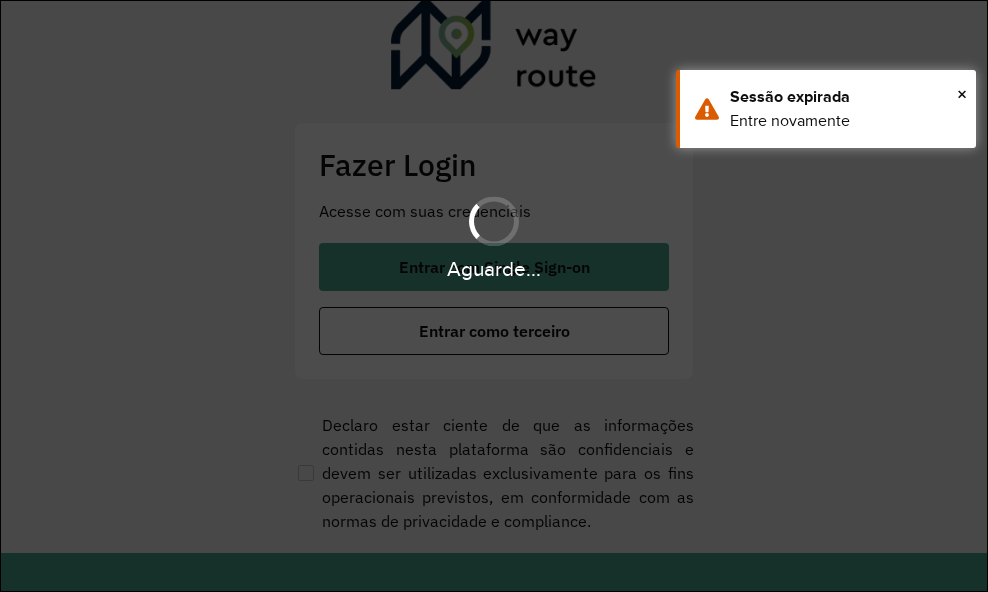 scroll, scrollTop: 0, scrollLeft: 0, axis: both 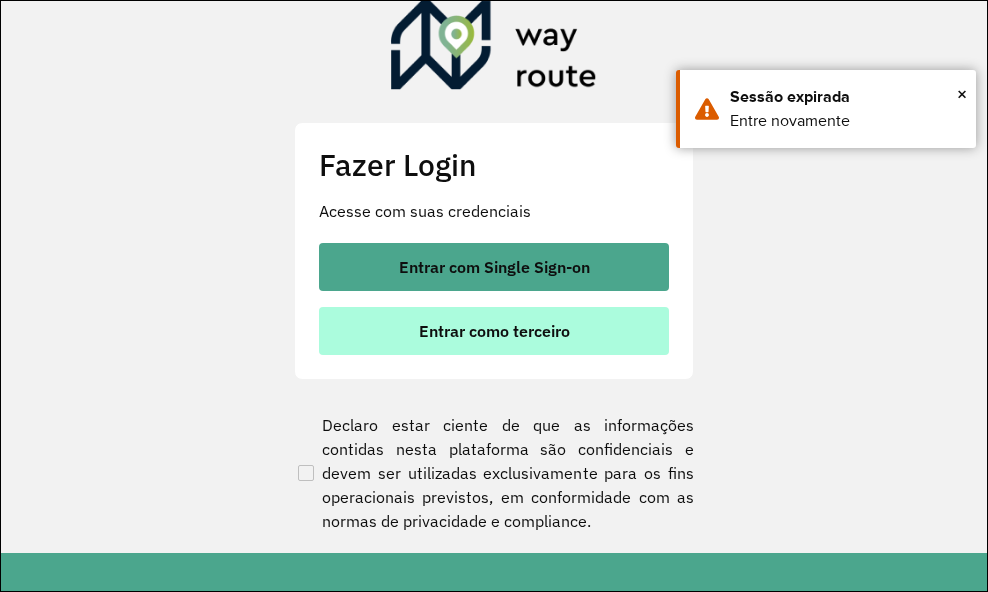 click on "Entrar como terceiro" at bounding box center [494, 331] 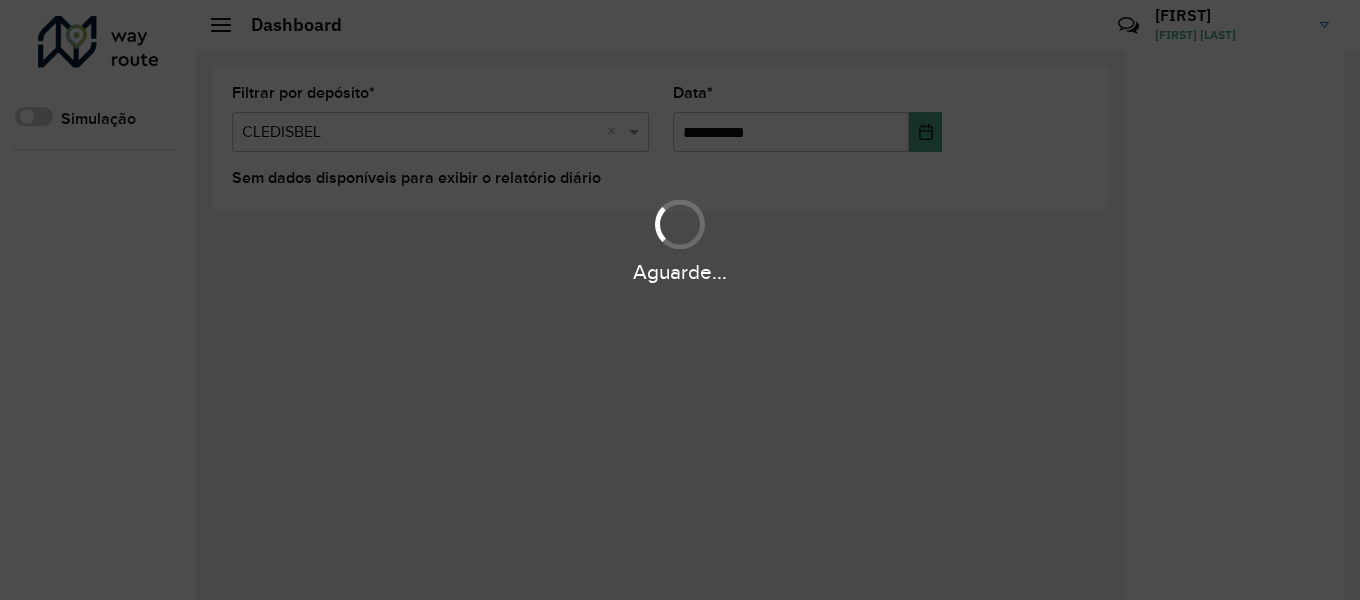 scroll, scrollTop: 0, scrollLeft: 0, axis: both 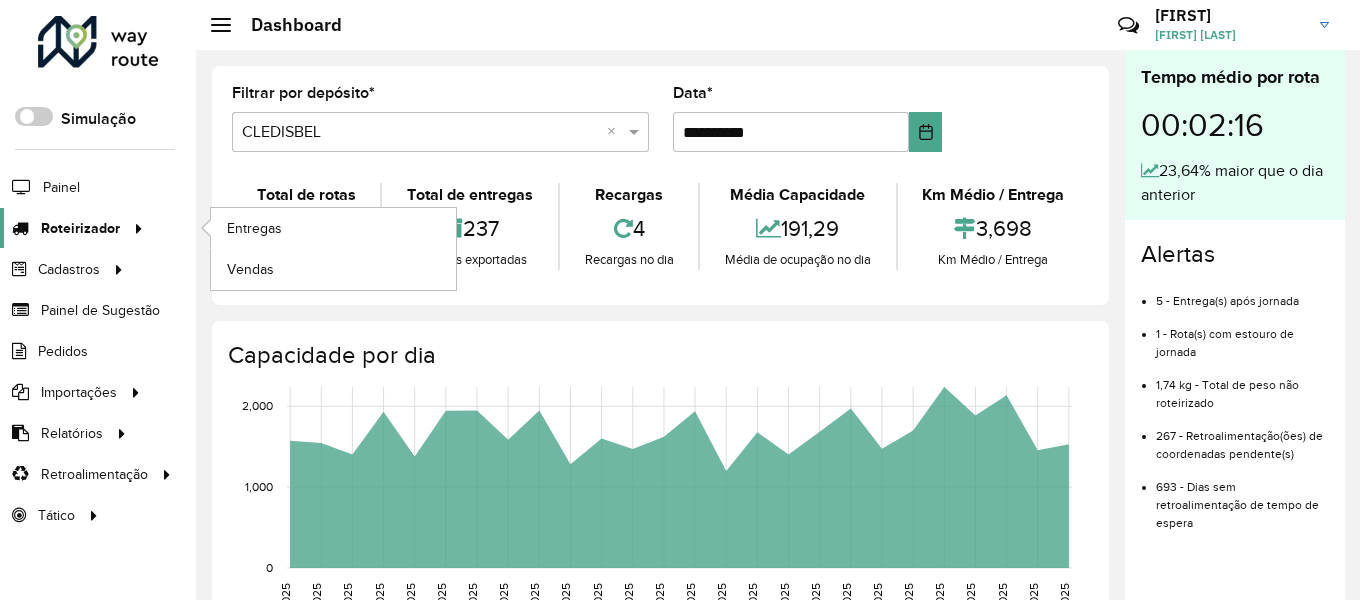 click 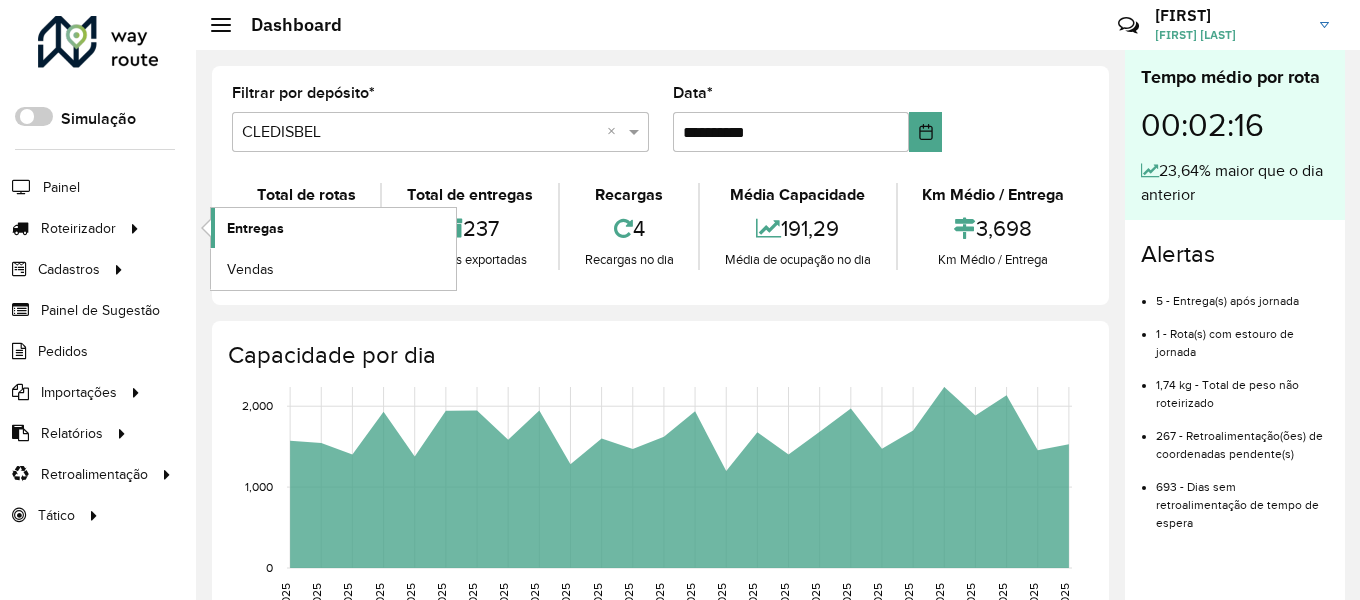 click on "Entregas" 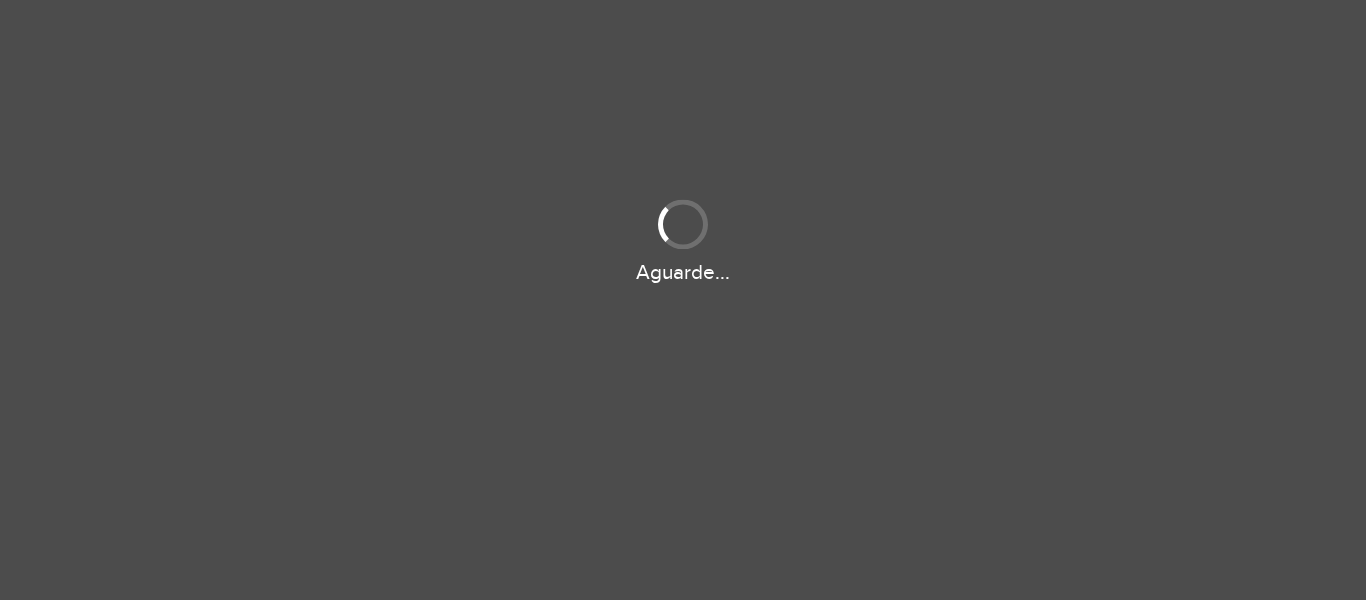 scroll, scrollTop: 0, scrollLeft: 0, axis: both 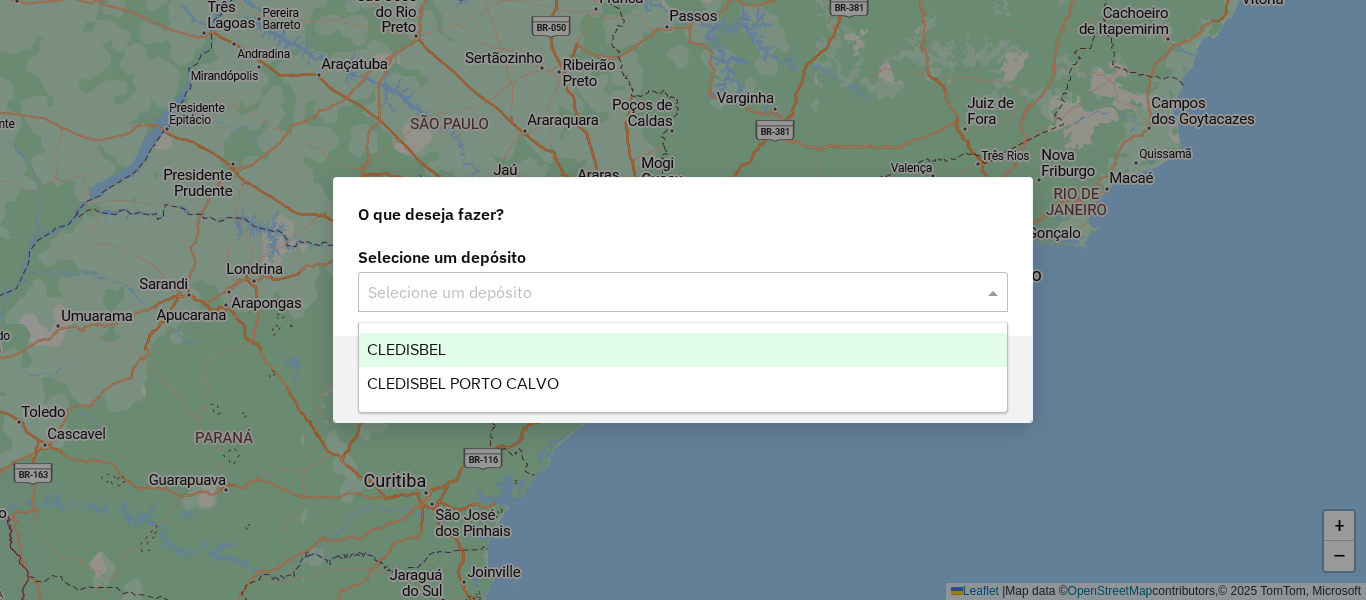 click 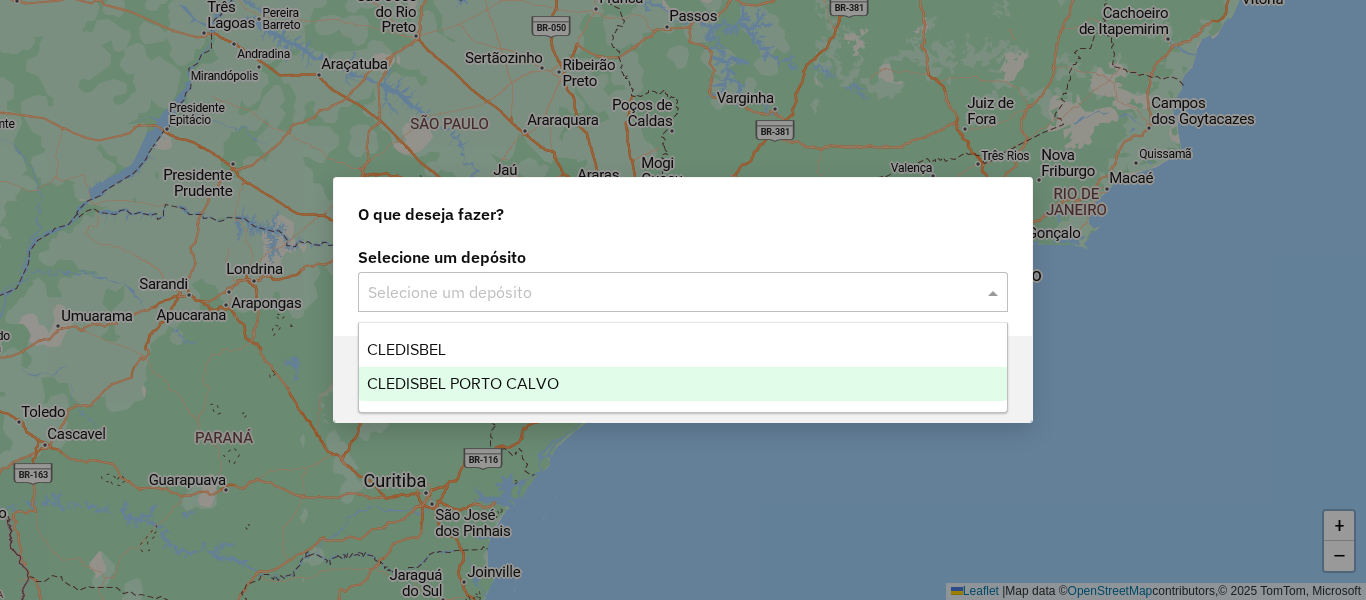click on "CLEDISBEL PORTO CALVO" at bounding box center (463, 383) 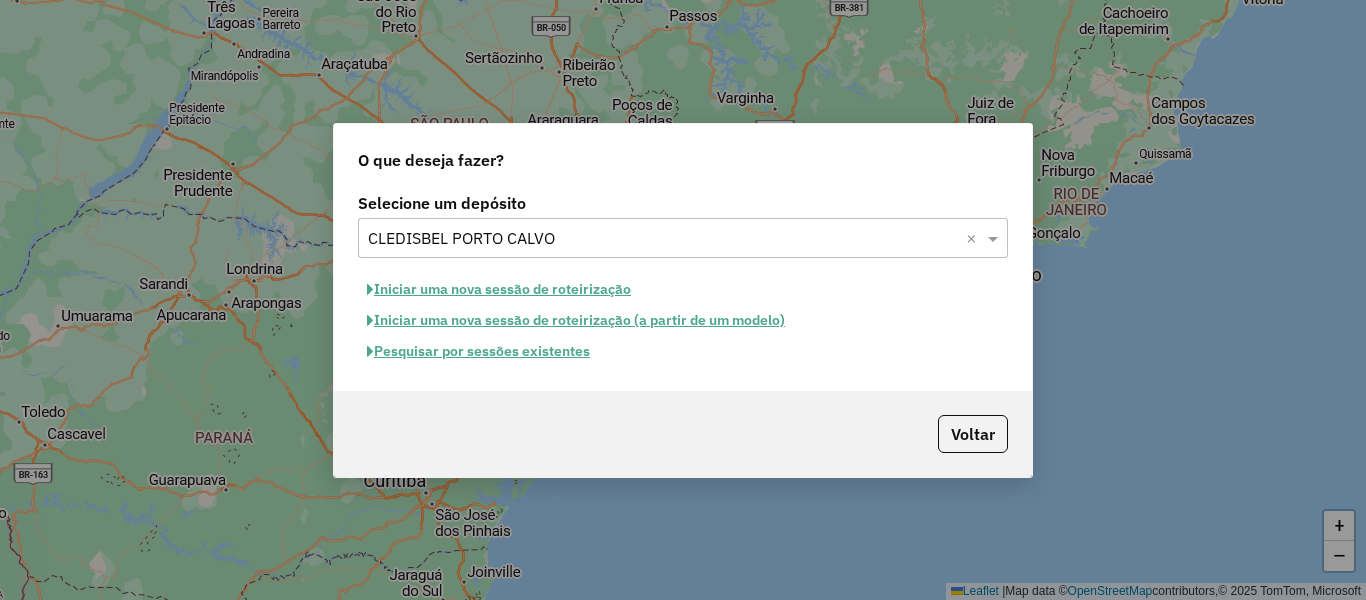 click on "Iniciar uma nova sessão de roteirização (a partir de um modelo)" 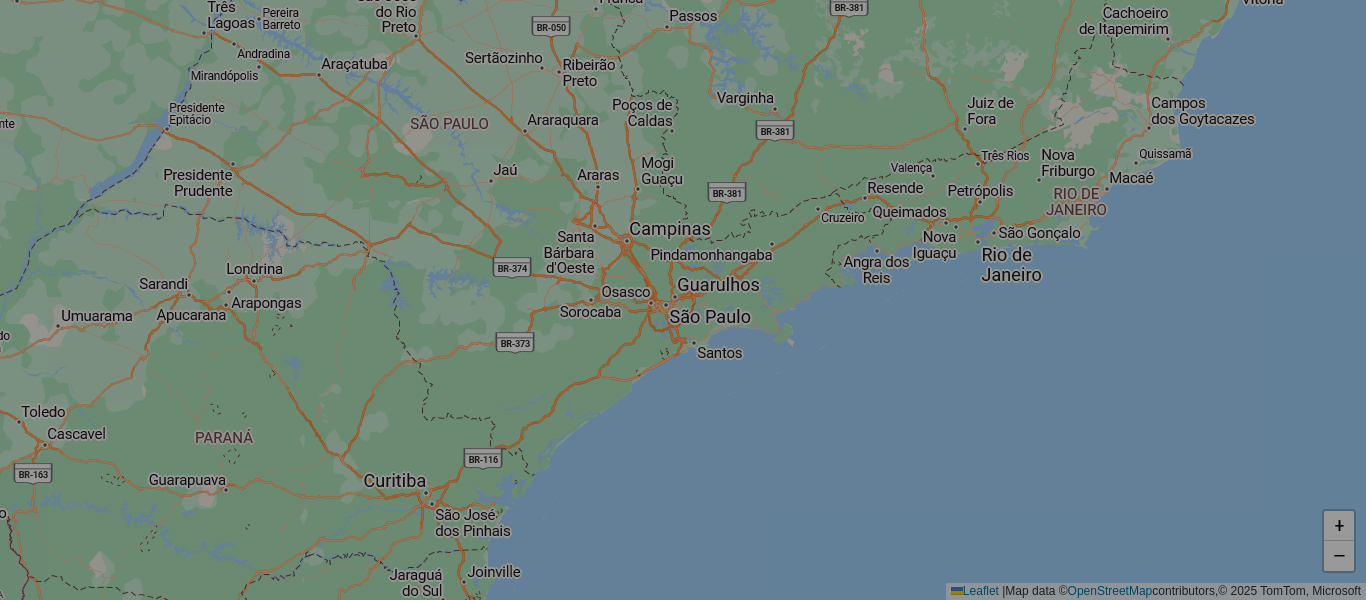 select on "*" 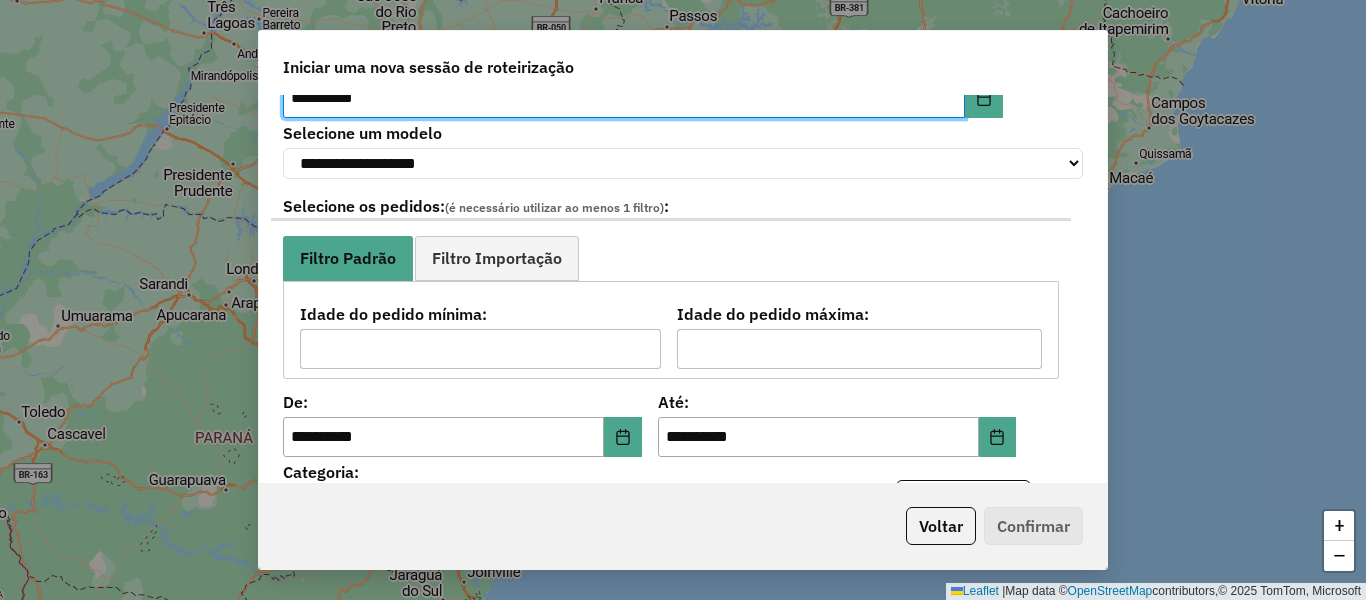 scroll, scrollTop: 200, scrollLeft: 0, axis: vertical 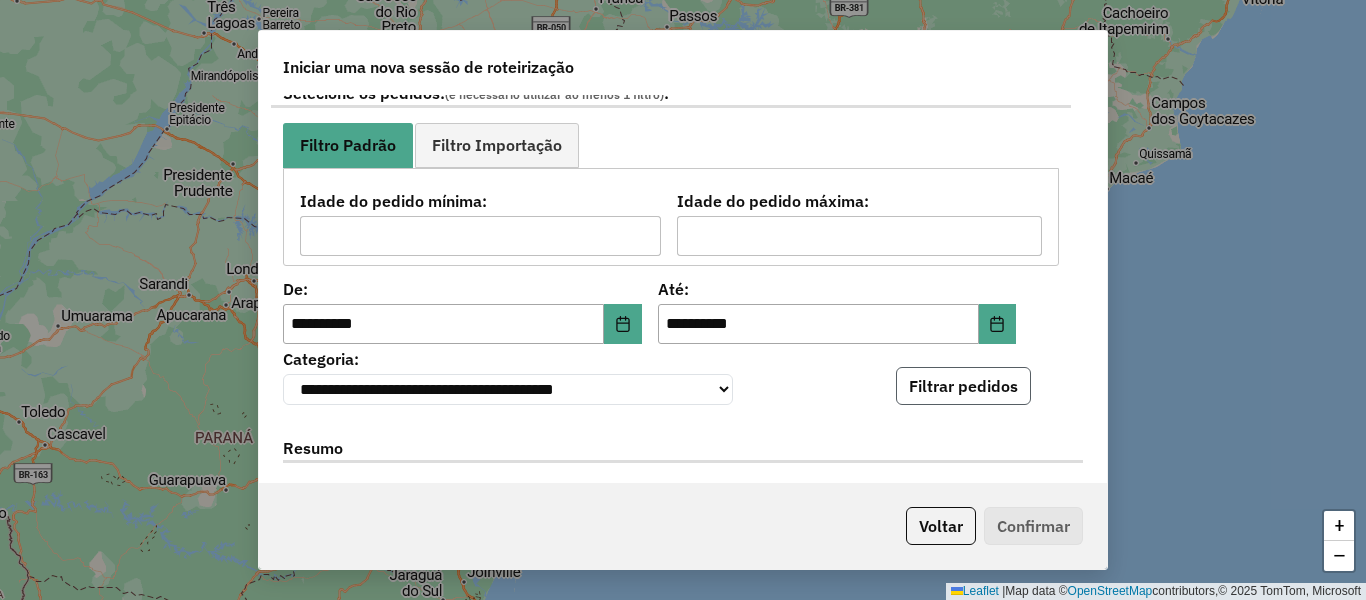 click on "Filtrar pedidos" 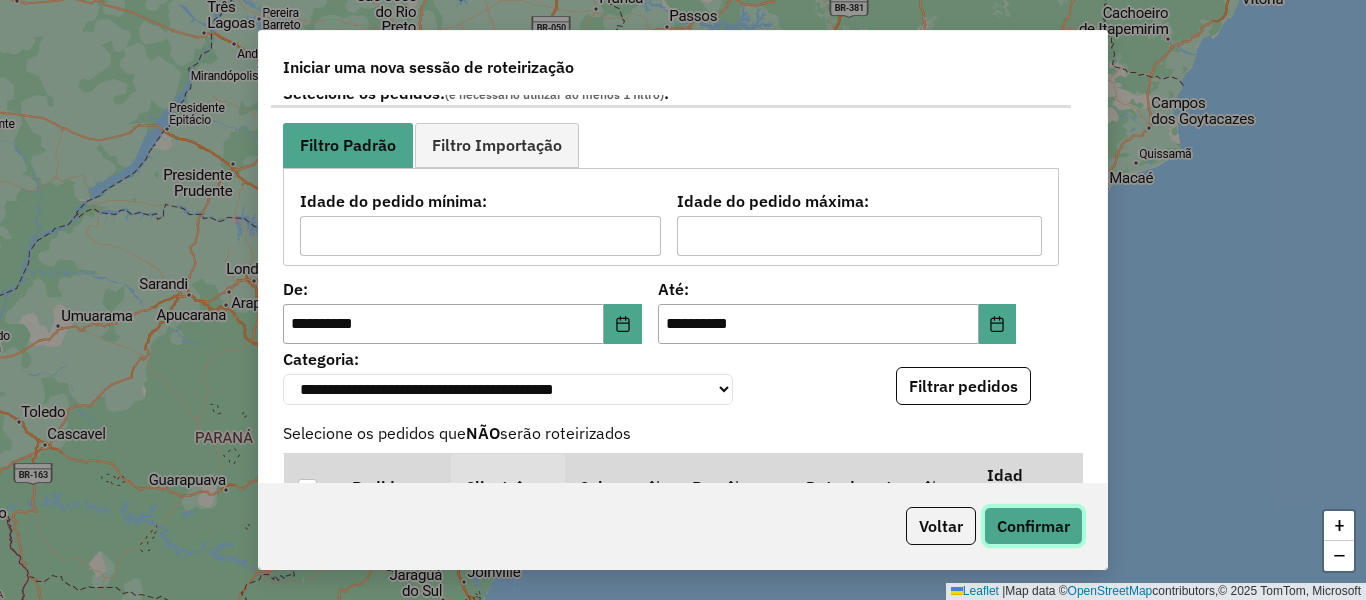 click on "Confirmar" 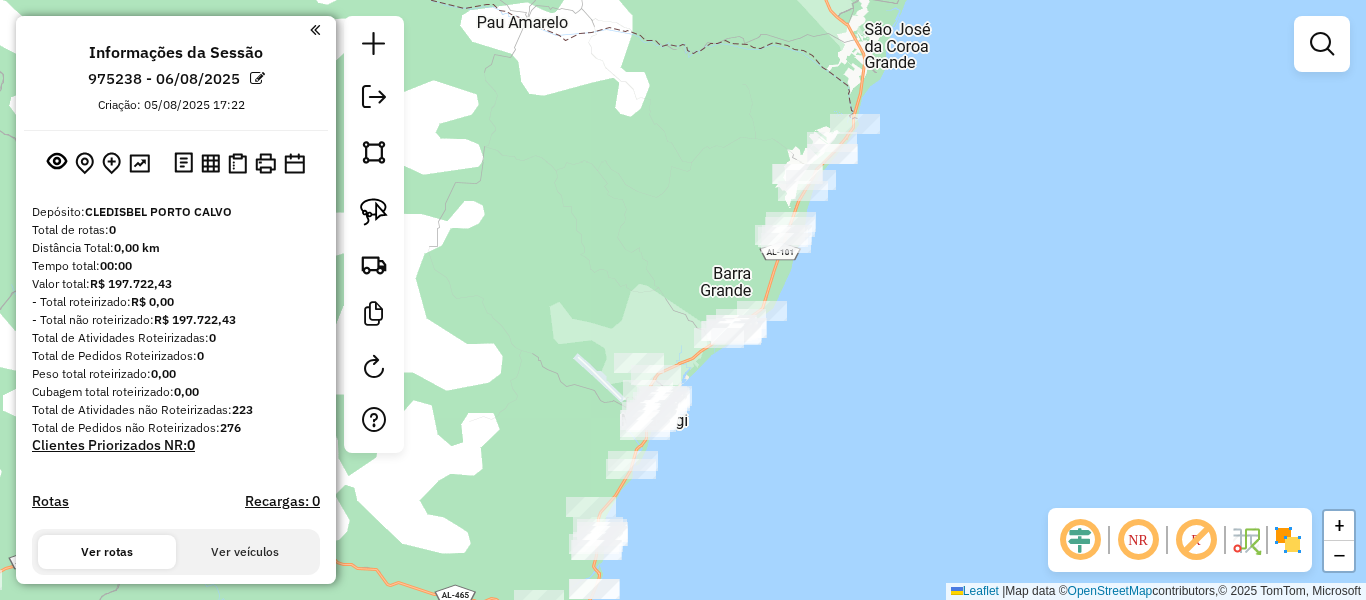 drag, startPoint x: 881, startPoint y: 277, endPoint x: 842, endPoint y: 413, distance: 141.48145 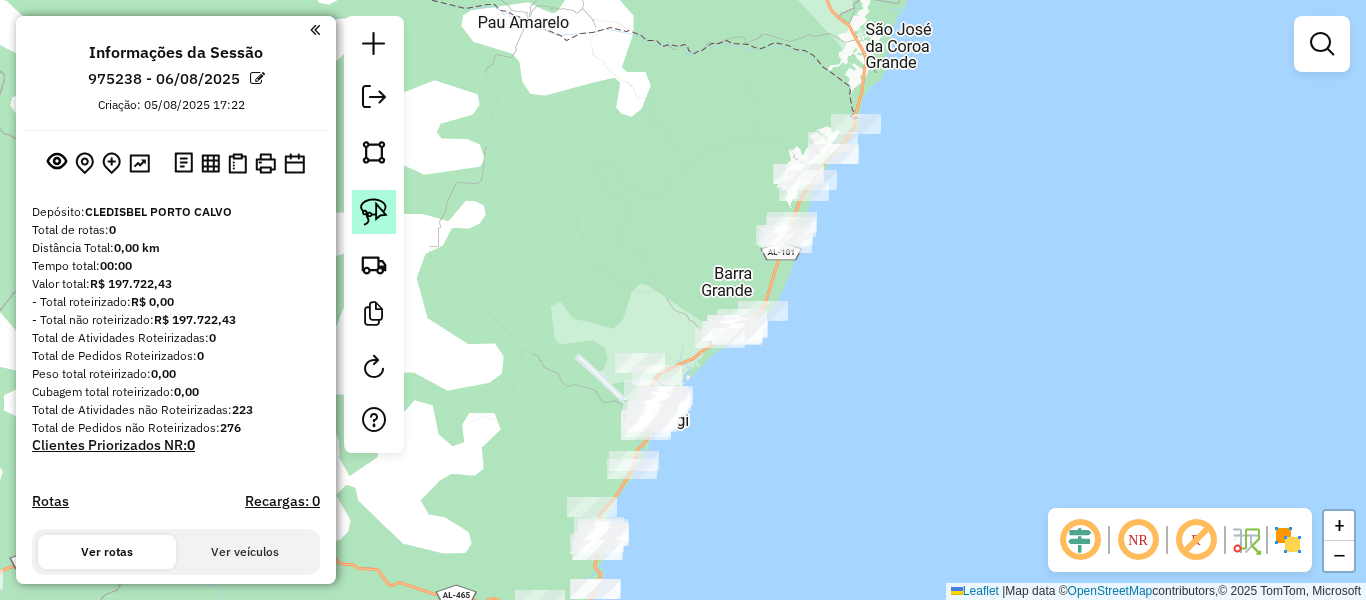 click 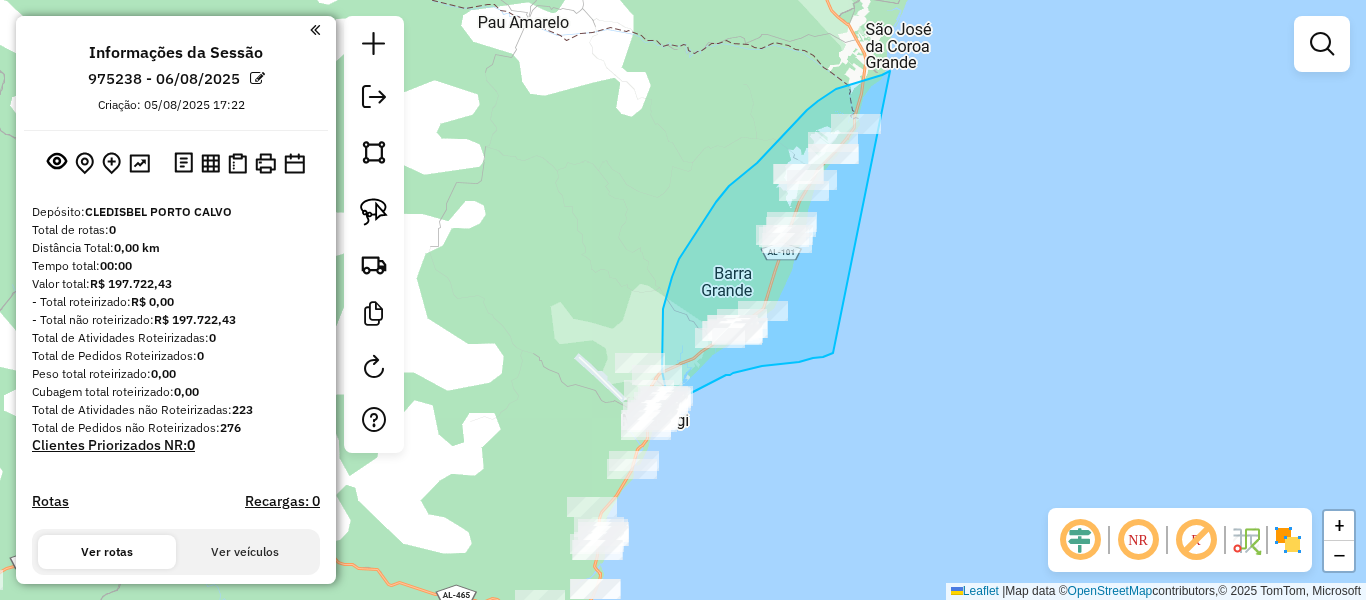 drag, startPoint x: 890, startPoint y: 71, endPoint x: 847, endPoint y: 347, distance: 279.32956 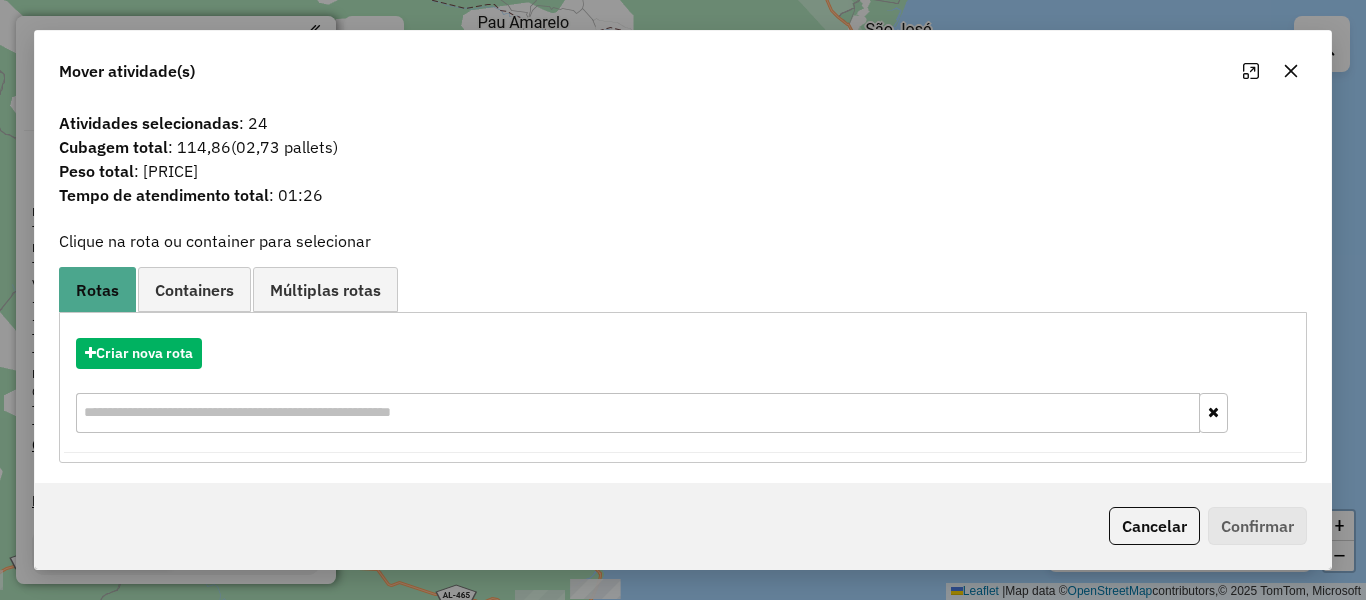 click 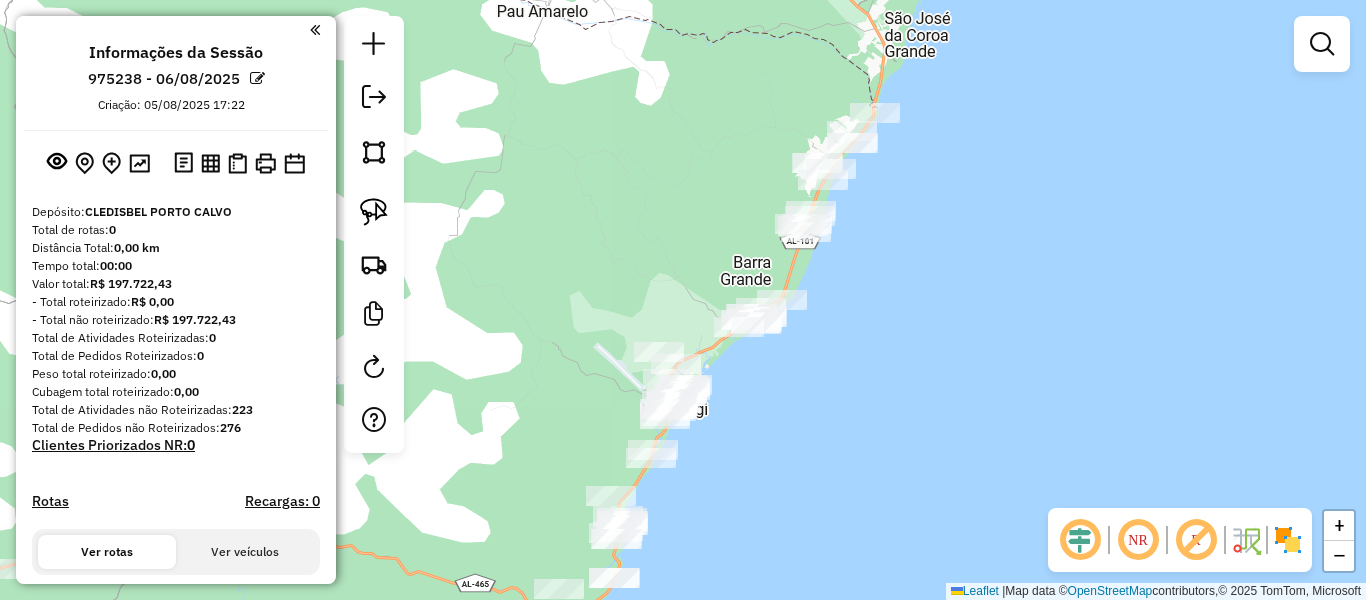 drag, startPoint x: 632, startPoint y: 215, endPoint x: 671, endPoint y: 191, distance: 45.79301 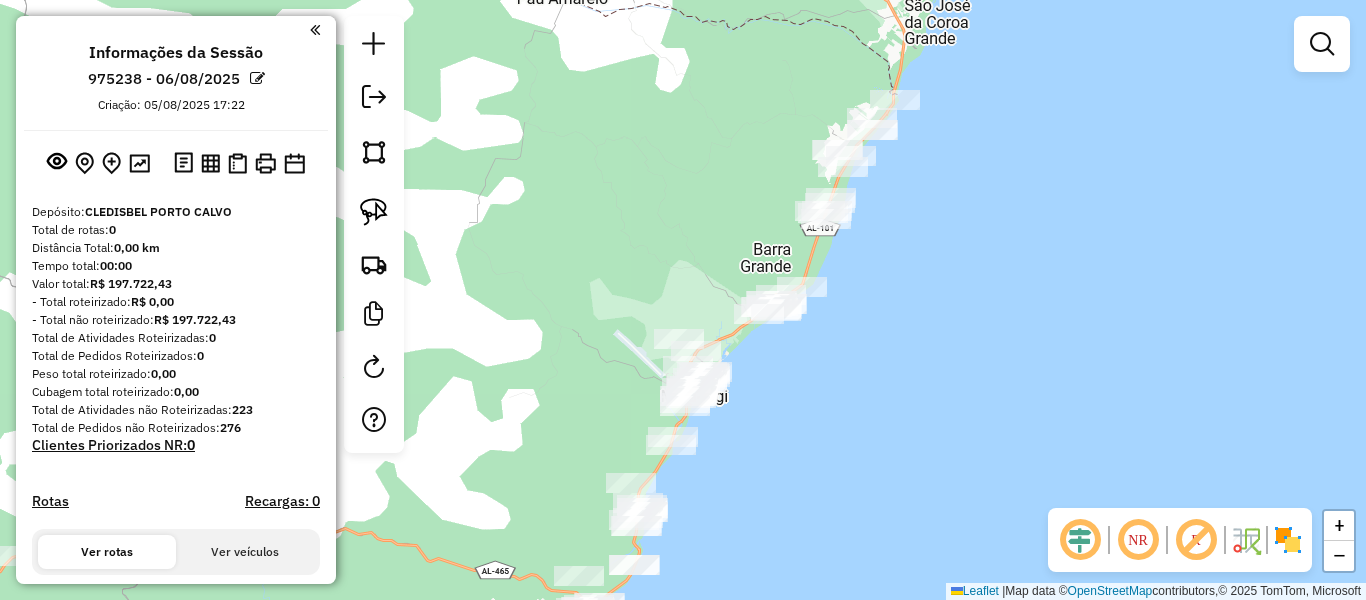 drag, startPoint x: 379, startPoint y: 210, endPoint x: 671, endPoint y: 141, distance: 300.04166 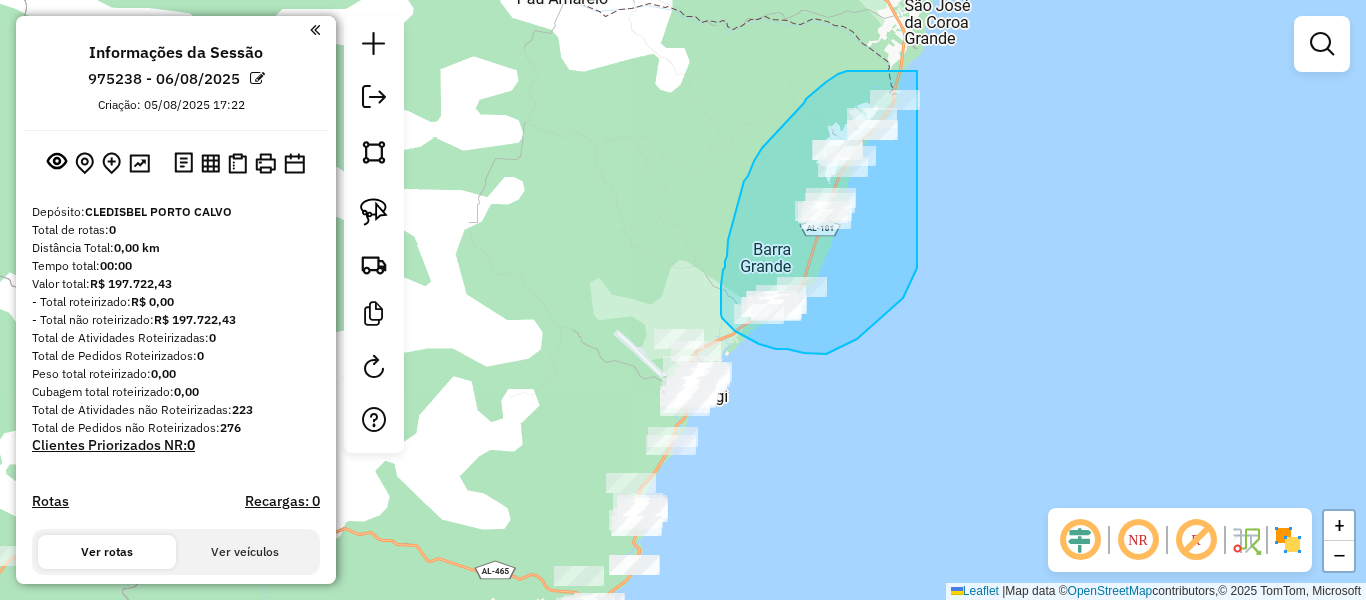 drag, startPoint x: 917, startPoint y: 71, endPoint x: 920, endPoint y: 262, distance: 191.02356 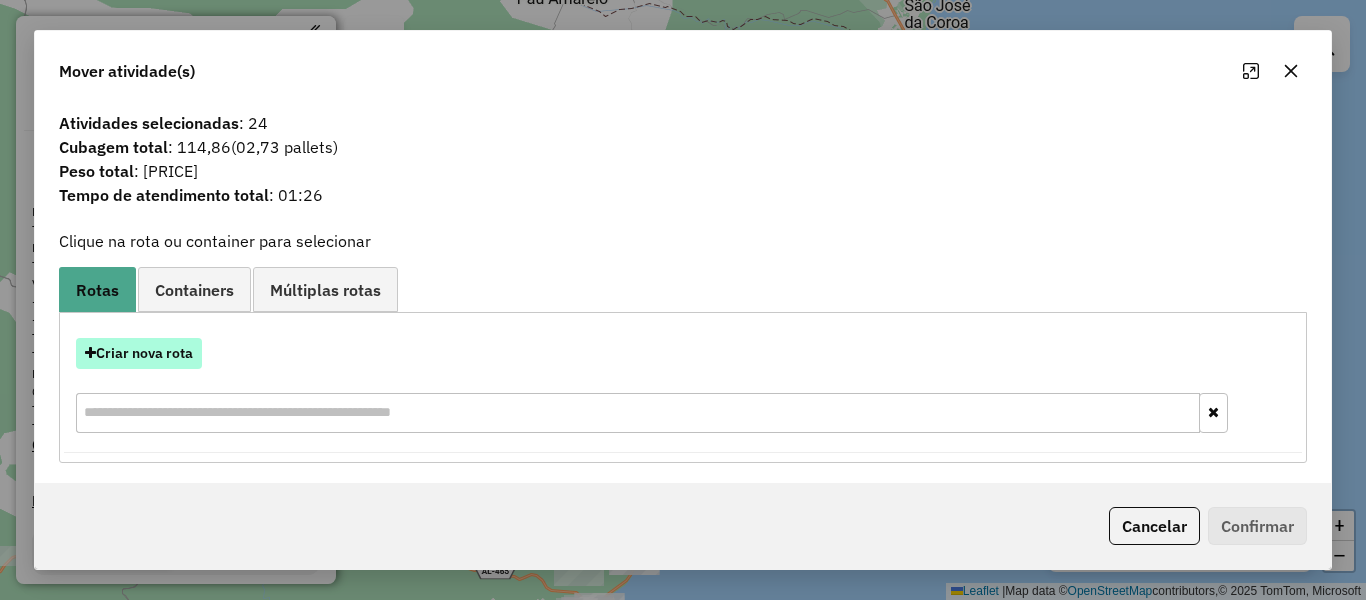click on "Criar nova rota" at bounding box center (139, 353) 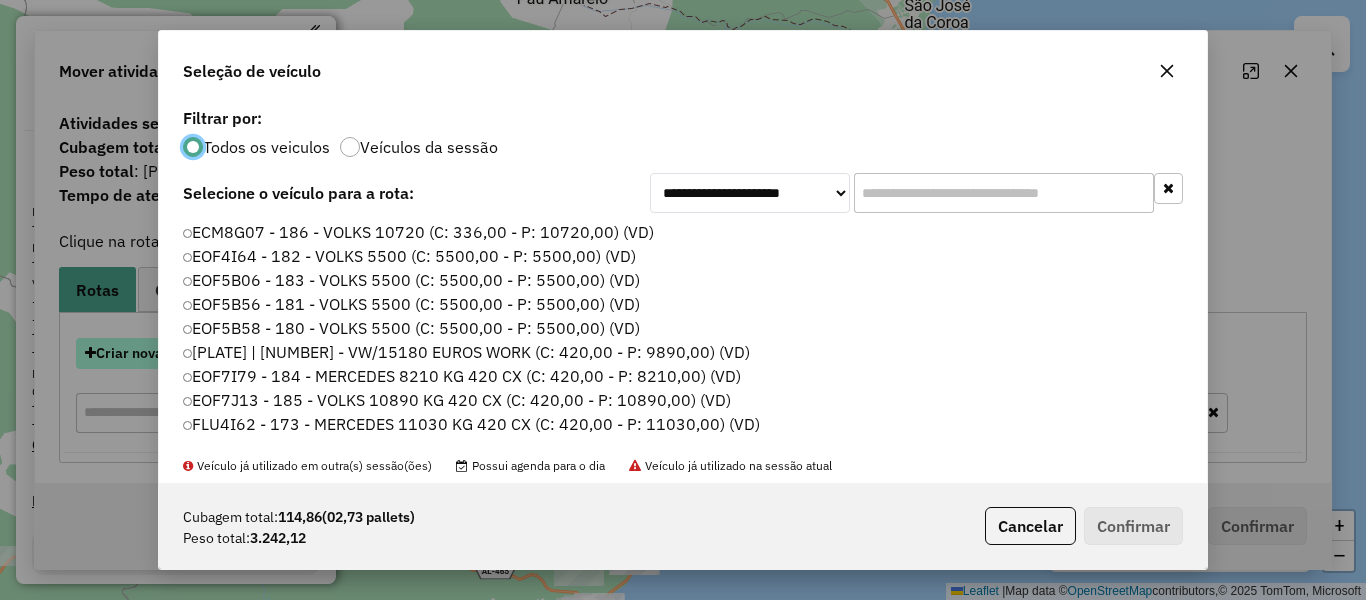 scroll, scrollTop: 11, scrollLeft: 6, axis: both 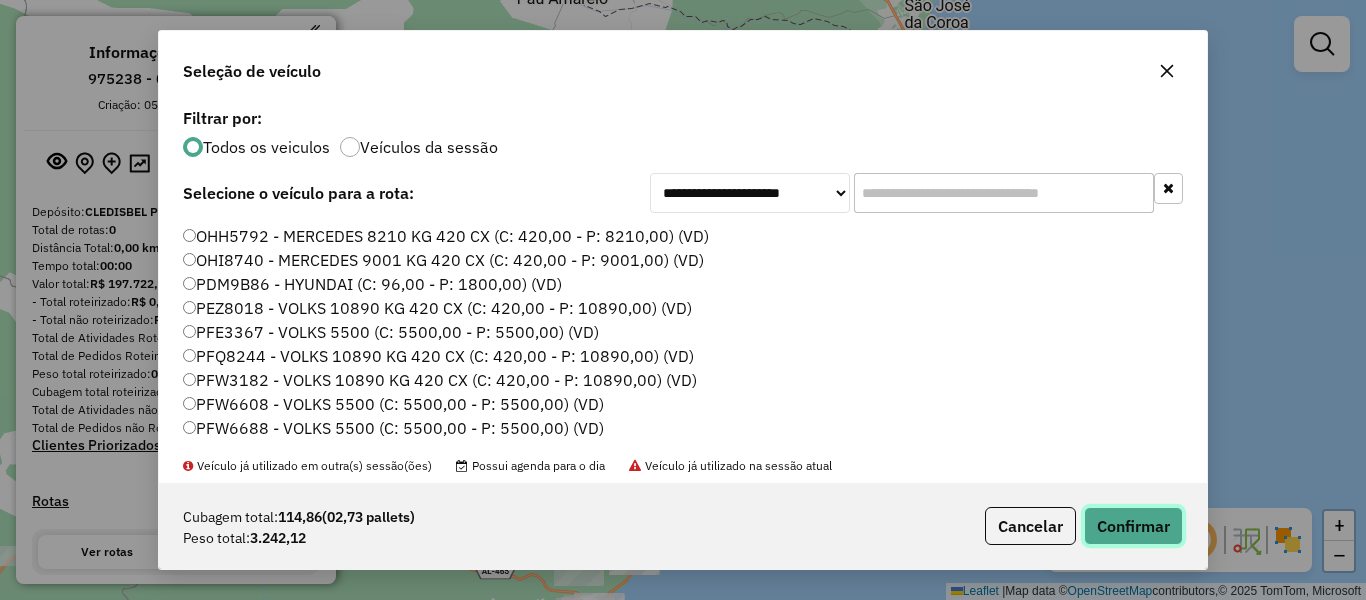 click on "Confirmar" 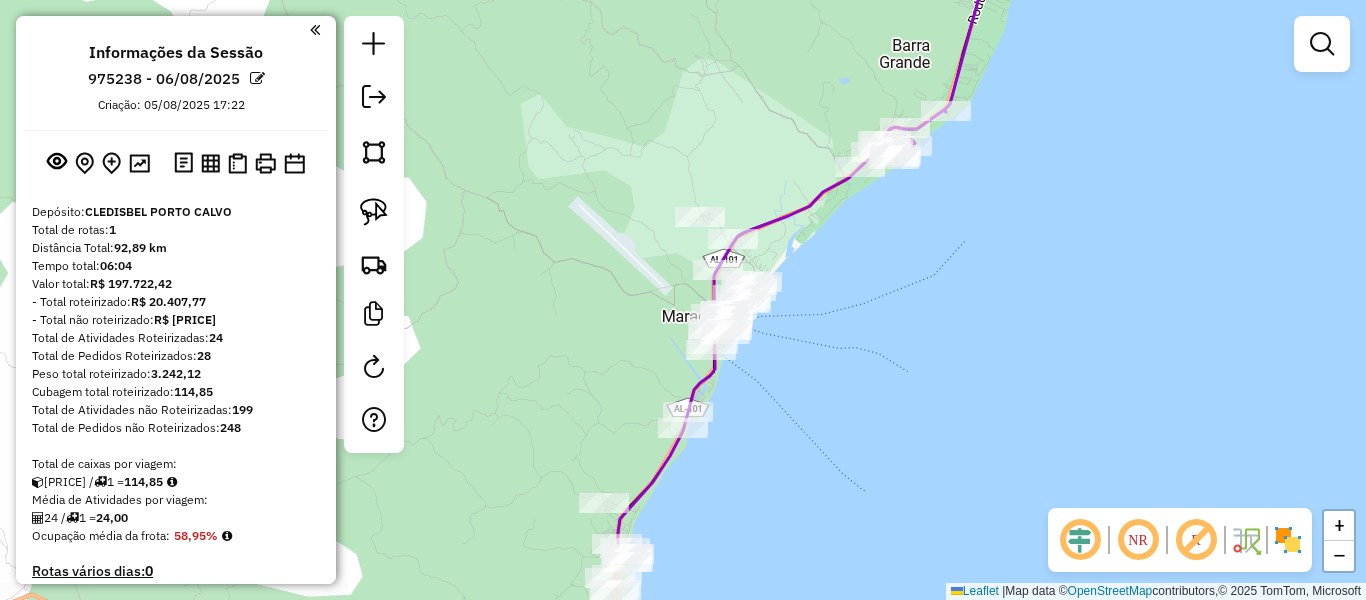 drag, startPoint x: 833, startPoint y: 419, endPoint x: 846, endPoint y: 312, distance: 107.78683 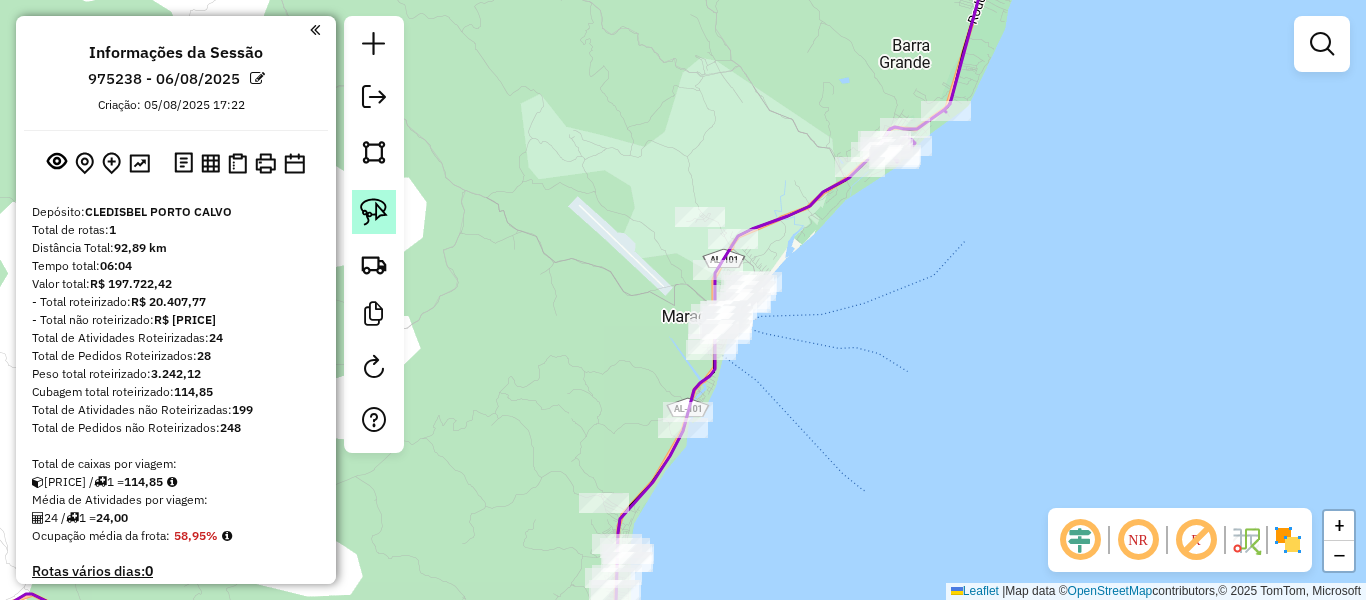 click 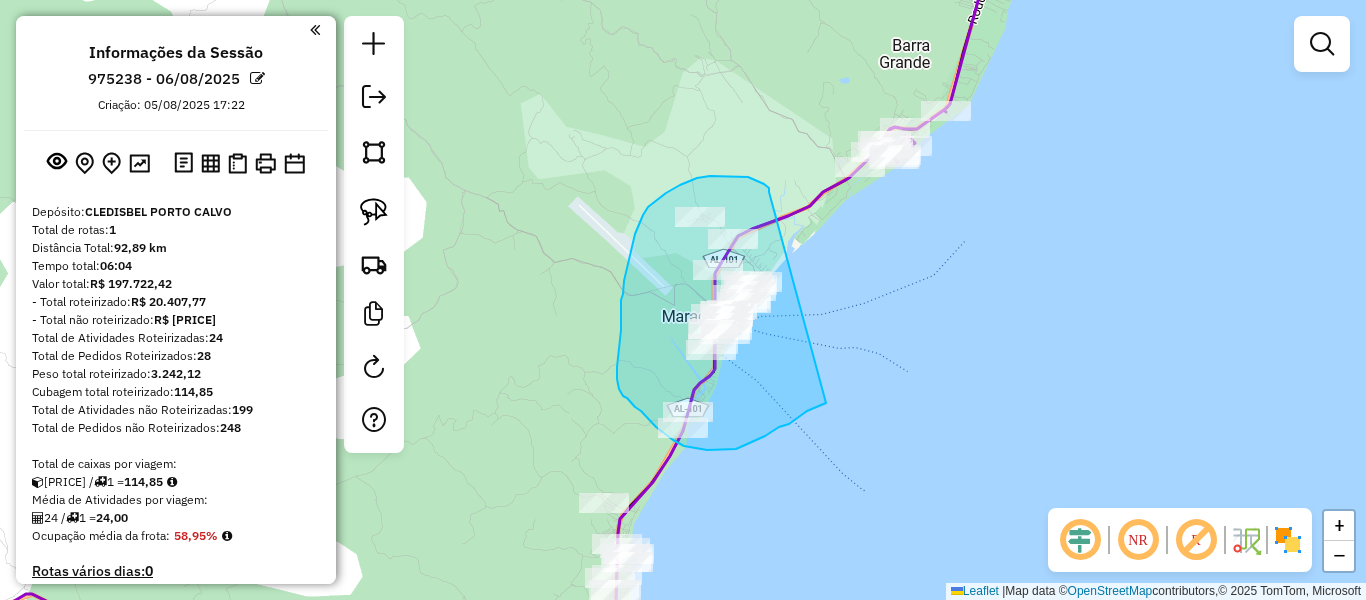 drag, startPoint x: 769, startPoint y: 192, endPoint x: 830, endPoint y: 401, distance: 217.72 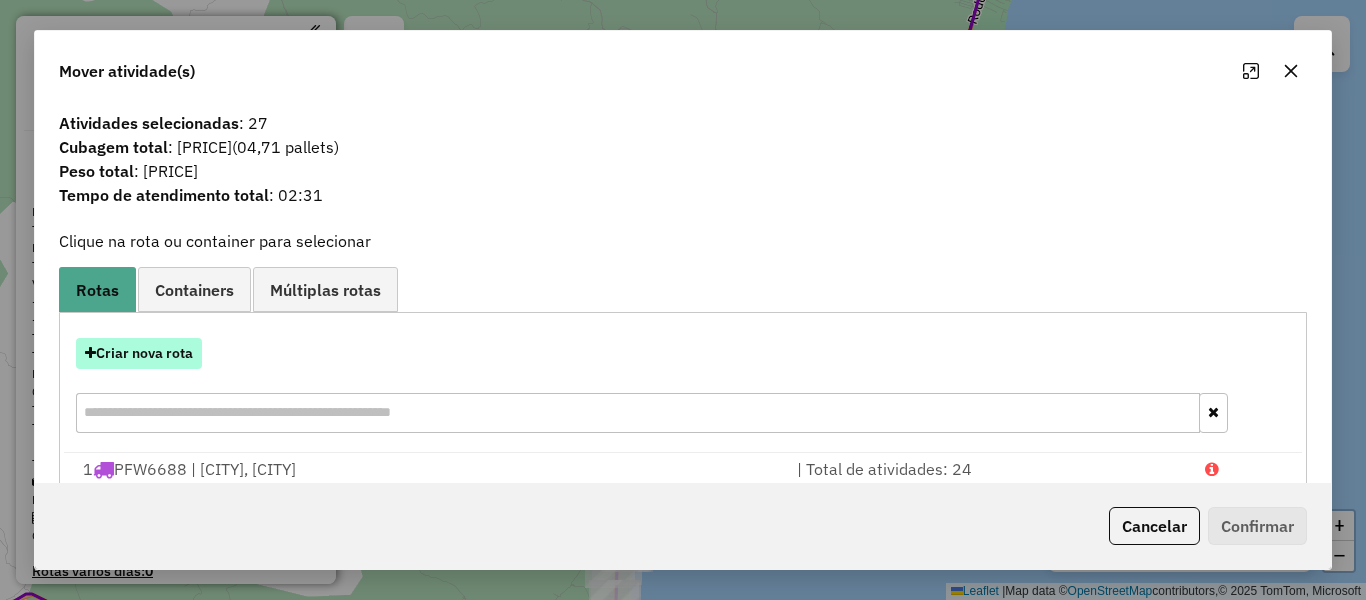 click on "Criar nova rota" at bounding box center [139, 353] 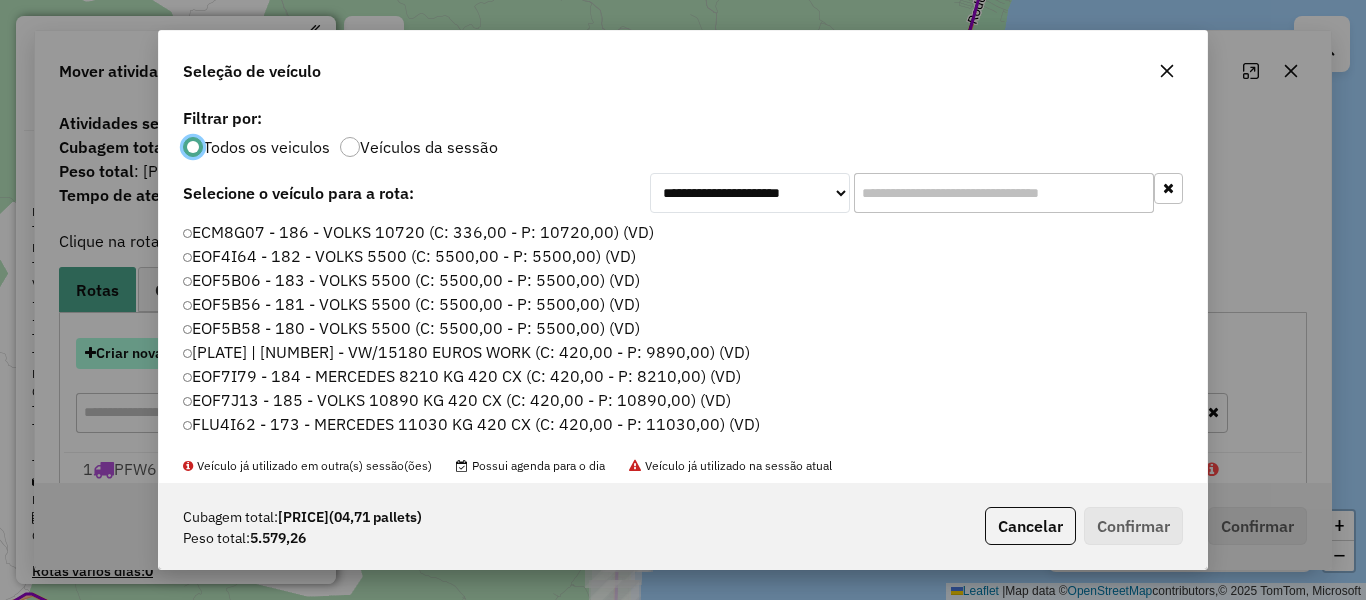 scroll, scrollTop: 11, scrollLeft: 6, axis: both 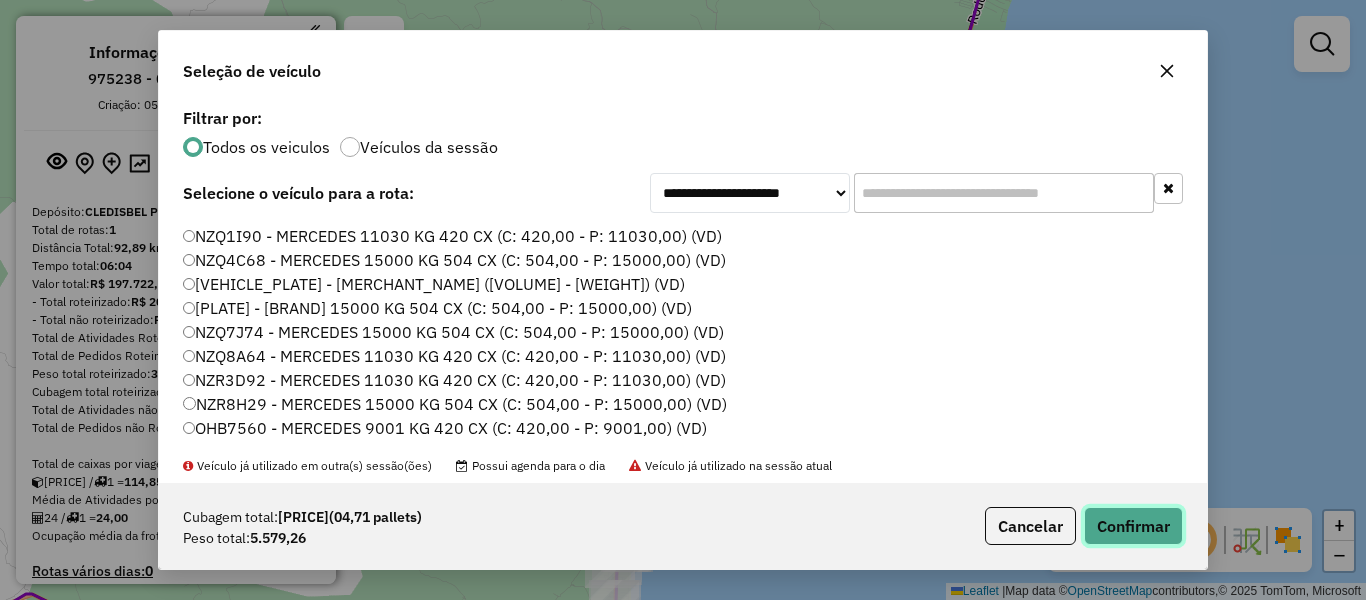 click on "Confirmar" 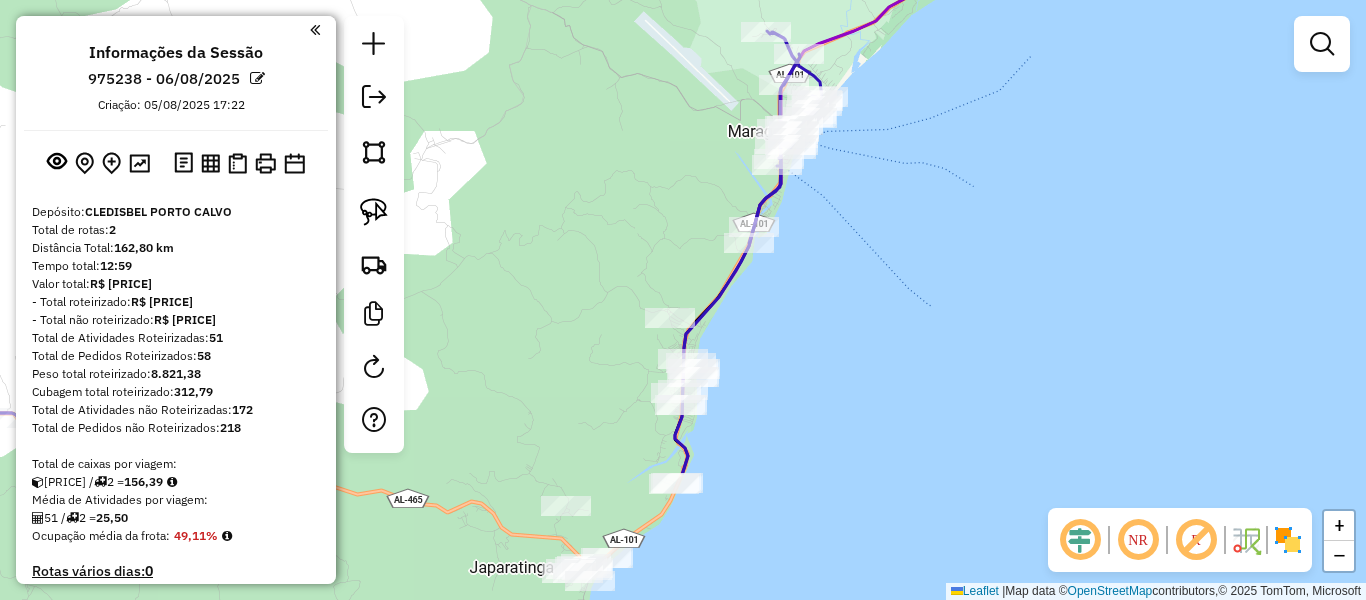 drag, startPoint x: 852, startPoint y: 434, endPoint x: 923, endPoint y: 219, distance: 226.41997 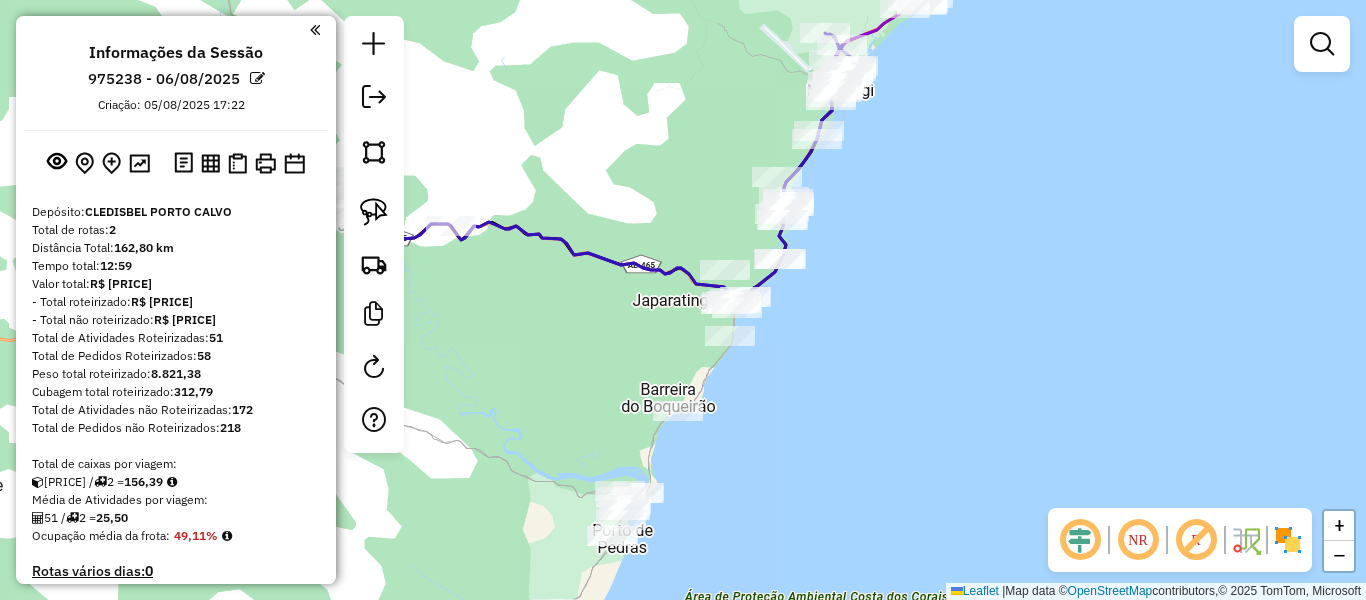 drag, startPoint x: 850, startPoint y: 372, endPoint x: 874, endPoint y: 241, distance: 133.18033 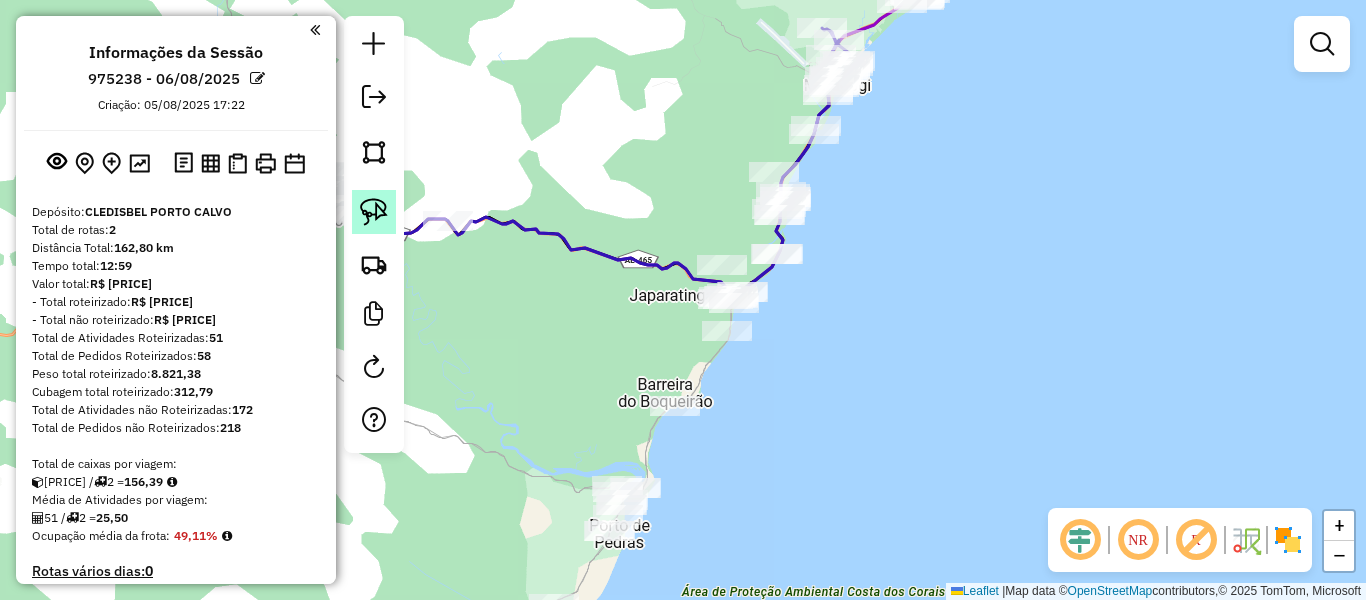 click 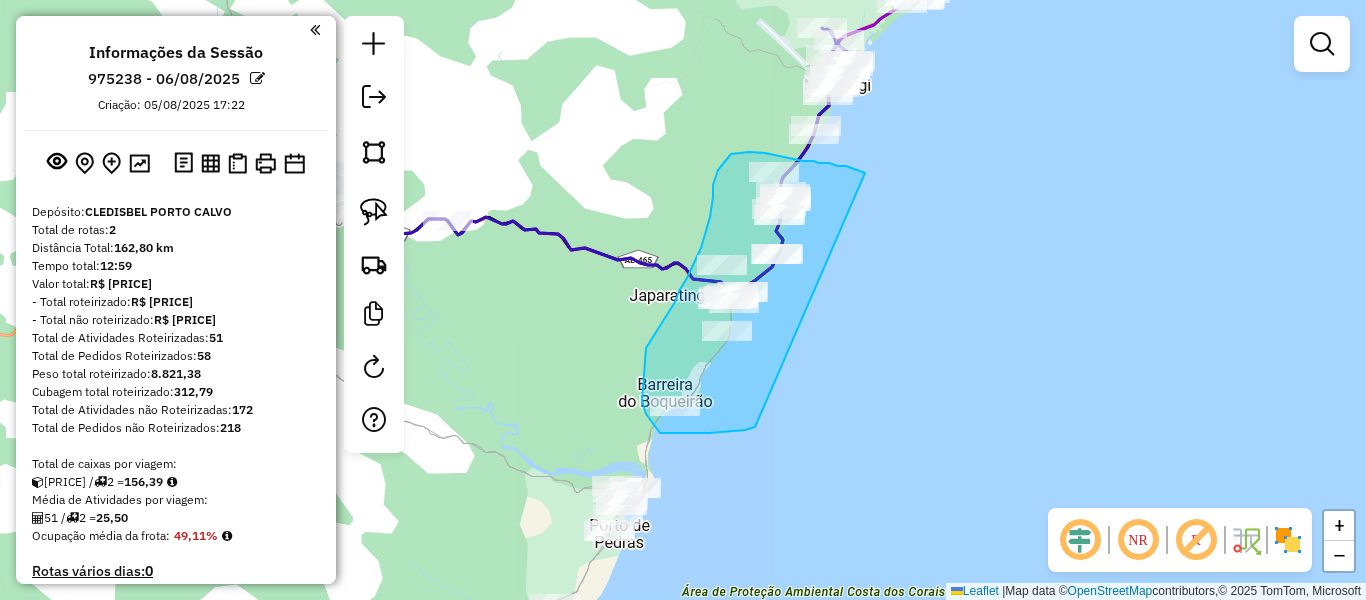 drag, startPoint x: 865, startPoint y: 173, endPoint x: 755, endPoint y: 427, distance: 276.79596 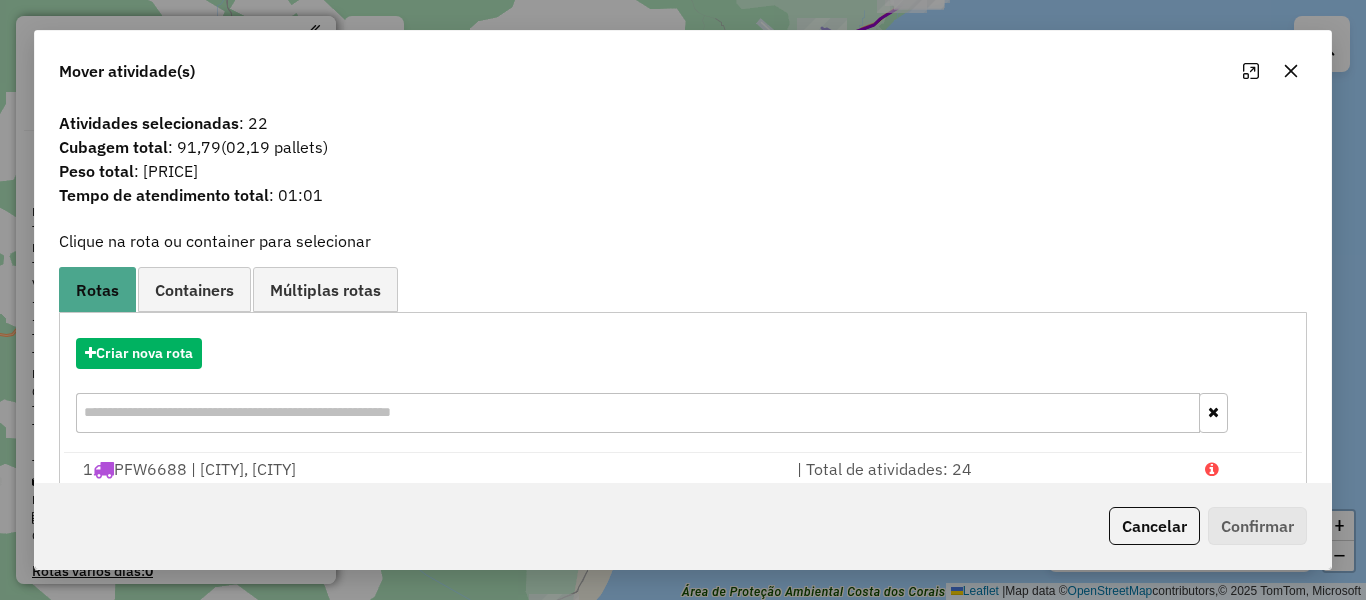 click 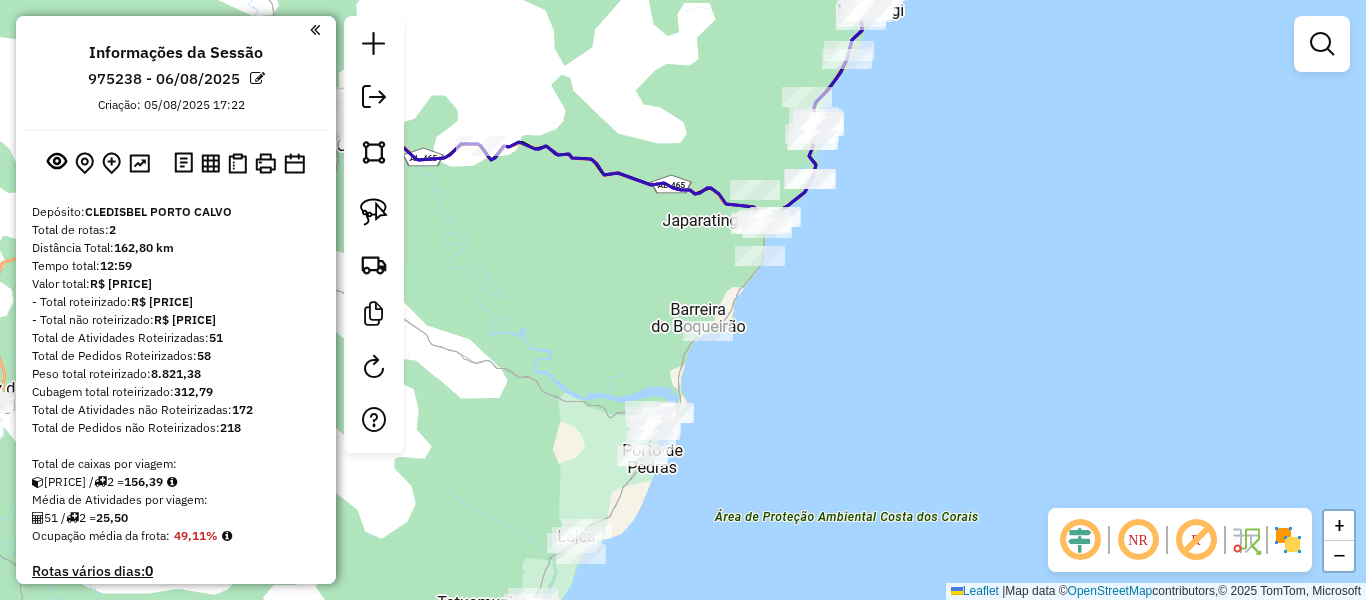 drag, startPoint x: 813, startPoint y: 425, endPoint x: 845, endPoint y: 350, distance: 81.5414 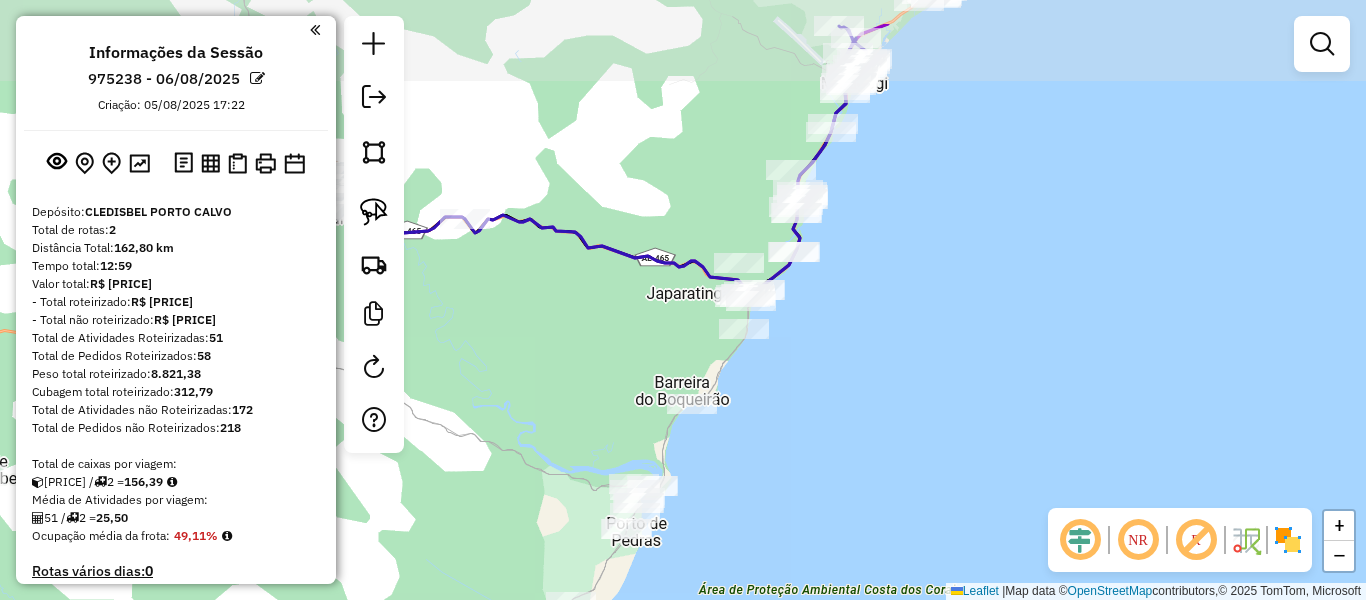 drag, startPoint x: 850, startPoint y: 351, endPoint x: 795, endPoint y: 435, distance: 100.40418 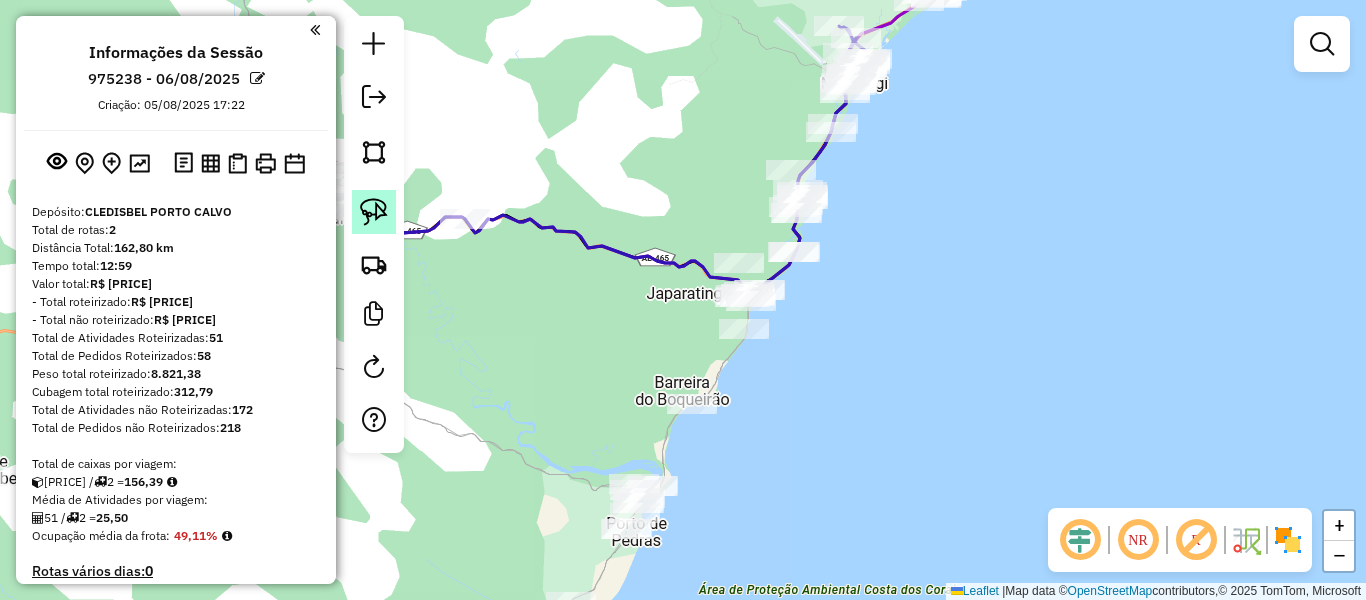 click 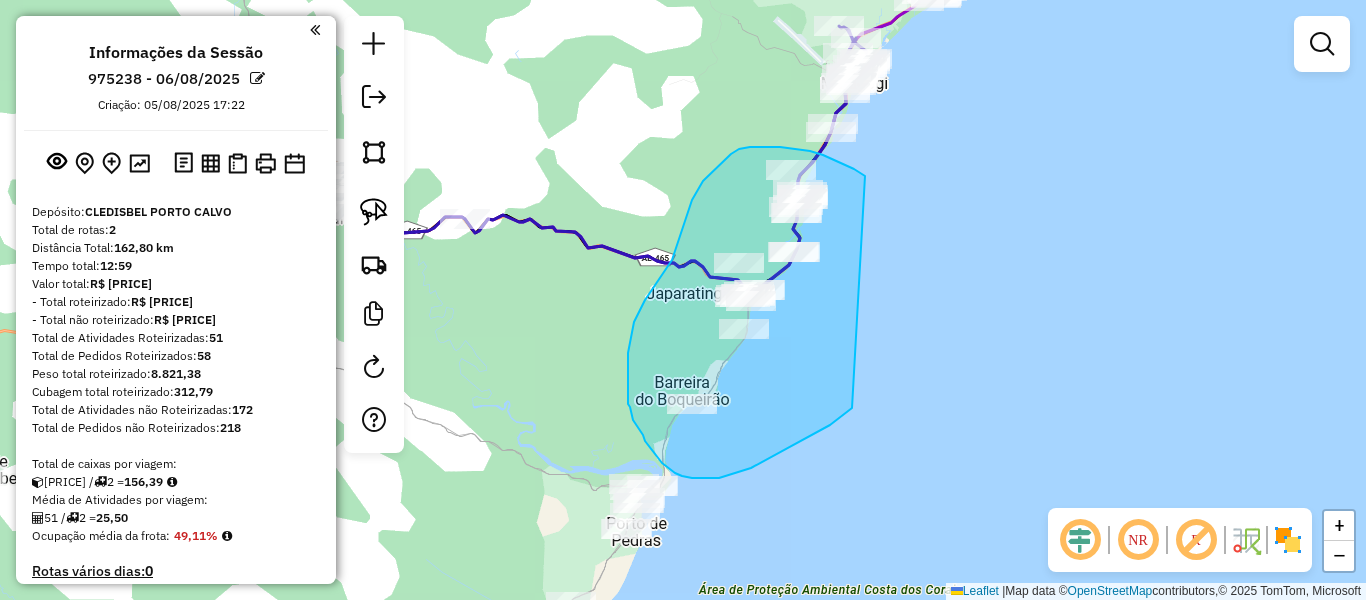 drag, startPoint x: 865, startPoint y: 176, endPoint x: 852, endPoint y: 408, distance: 232.36394 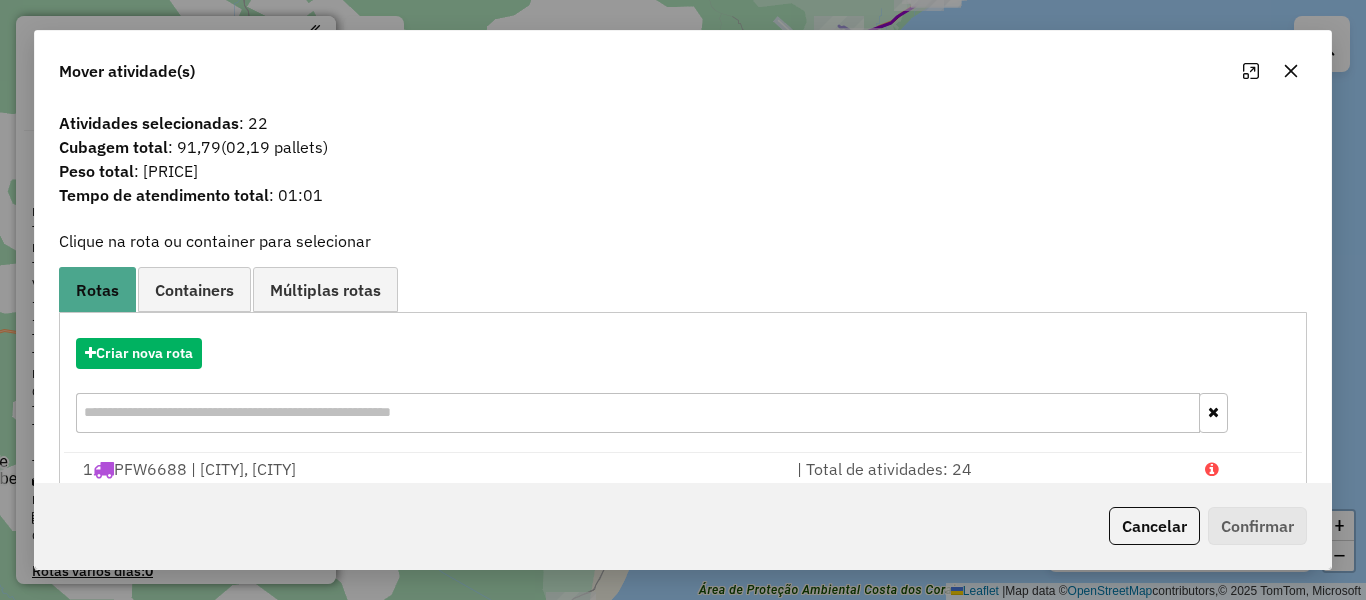 click 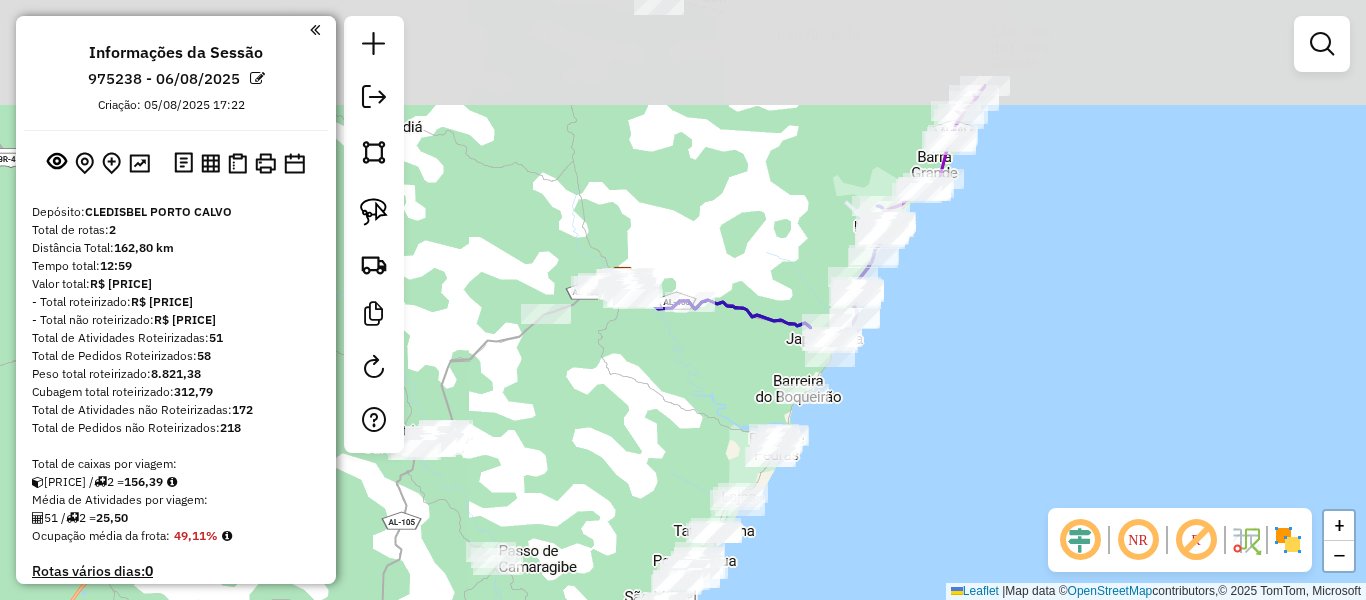 drag, startPoint x: 993, startPoint y: 319, endPoint x: 928, endPoint y: 445, distance: 141.778 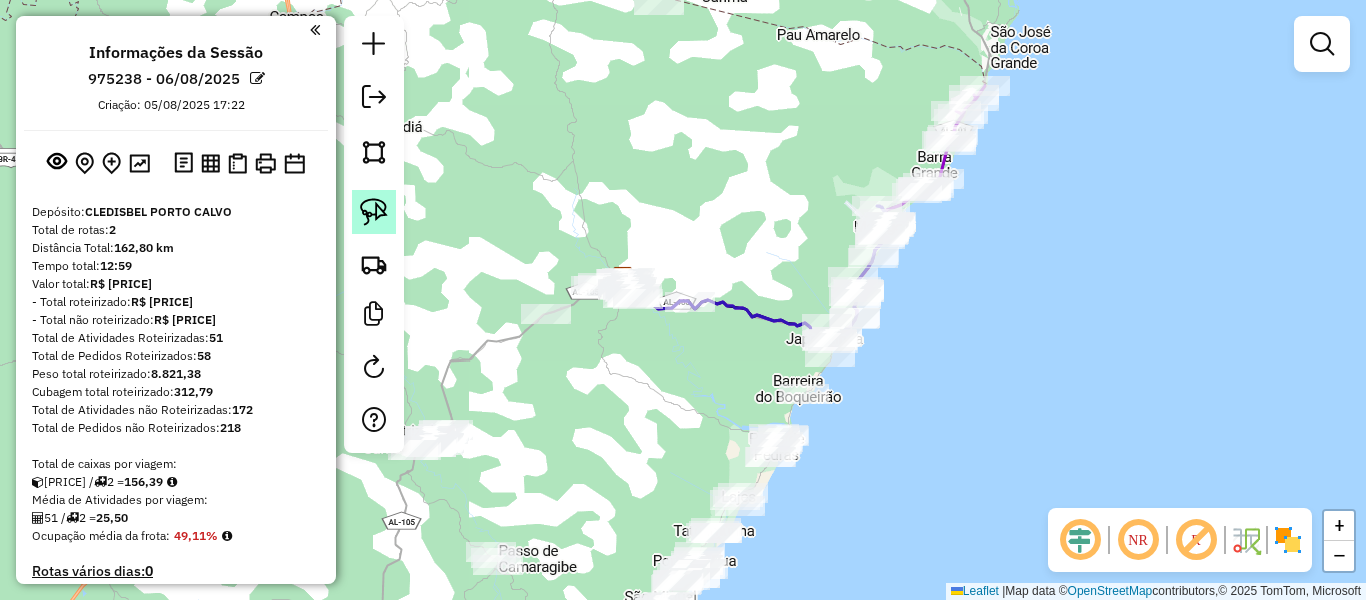 click 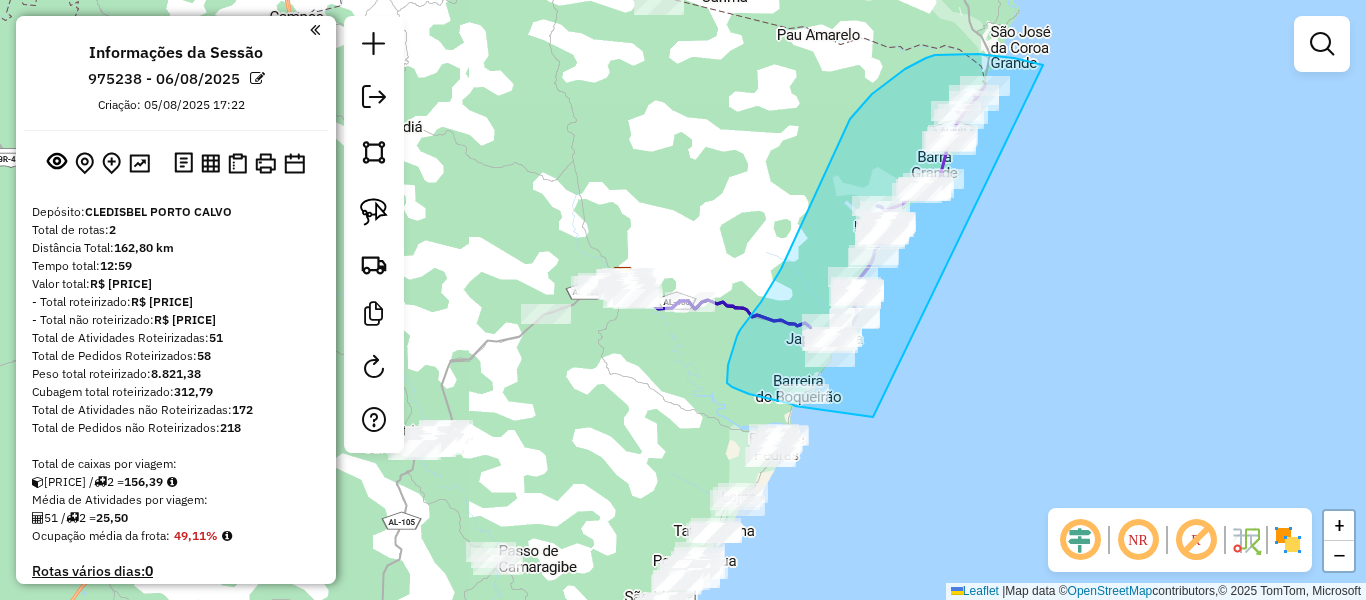 drag, startPoint x: 1043, startPoint y: 65, endPoint x: 873, endPoint y: 417, distance: 390.90152 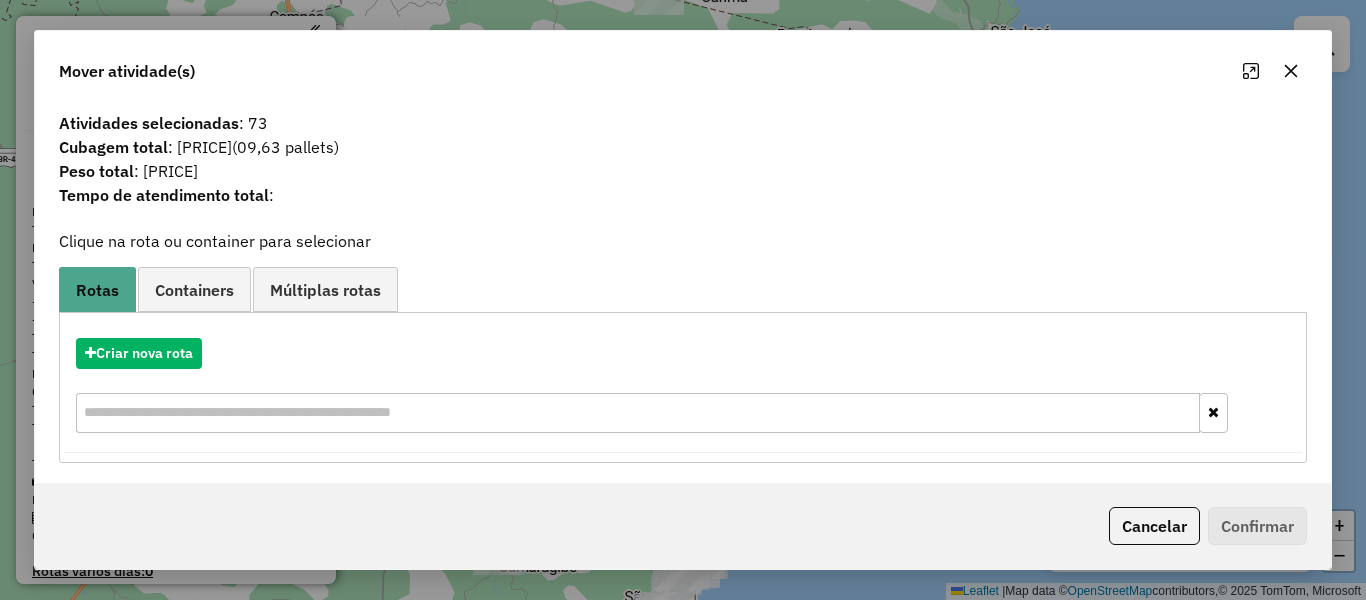 click 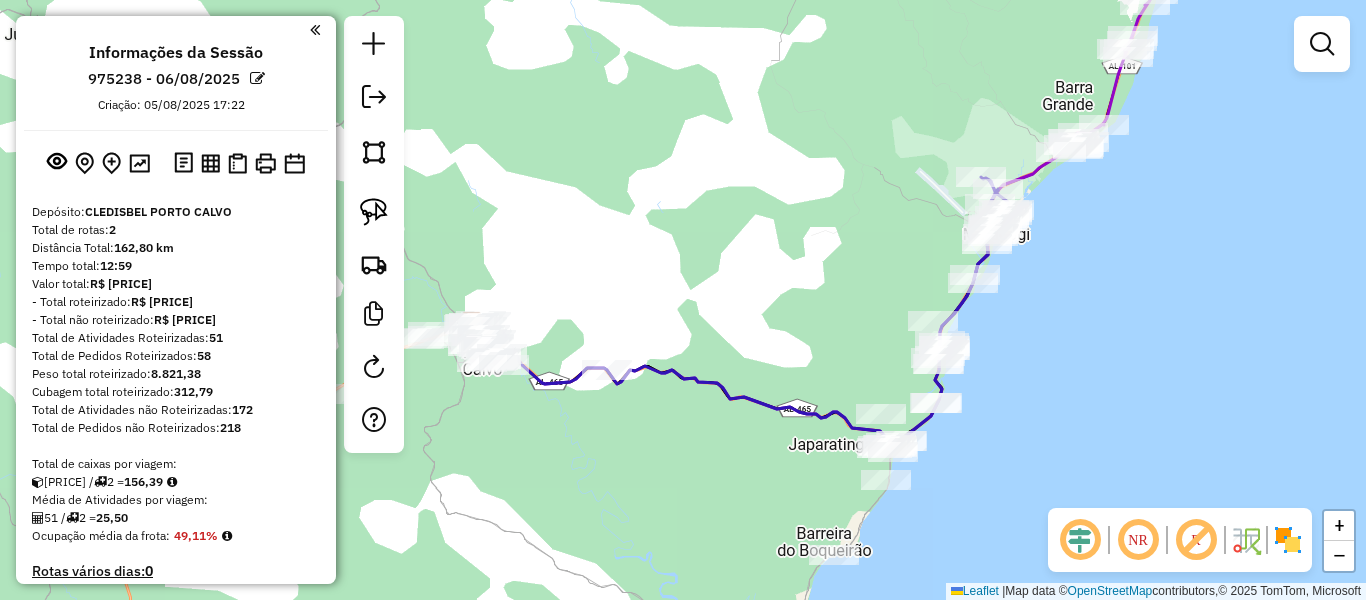 click on "Janela de atendimento Grade de atendimento Capacidade Transportadoras Veículos Cliente Pedidos  Rotas Selecione os dias de semana para filtrar as janelas de atendimento  Seg   Ter   Qua   Qui   Sex   Sáb   Dom  Informe o período da janela de atendimento: De: Até:  Filtrar exatamente a janela do cliente  Considerar janela de atendimento padrão  Selecione os dias de semana para filtrar as grades de atendimento  Seg   Ter   Qua   Qui   Sex   Sáb   Dom   Considerar clientes sem dia de atendimento cadastrado  Clientes fora do dia de atendimento selecionado Filtrar as atividades entre os valores definidos abaixo:  Peso mínimo:   Peso máximo:   Cubagem mínima:   Cubagem máxima:   De:   Até:  Filtrar as atividades entre o tempo de atendimento definido abaixo:  De:   Até:   Considerar capacidade total dos clientes não roteirizados Transportadora: Selecione um ou mais itens Tipo de veículo: Selecione um ou mais itens Veículo: Selecione um ou mais itens Motorista: Selecione um ou mais itens Nome: Rótulo:" 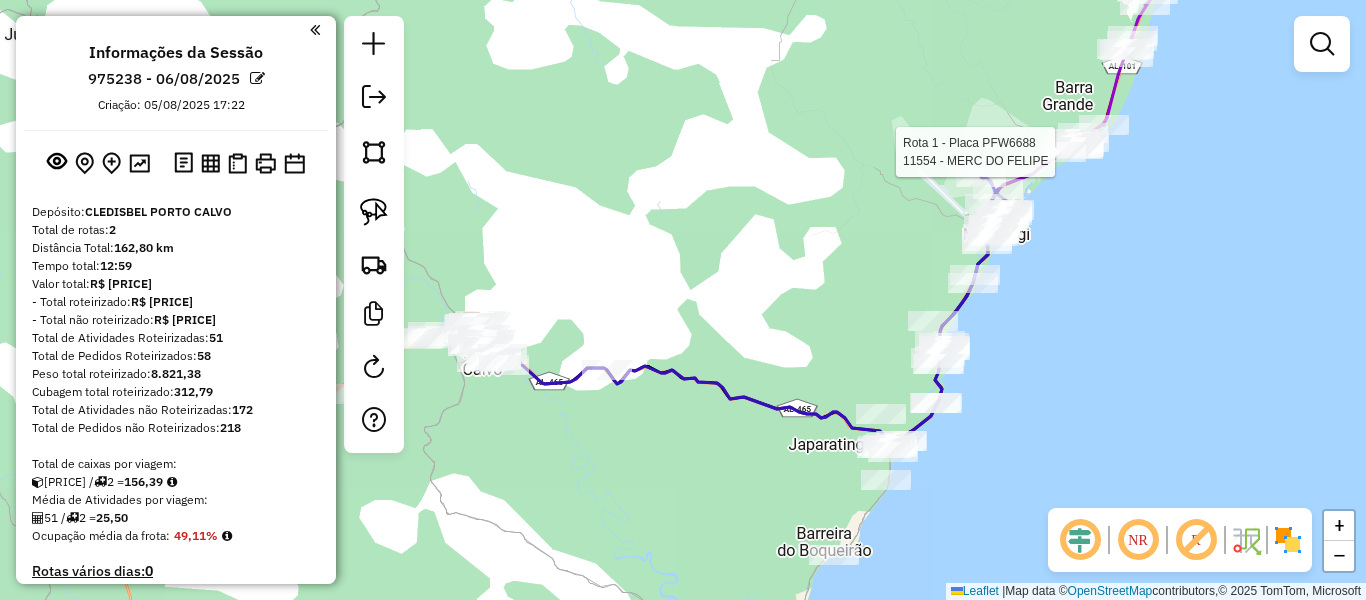 select on "**********" 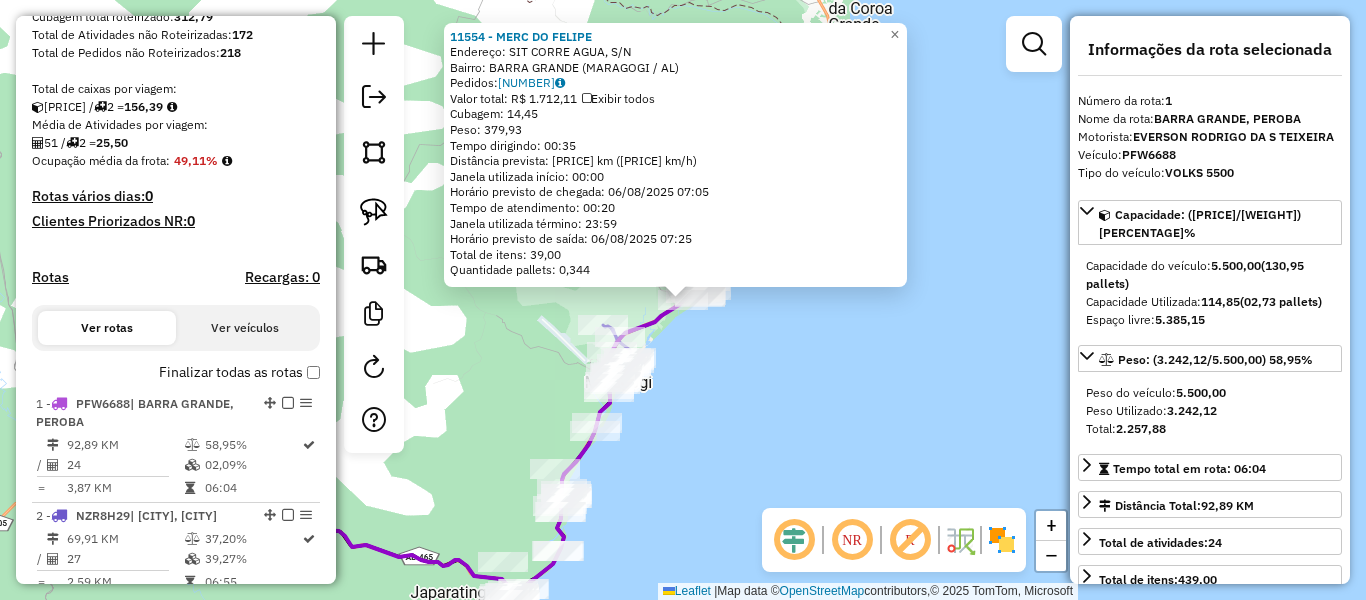 scroll, scrollTop: 750, scrollLeft: 0, axis: vertical 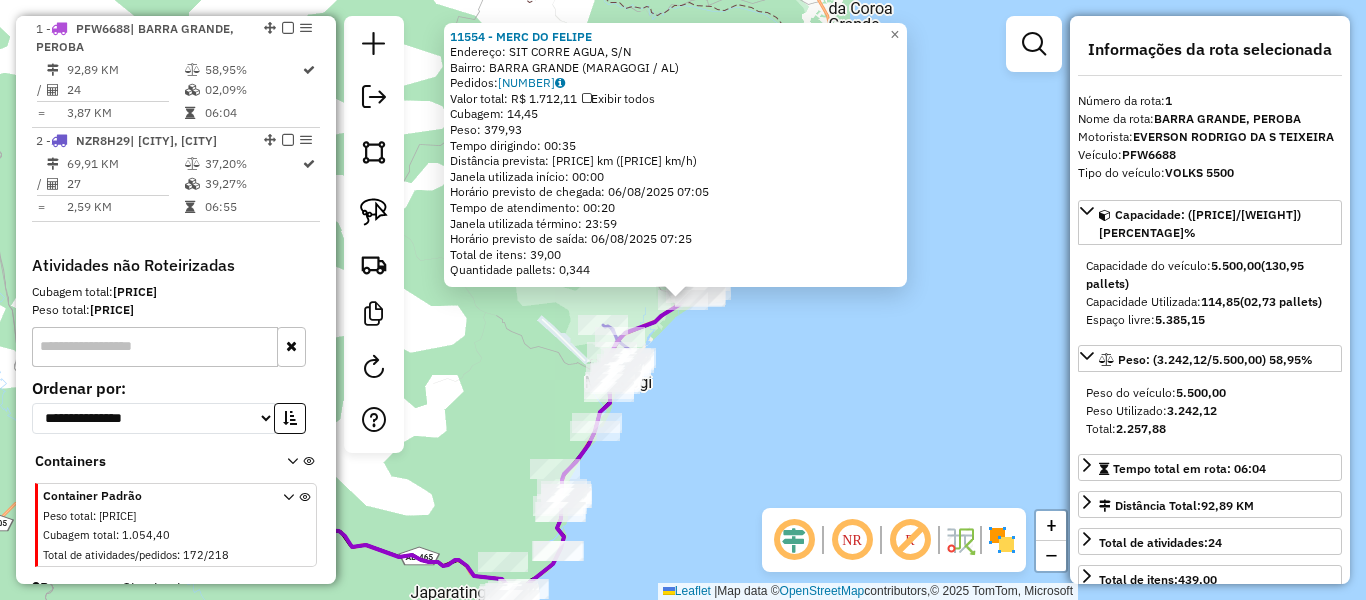 click on "[NUMBER] - [NAME]  Endereço: [NEIGHBORHOOD] [NAME], S/N   Bairro: [NEIGHBORHOOD] ([CITY] / [STATE])   Pedidos:  [NUMBER]   Valor total: R$ [PRICE]   Exibir todos   Cubagem: [WEIGHT]  Peso: [WEIGHT]  Tempo dirigindo: [TIME]   Distância prevista: [DISTANCE] km ([SPEED] km/h)   Janela utilizada início: [TIME]   Horário previsto de chegada: [DATE] [TIME]   Tempo de atendimento: [TIME]   Janela utilizada término: [TIME]   Horário previsto de saída: [DATE] [TIME]   Total de itens: [NUMBER]   Quantidade pallets: [NUMBER]  × Janela de atendimento Grade de atendimento Capacidade Transportadoras Veículos Cliente Pedidos  Rotas Selecione os dias de semana para filtrar as janelas de atendimento  Seg   Ter   Qua   Qui   Sex   Sáb   Dom  Informe o período da janela de atendimento: De: Até:  Filtrar exatamente a janela do cliente  Considerar janela de atendimento padrão  Selecione os dias de semana para filtrar as grades de atendimento  Seg   Ter   Qua   Qui   Sex   Sáb   Dom   Considerar clientes sem dia de atendimento cadastrado" 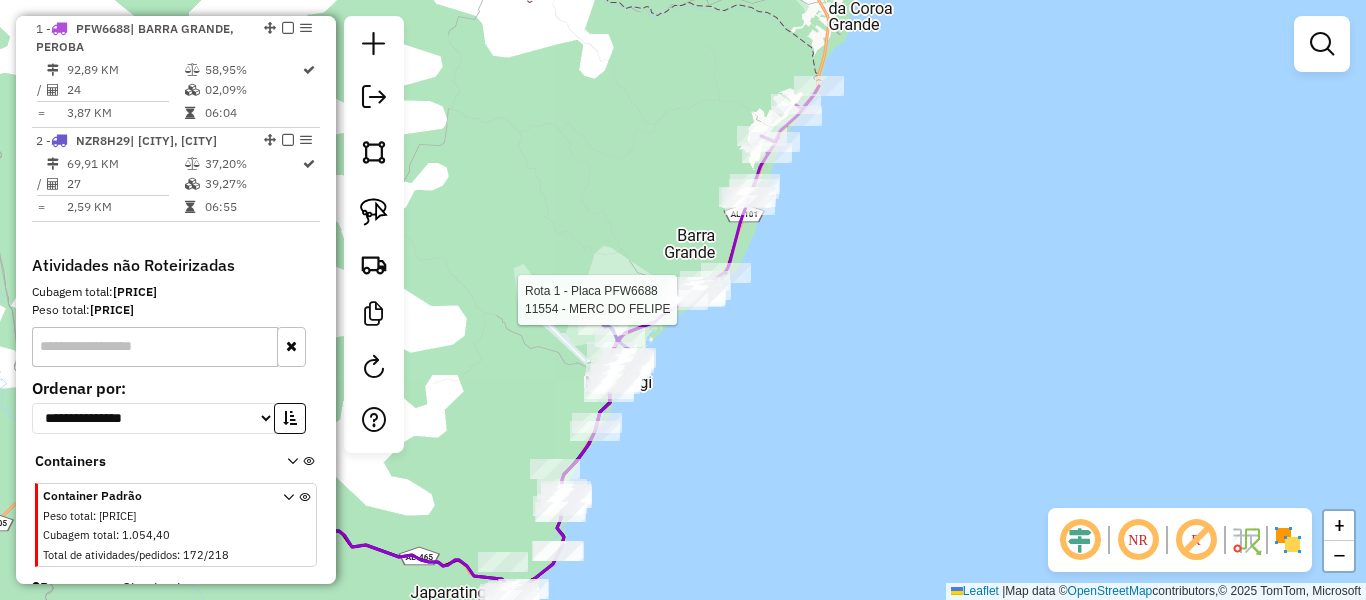 click 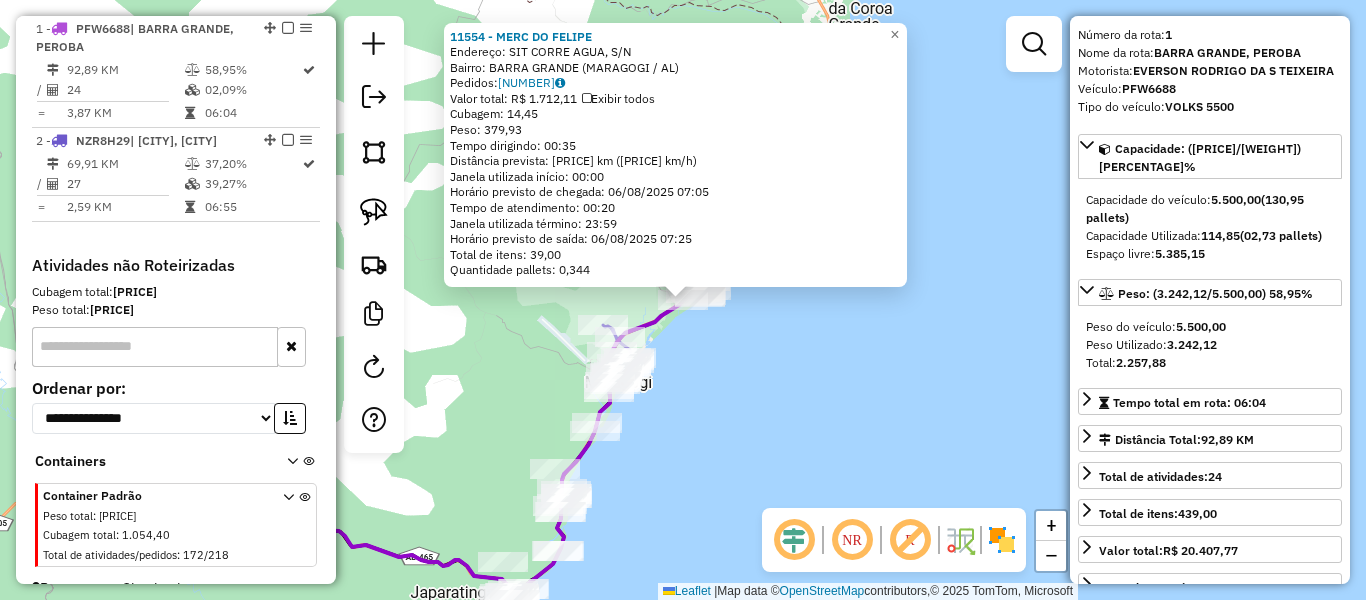 scroll, scrollTop: 100, scrollLeft: 0, axis: vertical 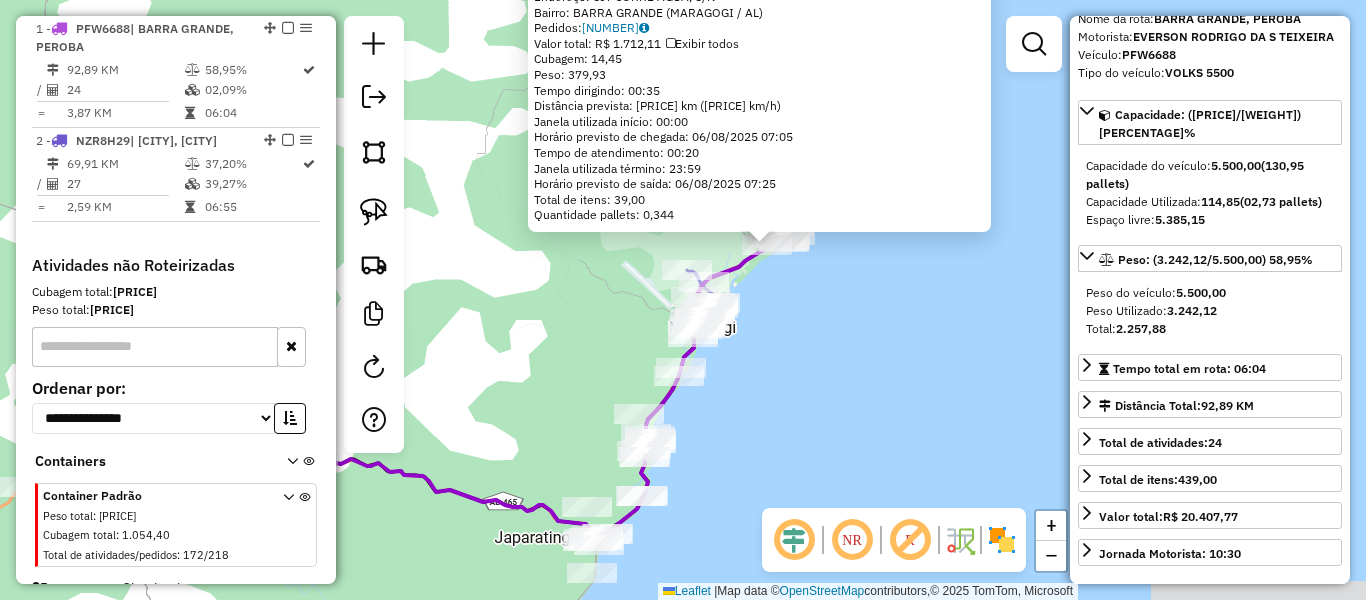 drag, startPoint x: 790, startPoint y: 365, endPoint x: 817, endPoint y: 344, distance: 34.20526 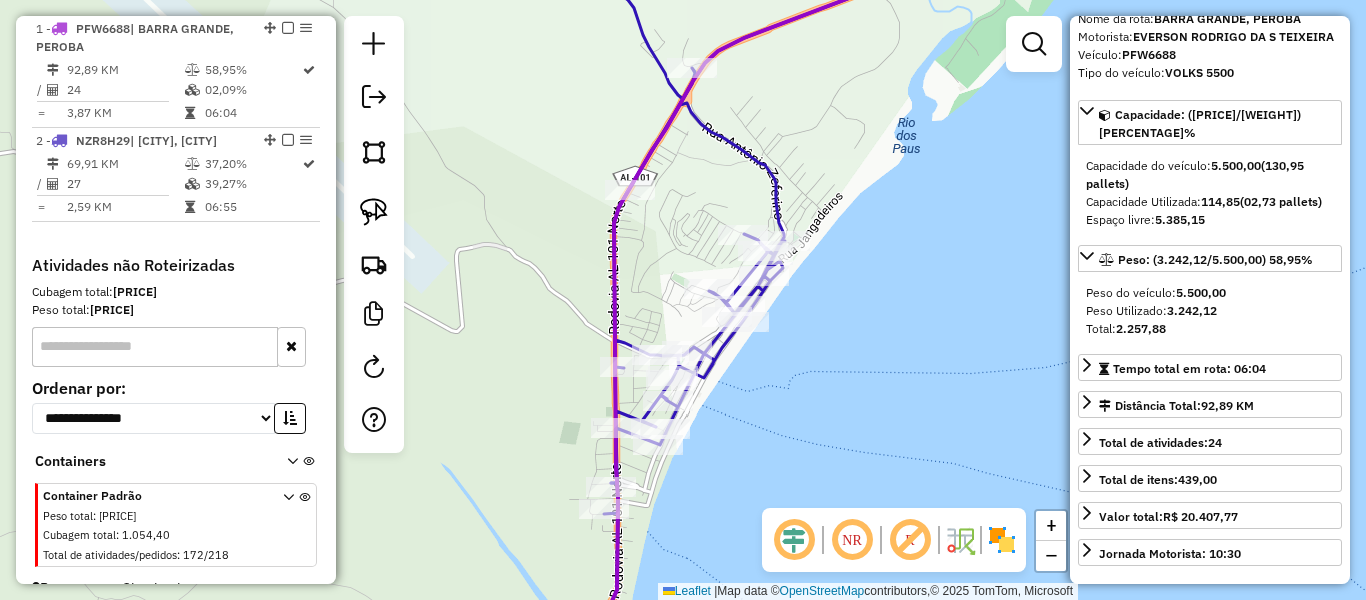 drag, startPoint x: 838, startPoint y: 306, endPoint x: 837, endPoint y: 360, distance: 54.00926 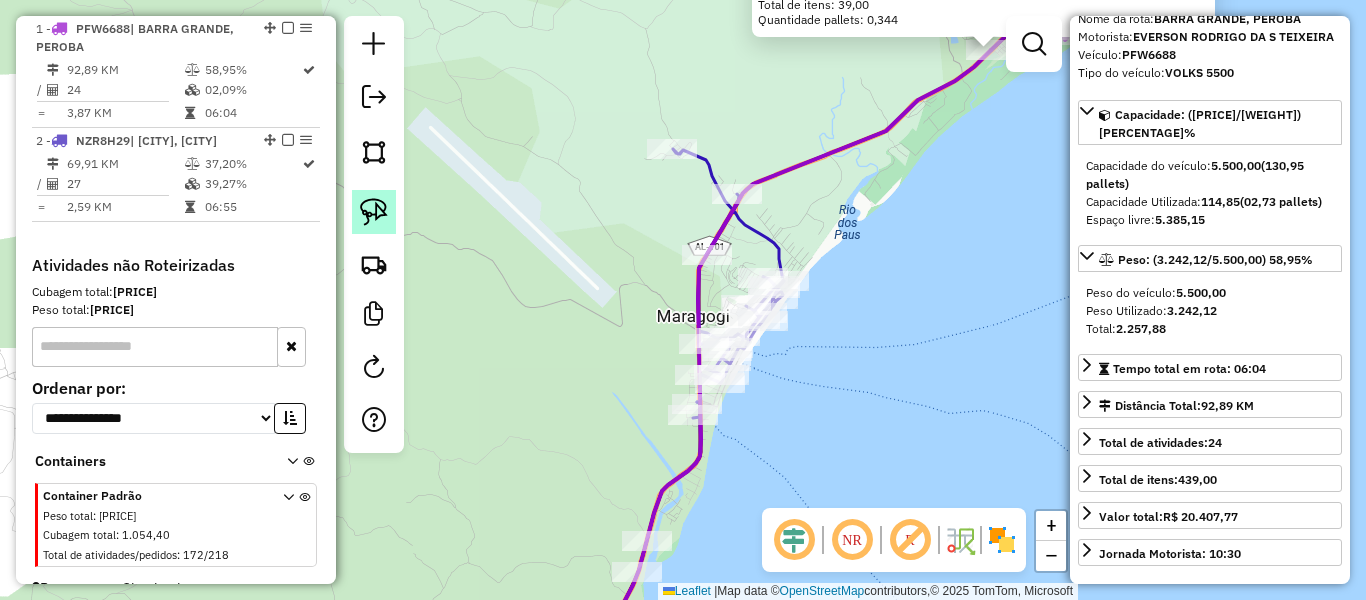click 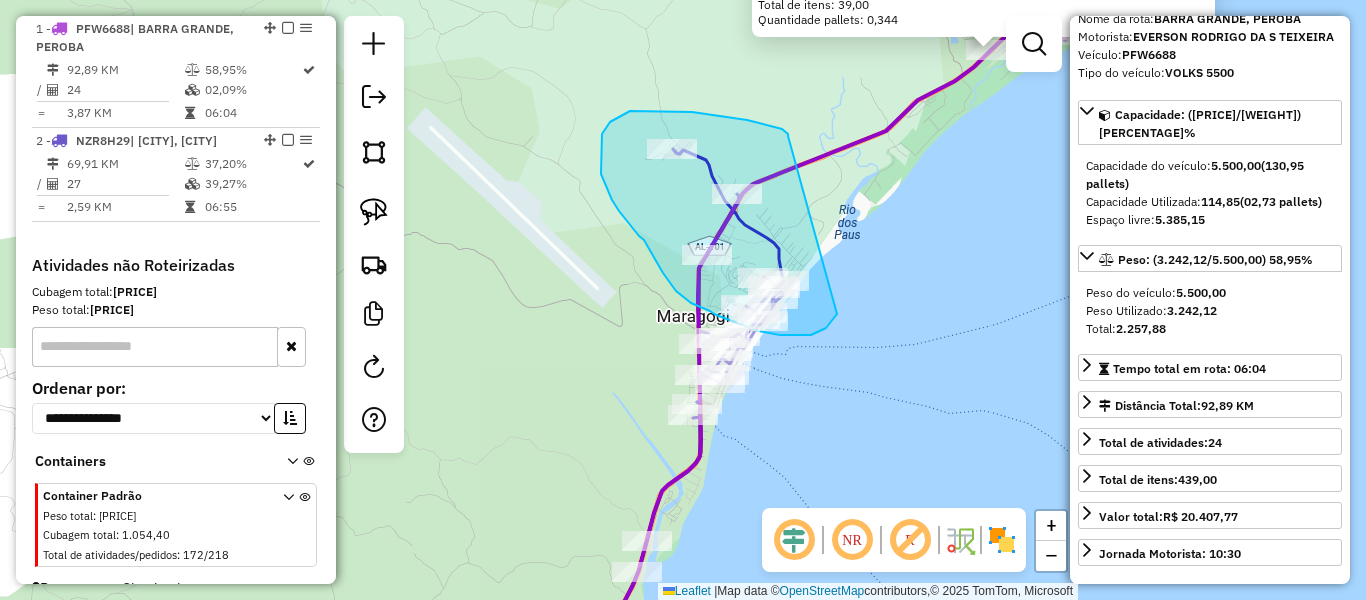 drag, startPoint x: 788, startPoint y: 136, endPoint x: 837, endPoint y: 314, distance: 184.62123 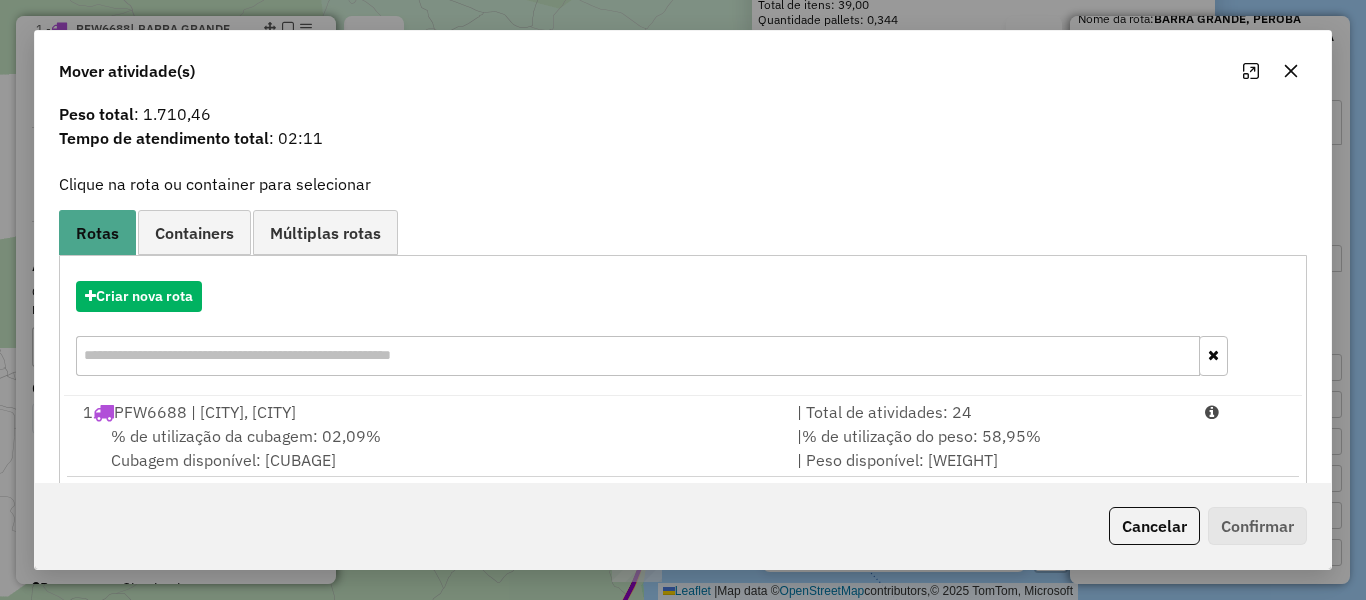 scroll, scrollTop: 85, scrollLeft: 0, axis: vertical 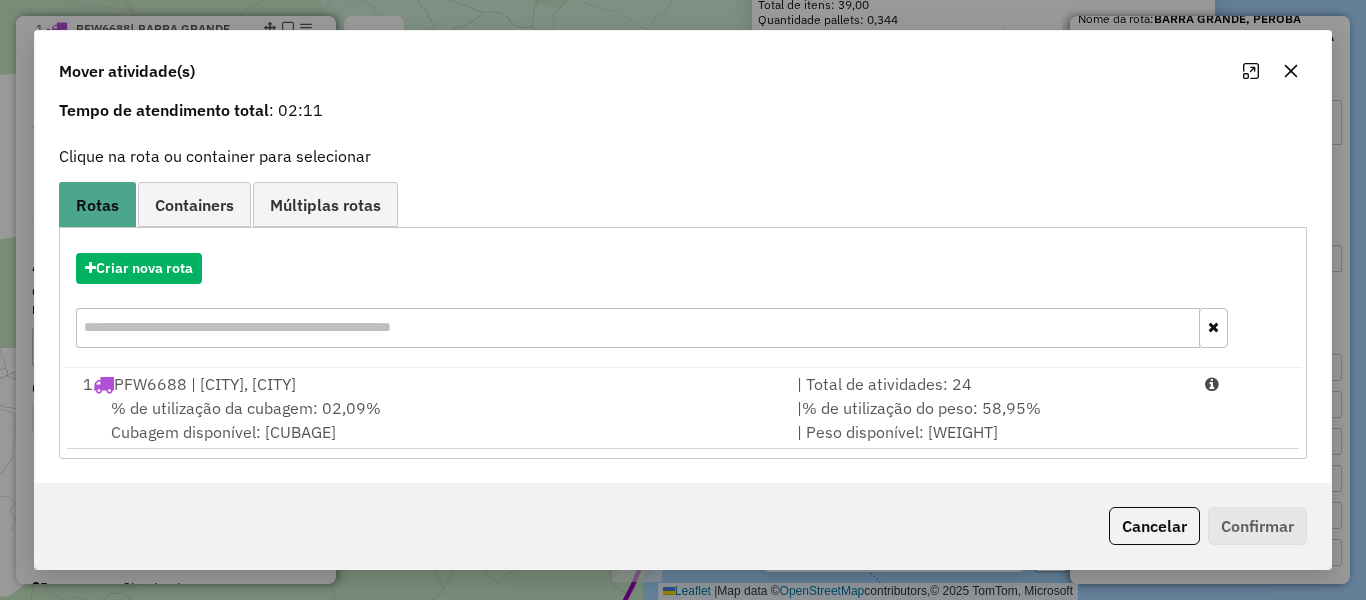 click on "% de utilização da cubagem: 02,09%" at bounding box center [246, 408] 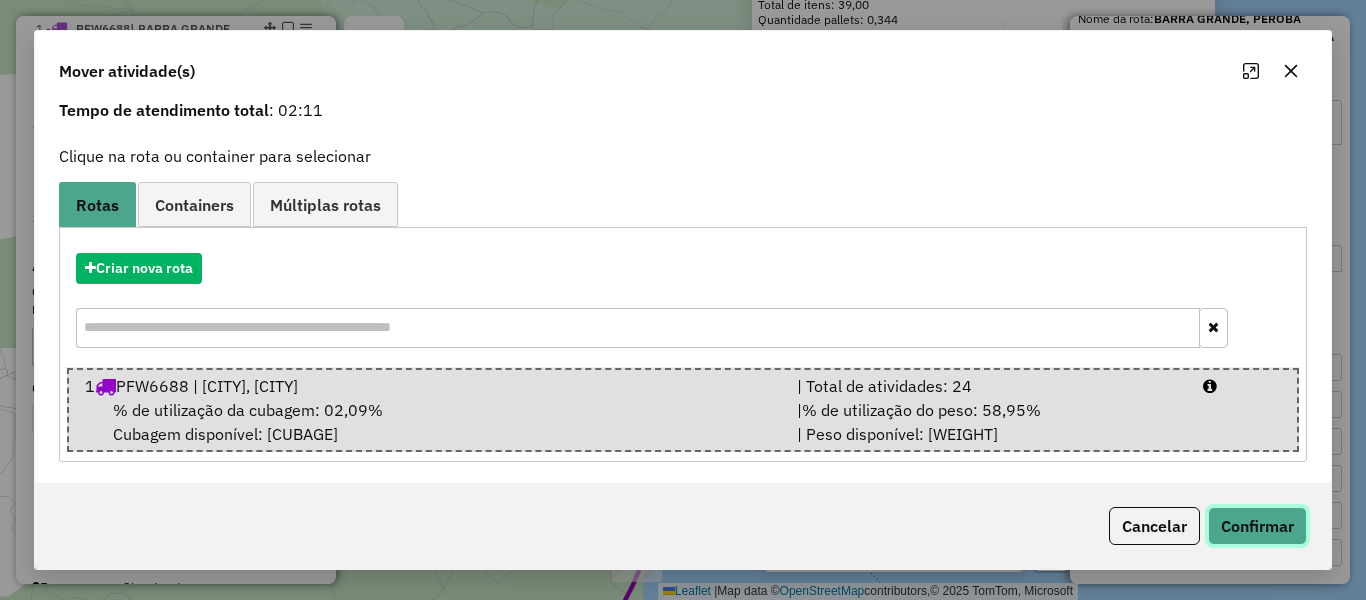 click on "Confirmar" 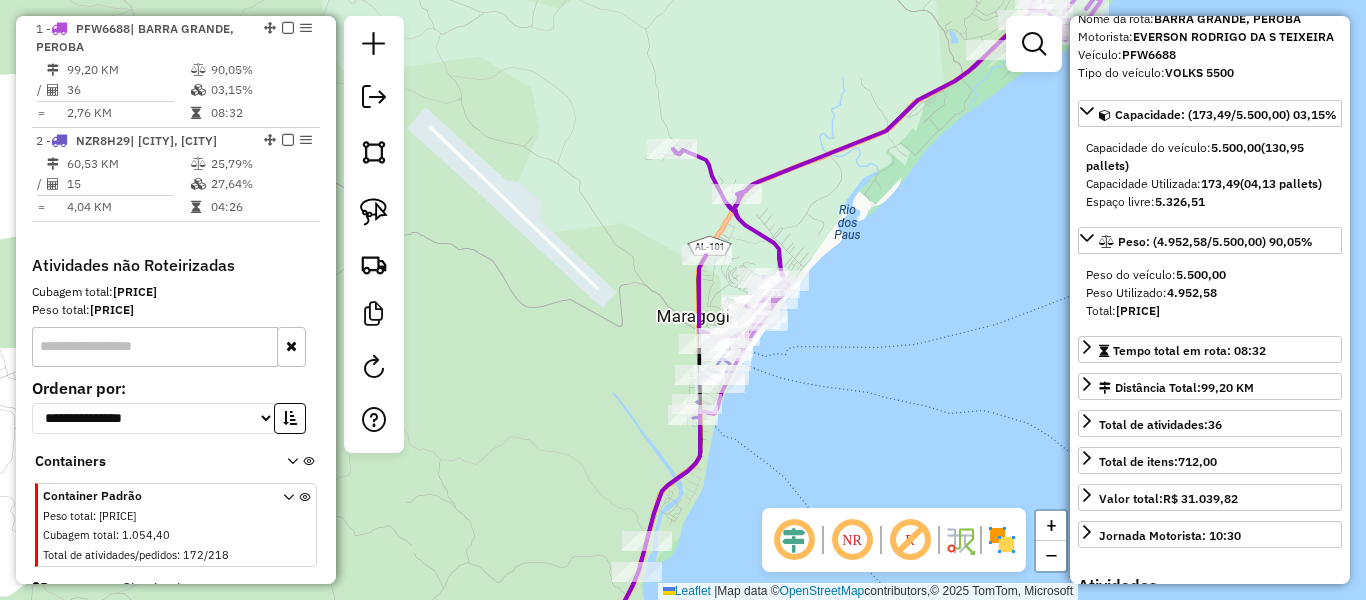 scroll, scrollTop: 0, scrollLeft: 0, axis: both 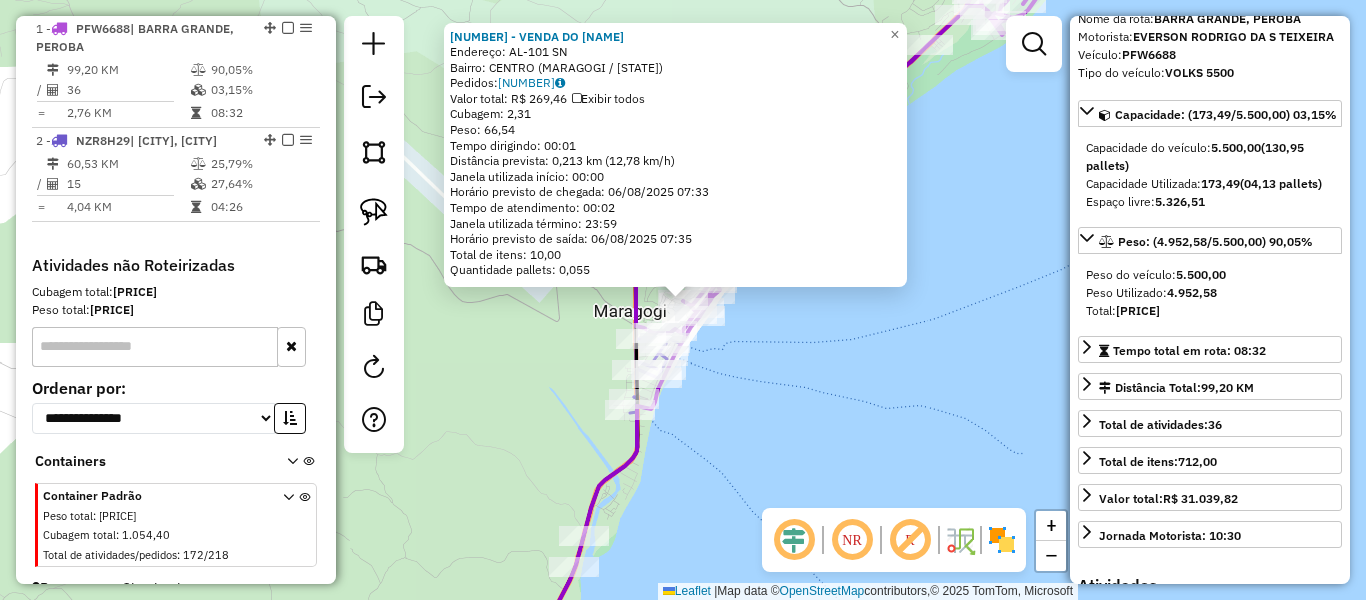 click on "[NUMBER] - [BRAND] AMARO Endereço: AL-101 SN Bairro: CENTRO ([CITY] / [STATE]) Pedidos: [NUMBER] Valor total: R$ [PRICE] Exibir todos Cubagem: [CUBAGE] Peso: [WEIGHT] Tempo dirigindo: [TIME] Distância prevista: [DISTANCE] km ([SPEED] km/h) Janela utilizada início: [TIME] Horário previsto de chegada: [DATE] [TIME] Tempo de atendimento: [TIME] Janela utilizada término: [TIME] Horário previsto de saída: [DATE] [TIME] Total de itens: [ITEMS] Quantidade pallets: [PALLETS] × Janela de atendimento Grade de atendimento Capacidade Transportadoras Veículos Cliente Pedidos Rotas Selecione os dias de semana para filtrar as janelas de atendimento Seg Ter Qua Qui Sex Sáb Dom Informe o período da janela de atendimento: De: Até: Filtrar exatamente a janela do cliente Considerar janela de atendimento padrão Selecione os dias de semana para filtrar as grades de atendimento Seg Ter Qua Qui Sex Sáb Dom Peso mínimo: De:" 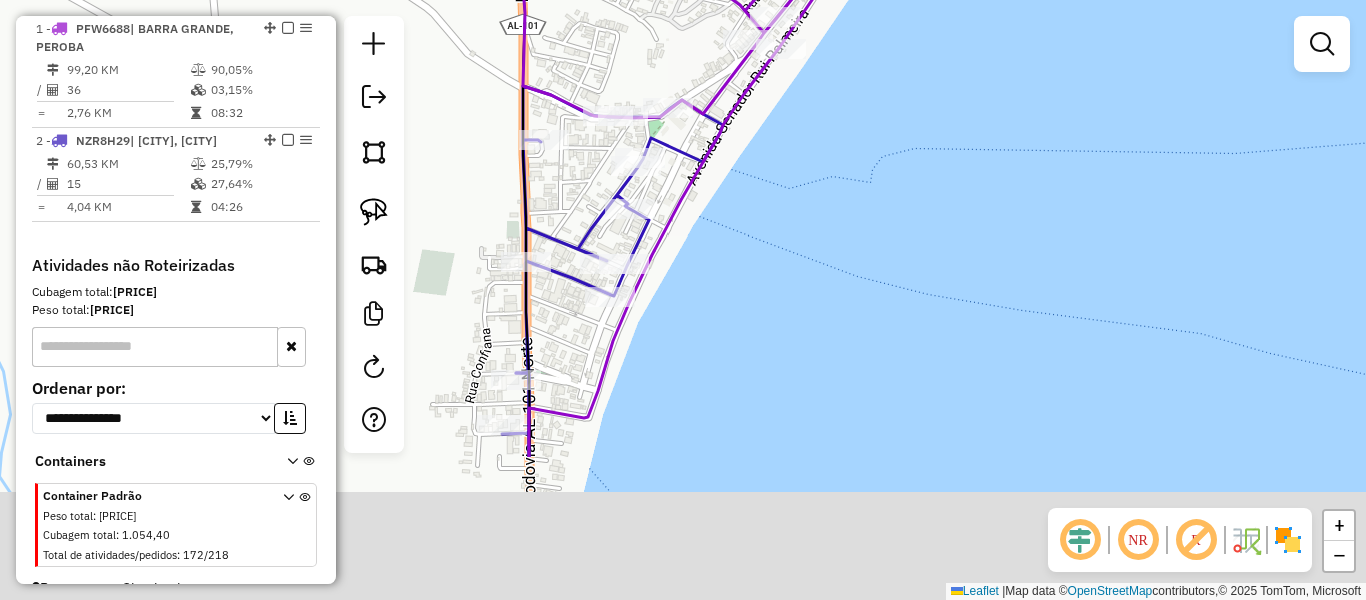 drag, startPoint x: 770, startPoint y: 405, endPoint x: 855, endPoint y: 116, distance: 301.24075 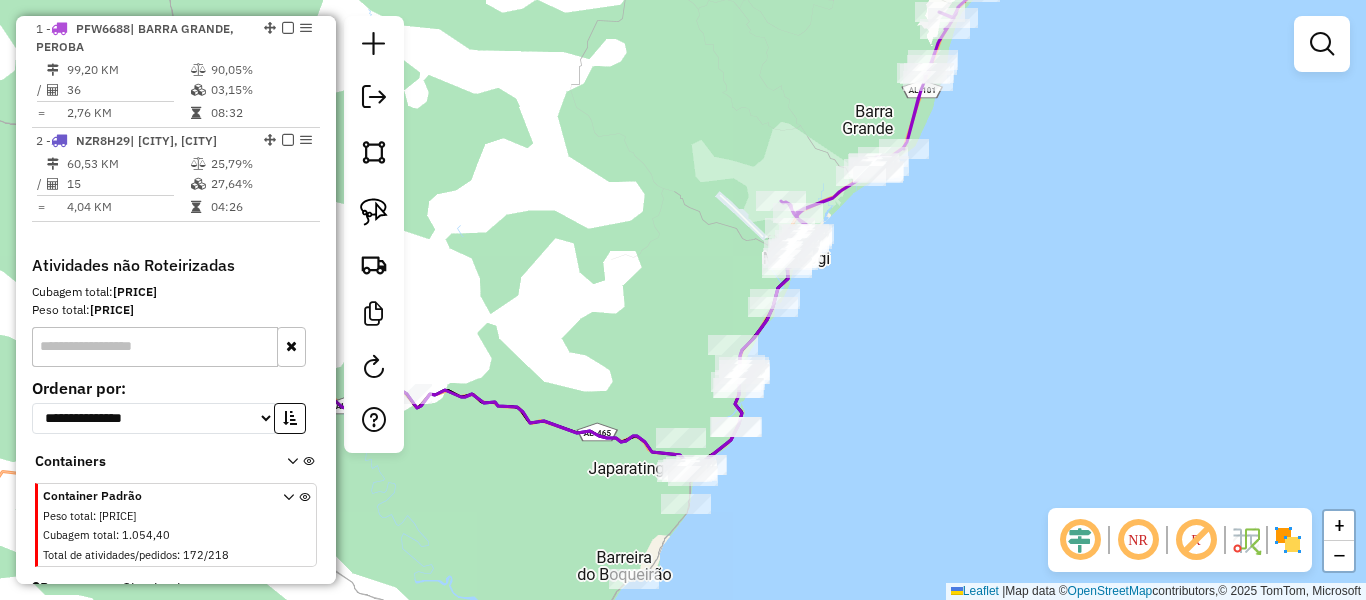 drag, startPoint x: 811, startPoint y: 400, endPoint x: 805, endPoint y: 353, distance: 47.38143 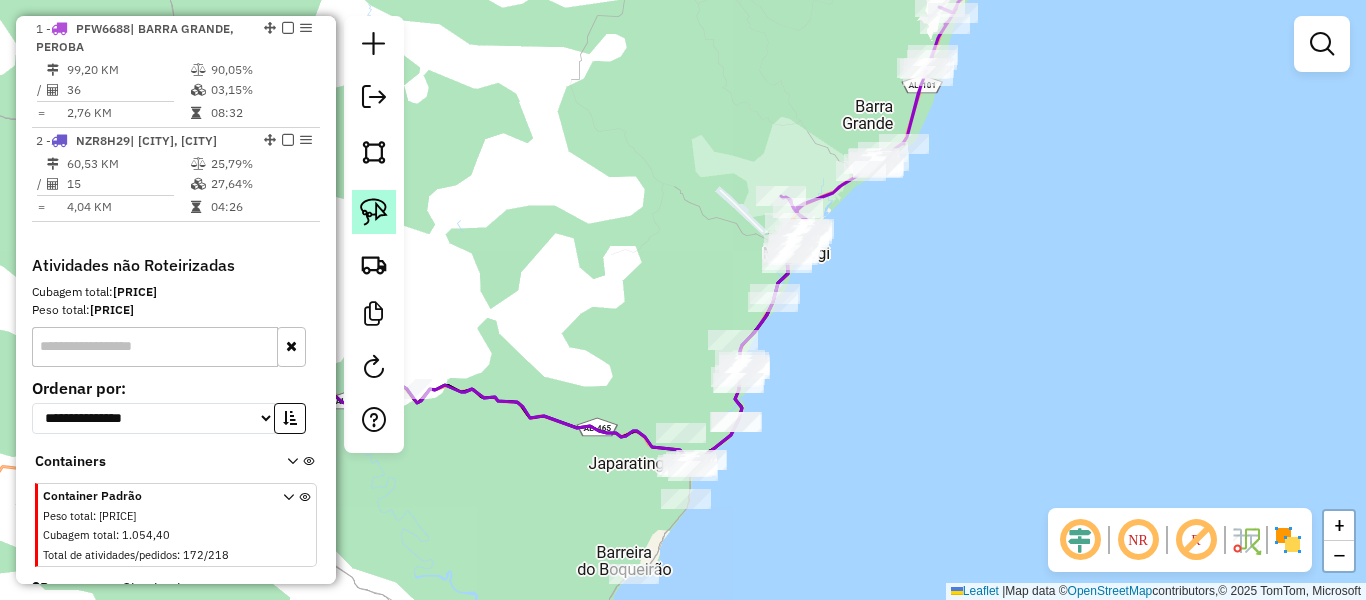 click 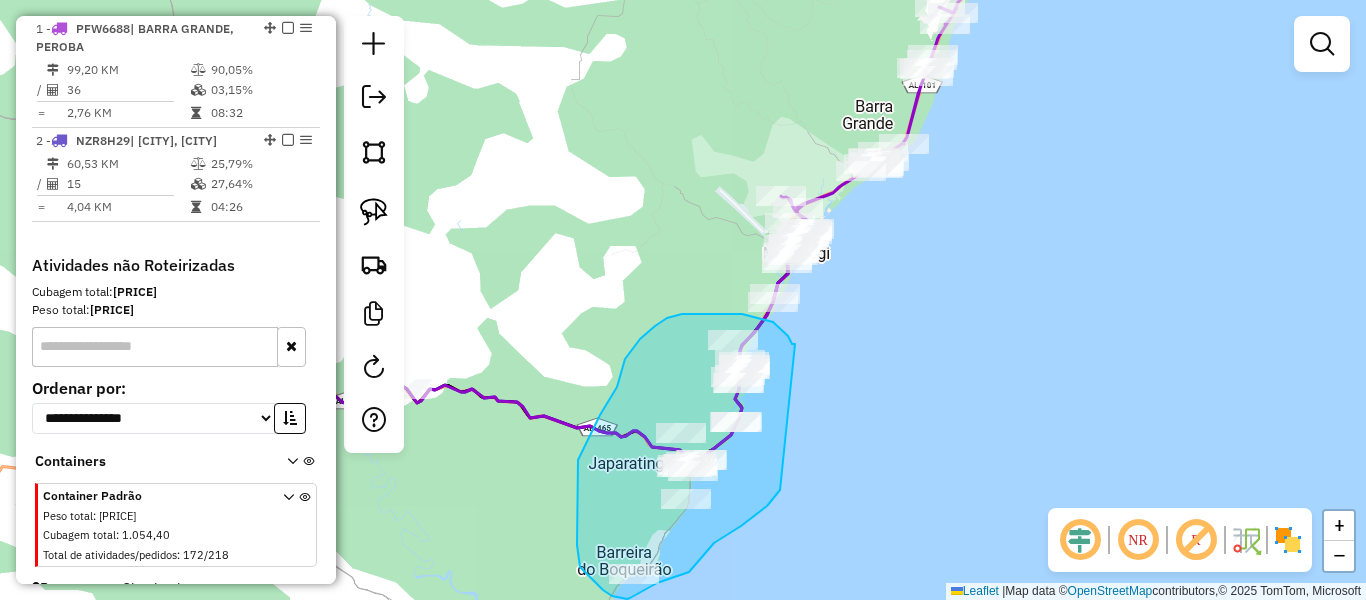 drag, startPoint x: 795, startPoint y: 344, endPoint x: 782, endPoint y: 489, distance: 145.58159 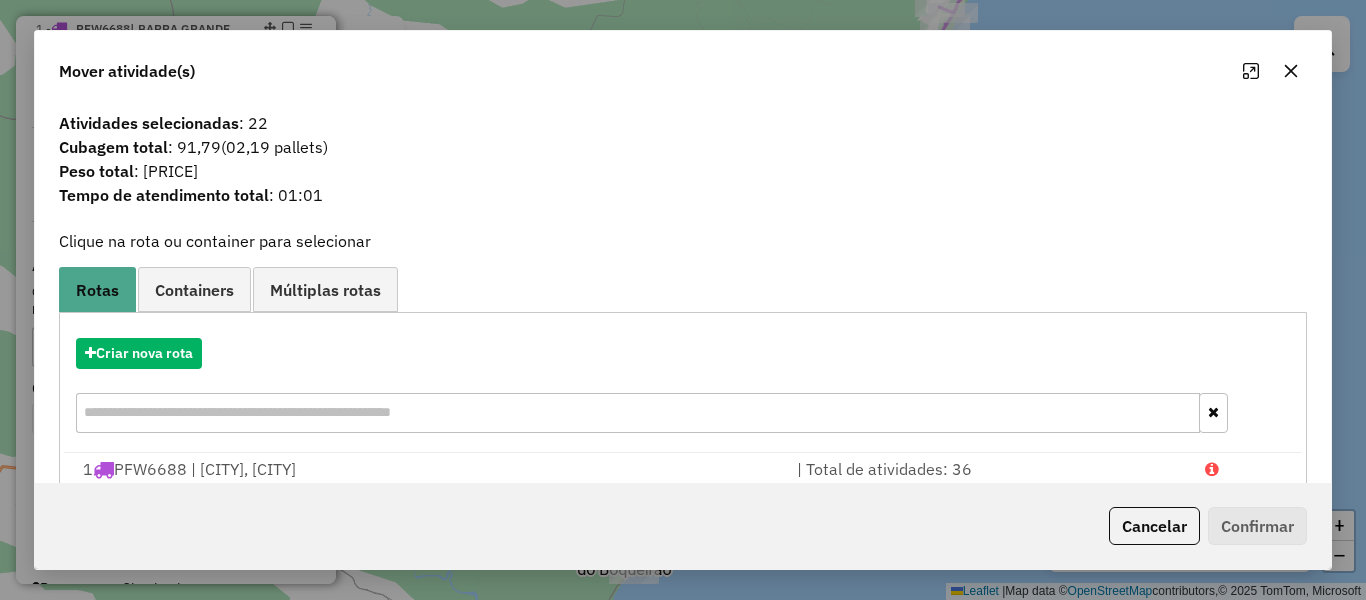 click 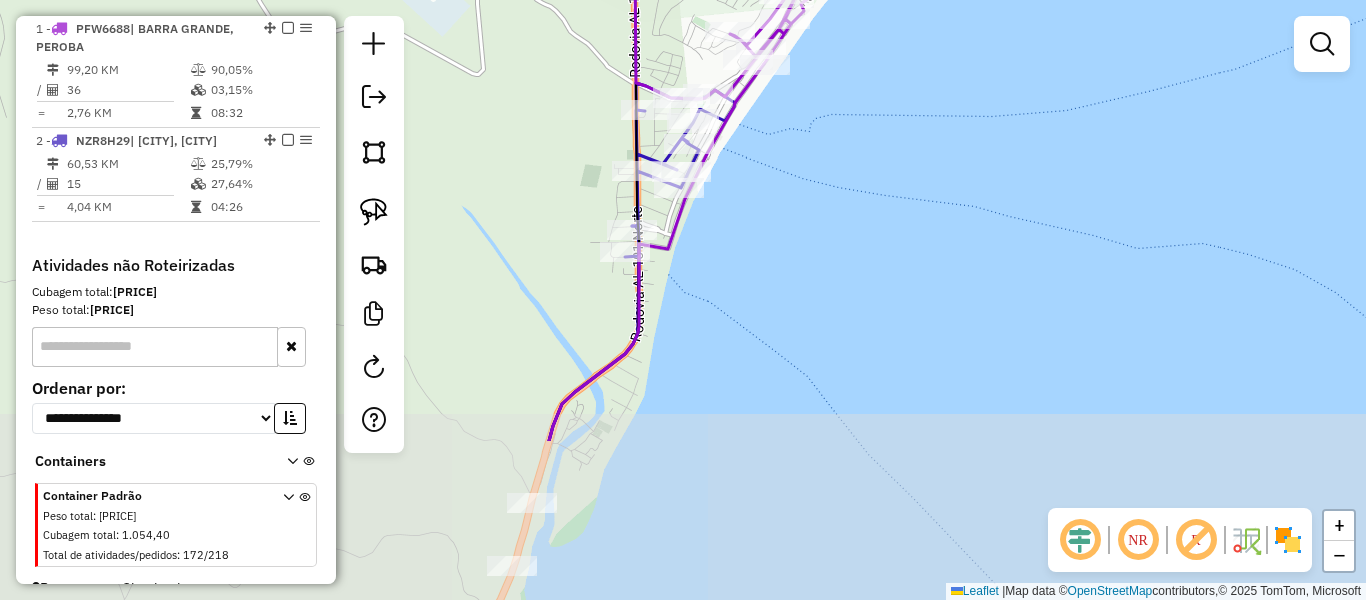 drag, startPoint x: 776, startPoint y: 392, endPoint x: 823, endPoint y: 156, distance: 240.63458 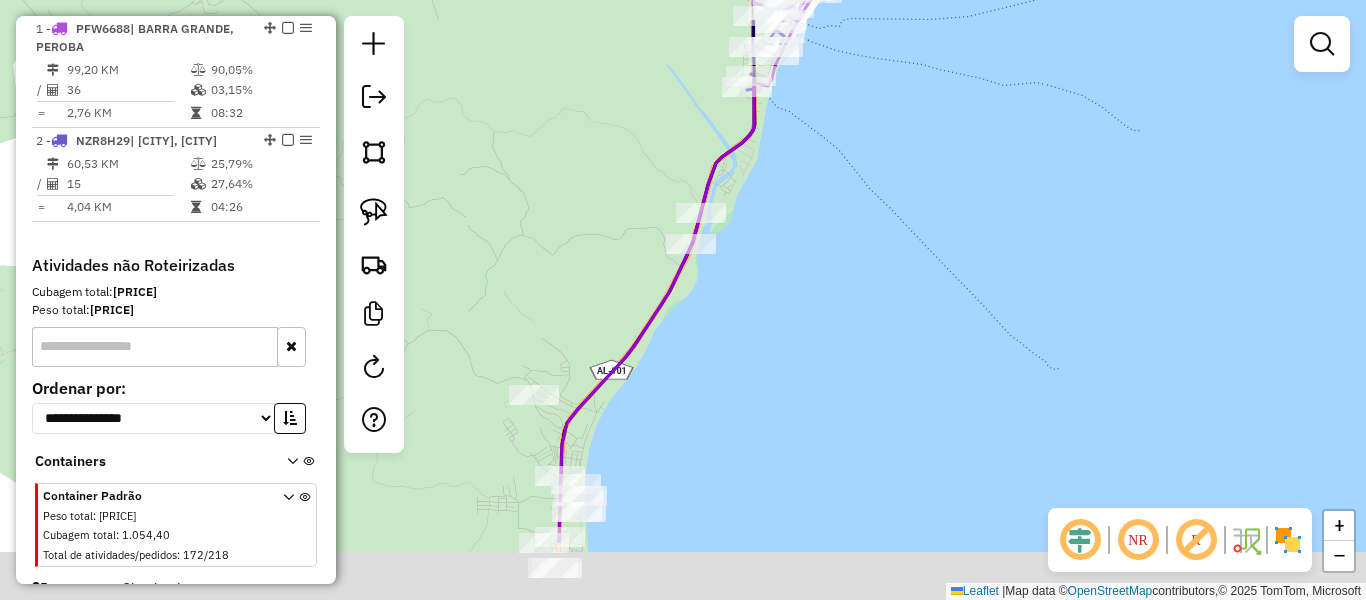 drag, startPoint x: 757, startPoint y: 378, endPoint x: 777, endPoint y: 217, distance: 162.23749 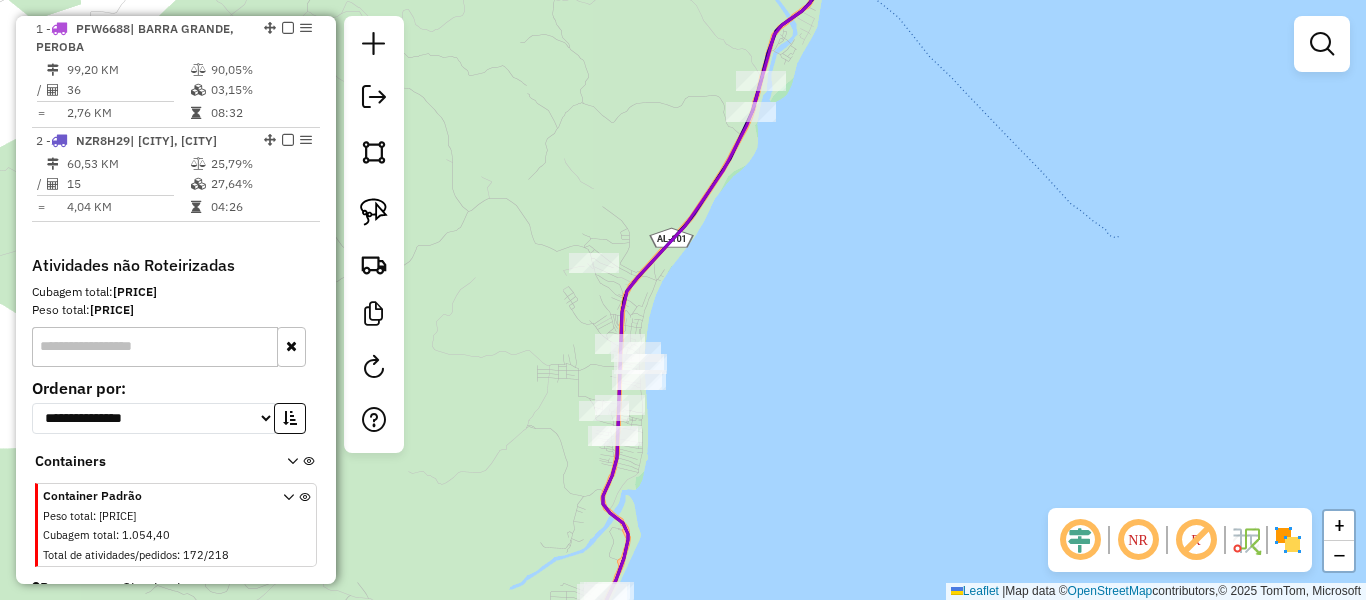drag, startPoint x: 719, startPoint y: 317, endPoint x: 813, endPoint y: 172, distance: 172.80336 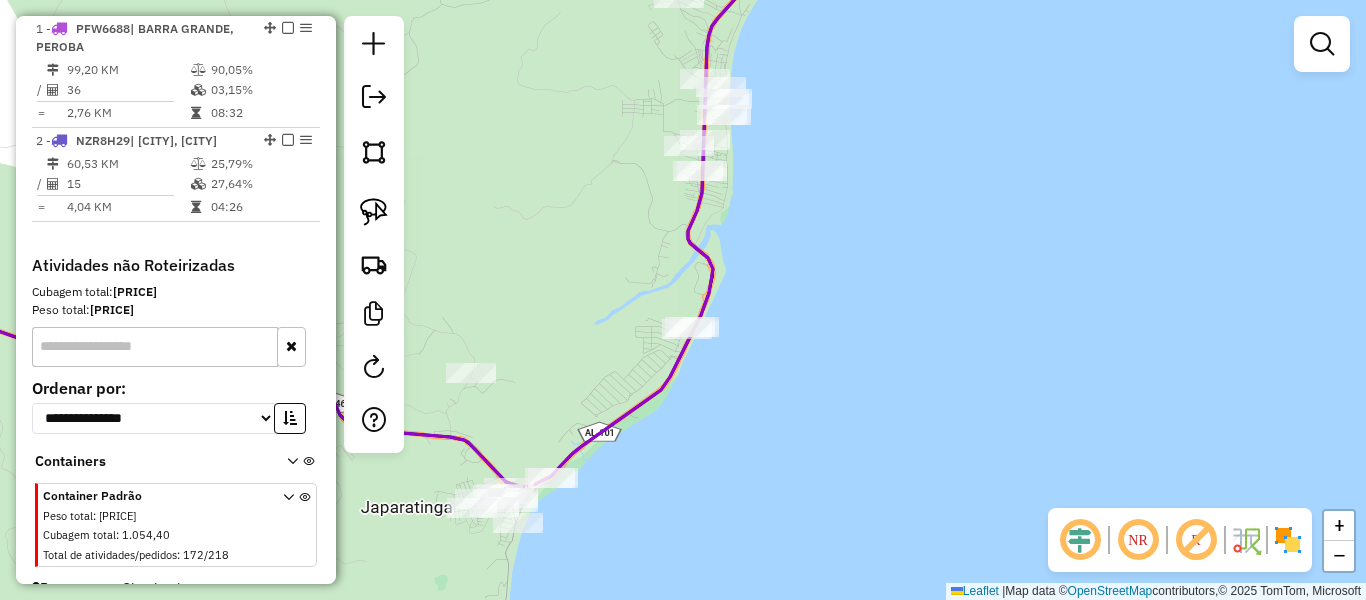 drag, startPoint x: 811, startPoint y: 251, endPoint x: 801, endPoint y: 134, distance: 117.426575 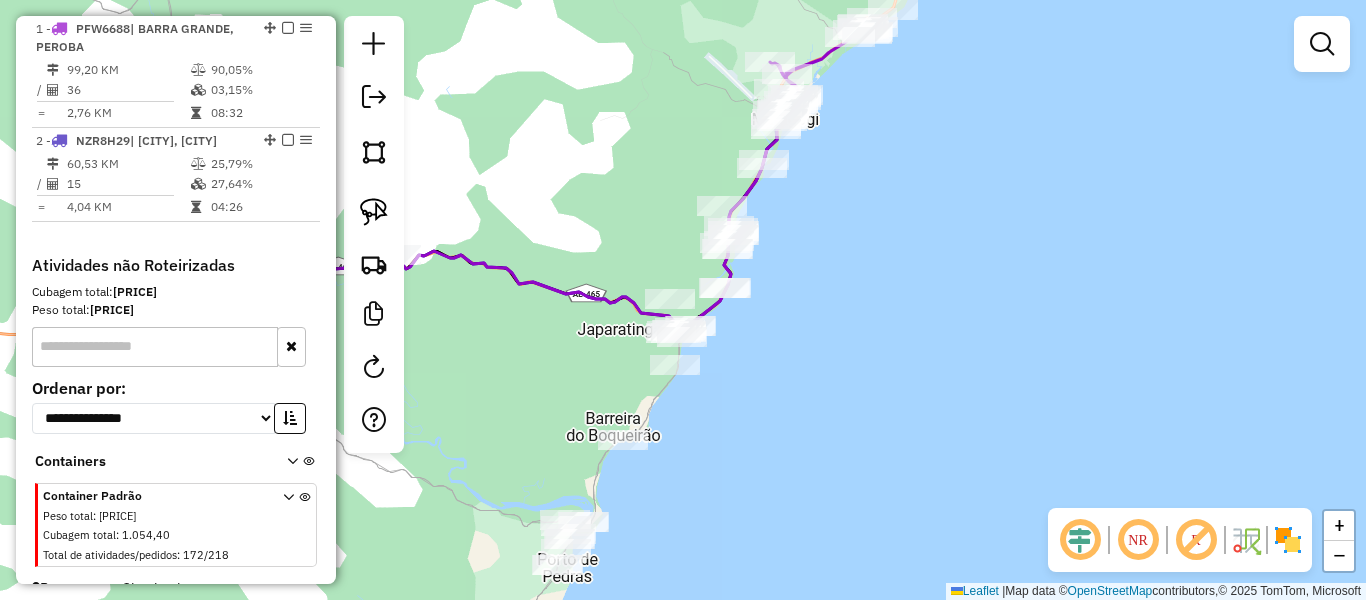 drag, startPoint x: 802, startPoint y: 284, endPoint x: 753, endPoint y: 363, distance: 92.96236 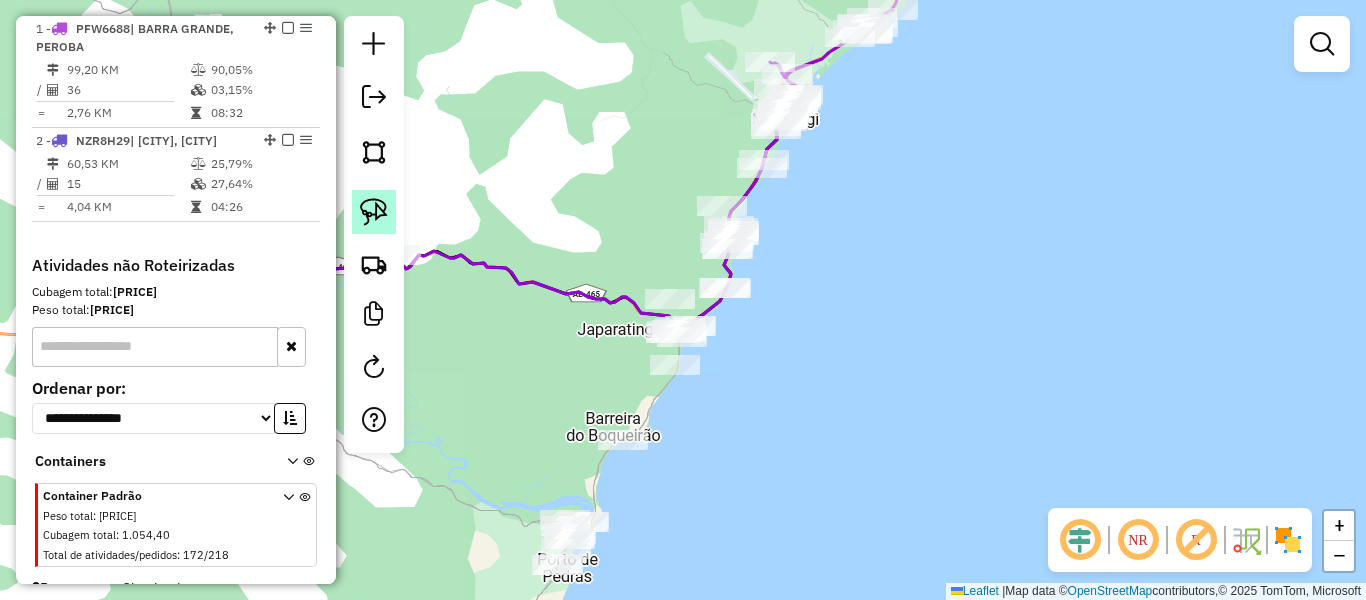 click 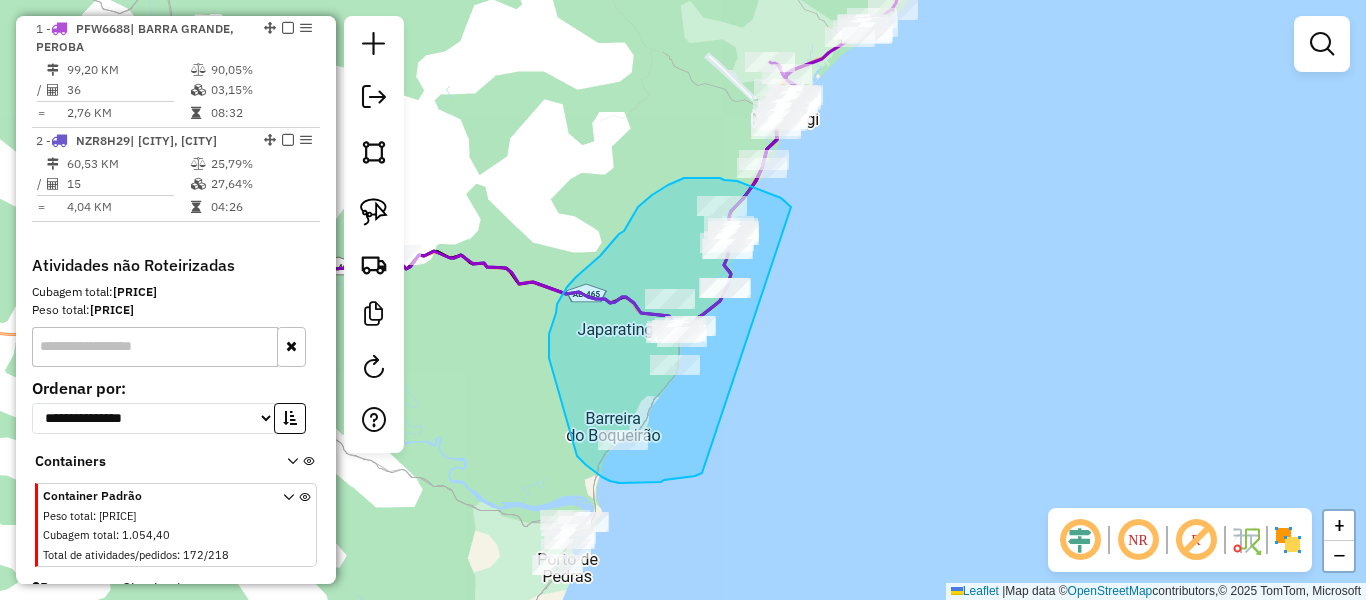 drag, startPoint x: 791, startPoint y: 207, endPoint x: 706, endPoint y: 467, distance: 273.5416 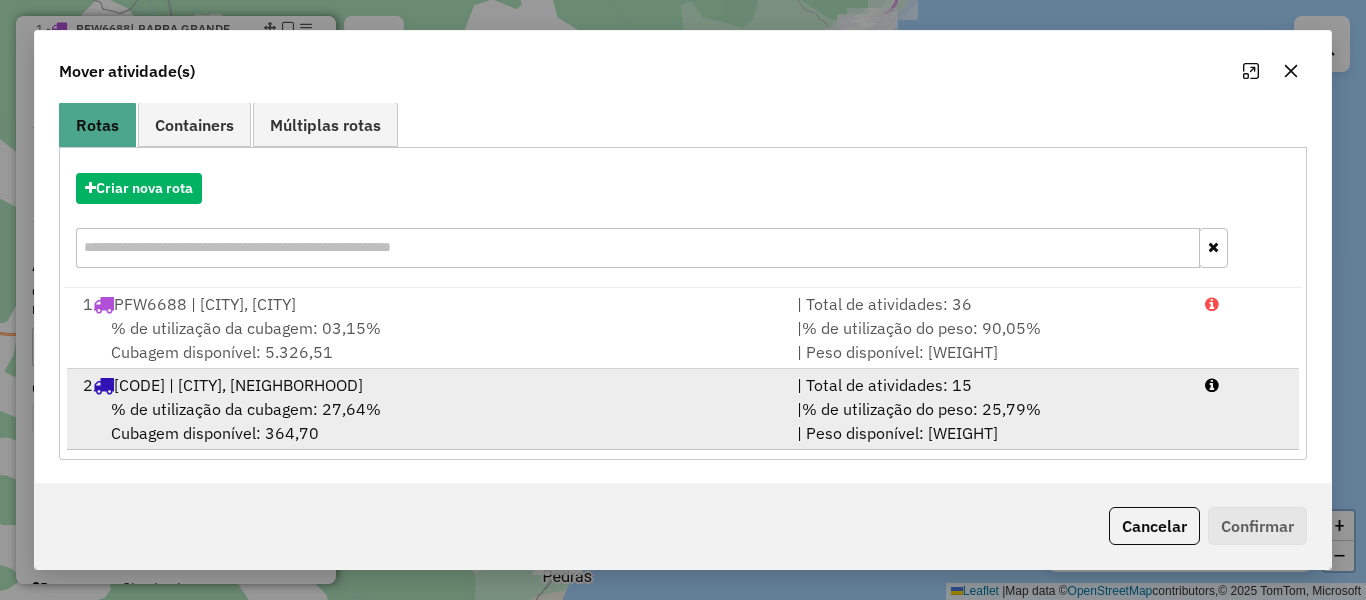 scroll, scrollTop: 166, scrollLeft: 0, axis: vertical 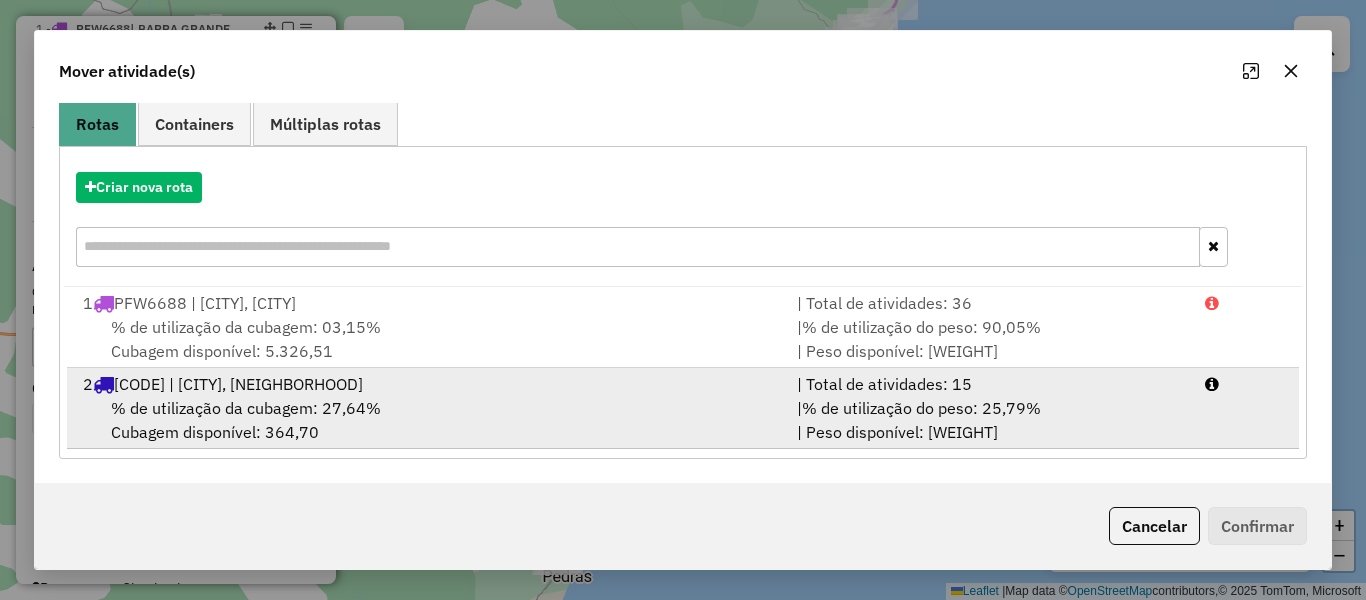 click on "% de utilização da cubagem: 27,64%" at bounding box center (246, 408) 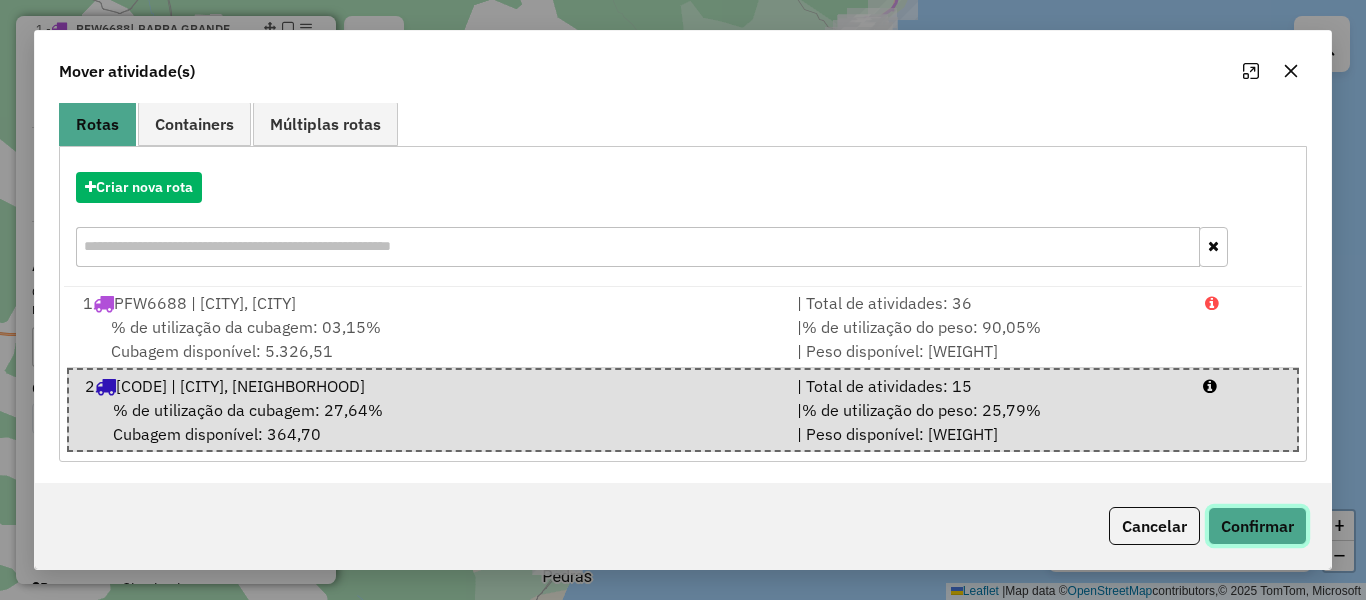 click on "Confirmar" 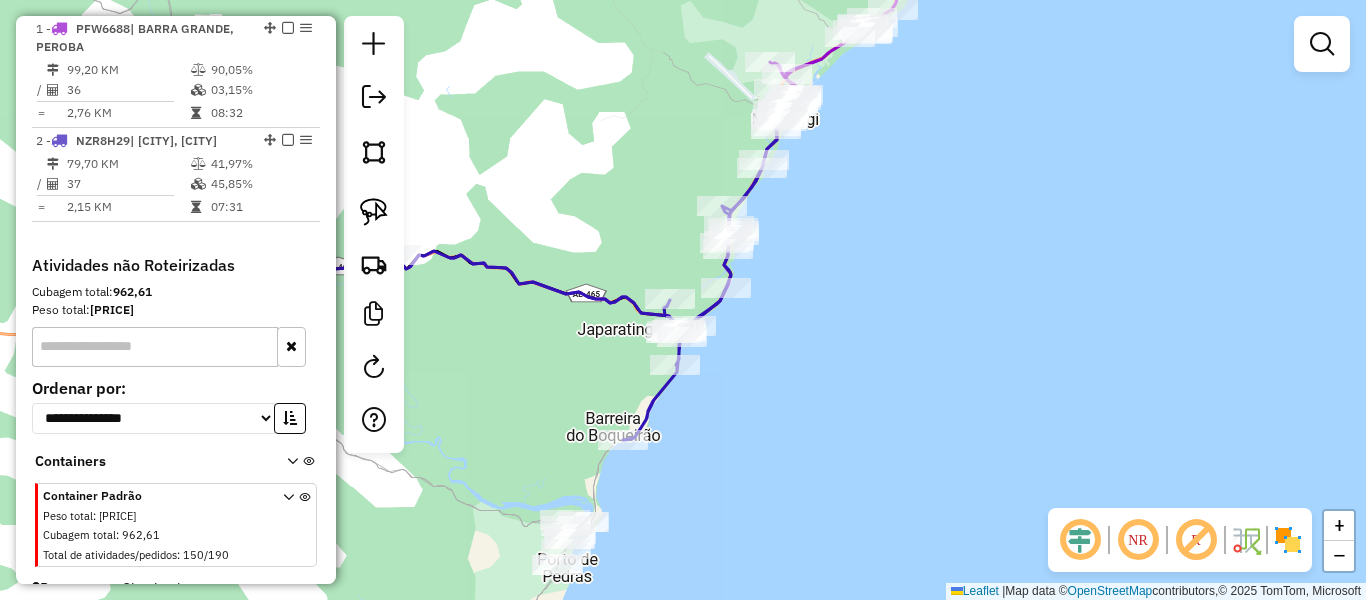 scroll, scrollTop: 0, scrollLeft: 0, axis: both 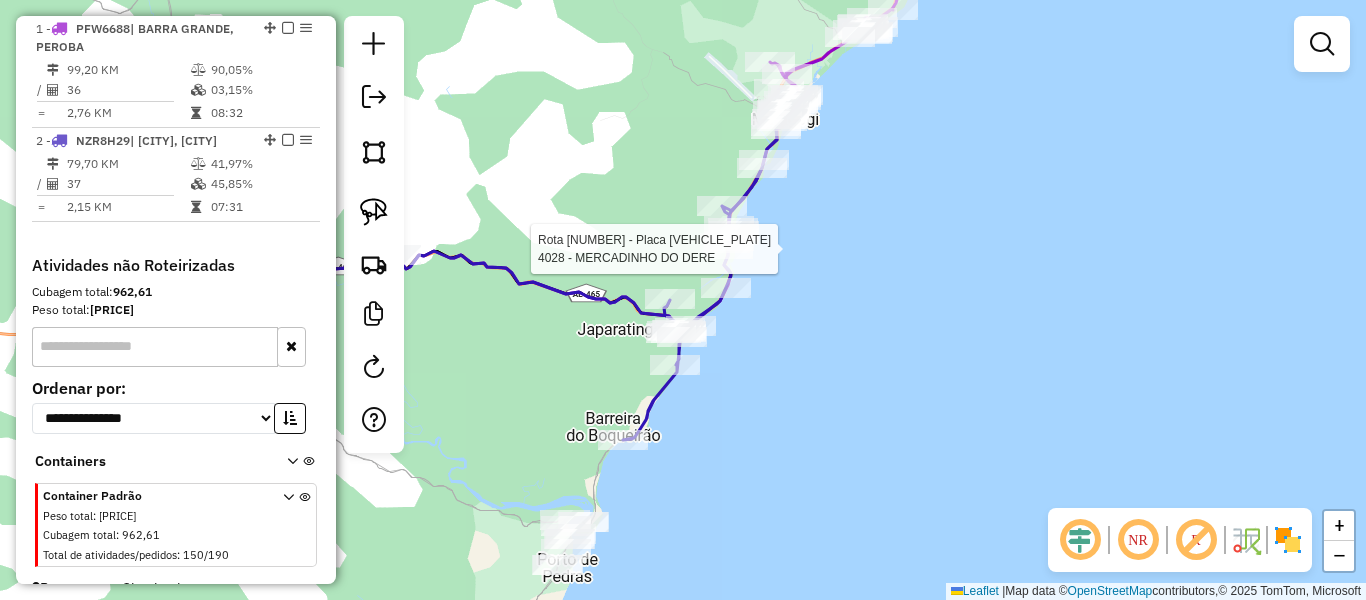 select on "**********" 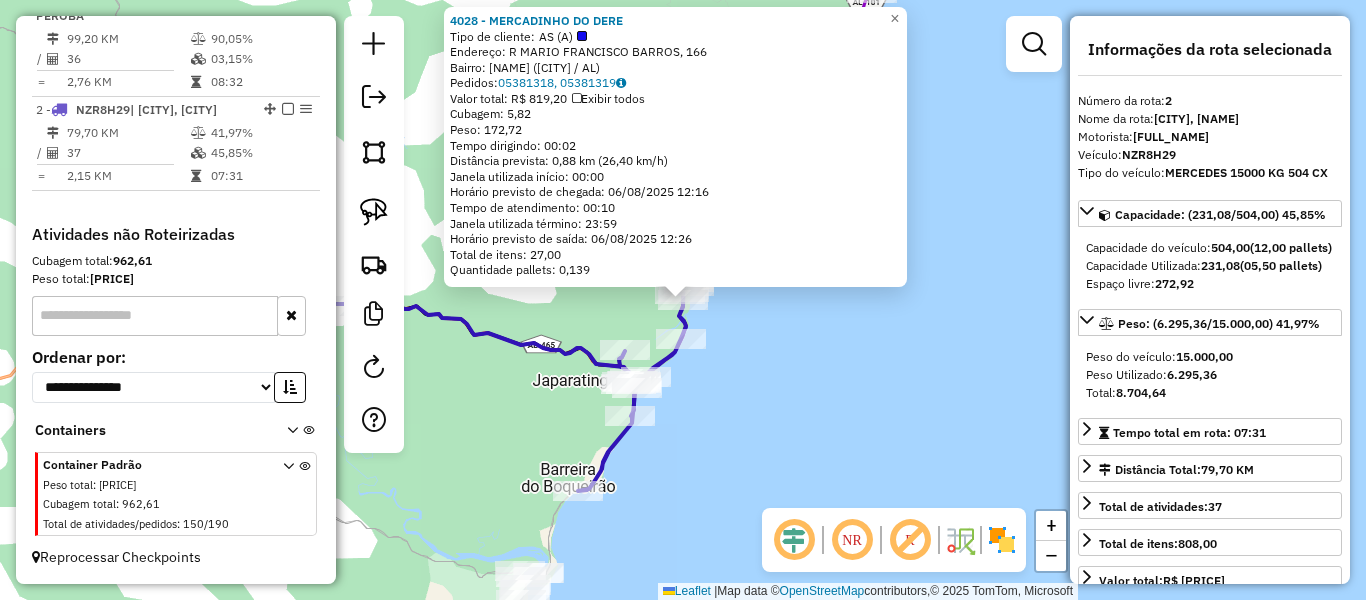 scroll, scrollTop: 799, scrollLeft: 0, axis: vertical 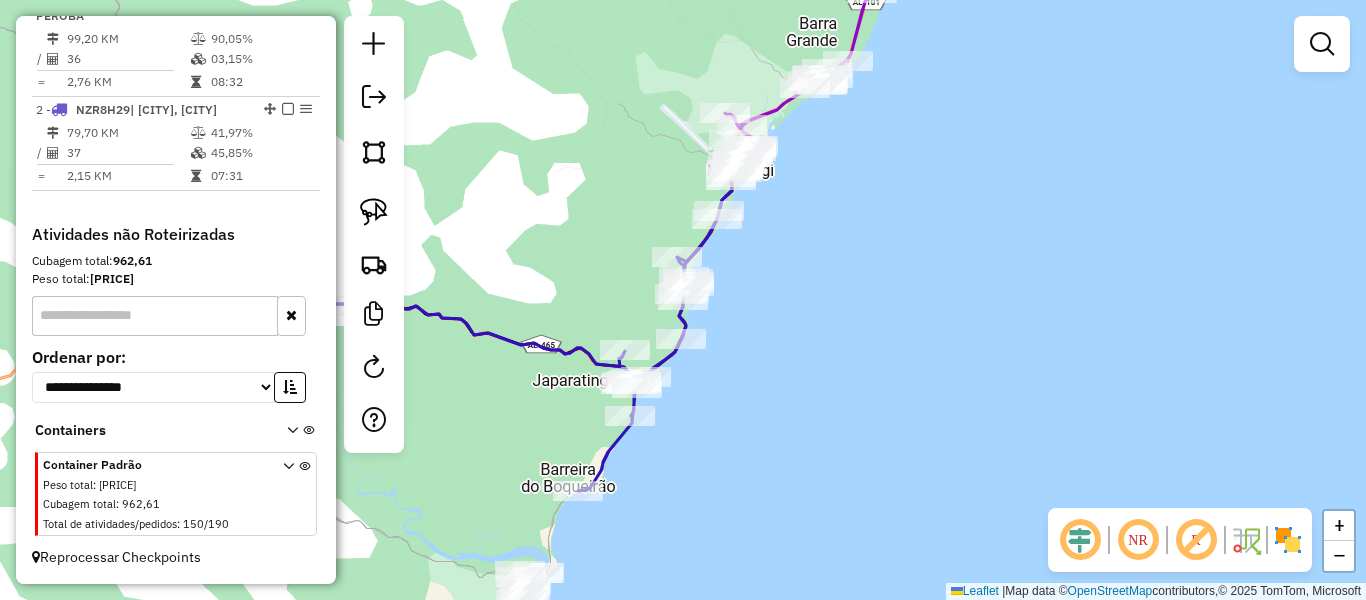 click on "Janela de atendimento Grade de atendimento Capacidade Transportadoras Veículos Cliente Pedidos  Rotas Selecione os dias de semana para filtrar as janelas de atendimento  Seg   Ter   Qua   Qui   Sex   Sáb   Dom  Informe o período da janela de atendimento: De: Até:  Filtrar exatamente a janela do cliente  Considerar janela de atendimento padrão  Selecione os dias de semana para filtrar as grades de atendimento  Seg   Ter   Qua   Qui   Sex   Sáb   Dom   Considerar clientes sem dia de atendimento cadastrado  Clientes fora do dia de atendimento selecionado Filtrar as atividades entre os valores definidos abaixo:  Peso mínimo:   Peso máximo:   Cubagem mínima:   Cubagem máxima:   De:   Até:  Filtrar as atividades entre o tempo de atendimento definido abaixo:  De:   Até:   Considerar capacidade total dos clientes não roteirizados Transportadora: Selecione um ou mais itens Tipo de veículo: Selecione um ou mais itens Veículo: Selecione um ou mais itens Motorista: Selecione um ou mais itens Nome: Rótulo:" 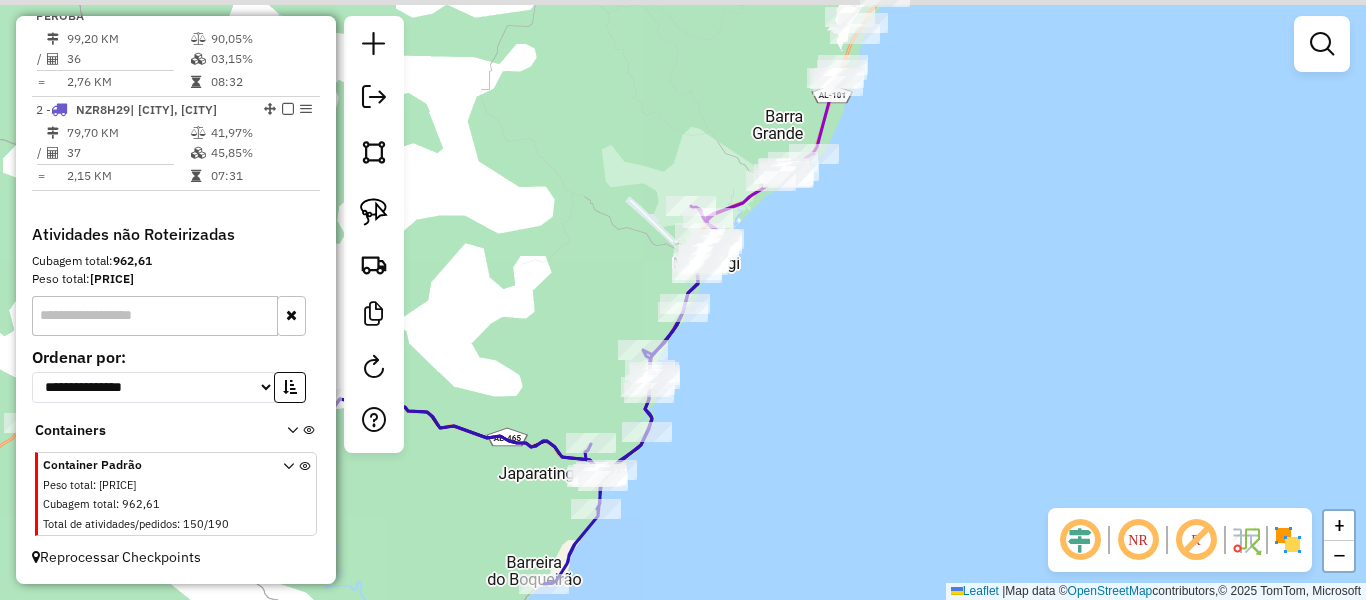 drag, startPoint x: 822, startPoint y: 251, endPoint x: 820, endPoint y: 413, distance: 162.01234 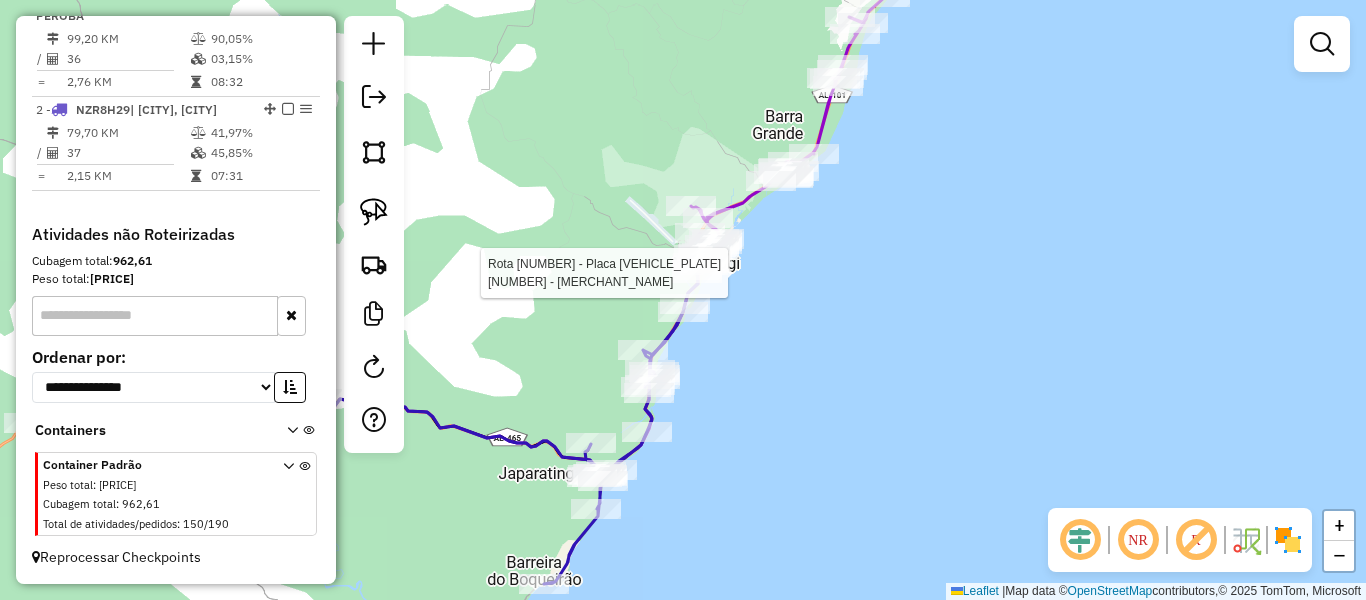select on "**********" 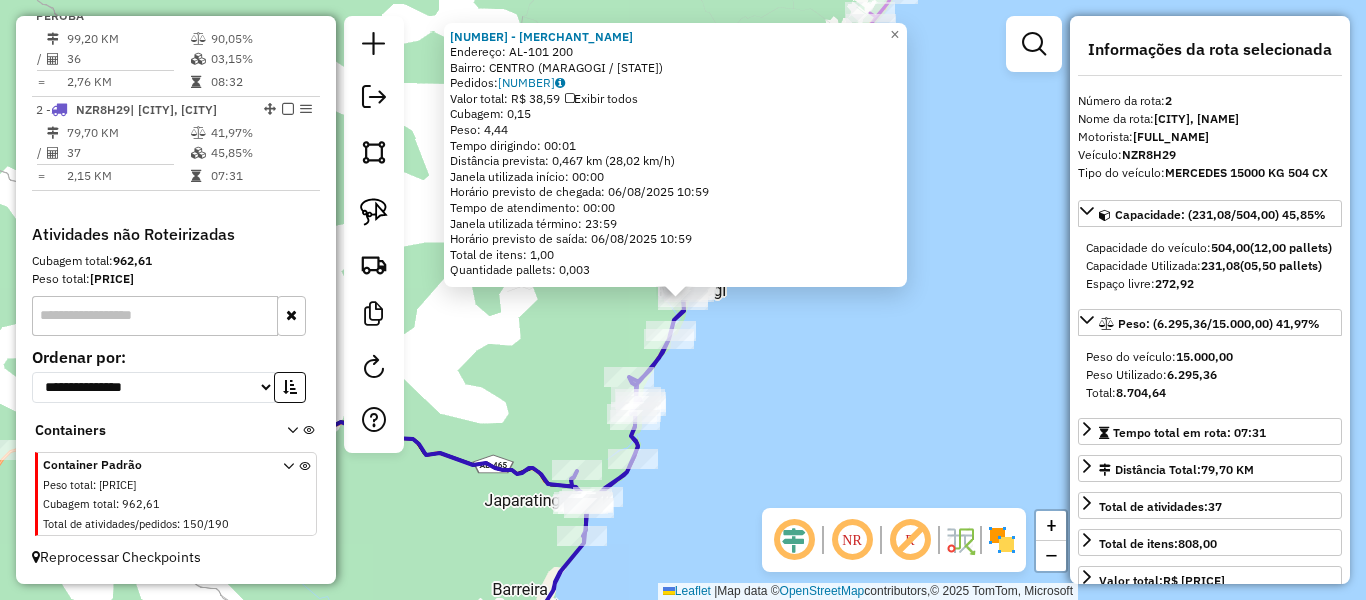 click on "[NUMBER] - [NAME] Endereço:  [STREET] [NUMBER]   Bairro: [NEIGHBORHOOD] ([CITY] / [STATE])   Pedidos:  [NUMBER]   Valor total: R$ [PRICE]   Exibir todos   Cubagem: [WEIGHT]  Peso: [WEIGHT]  Tempo dirigindo: [TIME]   Distância prevista: [DISTANCE] km ([SPEED] km/h)   Janela utilizada início: [TIME]   Horário previsto de chegada: [DATE] [TIME]   Tempo de atendimento: [TIME]   Janela utilizada término: [TIME]   Horário previsto de saída: [DATE] [TIME]   Total de itens: [NUMBER]   Quantidade pallets: [NUMBER]  × Janela de atendimento Grade de atendimento Capacidade Transportadoras Veículos Cliente Pedidos  Rotas Selecione os dias de semana para filtrar as janelas de atendimento  Seg   Ter   Qua   Qui   Sex   Sáb   Dom  Informe o período da janela de atendimento: De: Até:  Filtrar exatamente a janela do cliente  Considerar janela de atendimento padrão  Selecione os dias de semana para filtrar as grades de atendimento  Seg   Ter   Qua   Qui   Sex   Sáb   Dom   Considerar clientes sem dia de atendimento cadastrado  Peso mínimo:" 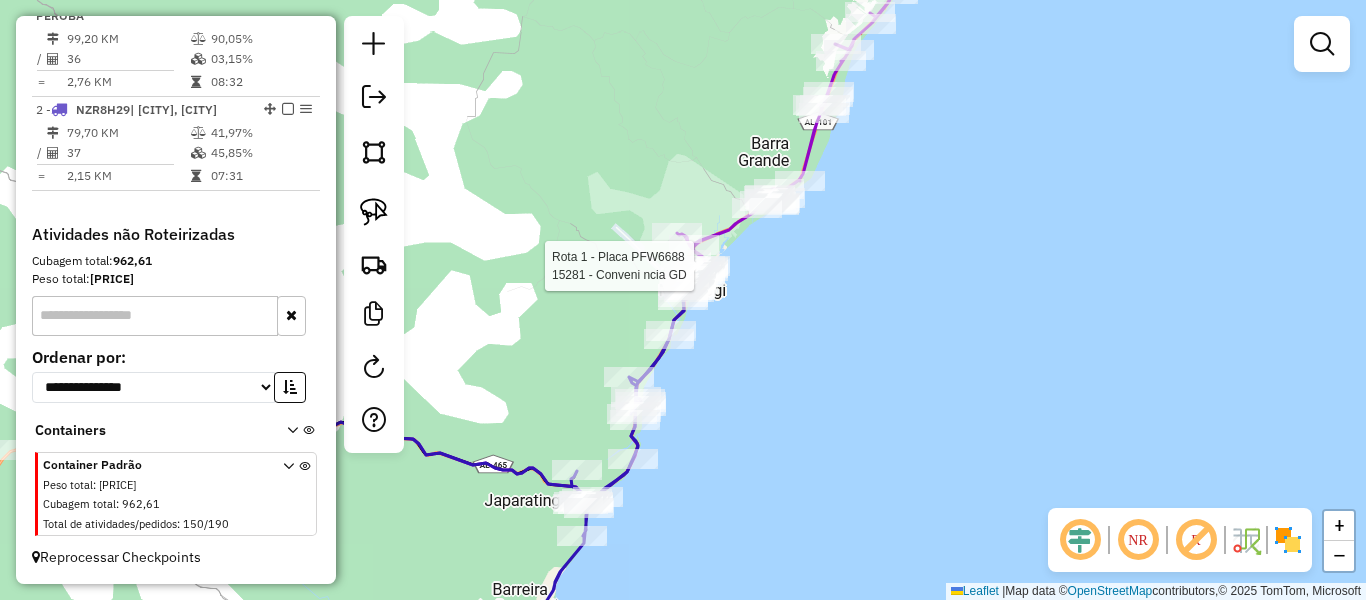 select on "**********" 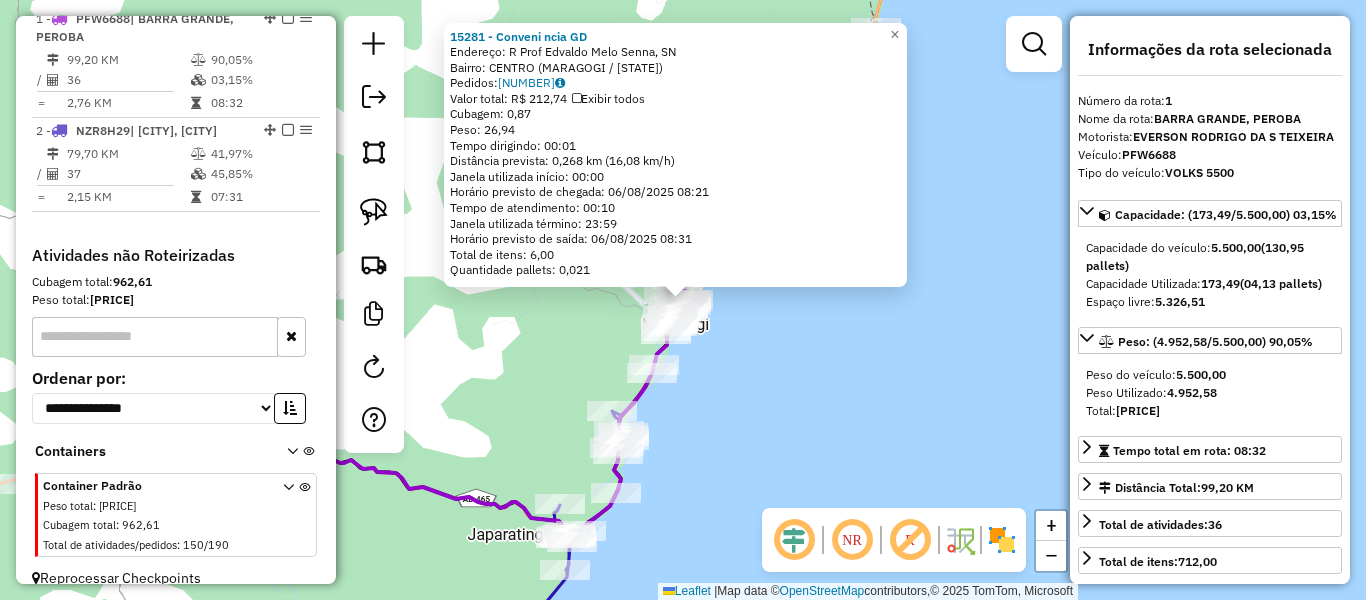 scroll, scrollTop: 750, scrollLeft: 0, axis: vertical 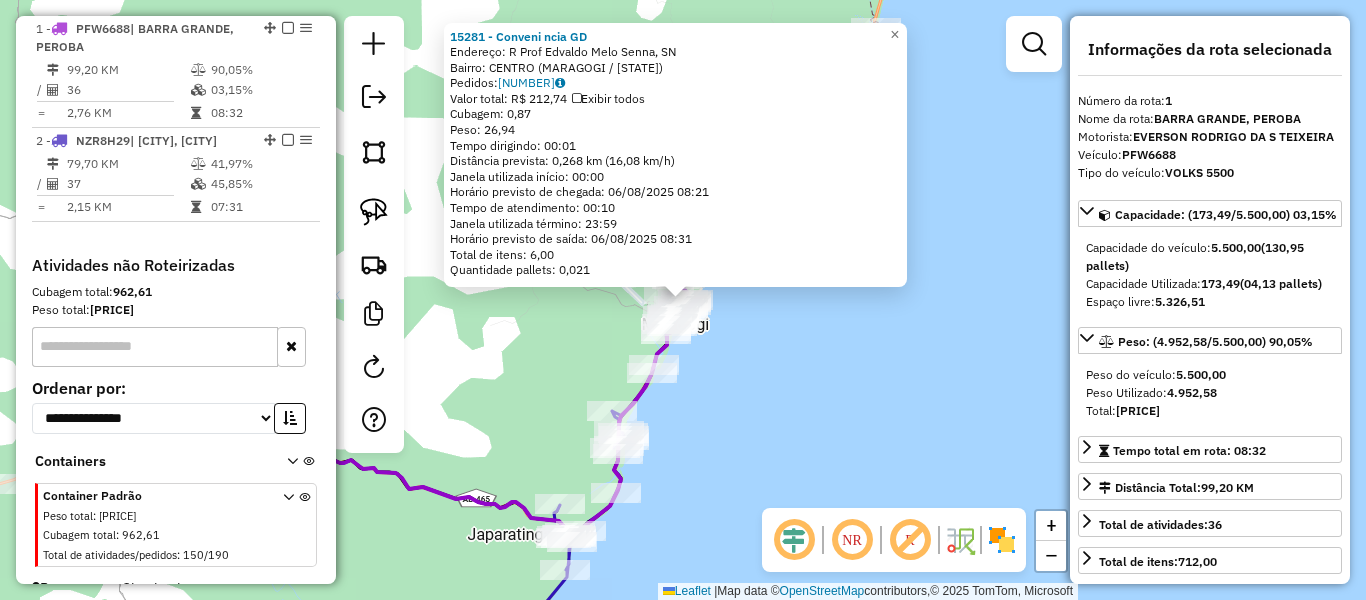 click on "[NUMBER] - [NAME]  Endereço: [STREET] [NAME], SN   Bairro: [NEIGHBORHOOD] ([CITY] / [STATE])   Pedidos:  [NUMBER]   Valor total: R$ [PRICE]   Exibir todos   Cubagem: [WEIGHT]  Peso: [WEIGHT]  Tempo dirigindo: [TIME]   Distância prevista: [DISTANCE] km ([SPEED] km/h)   Janela utilizada início: [TIME]   Horário previsto de chegada: [DATE] [TIME]   Tempo de atendimento: [TIME]   Janela utilizada término: [TIME]   Horário previsto de saída: [DATE] [TIME]   Total de itens: [NUMBER]   Quantidade pallets: [NUMBER]  × Janela de atendimento Grade de atendimento Capacidade Transportadoras Veículos Cliente Pedidos  Rotas Selecione os dias de semana para filtrar as janelas de atendimento  Seg   Ter   Qua   Qui   Sex   Sáb   Dom  Informe o período da janela de atendimento: De: Até:  Filtrar exatamente a janela do cliente  Considerar janela de atendimento padrão  Selecione os dias de semana para filtrar as grades de atendimento  Seg   Ter   Qua   Qui   Sex   Sáb   Dom   Clientes fora do dia de atendimento selecionado De:" 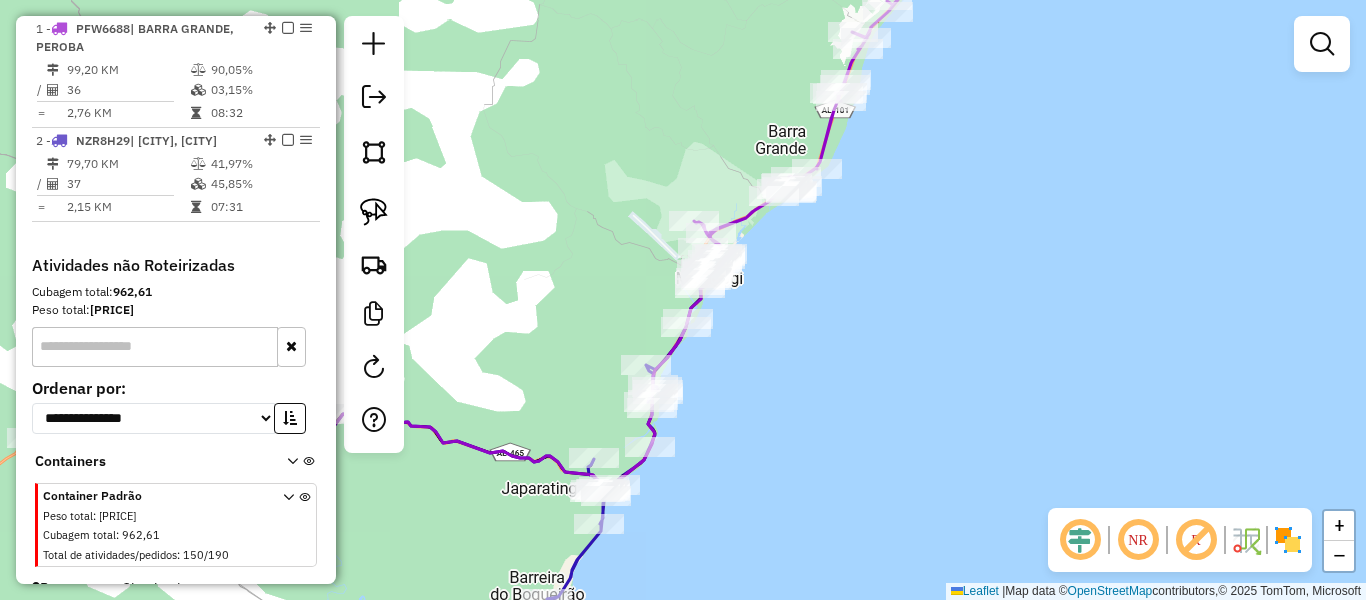 drag, startPoint x: 730, startPoint y: 411, endPoint x: 766, endPoint y: 359, distance: 63.245552 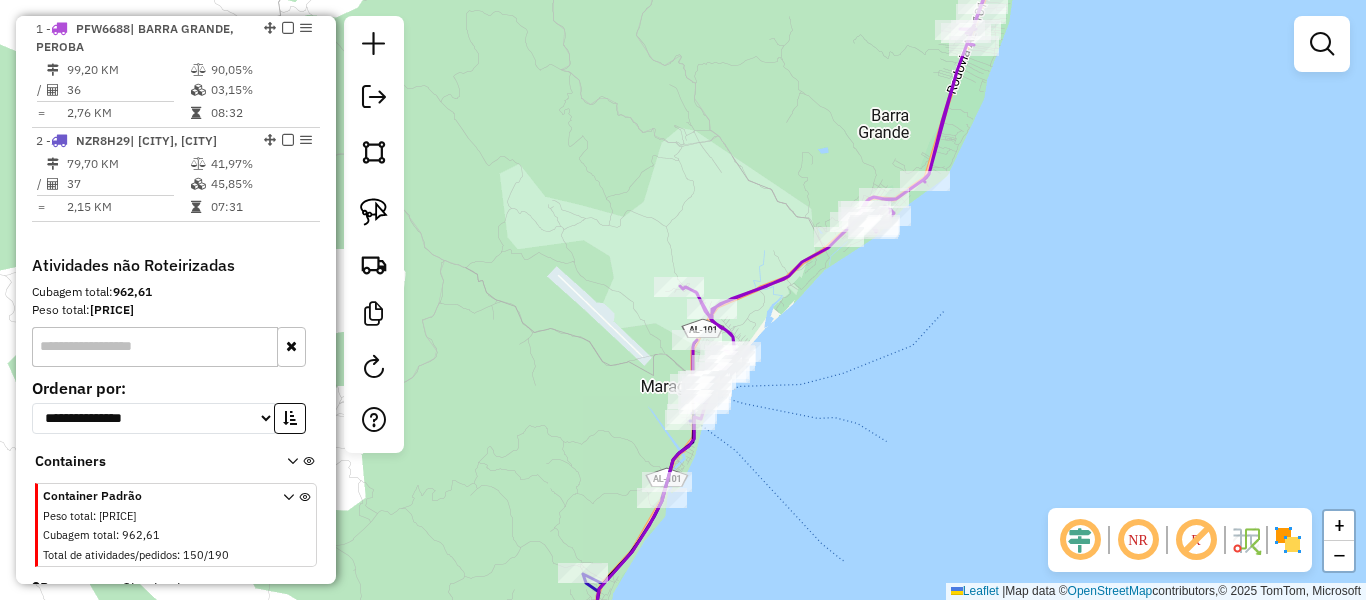 drag, startPoint x: 758, startPoint y: 400, endPoint x: 808, endPoint y: 352, distance: 69.31089 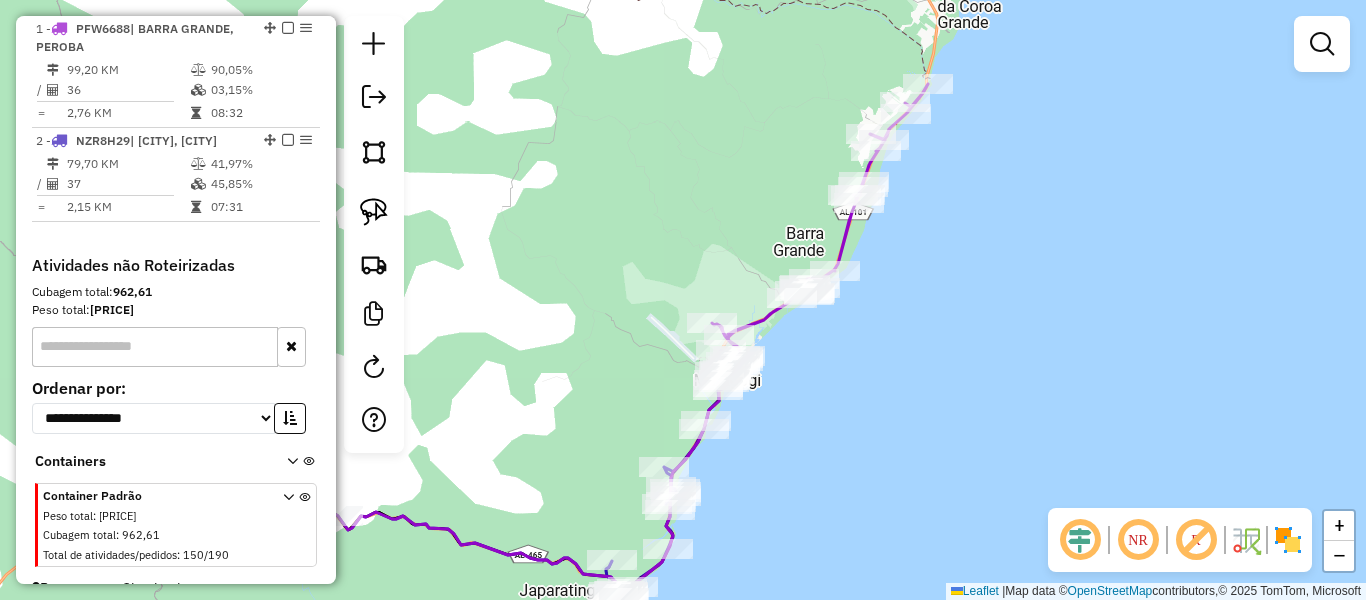 drag, startPoint x: 893, startPoint y: 351, endPoint x: 822, endPoint y: 366, distance: 72.56721 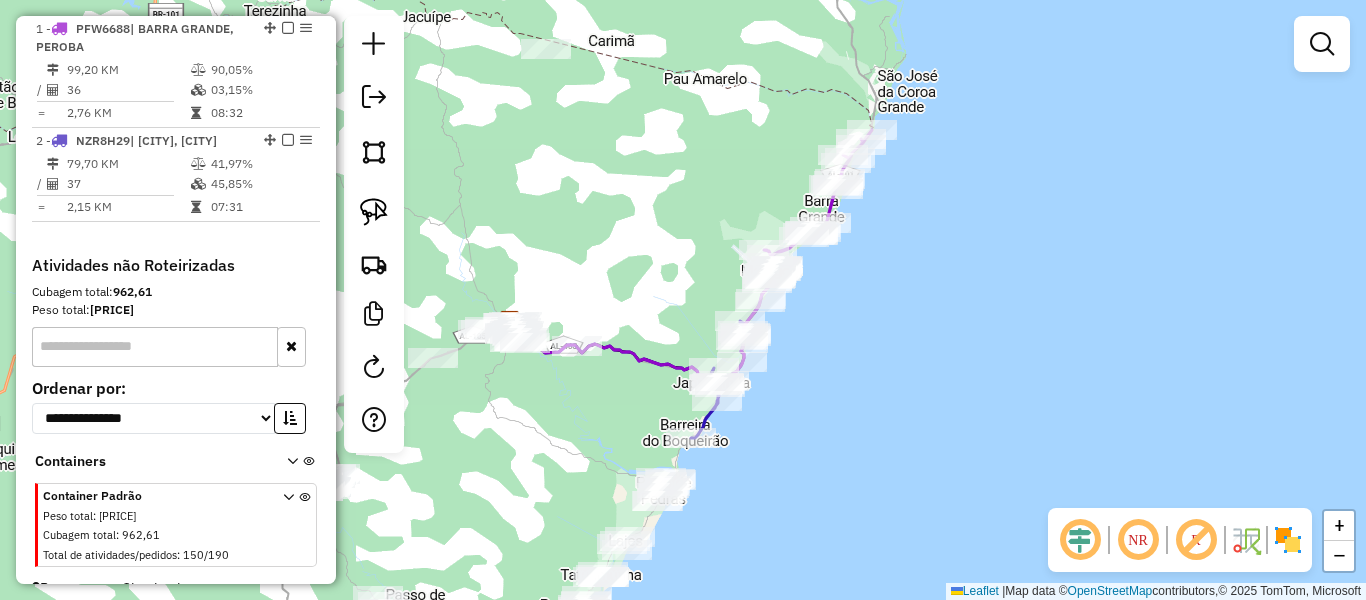drag, startPoint x: 793, startPoint y: 471, endPoint x: 885, endPoint y: 202, distance: 284.2974 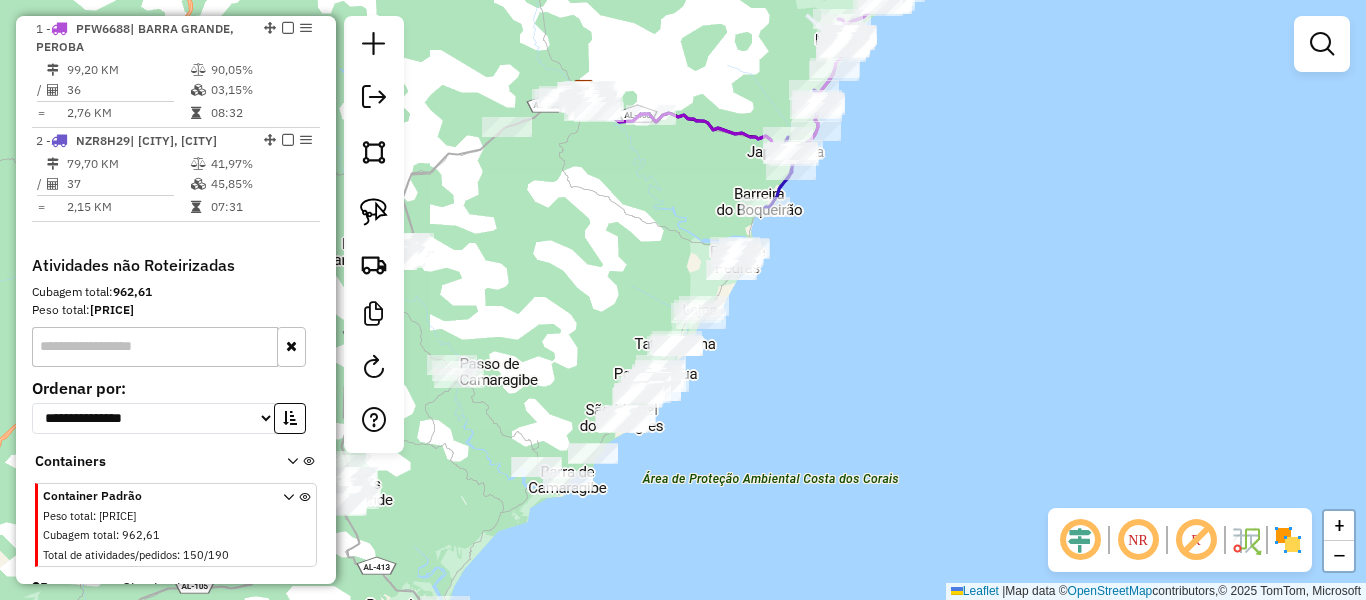 drag, startPoint x: 834, startPoint y: 329, endPoint x: 855, endPoint y: 245, distance: 86.58522 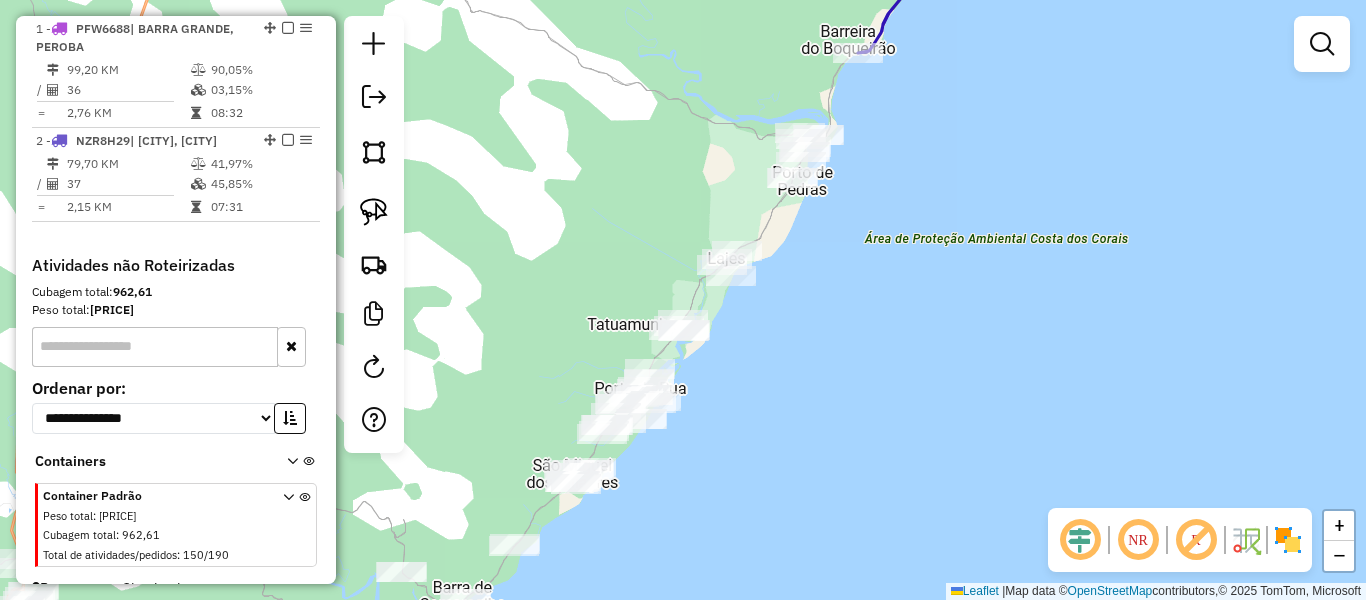 drag, startPoint x: 767, startPoint y: 420, endPoint x: 754, endPoint y: 429, distance: 15.811388 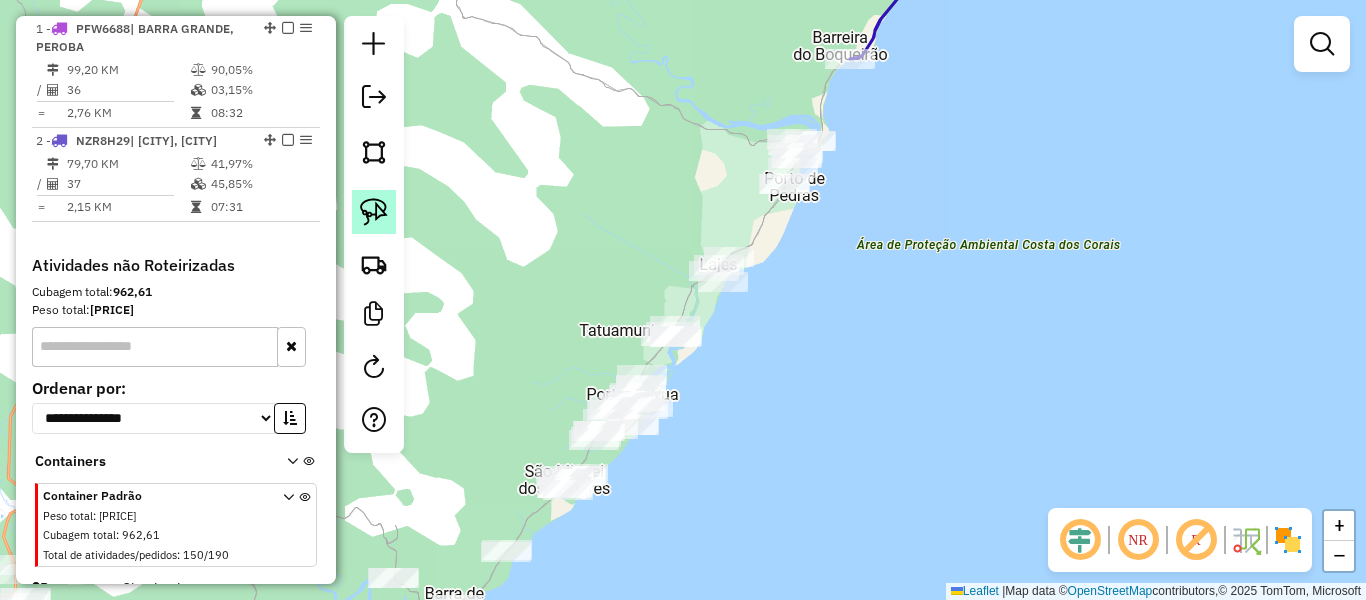 click 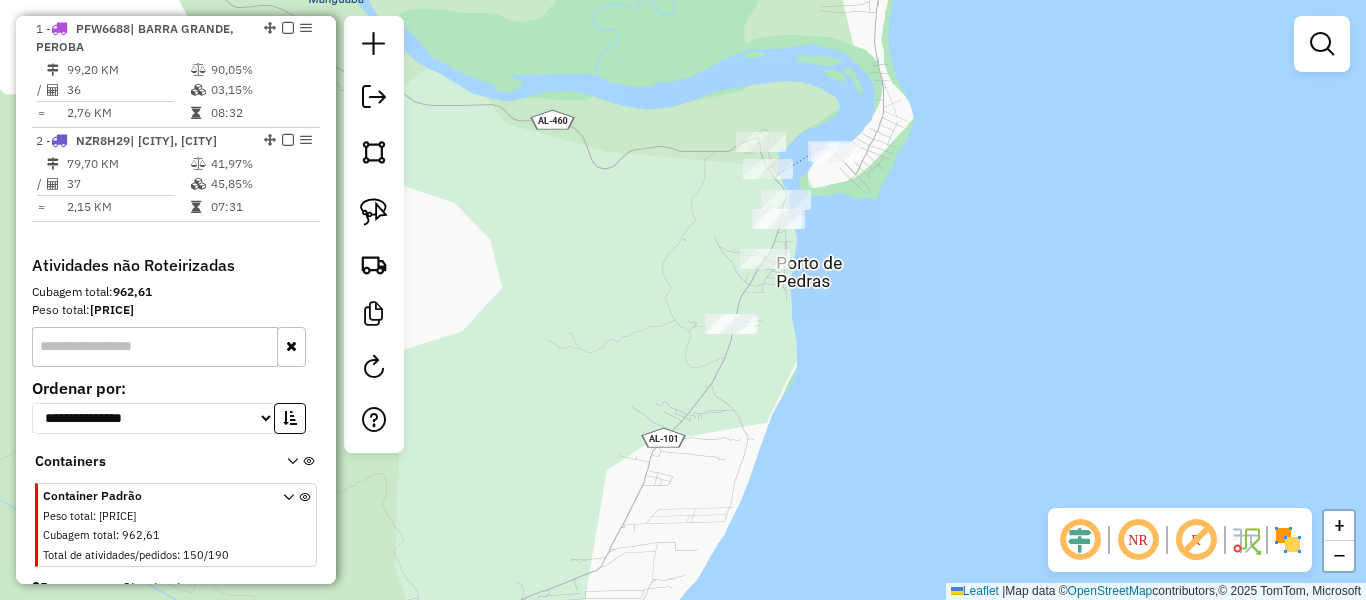 drag, startPoint x: 381, startPoint y: 205, endPoint x: 557, endPoint y: 204, distance: 176.00284 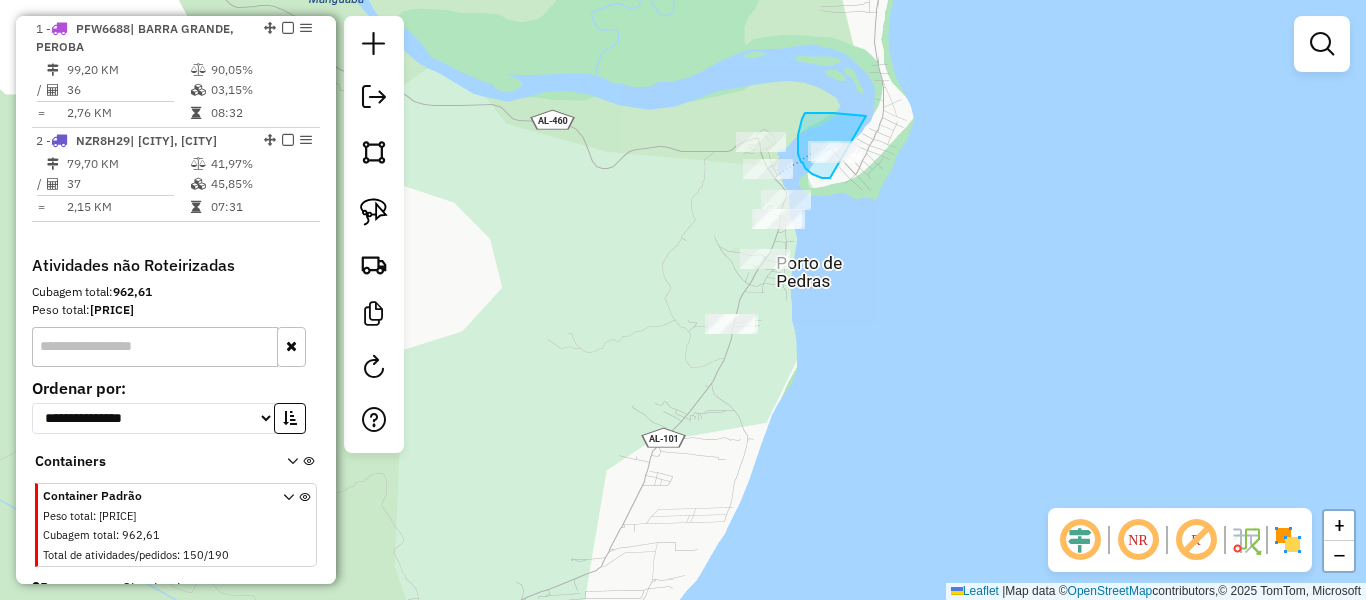 drag, startPoint x: 866, startPoint y: 116, endPoint x: 878, endPoint y: 169, distance: 54.34151 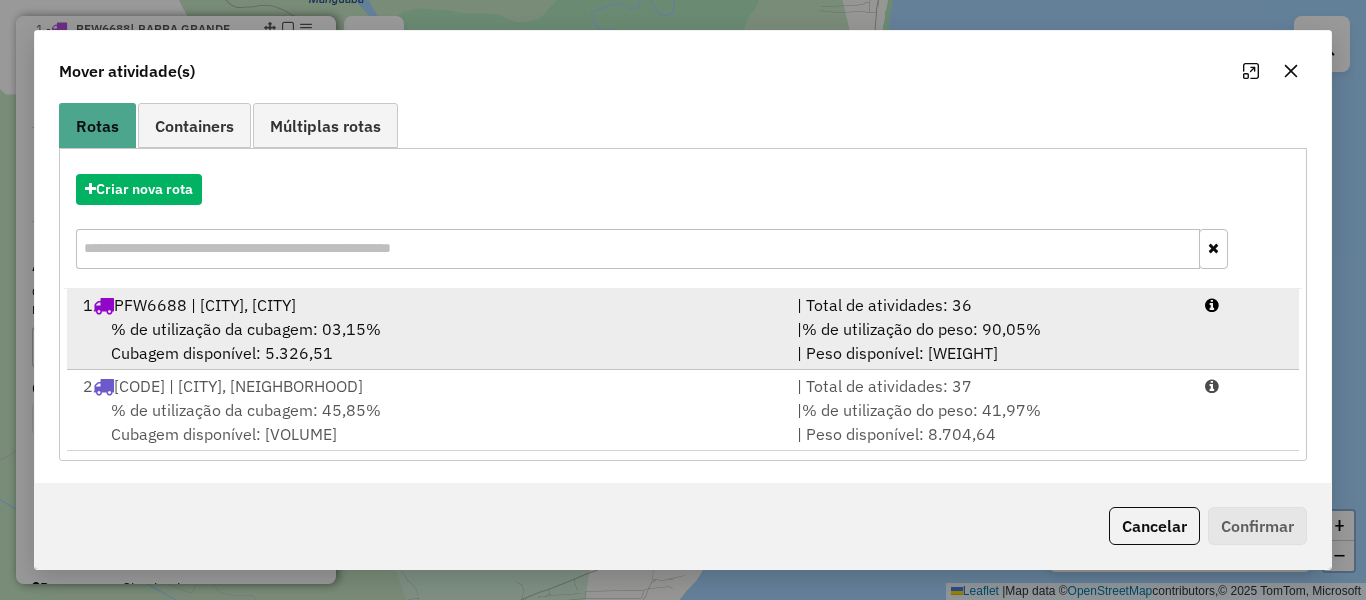 scroll, scrollTop: 166, scrollLeft: 0, axis: vertical 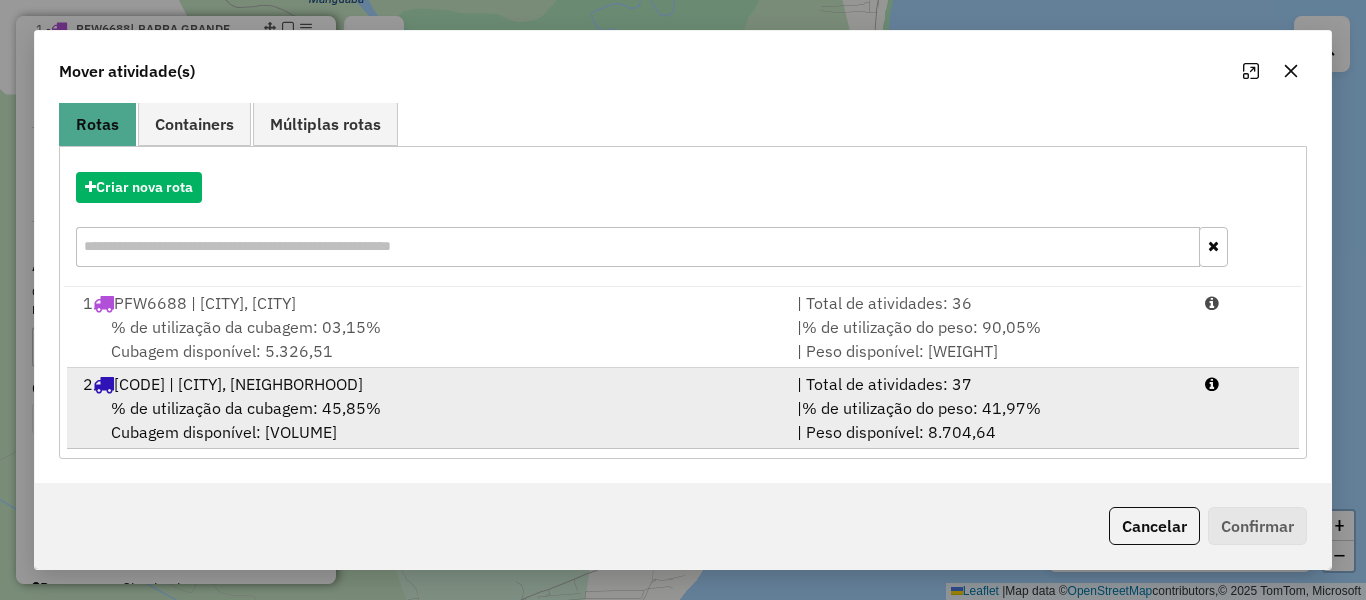 click on "[NUMBER] [CODE] | [CITY], [NEIGHBORHOOD]" at bounding box center [428, 384] 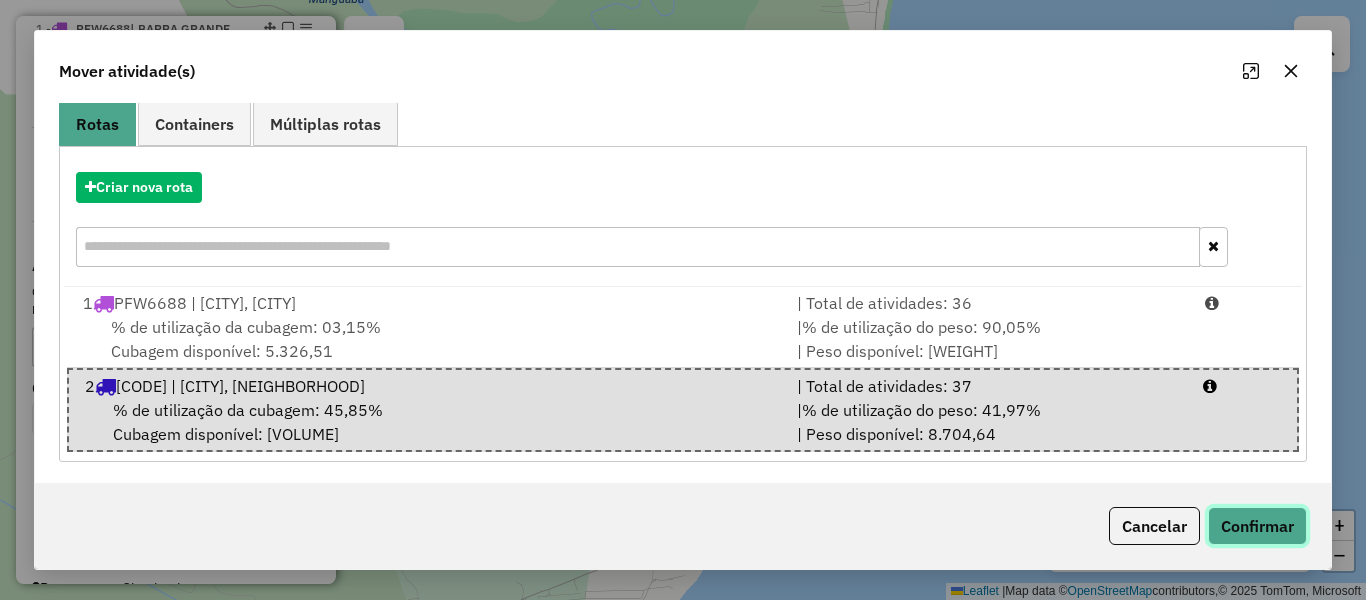 click on "Confirmar" 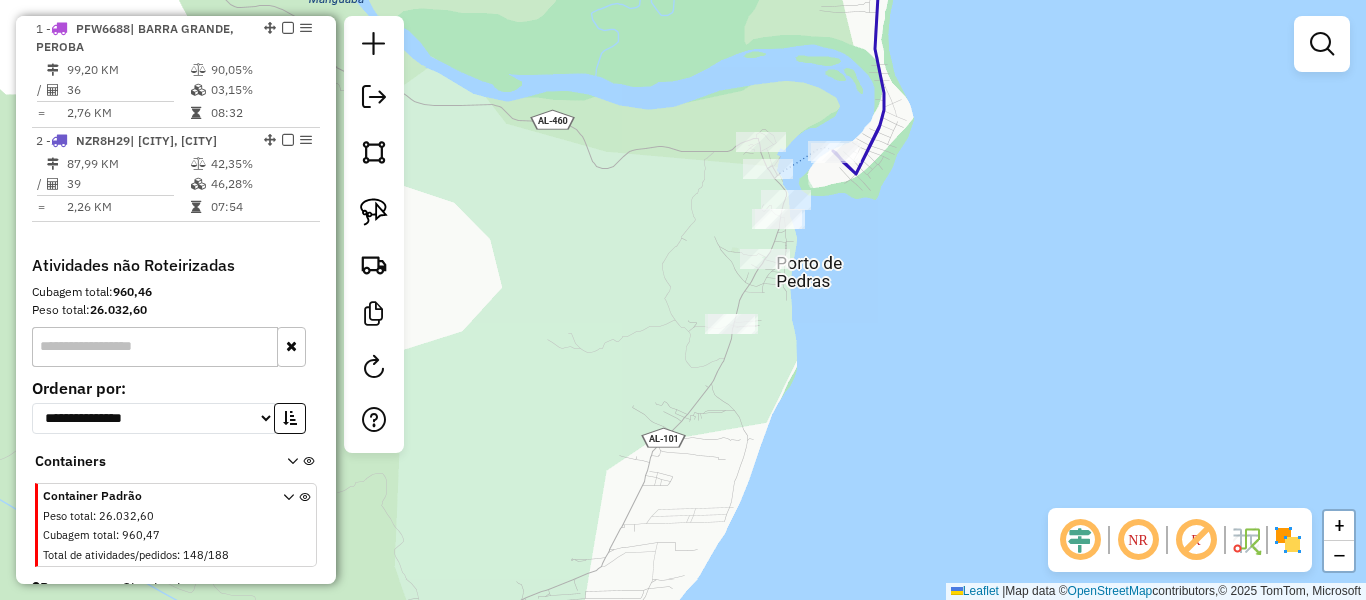scroll, scrollTop: 0, scrollLeft: 0, axis: both 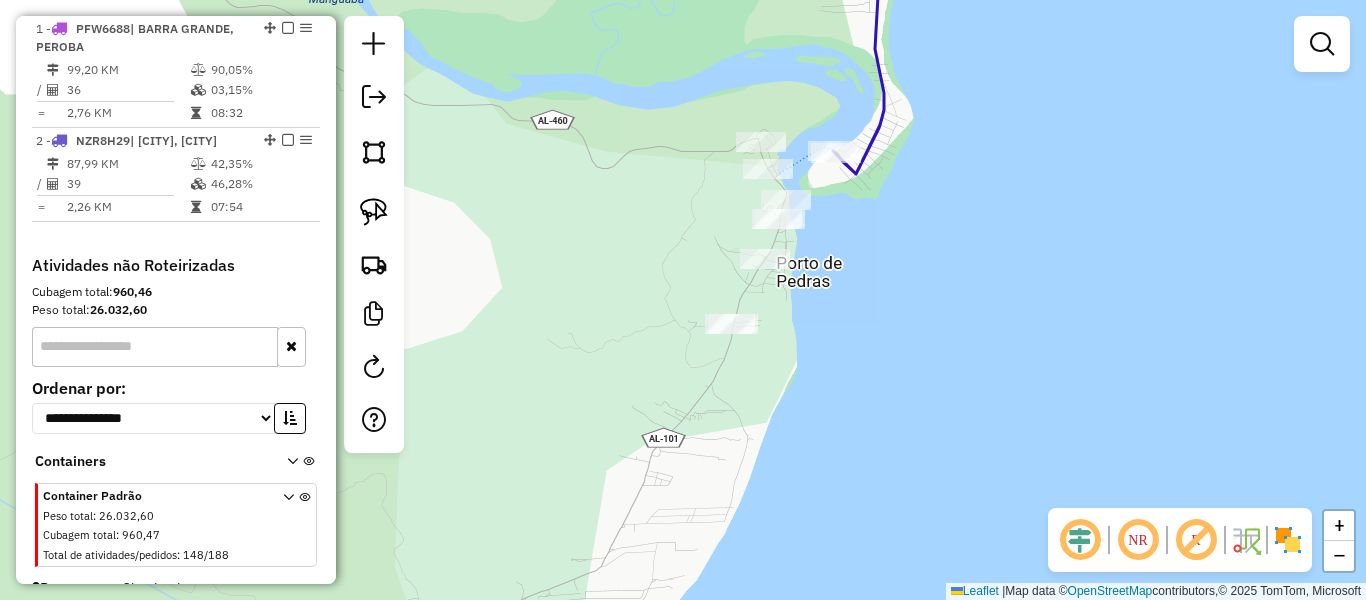 click on "Janela de atendimento Grade de atendimento Capacidade Transportadoras Veículos Cliente Pedidos  Rotas Selecione os dias de semana para filtrar as janelas de atendimento  Seg   Ter   Qua   Qui   Sex   Sáb   Dom  Informe o período da janela de atendimento: De: Até:  Filtrar exatamente a janela do cliente  Considerar janela de atendimento padrão  Selecione os dias de semana para filtrar as grades de atendimento  Seg   Ter   Qua   Qui   Sex   Sáb   Dom   Considerar clientes sem dia de atendimento cadastrado  Clientes fora do dia de atendimento selecionado Filtrar as atividades entre os valores definidos abaixo:  Peso mínimo:   Peso máximo:   Cubagem mínima:   Cubagem máxima:   De:   Até:  Filtrar as atividades entre o tempo de atendimento definido abaixo:  De:   Até:   Considerar capacidade total dos clientes não roteirizados Transportadora: Selecione um ou mais itens Tipo de veículo: Selecione um ou mais itens Veículo: Selecione um ou mais itens Motorista: Selecione um ou mais itens Nome: Rótulo:" 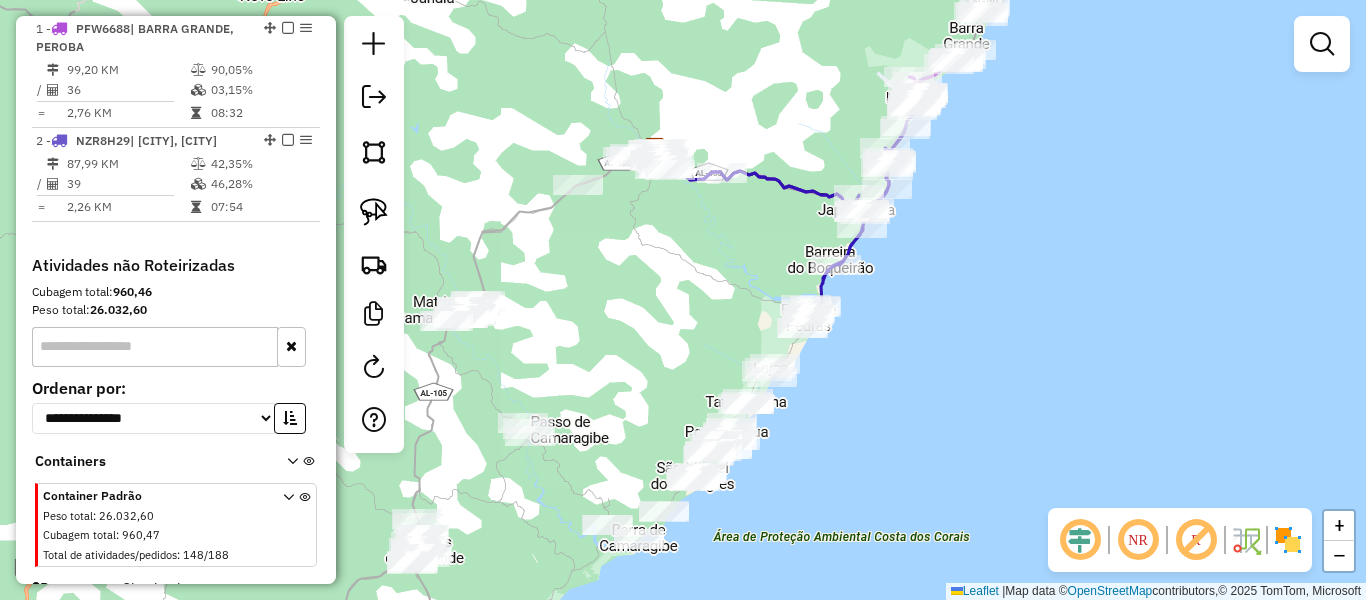 drag, startPoint x: 1048, startPoint y: 155, endPoint x: 872, endPoint y: 406, distance: 306.55667 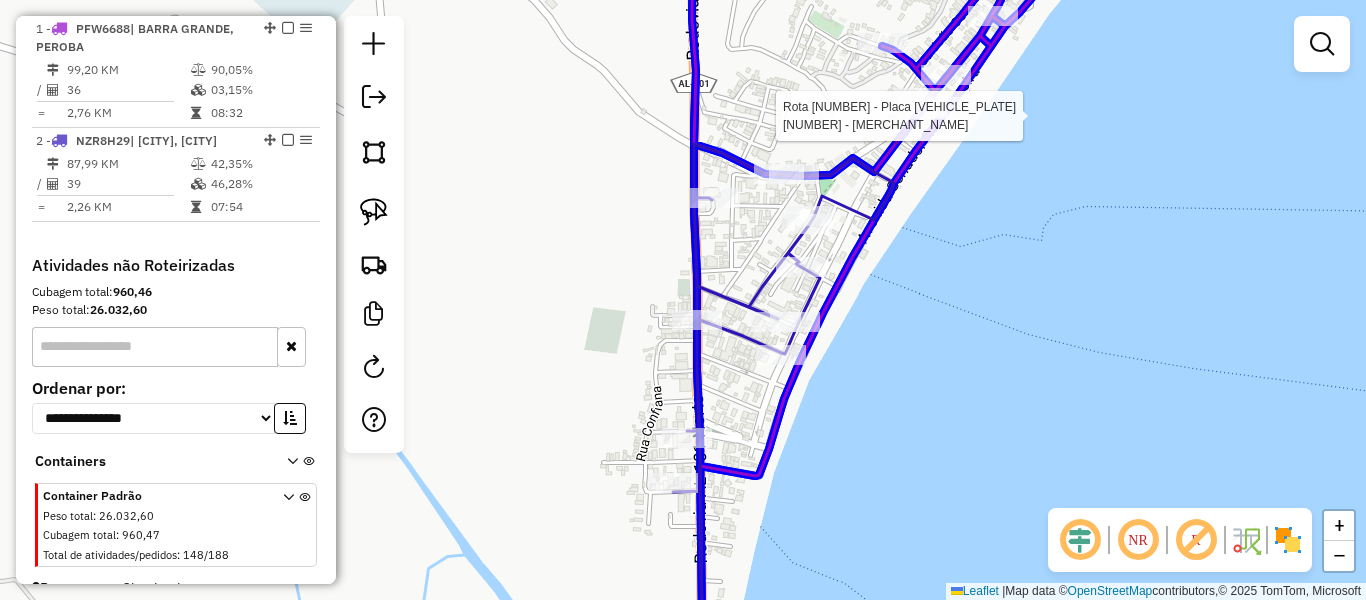 click 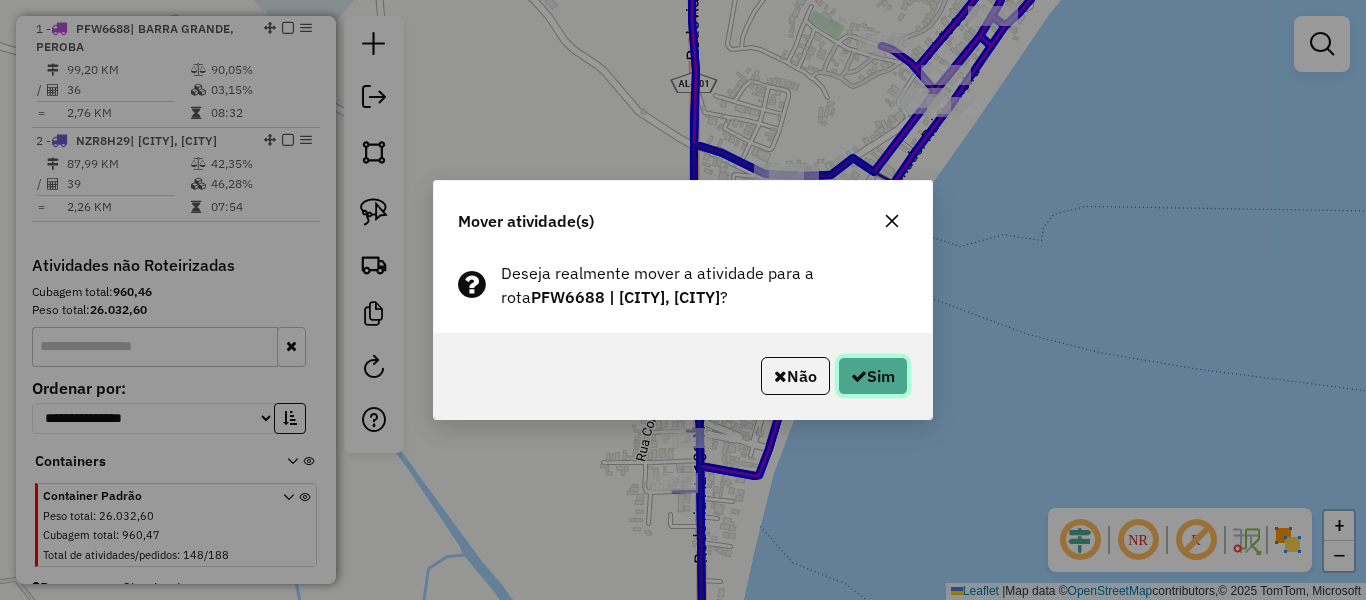 click on "Sim" 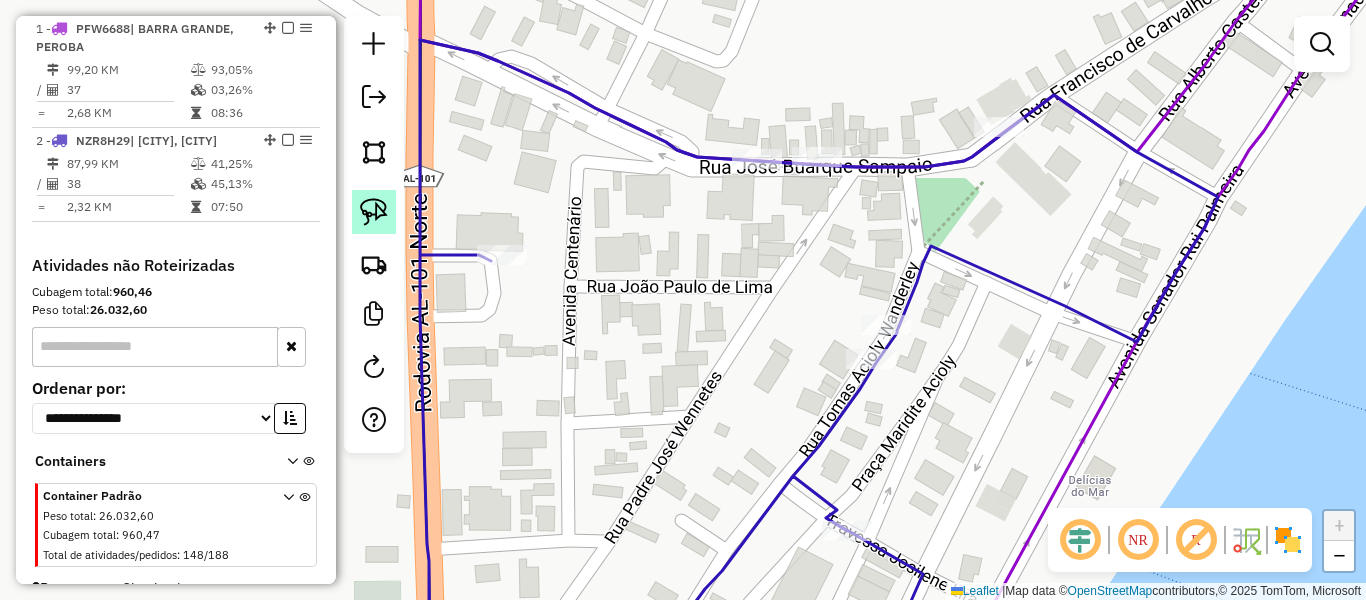 click 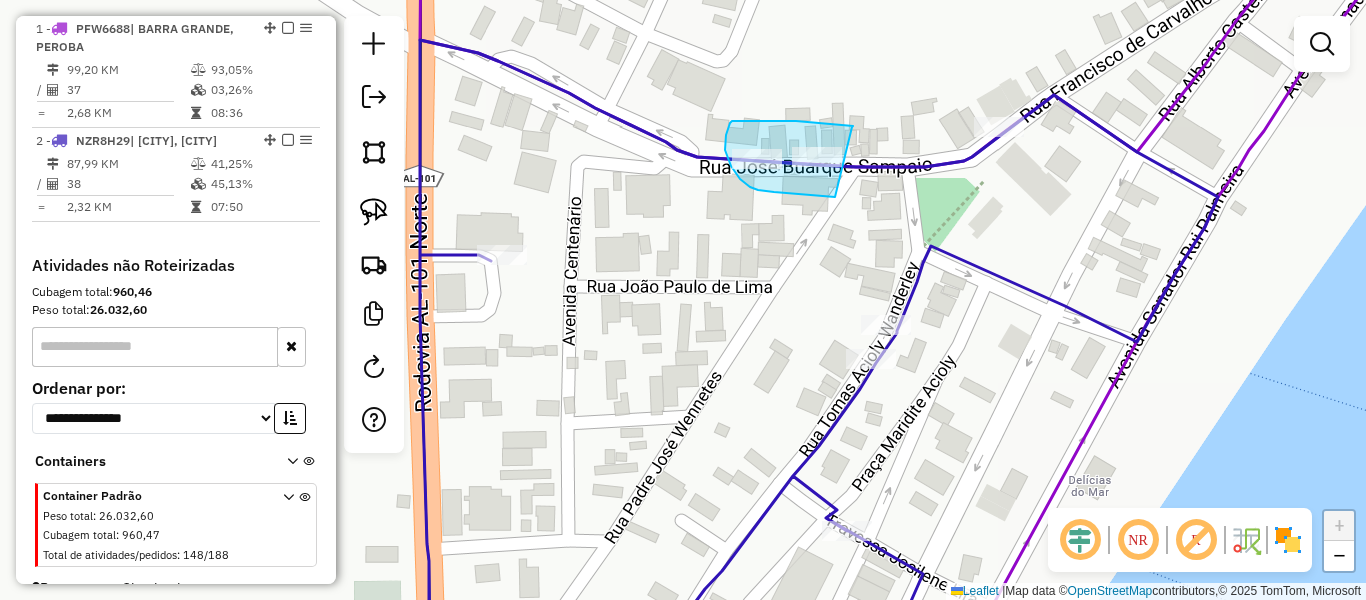 drag, startPoint x: 852, startPoint y: 127, endPoint x: 857, endPoint y: 191, distance: 64.195015 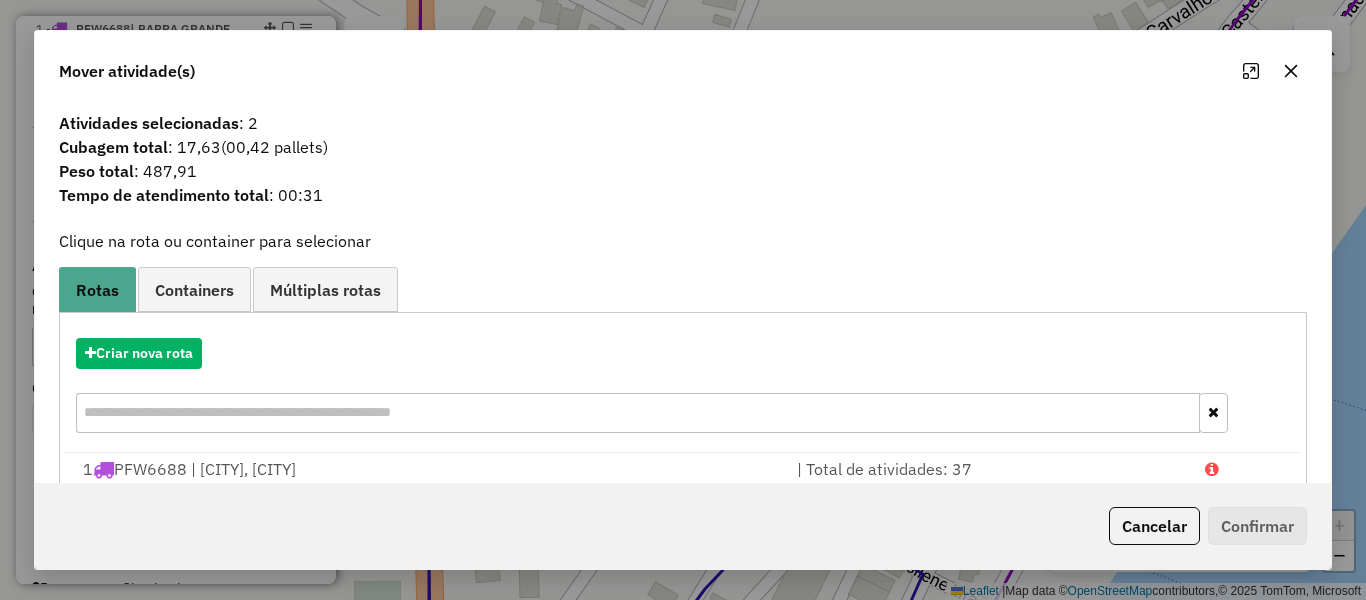 click 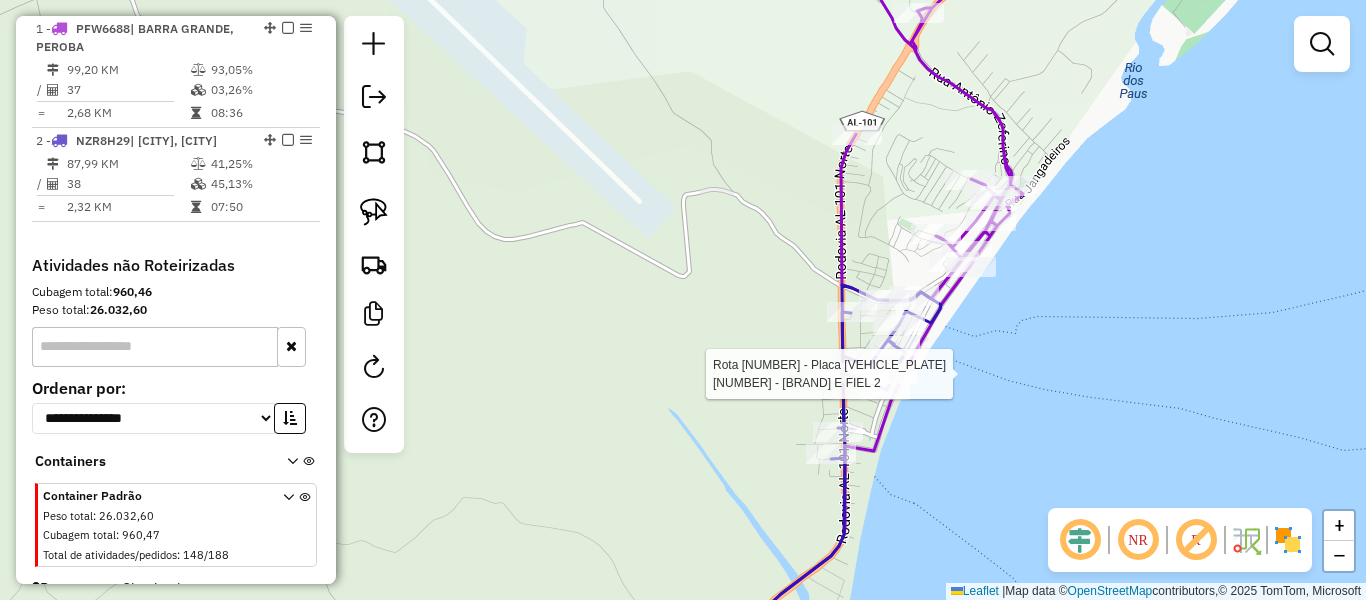 select on "**********" 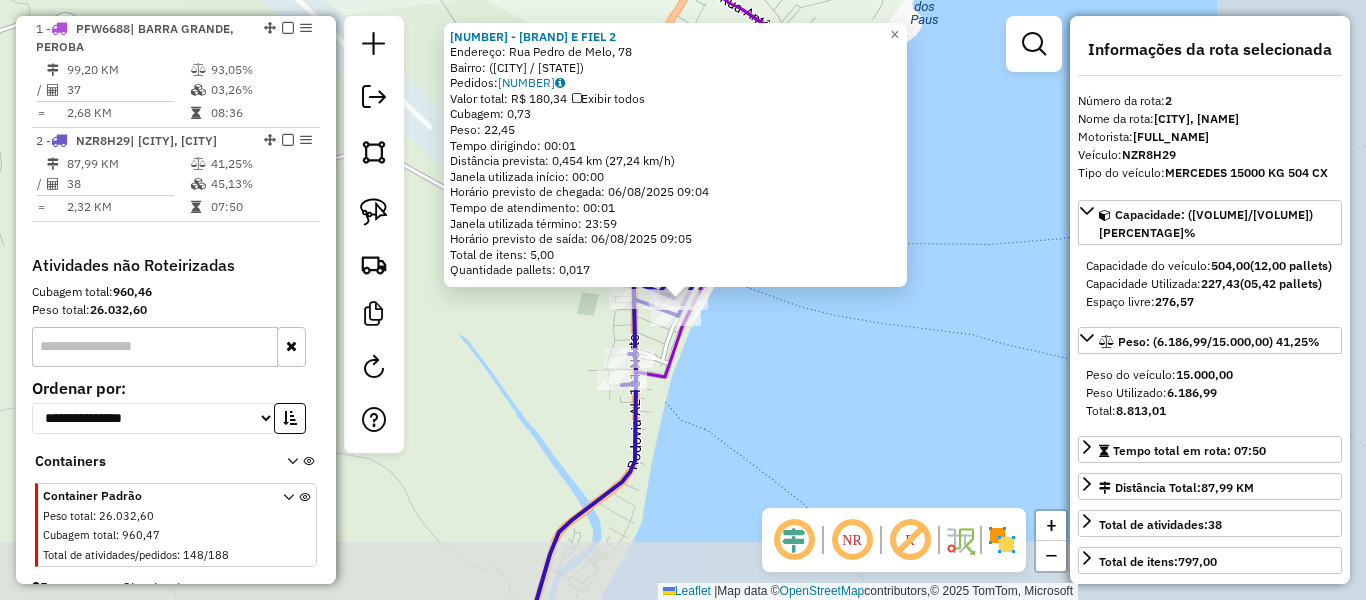 scroll, scrollTop: 799, scrollLeft: 0, axis: vertical 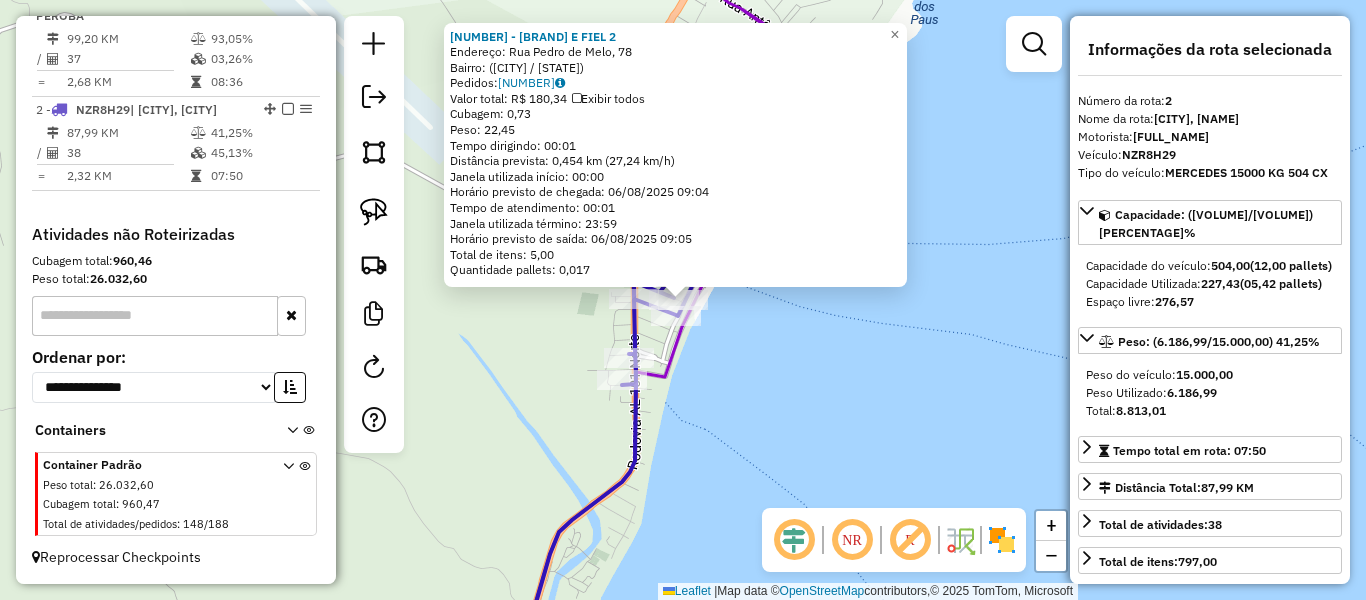 click on "[NUMBER] - MERC [NAME] E [NAME] 2 Endereço: Rua [NAME] de [NAME], 78 Bairro: ([CITY] / AL) Pedidos: [PHONE] Valor total: [CURRENCY] [PRICE] Exibir todos Cubagem: [PRICE] Peso: [PRICE] Tempo dirigindo: [TIME] Distância prevista: [PRICE] km ([PRICE] km/h) Janela utilizada início: [TIME] Horário previsto de chegada: [DATE] [TIME] Tempo de atendimento: [TIME] Janela utilizada término: [TIME] Horário previsto de saída: [DATE] [TIME] Total de itens: [PRICE] Quantidade pallets: [PRICE] × Janela de atendimento Grade de atendimento Capacidade Transportadoras Veículos Cliente Pedidos Rotas Selecione os dias de semana para filtrar as janelas de atendimento Seg Ter Qua Qui Sex Sáb Dom Informe o período da janela de atendimento: De: Até: Filtrar exatamente a janela do cliente Considerar janela de atendimento padrão Selecione os dias de semana para filtrar as grades de atendimento Seg Ter Qua Qui Sex Sáb Dom Considerar clientes sem dia de atendimento cadastrado De: De:" 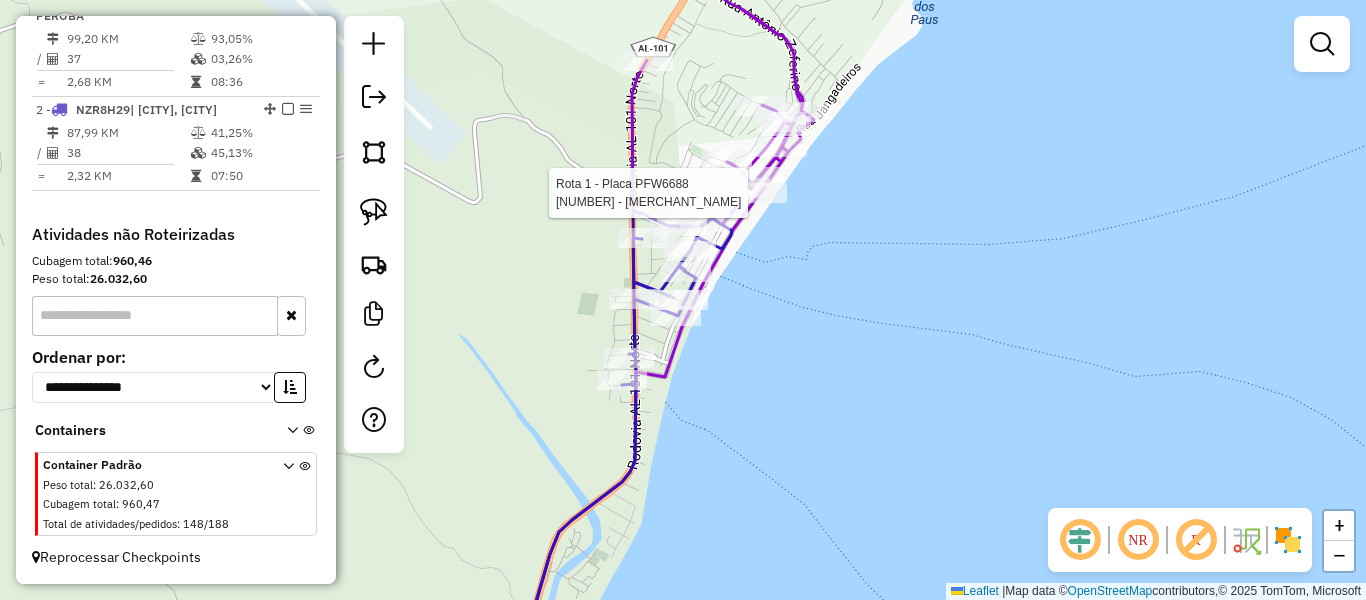 select on "**********" 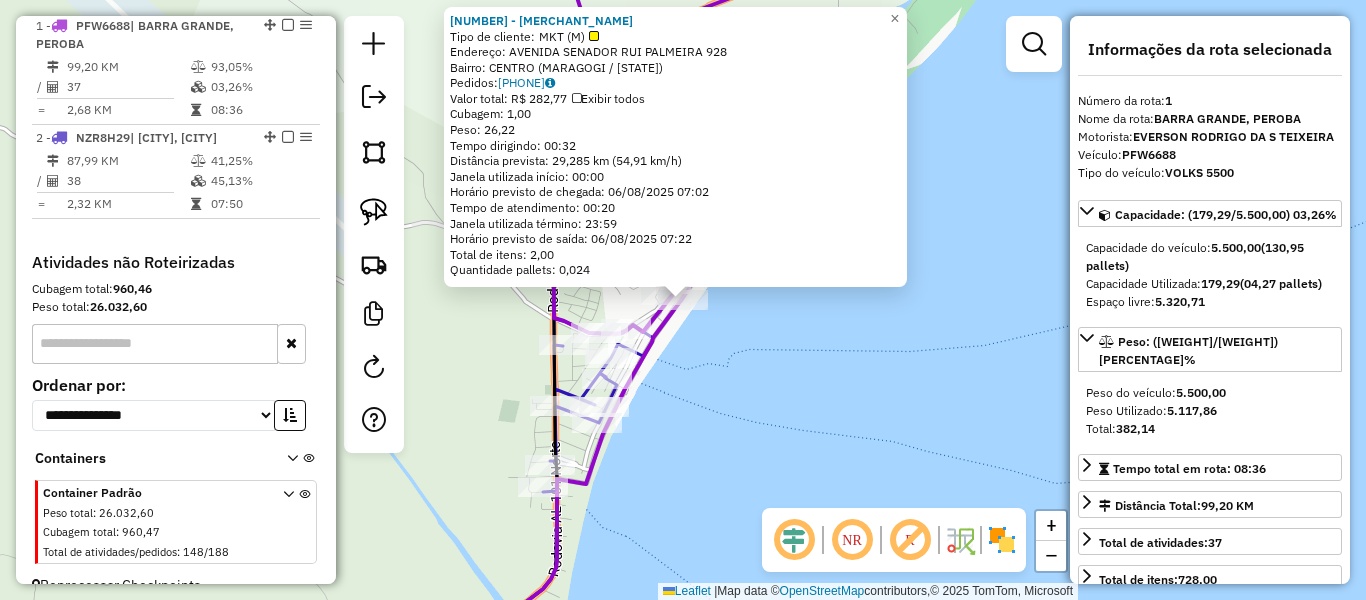 scroll, scrollTop: 750, scrollLeft: 0, axis: vertical 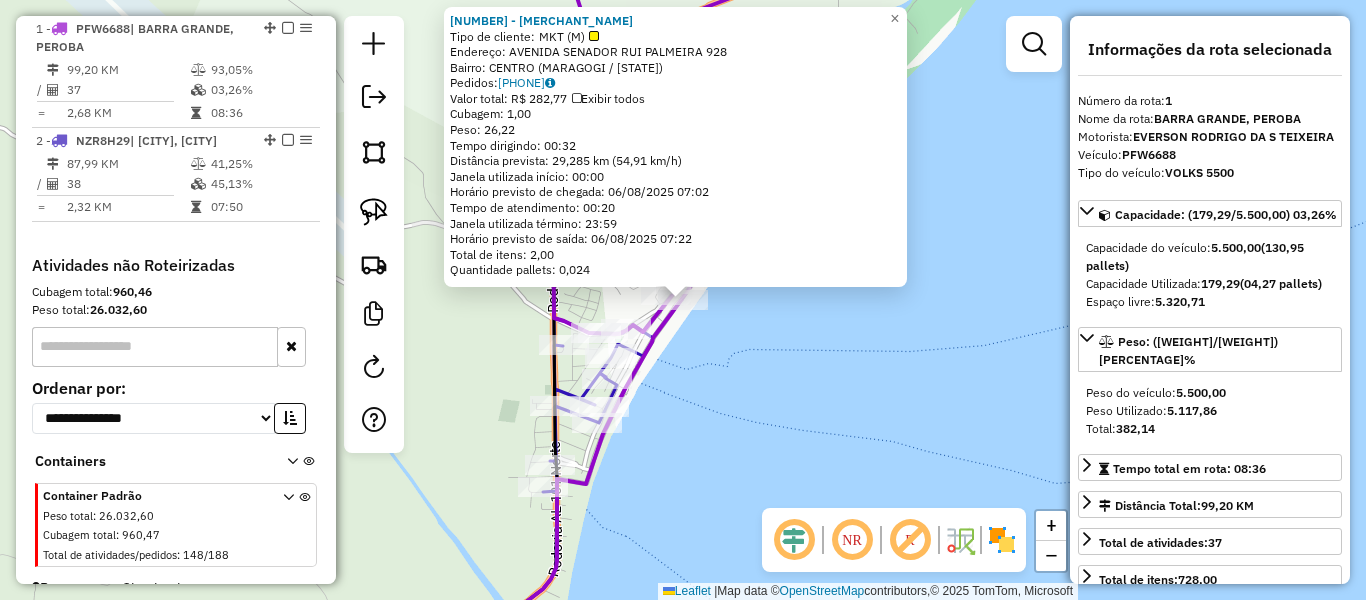 click on "18542 - RESTAURANTE BRILHO D  Tipo de cliente:   MKT (M)   Endereço:  AVENIDA SENADOR RUI PALMEIRA 928   Bairro: CENTRO ([CITY] / [STATE])   Pedidos:  05381315   Valor total: R$ 282,77   Exibir todos   Cubagem: 1,00  Peso: 26,22  Tempo dirigindo: 00:32   Distância prevista: 29,285 km (54,91 km/h)   Janela utilizada início: 00:00   Horário previsto de chegada: 06/08/2025 07:02   Tempo de atendimento: 00:20   Janela utilizada término: 23:59   Horário previsto de saída: 06/08/2025 07:22   Total de itens: 2,00   Quantidade pallets: 0,024  × Janela de atendimento Grade de atendimento Capacidade Transportadoras Veículos Cliente Pedidos  Rotas Selecione os dias de semana para filtrar as janelas de atendimento  Seg   Ter   Qua   Qui   Sex   Sáb   Dom  Informe o período da janela de atendimento: De: Até:  Filtrar exatamente a janela do cliente  Considerar janela de atendimento padrão  Selecione os dias de semana para filtrar as grades de atendimento  Seg   Ter   Qua   Qui   Sex   Sáb   Dom   Peso mínimo:" 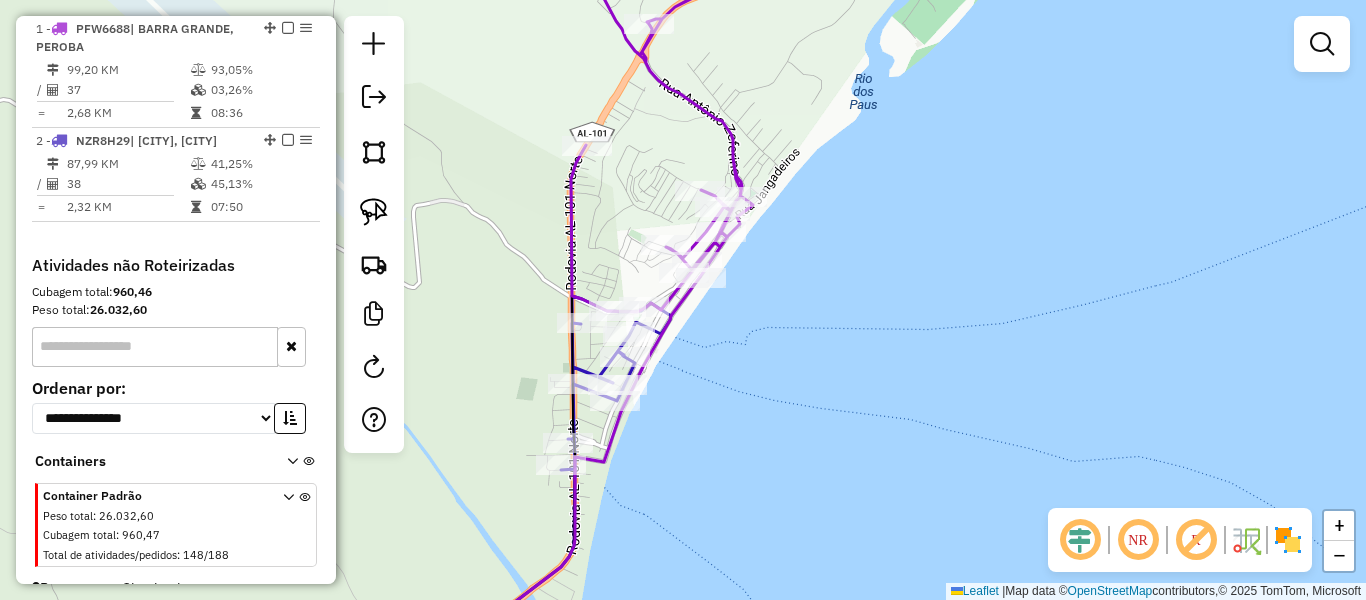 drag, startPoint x: 746, startPoint y: 422, endPoint x: 782, endPoint y: 352, distance: 78.714676 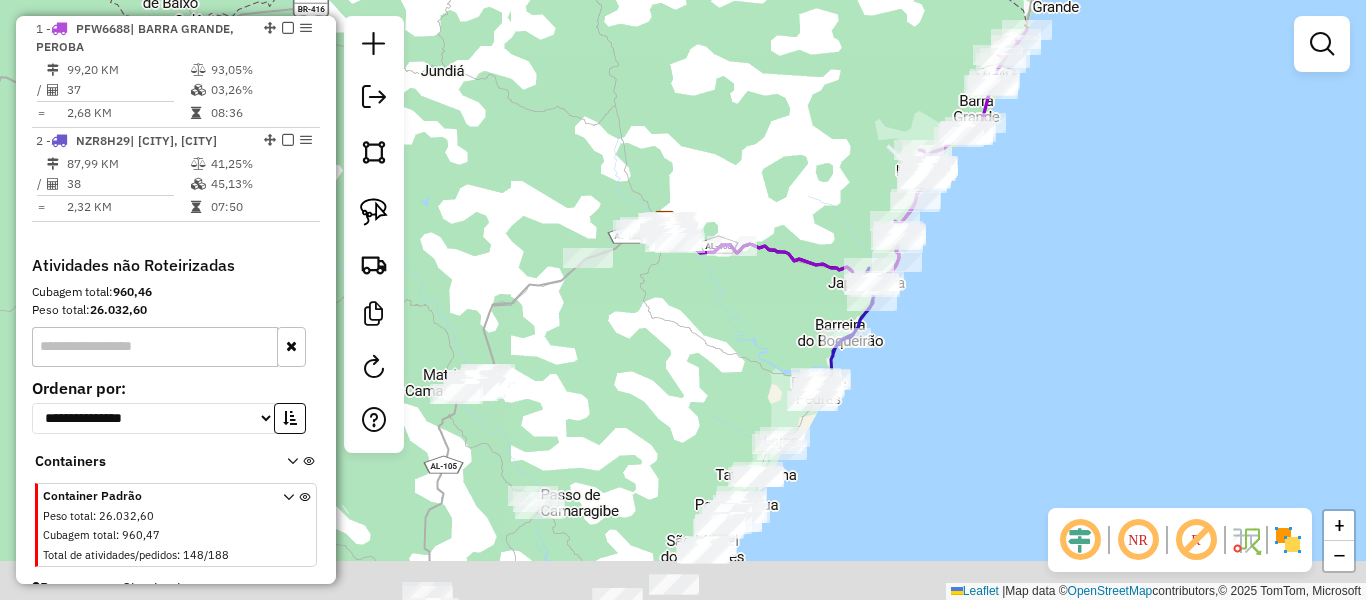 drag, startPoint x: 954, startPoint y: 388, endPoint x: 1036, endPoint y: 152, distance: 249.83995 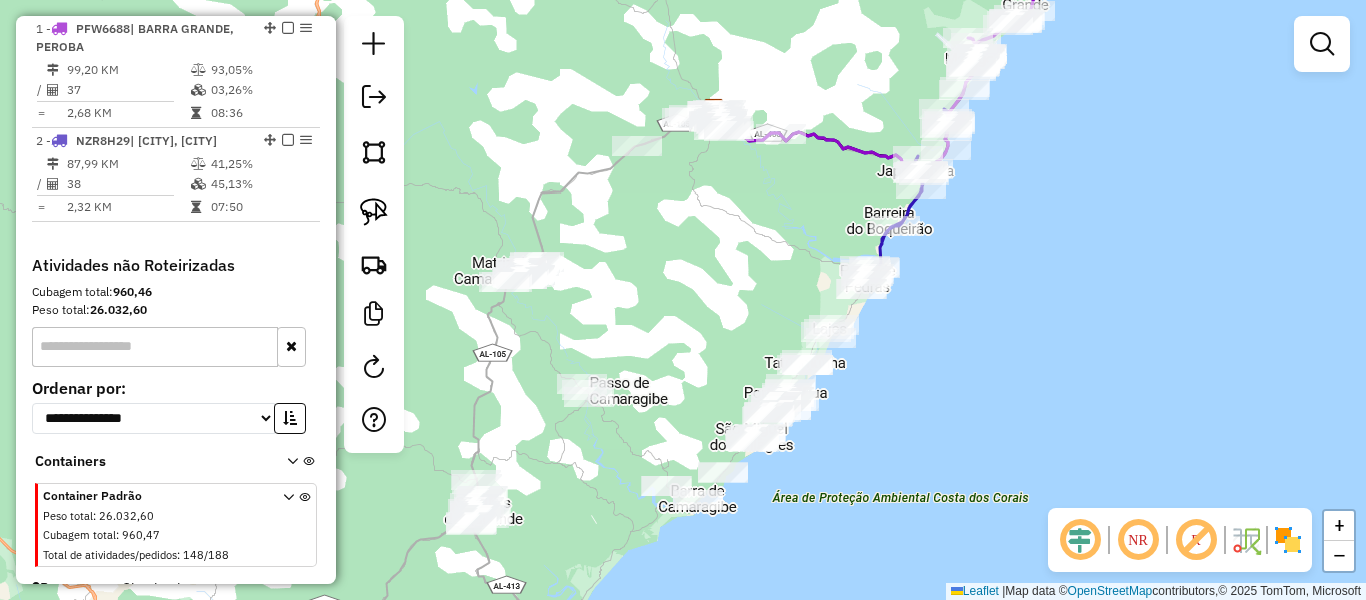 drag, startPoint x: 1034, startPoint y: 321, endPoint x: 1034, endPoint y: 261, distance: 60 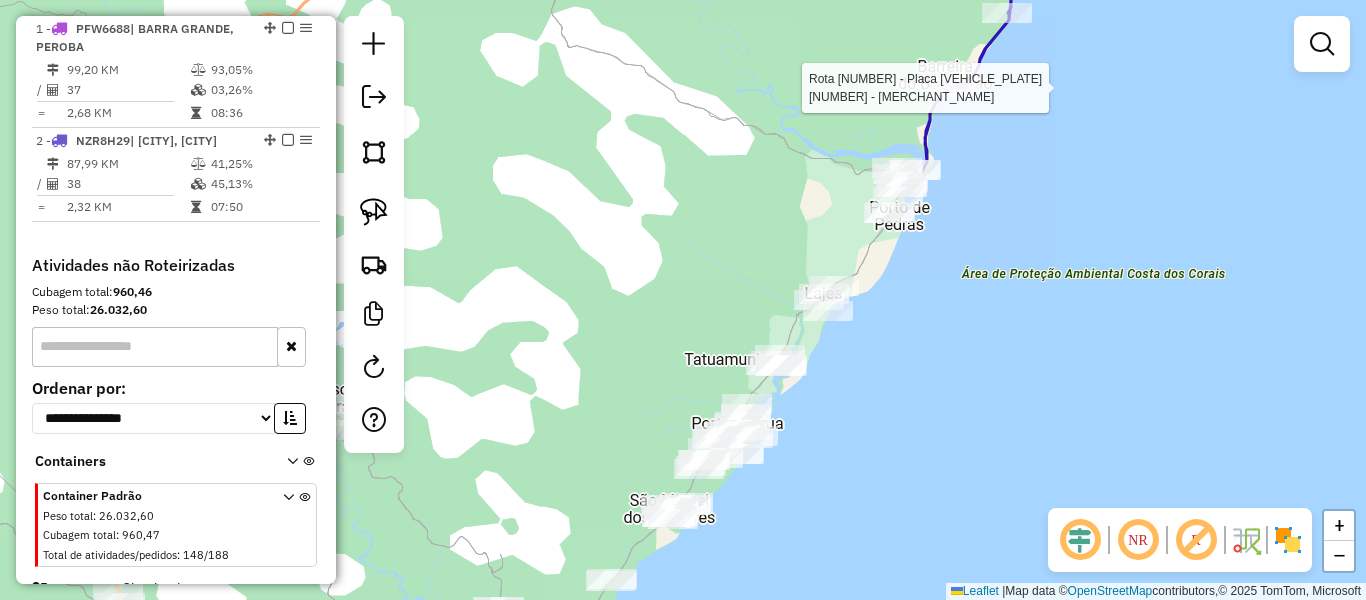 select on "**********" 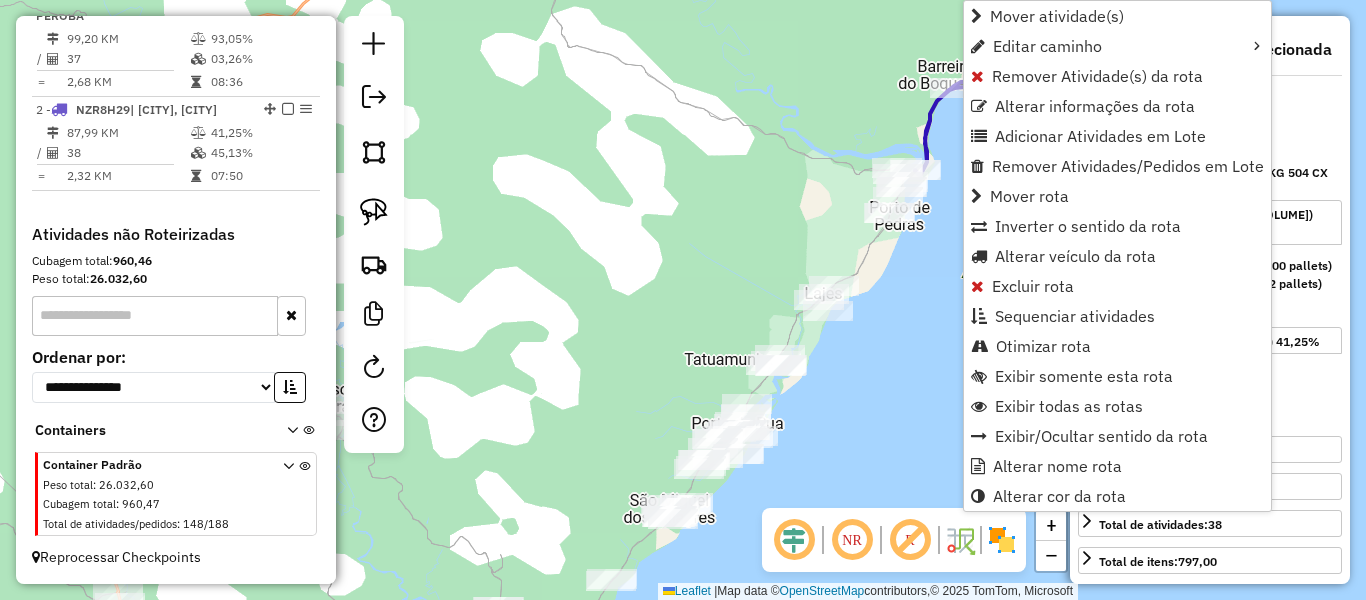 scroll, scrollTop: 799, scrollLeft: 0, axis: vertical 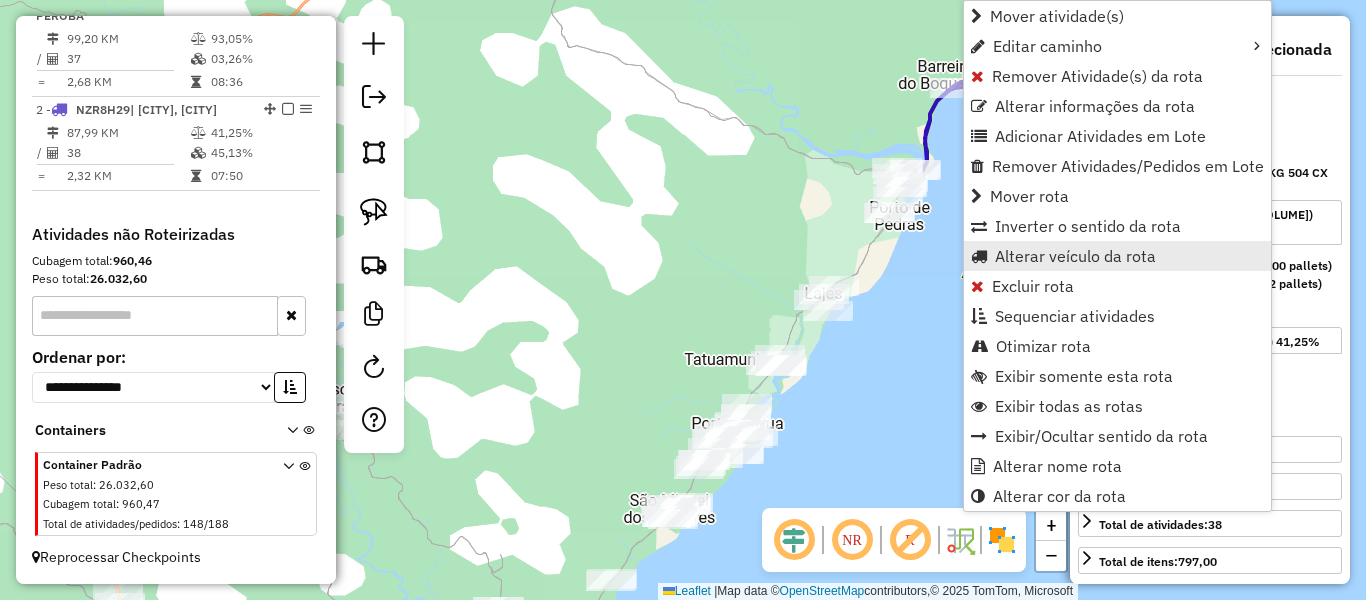 click on "Alterar veículo da rota" at bounding box center [1075, 256] 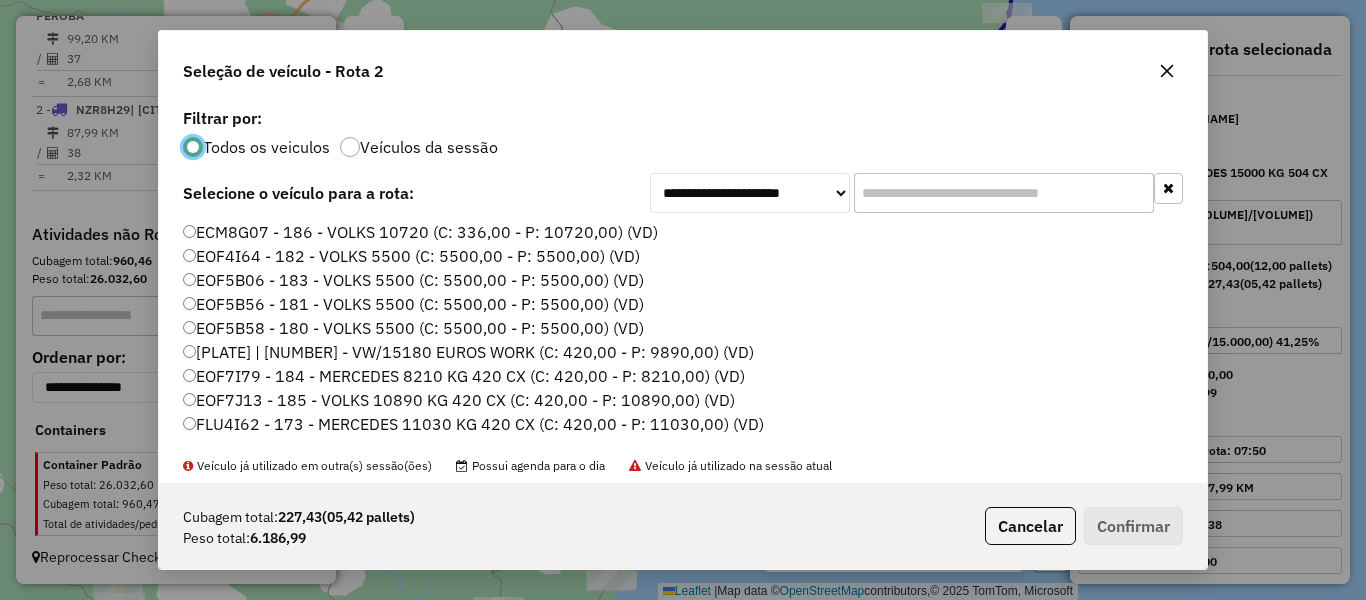 scroll, scrollTop: 11, scrollLeft: 6, axis: both 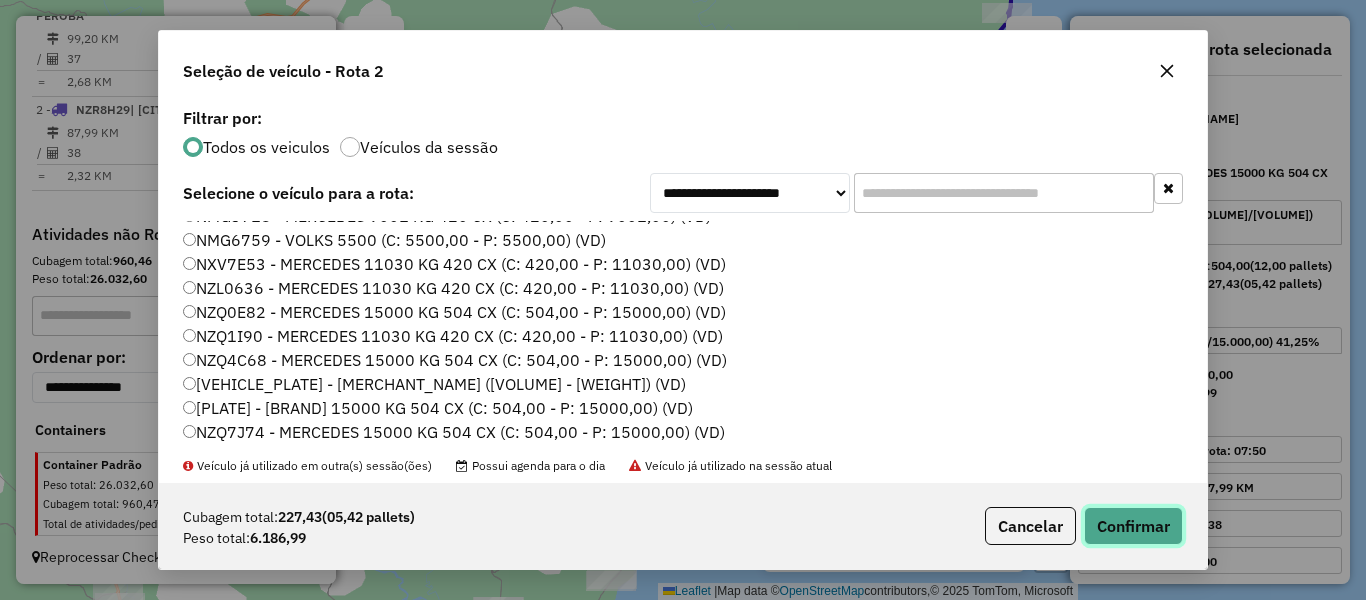 click on "Confirmar" 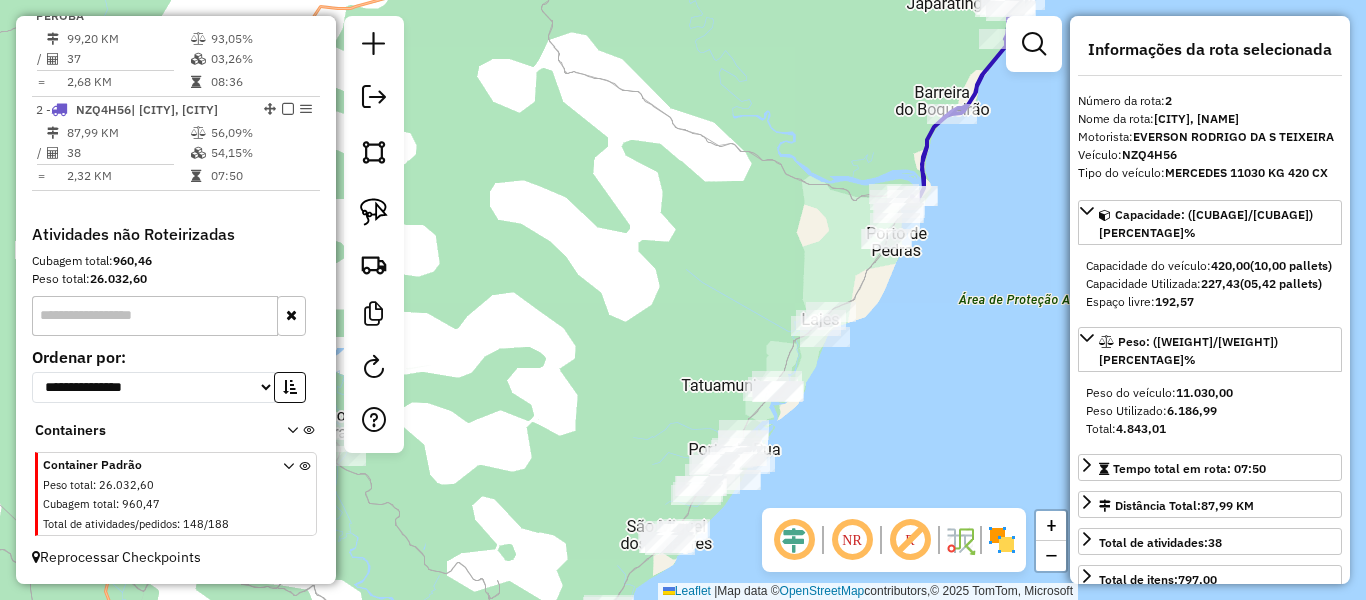 drag, startPoint x: 929, startPoint y: 268, endPoint x: 931, endPoint y: 236, distance: 32.06244 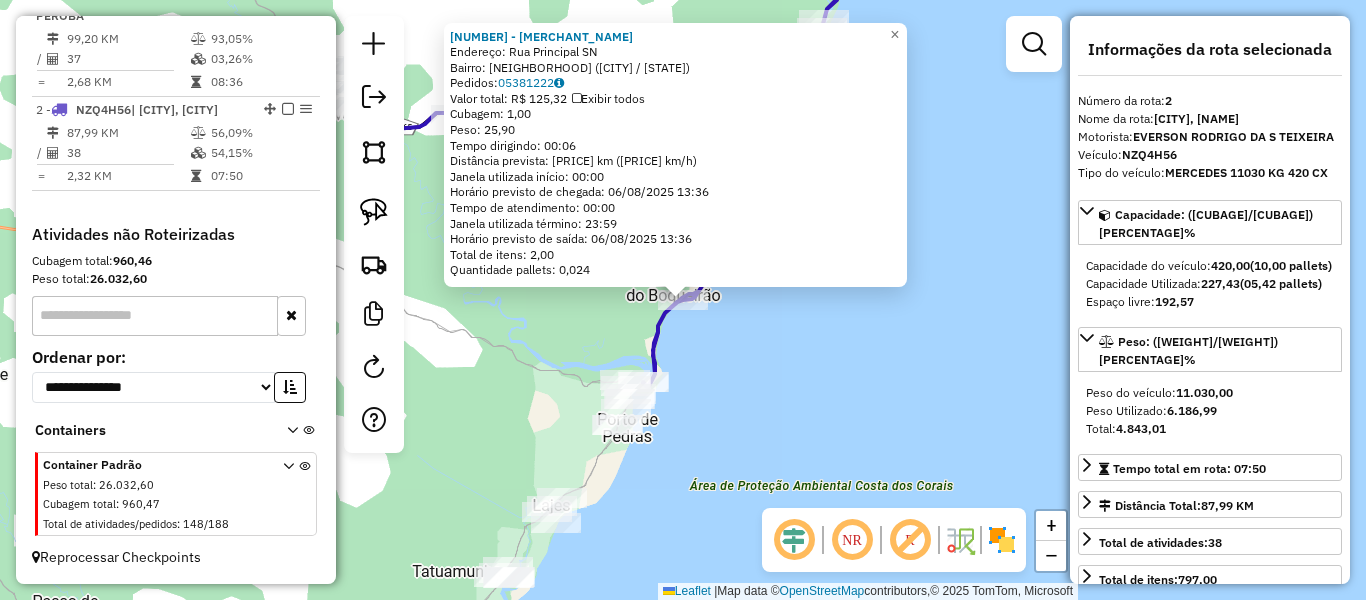 click on "[NUMBER] - [NAME]  Endereço:  Rua Principal SN   Bairro: CENTRO ([CITY] / AL)   Pedidos:  [PHONE]   Valor total: [CURRENCY] [PRICE]   Exibir todos   Cubagem: [PRICE]  Peso: [PRICE]  Tempo dirigindo: [TIME]   Distância prevista: [PRICE] km ([PRICE] km/h)   Janela utilizada início: [TIME]   Horário previsto de chegada: [DATE] [TIME]   Tempo de atendimento: [TIME]   Janela utilizada término: [TIME]   Horário previsto de saída: [DATE] [TIME]   Total de itens: [PRICE]   Quantidade pallets: [PRICE]  × Janela de atendimento Grade de atendimento Capacidade Transportadoras Veículos Cliente Pedidos  Rotas Selecione os dias de semana para filtrar as janelas de atendimento  Seg   Ter   Qua   Qui   Sex   Sáb   Dom  Informe o período da janela de atendimento: De: Até:  Filtrar exatamente a janela do cliente  Considerar janela de atendimento padrão  Selecione os dias de semana para filtrar as grades de atendimento  Seg   Ter   Qua   Qui   Sex   Sáb   Dom   Considerar clientes sem dia de atendimento cadastrado  De:   Até:" 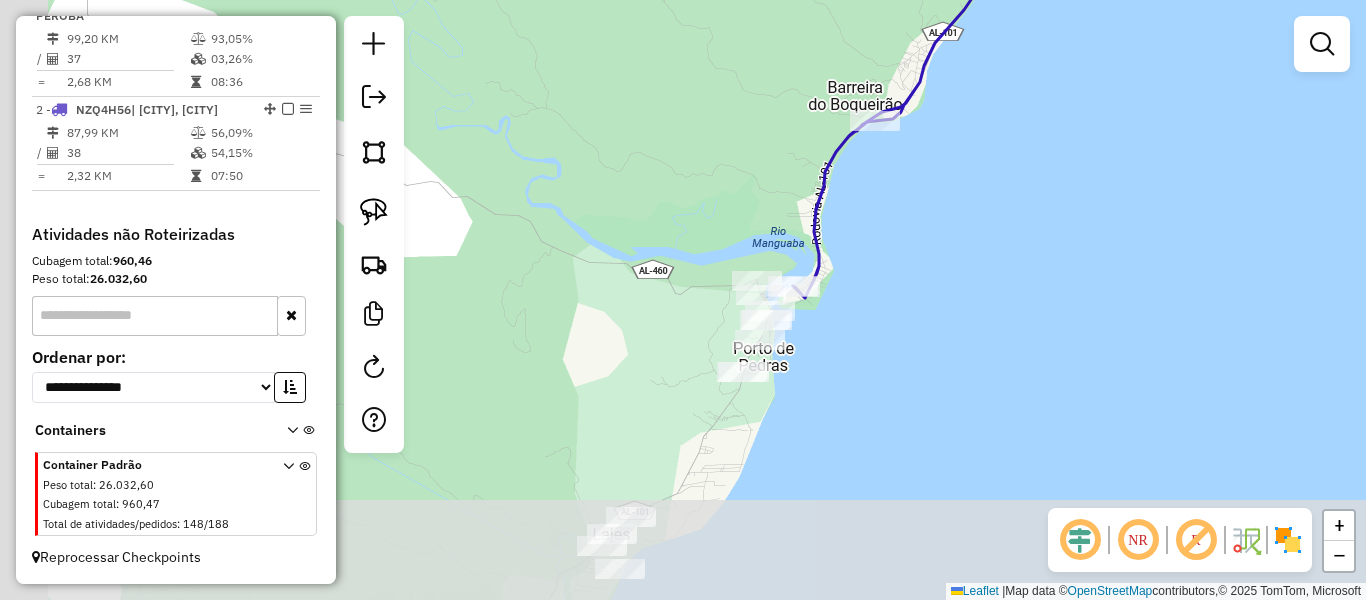 drag, startPoint x: 740, startPoint y: 363, endPoint x: 940, endPoint y: 180, distance: 271.08853 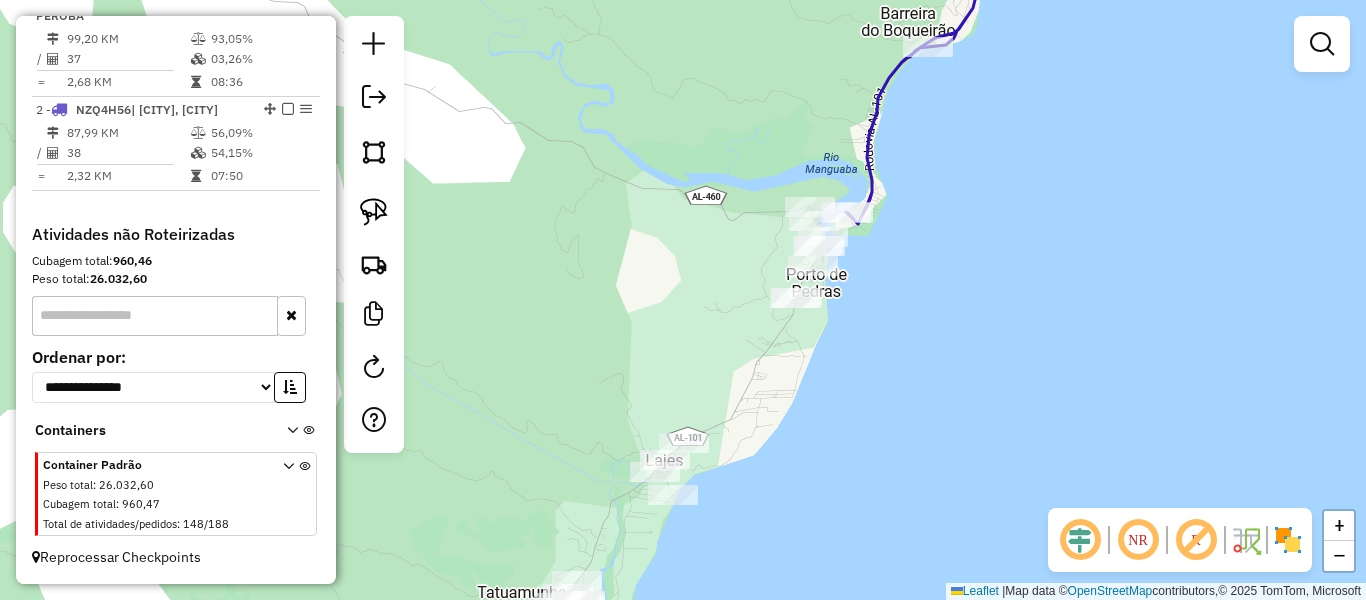 drag, startPoint x: 737, startPoint y: 161, endPoint x: 742, endPoint y: 134, distance: 27.45906 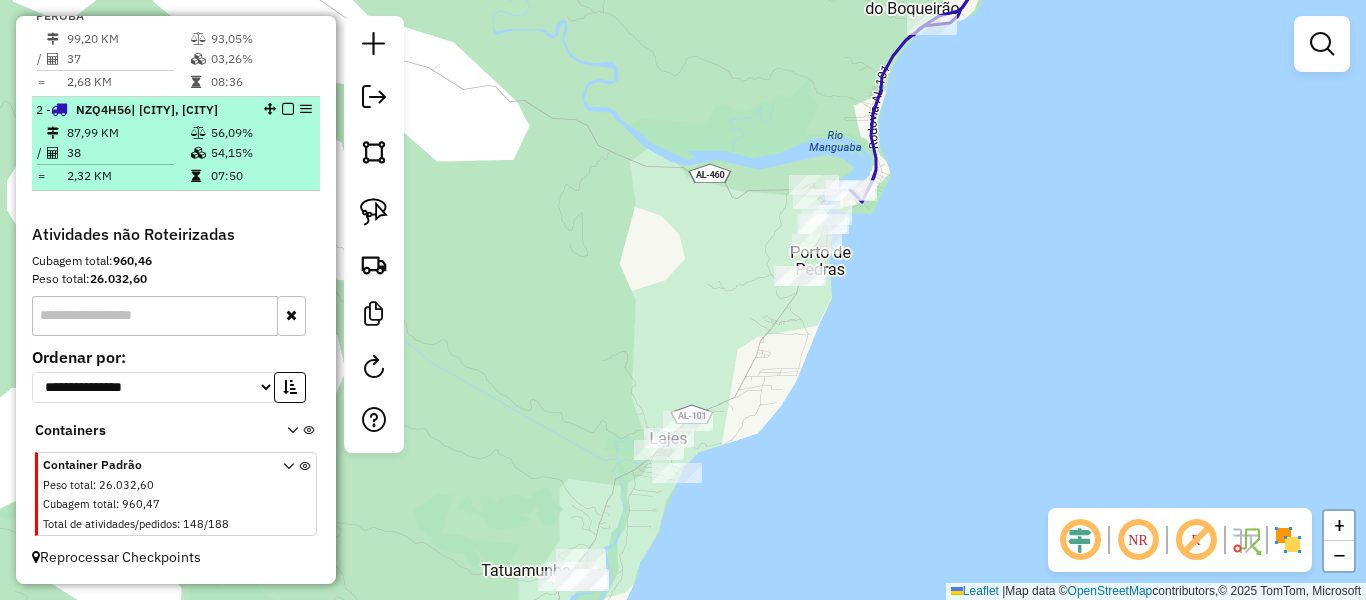 click at bounding box center [288, 109] 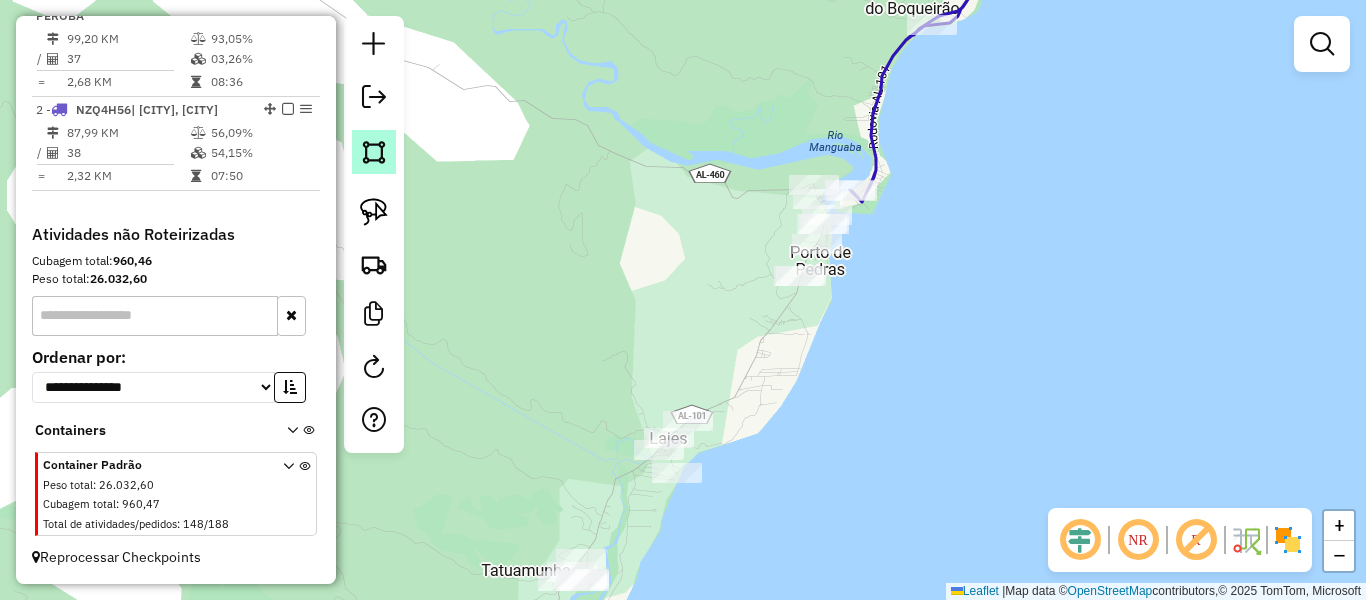 scroll, scrollTop: 714, scrollLeft: 0, axis: vertical 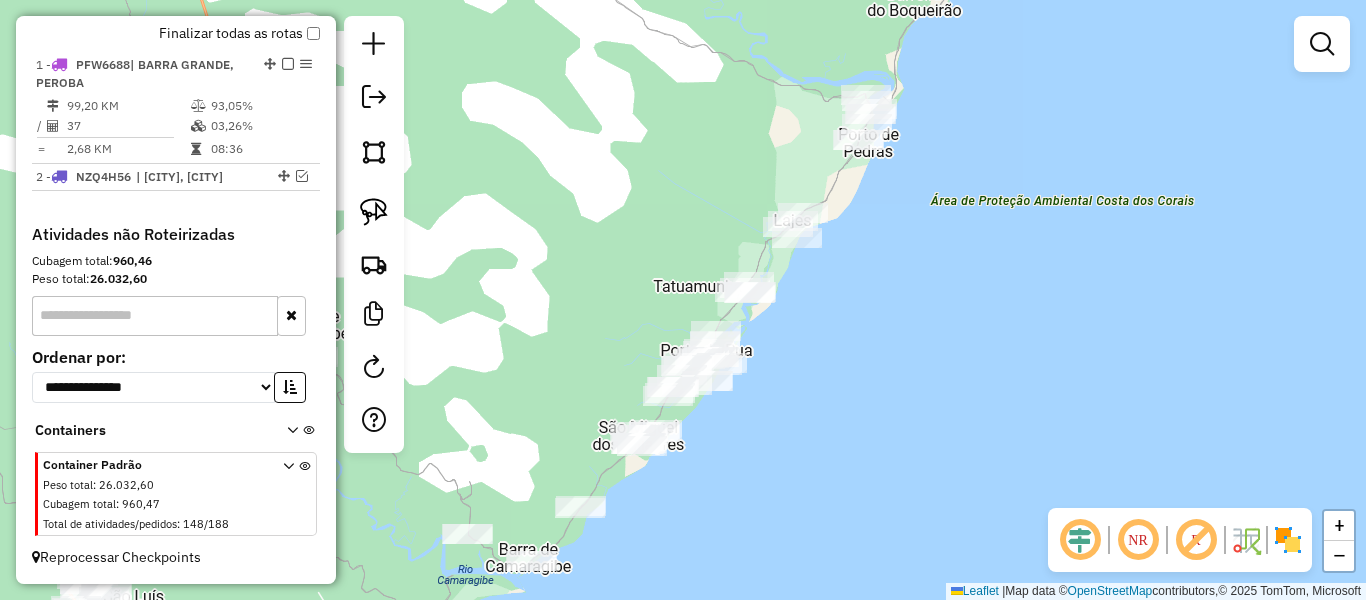 drag, startPoint x: 636, startPoint y: 281, endPoint x: 824, endPoint y: 96, distance: 263.75937 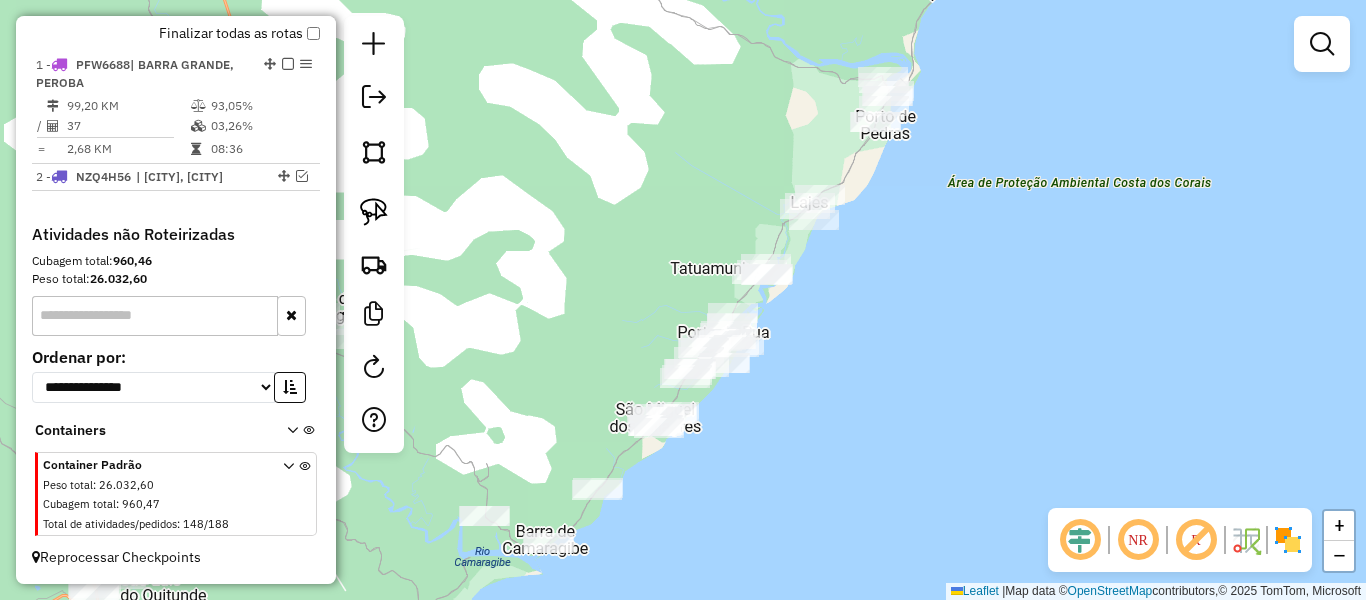 drag, startPoint x: 728, startPoint y: 177, endPoint x: 695, endPoint y: 220, distance: 54.20332 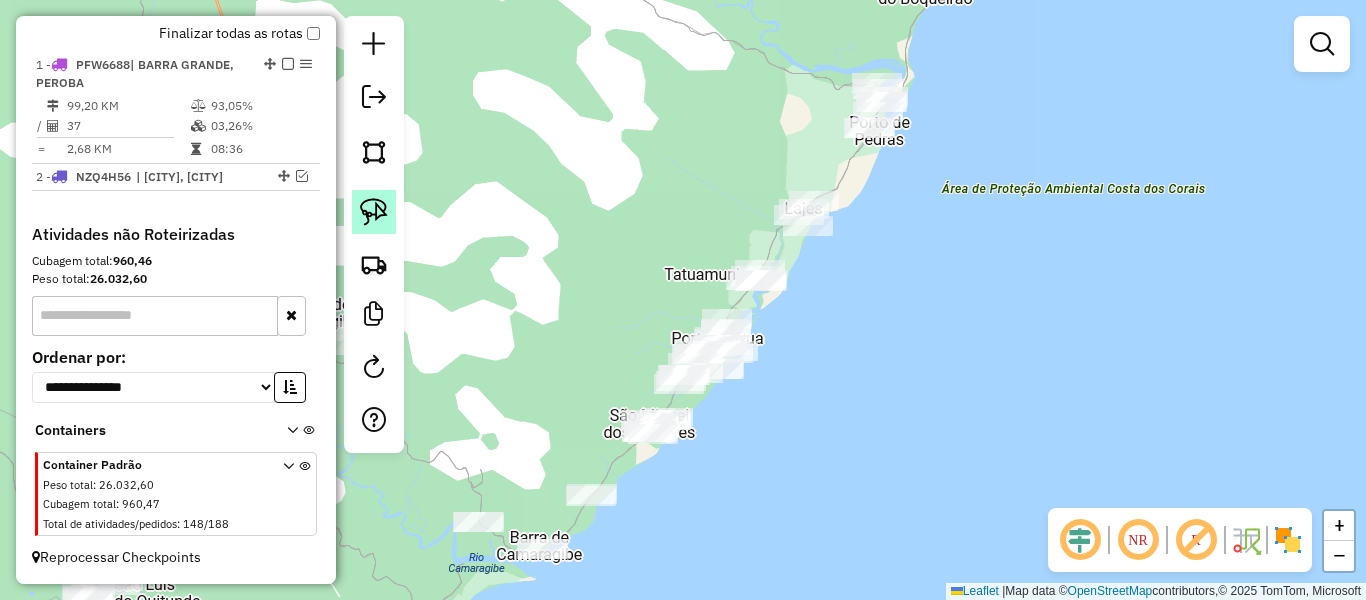 click 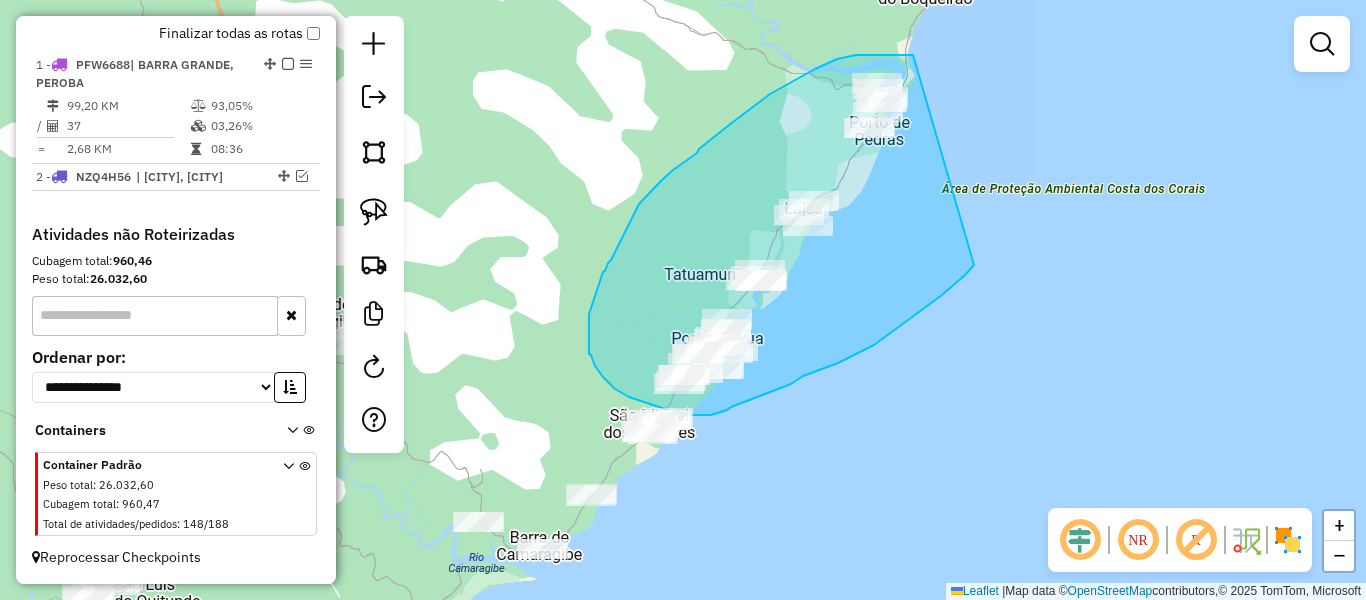 drag, startPoint x: 913, startPoint y: 55, endPoint x: 989, endPoint y: 244, distance: 203.70813 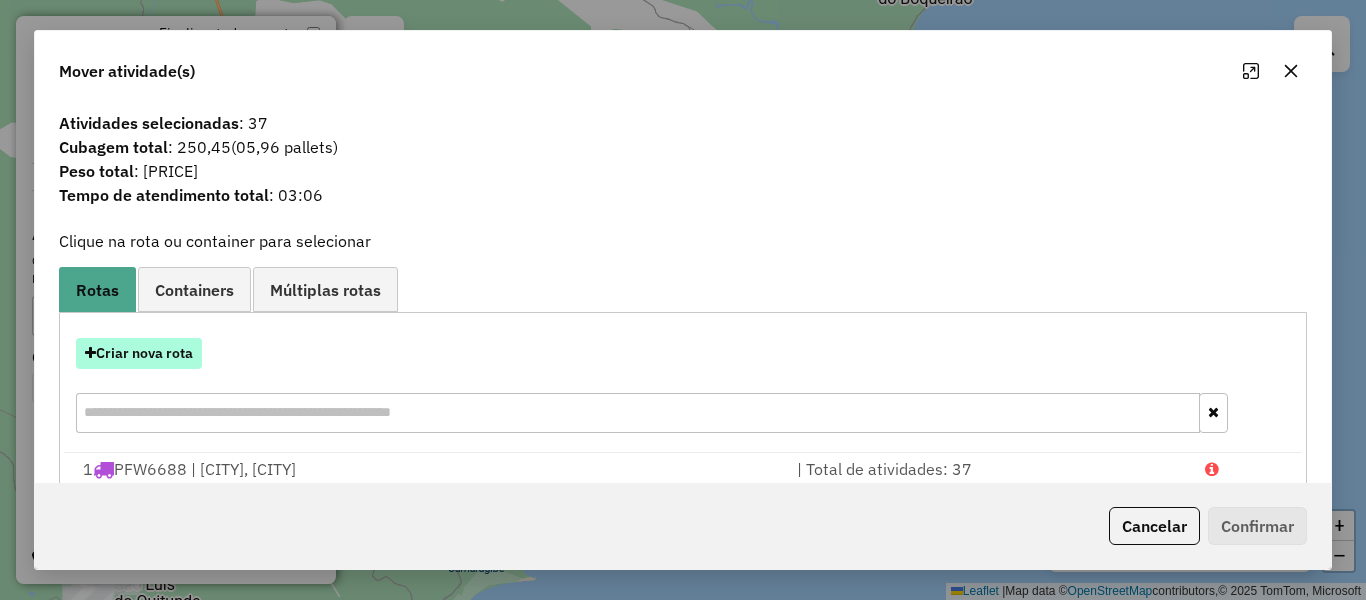 click on "Criar nova rota" at bounding box center (139, 353) 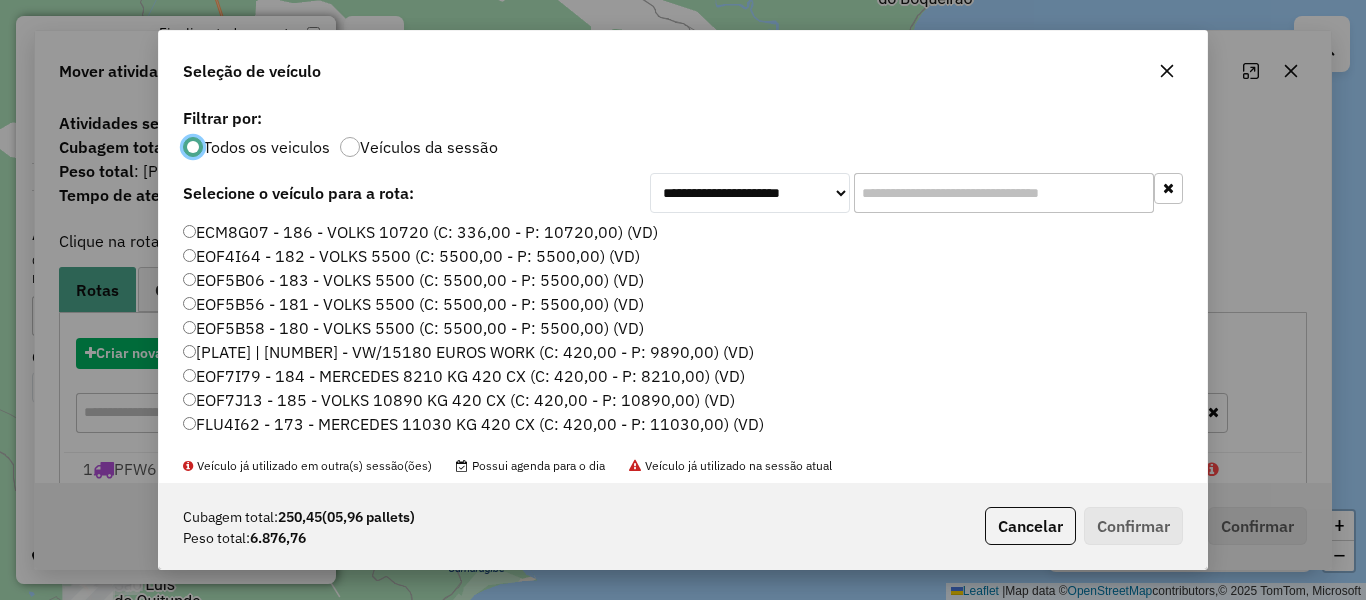 scroll, scrollTop: 11, scrollLeft: 6, axis: both 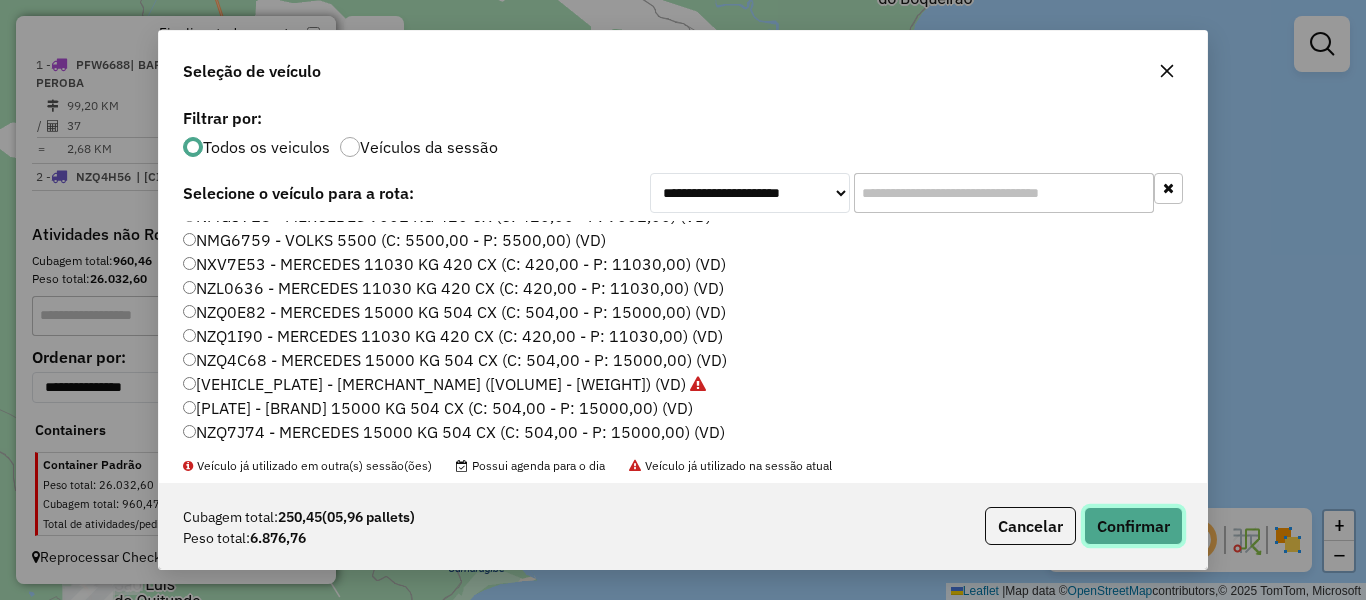 click on "Confirmar" 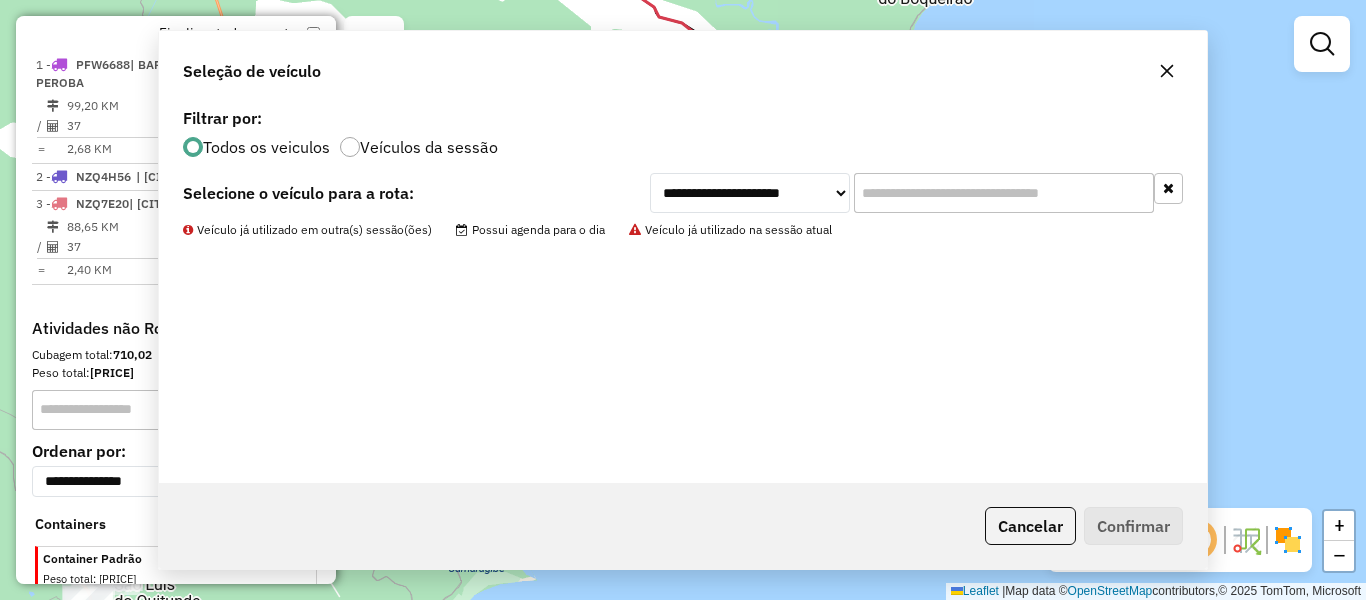 scroll, scrollTop: 799, scrollLeft: 0, axis: vertical 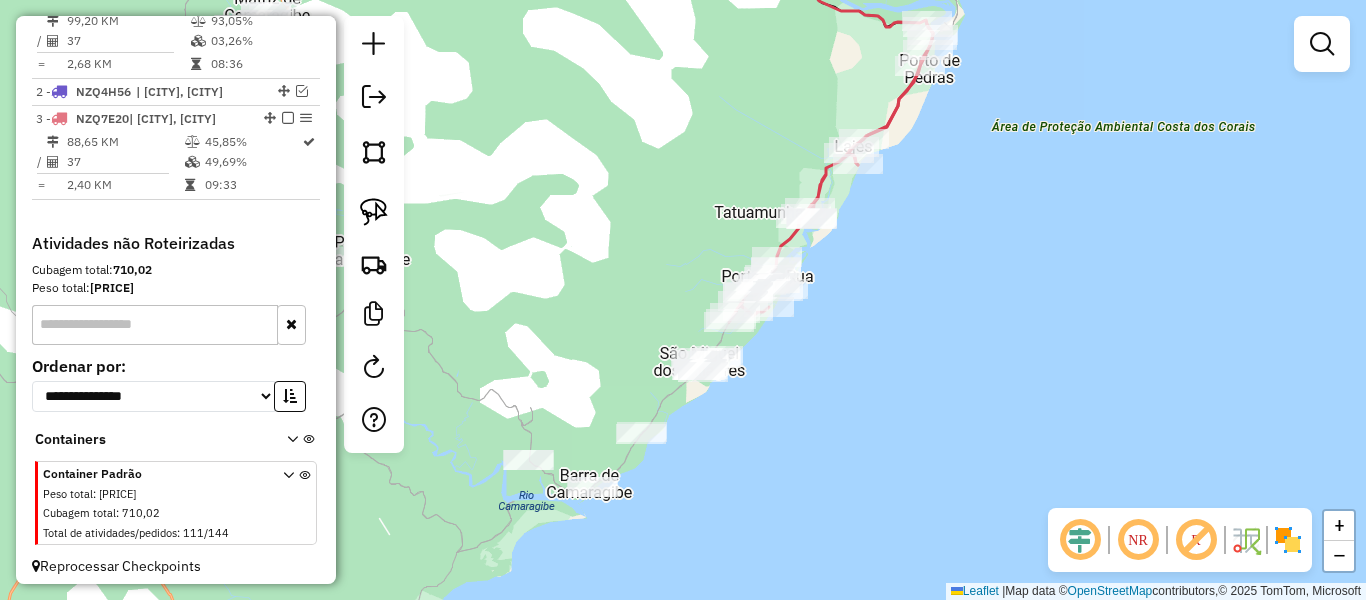 drag, startPoint x: 834, startPoint y: 392, endPoint x: 938, endPoint y: 274, distance: 157.28954 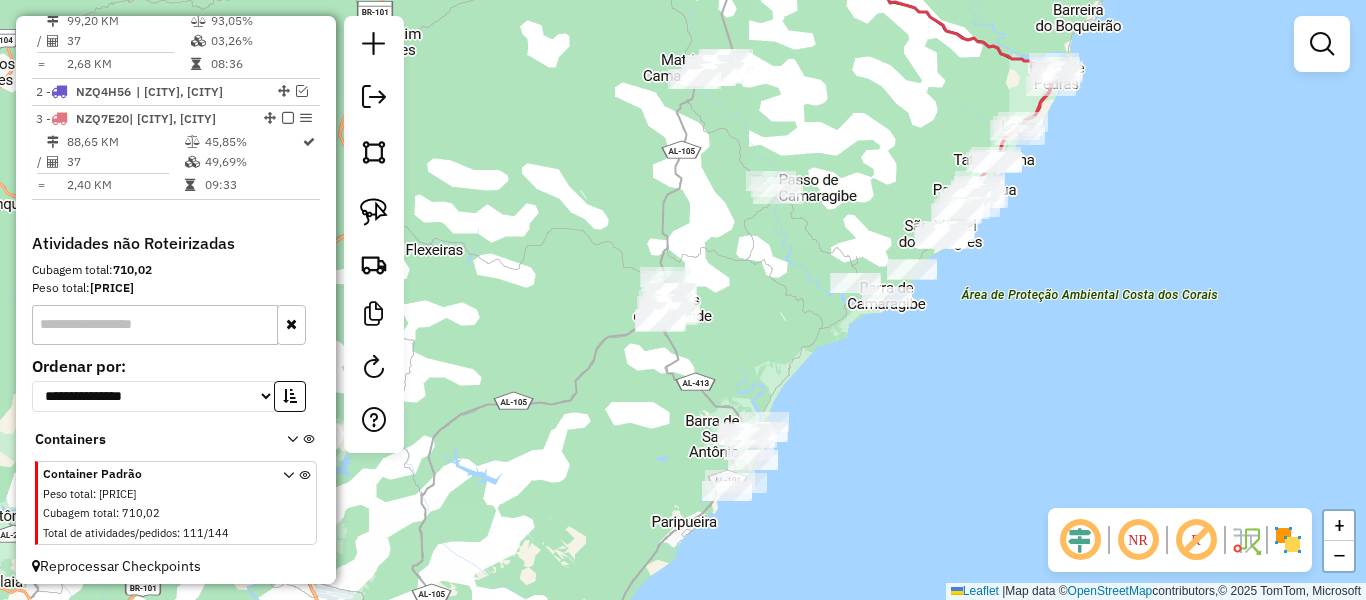 drag, startPoint x: 990, startPoint y: 315, endPoint x: 1038, endPoint y: 274, distance: 63.126858 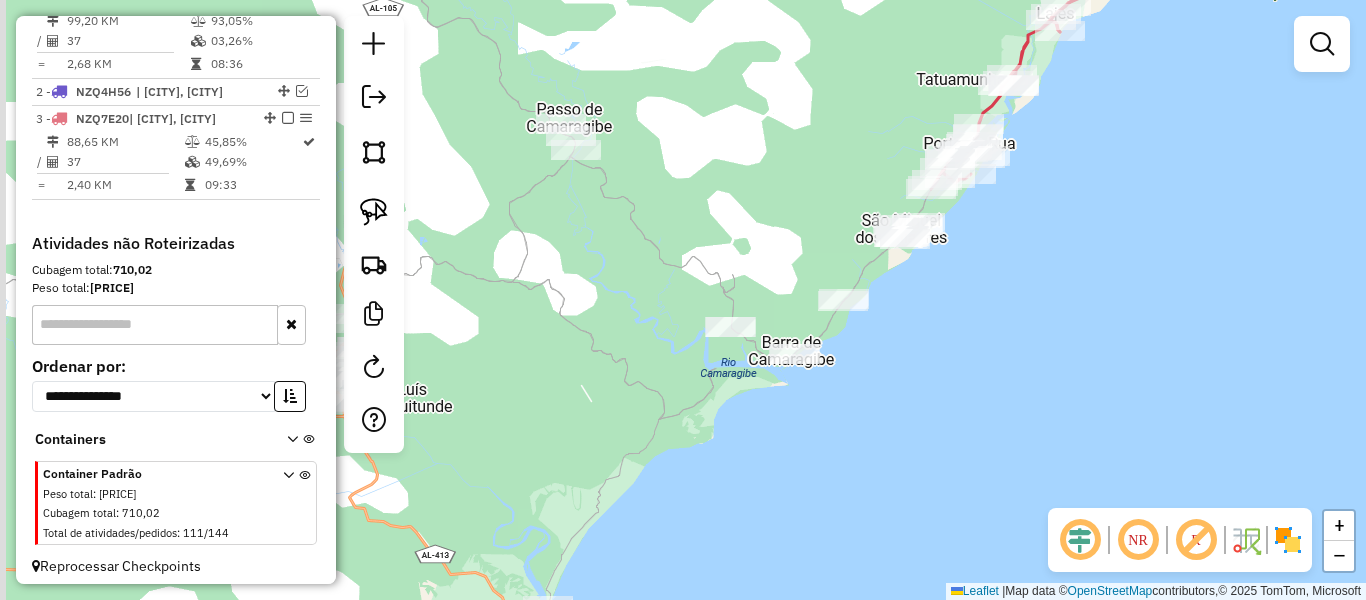drag, startPoint x: 990, startPoint y: 246, endPoint x: 998, endPoint y: 255, distance: 12.0415945 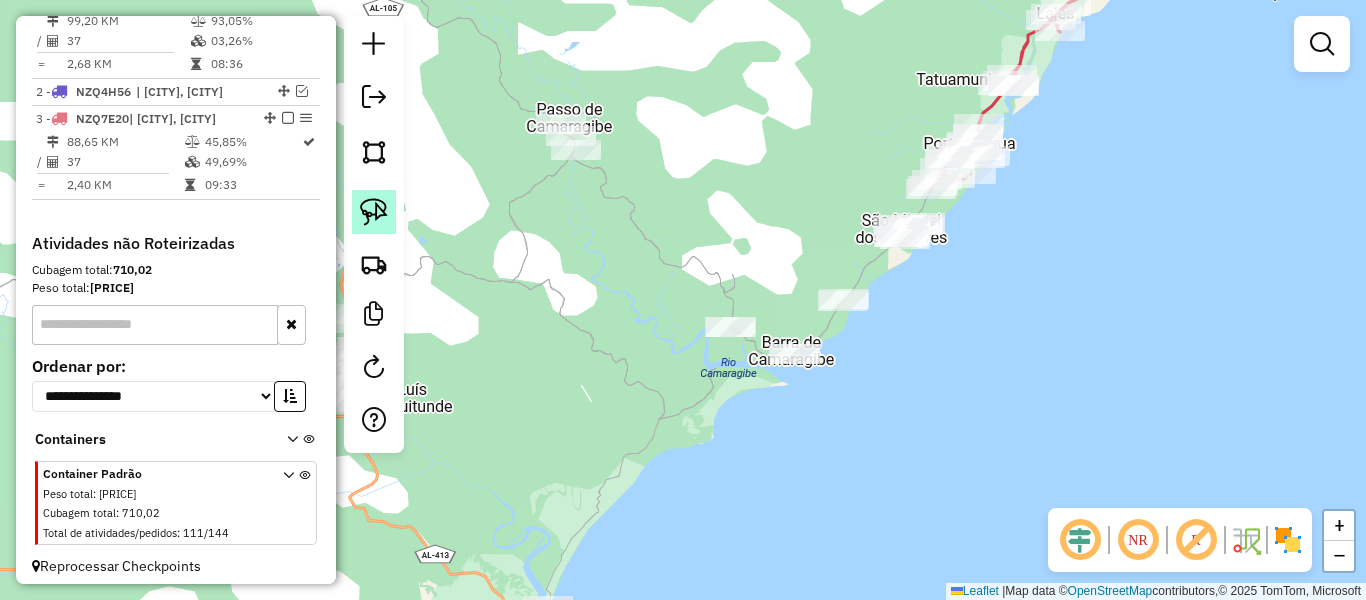 click 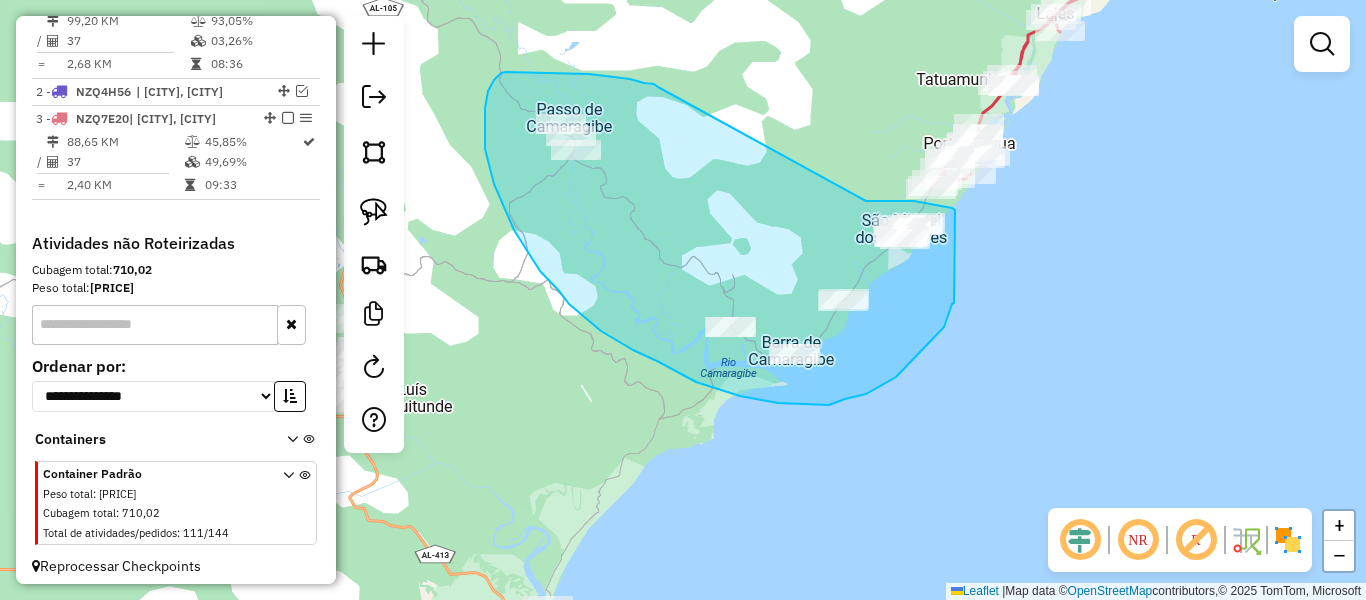 drag, startPoint x: 658, startPoint y: 87, endPoint x: 858, endPoint y: 199, distance: 229.22478 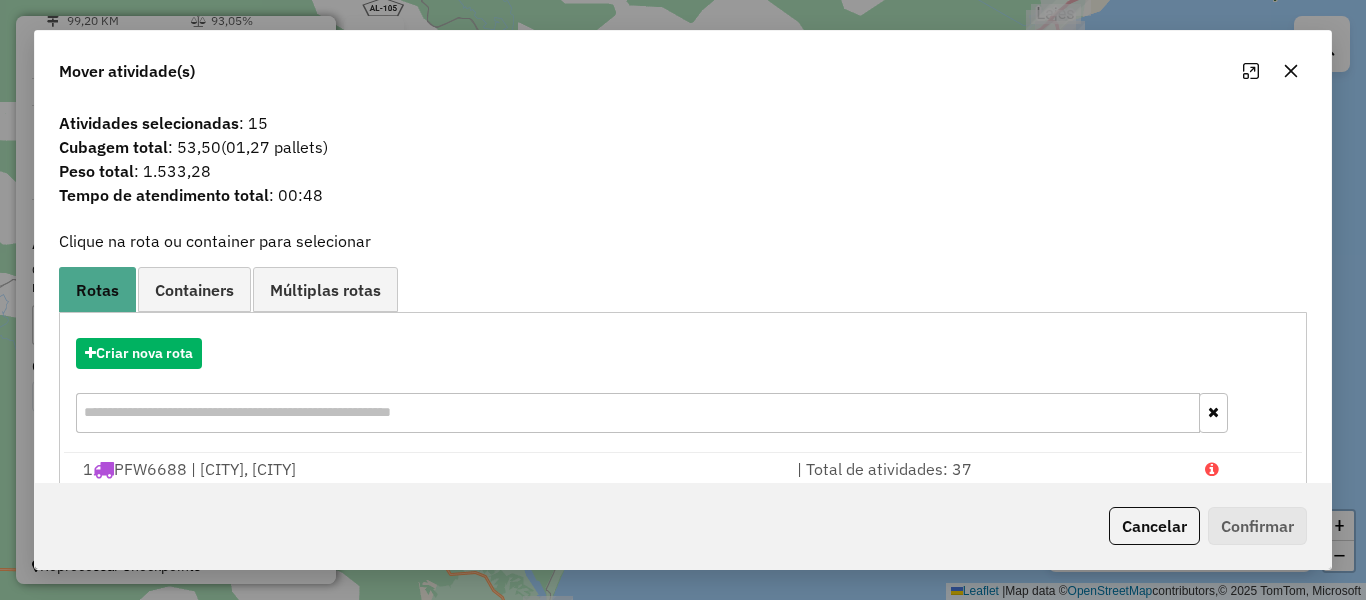 click 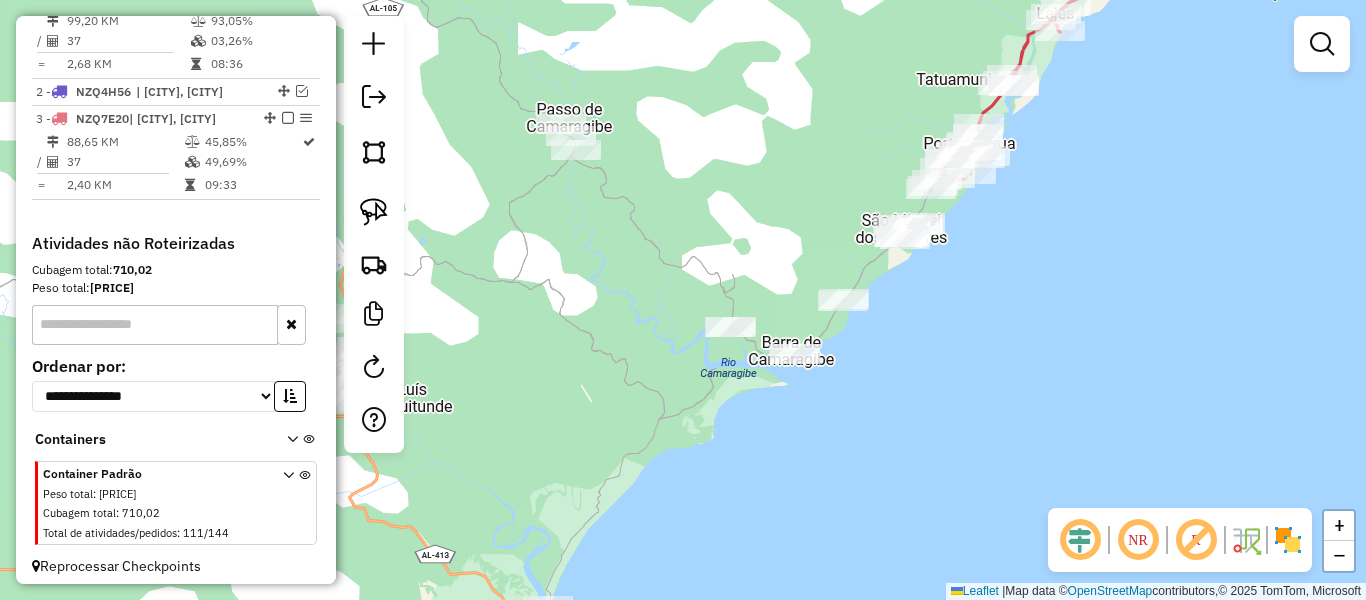 click on "Janela de atendimento Grade de atendimento Capacidade Transportadoras Veículos Cliente Pedidos  Rotas Selecione os dias de semana para filtrar as janelas de atendimento  Seg   Ter   Qua   Qui   Sex   Sáb   Dom  Informe o período da janela de atendimento: De: Até:  Filtrar exatamente a janela do cliente  Considerar janela de atendimento padrão  Selecione os dias de semana para filtrar as grades de atendimento  Seg   Ter   Qua   Qui   Sex   Sáb   Dom   Considerar clientes sem dia de atendimento cadastrado  Clientes fora do dia de atendimento selecionado Filtrar as atividades entre os valores definidos abaixo:  Peso mínimo:   Peso máximo:   Cubagem mínima:   Cubagem máxima:   De:   Até:  Filtrar as atividades entre o tempo de atendimento definido abaixo:  De:   Até:   Considerar capacidade total dos clientes não roteirizados Transportadora: Selecione um ou mais itens Tipo de veículo: Selecione um ou mais itens Veículo: Selecione um ou mais itens Motorista: Selecione um ou mais itens Nome: Rótulo:" 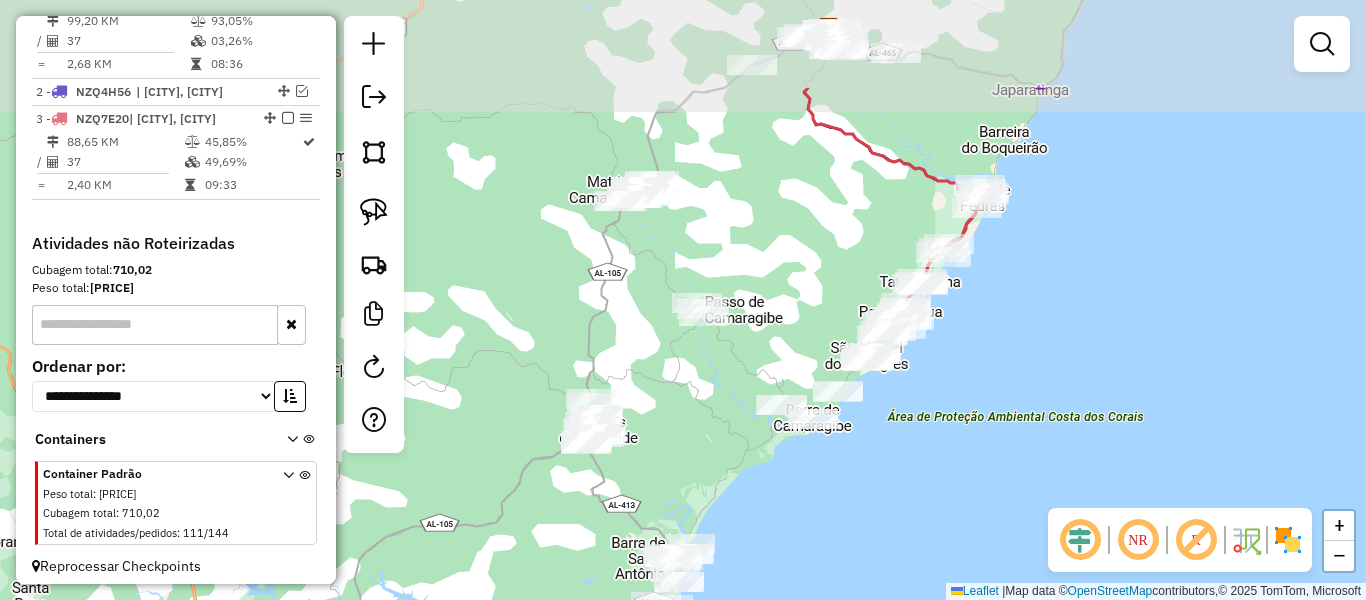 drag, startPoint x: 1052, startPoint y: 225, endPoint x: 940, endPoint y: 373, distance: 185.60173 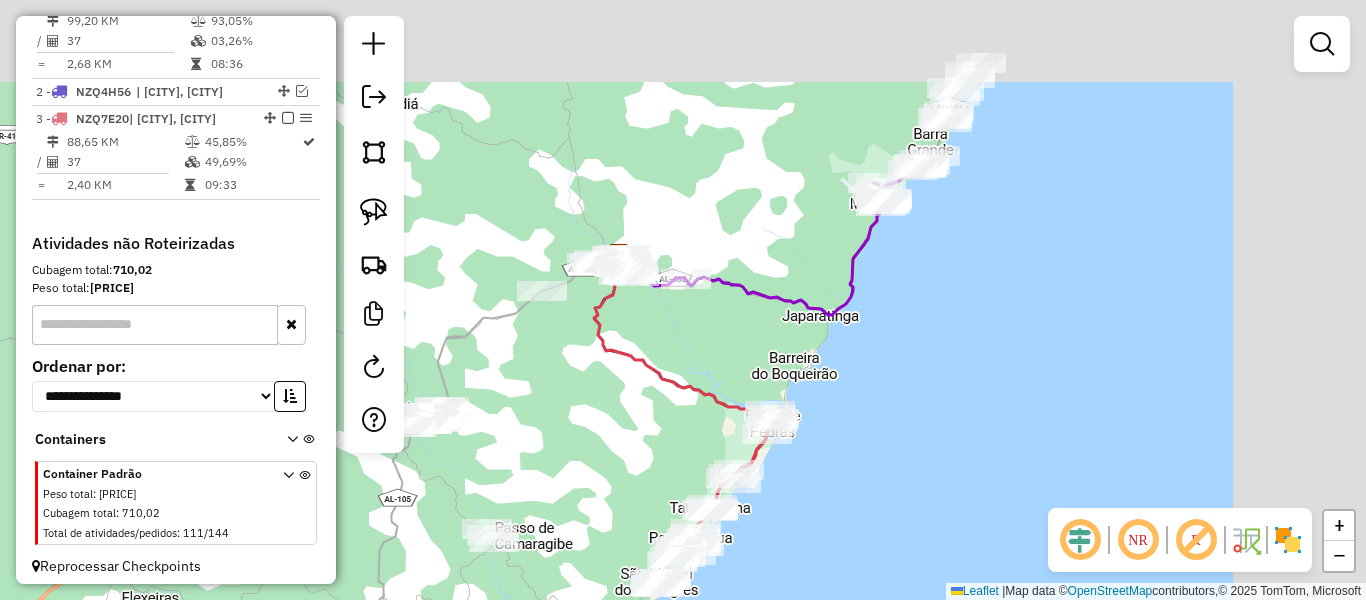 drag, startPoint x: 1077, startPoint y: 170, endPoint x: 854, endPoint y: 411, distance: 328.34433 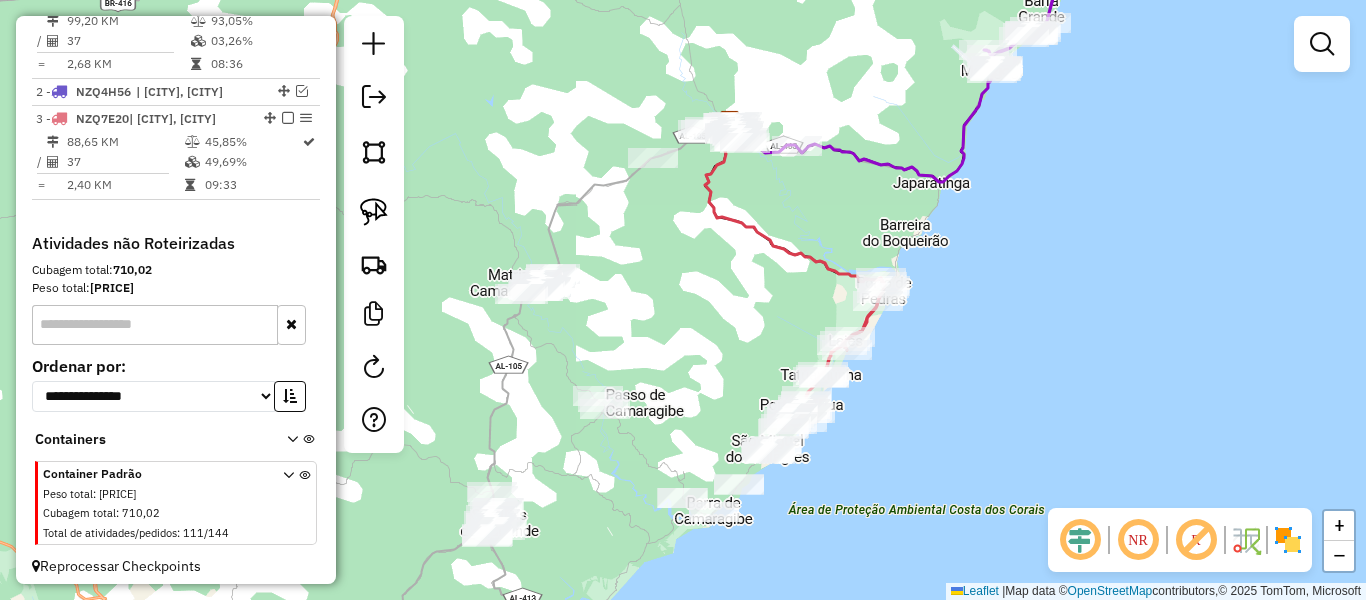 drag, startPoint x: 830, startPoint y: 422, endPoint x: 978, endPoint y: 241, distance: 233.80548 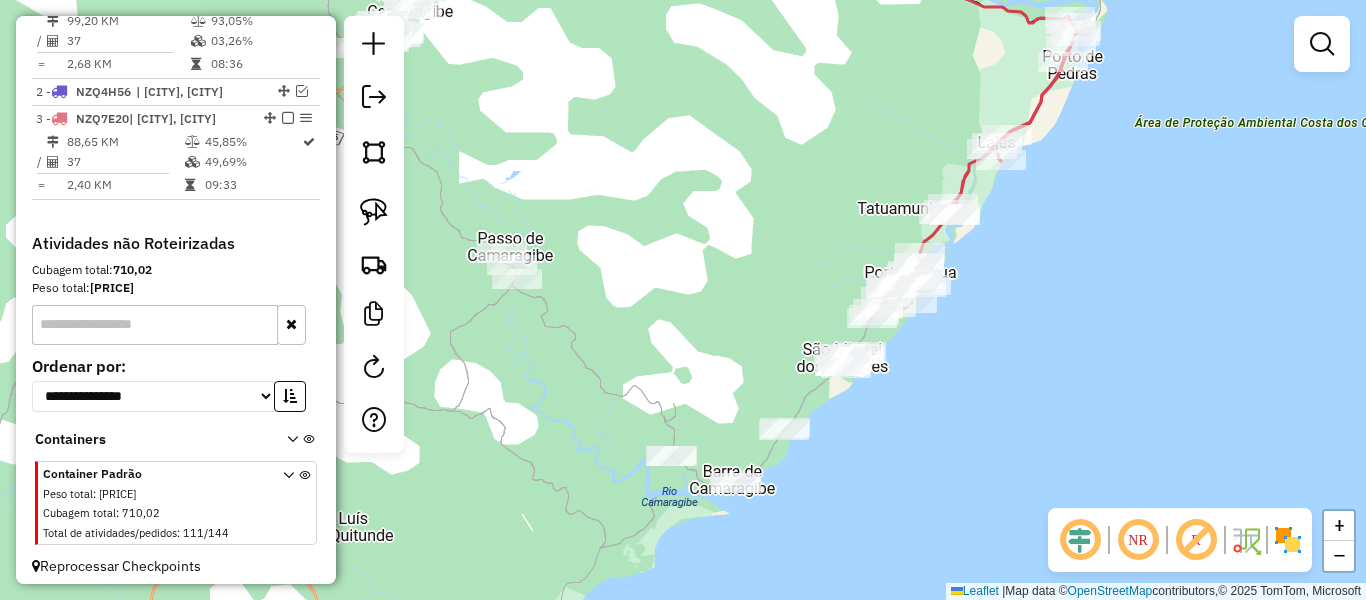 drag, startPoint x: 868, startPoint y: 450, endPoint x: 958, endPoint y: 374, distance: 117.79643 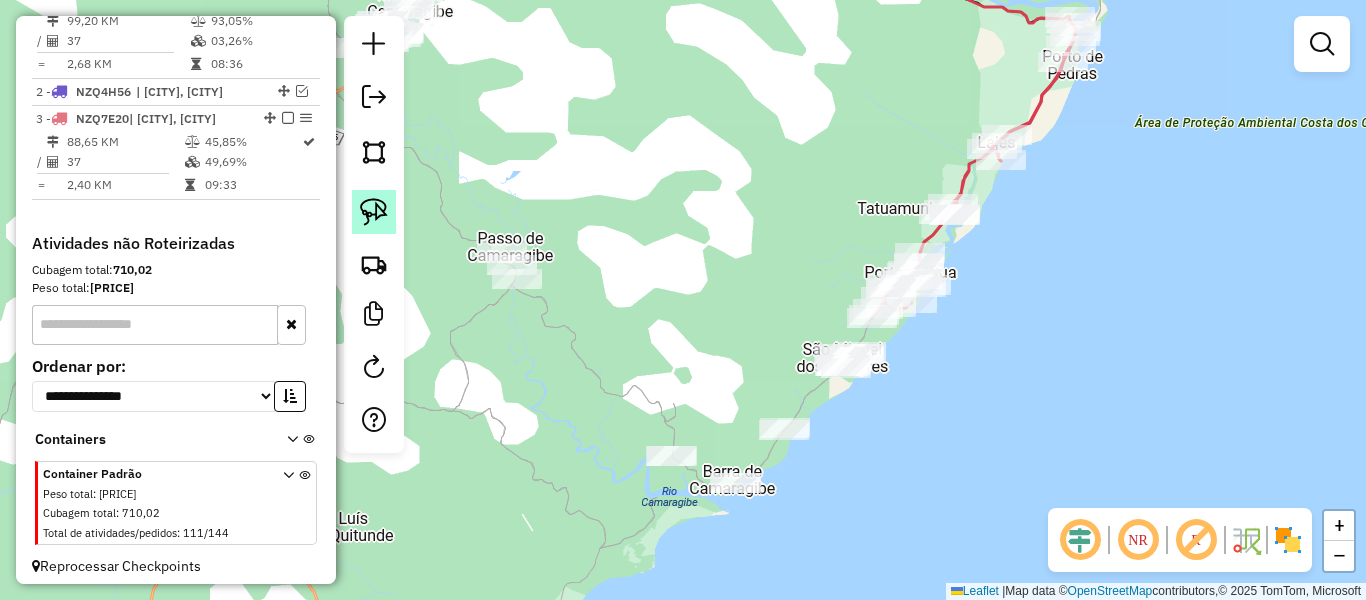 click 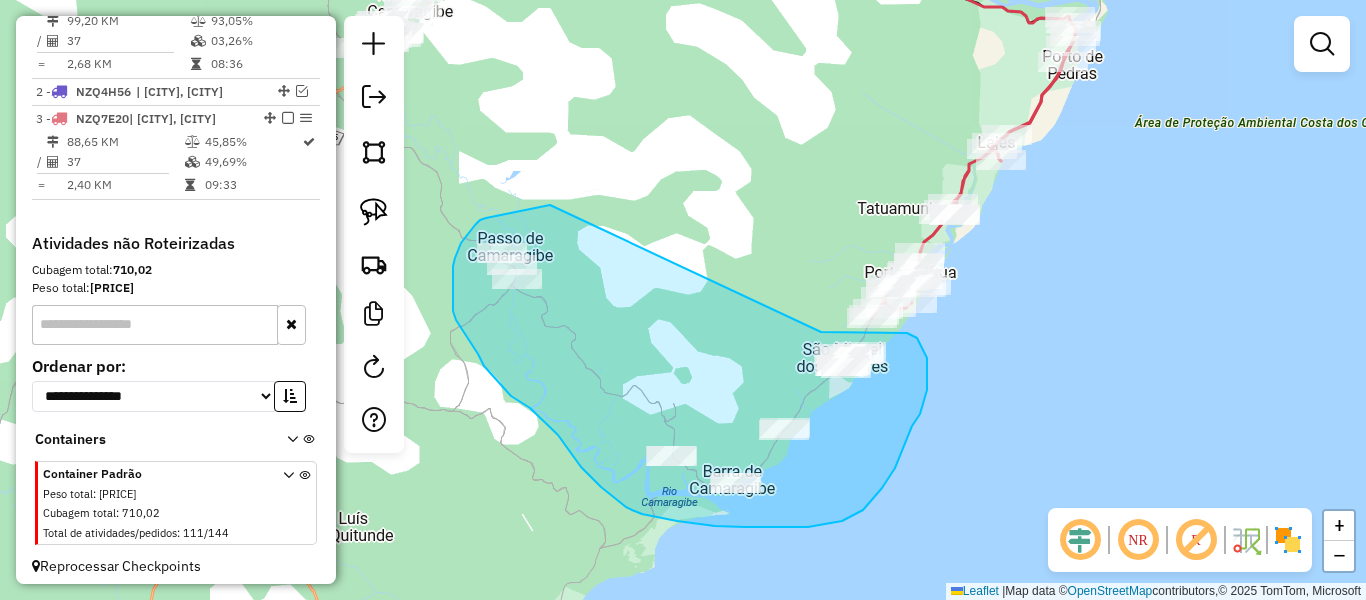 drag, startPoint x: 550, startPoint y: 205, endPoint x: 804, endPoint y: 332, distance: 283.98062 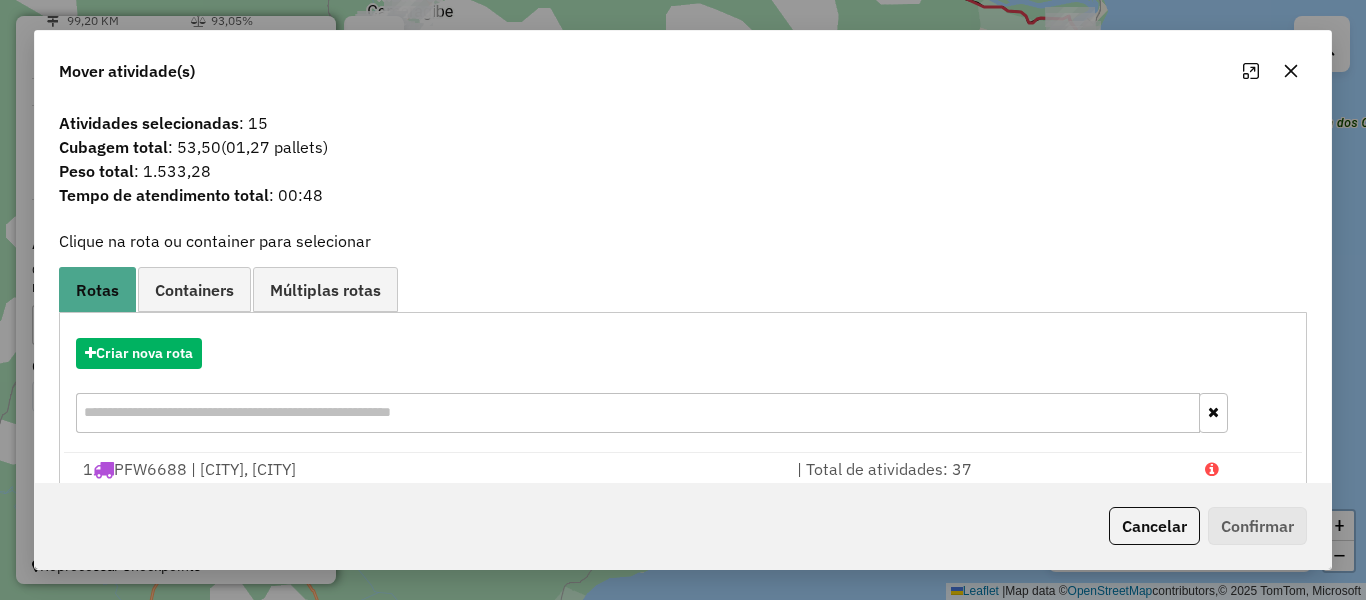 click 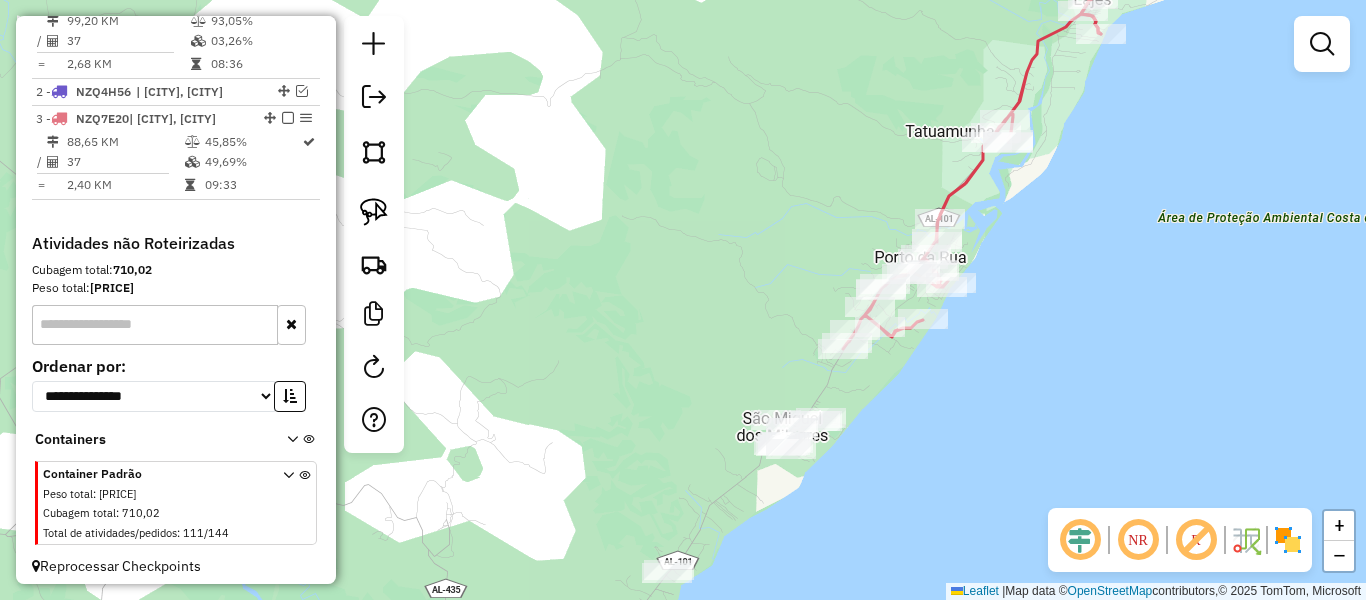 drag, startPoint x: 1014, startPoint y: 312, endPoint x: 961, endPoint y: 426, distance: 125.71794 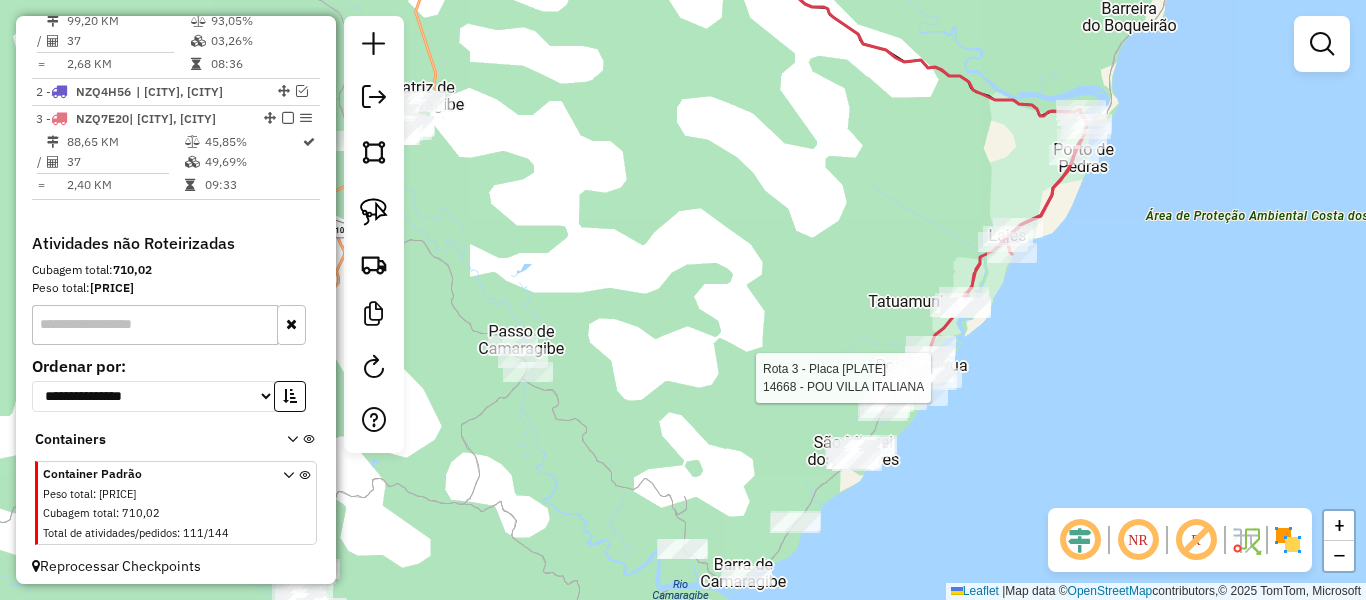 select on "**********" 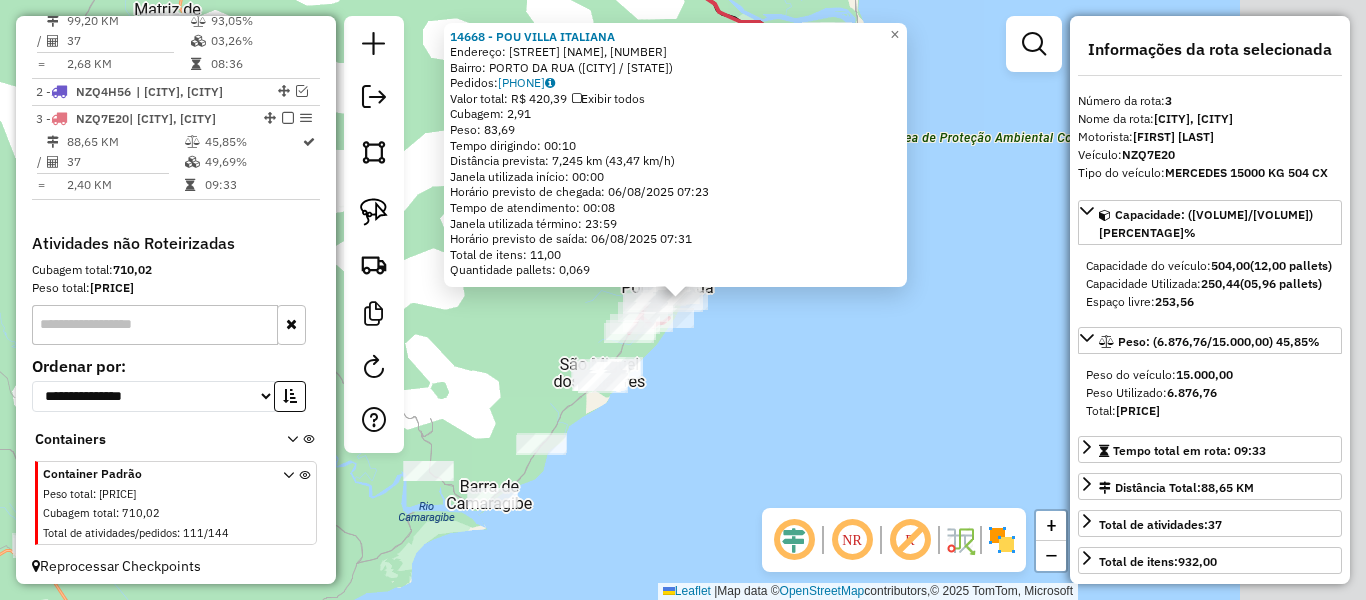scroll, scrollTop: 844, scrollLeft: 0, axis: vertical 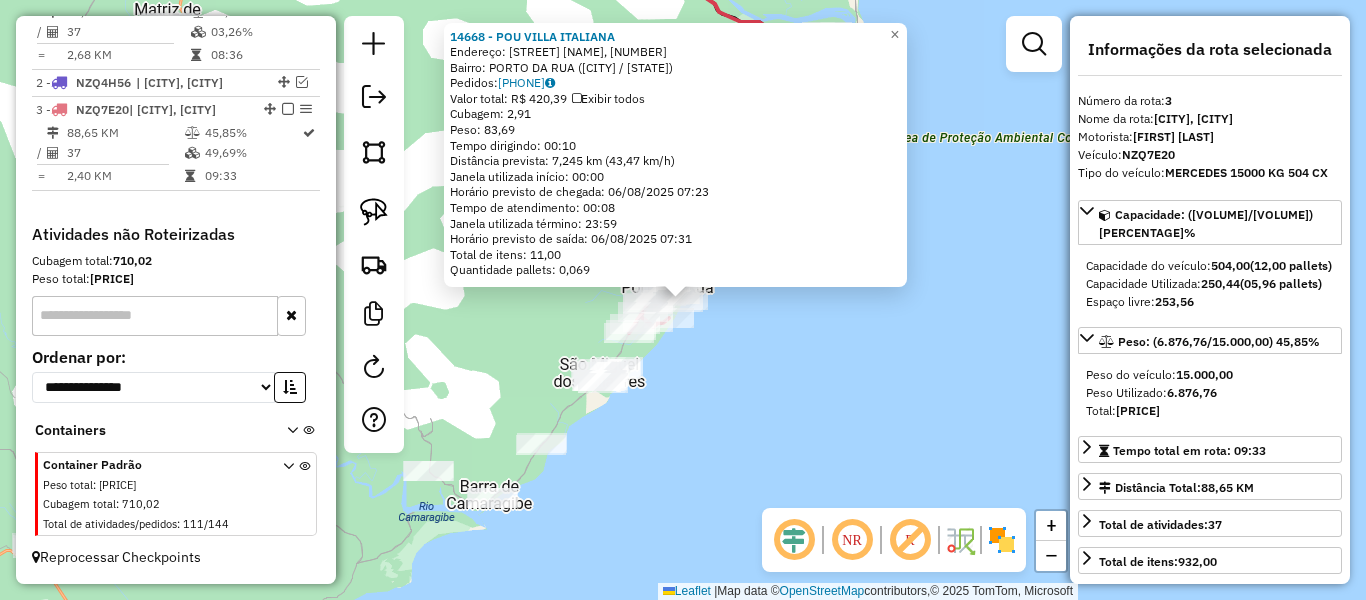 click on "14668 - POU VILLA ITALIANA Endereço: R RUA BOM JESUS, 1 Bairro: PORTO DA RUA (SAO MIGUEL DOS MILAG / [STATE]) Pedidos: 05381272 Valor total: R$ 420,39 Exibir todos Cubagem: 2,91 Peso: 83,69 Tempo dirigindo: 00:10 Distância prevista: 7,245 km (43,47 km/h) Janela utilizada início: 00:00 Horário previsto de chegada: 06/08/2025 07:23 Tempo de atendimento: 00:08 Janela utilizada término: 23:59 Horário previsto de saída: 06/08/2025 07:31 Total de itens: 11,00 Quantidade pallets: 0,069 × Janela de atendimento Grade de atendimento Capacidade Transportadoras Veículos Cliente Pedidos Rotas Selecione os dias de semana para filtrar as janelas de atendimento Seg Ter Qua Qui Sex Sáb Dom Informe o período da janela de atendimento: De: Até: Filtrar exatamente a janela do cliente Considerar janela de atendimento padrão Selecione os dias de semana para filtrar as grades de atendimento Seg Ter Qua Qui Sex Sáb Dom Peso mínimo: Peso máximo: De: De:" 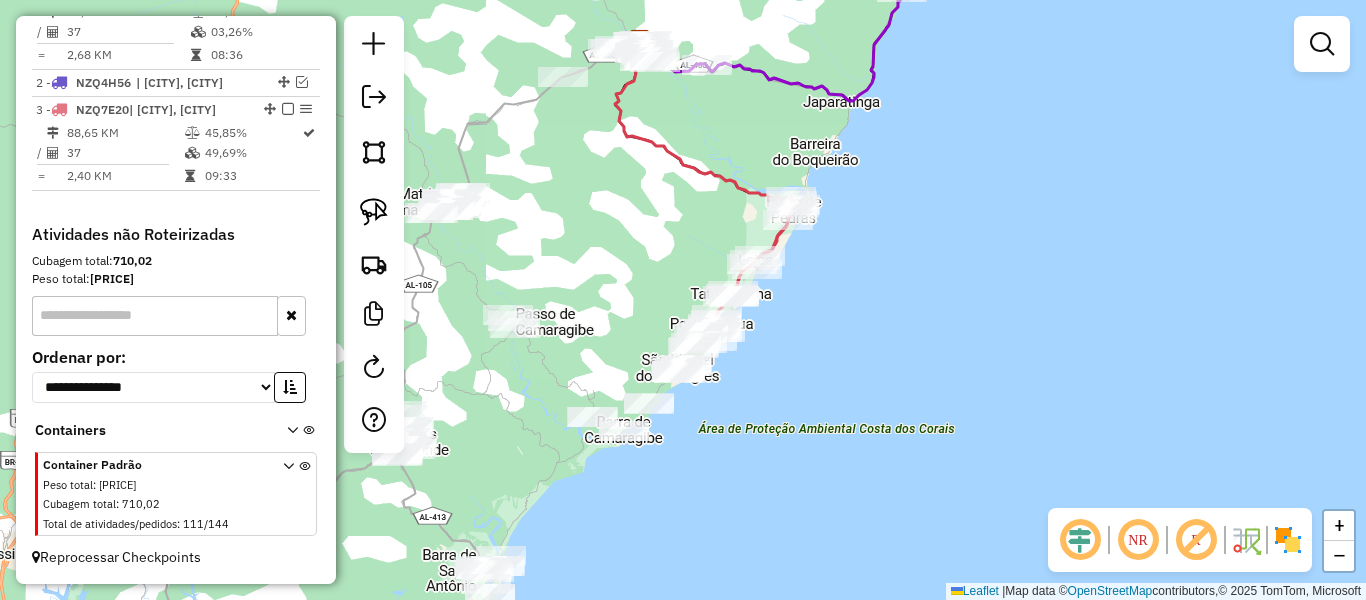 drag, startPoint x: 693, startPoint y: 422, endPoint x: 780, endPoint y: 393, distance: 91.706055 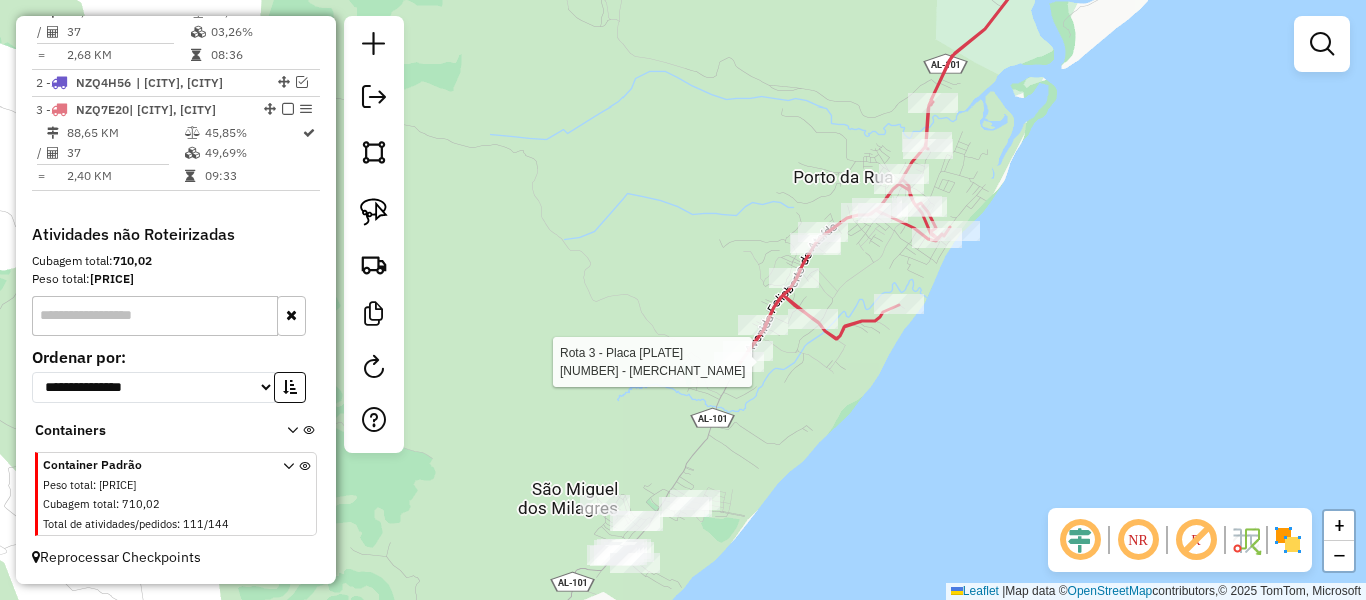 select on "**********" 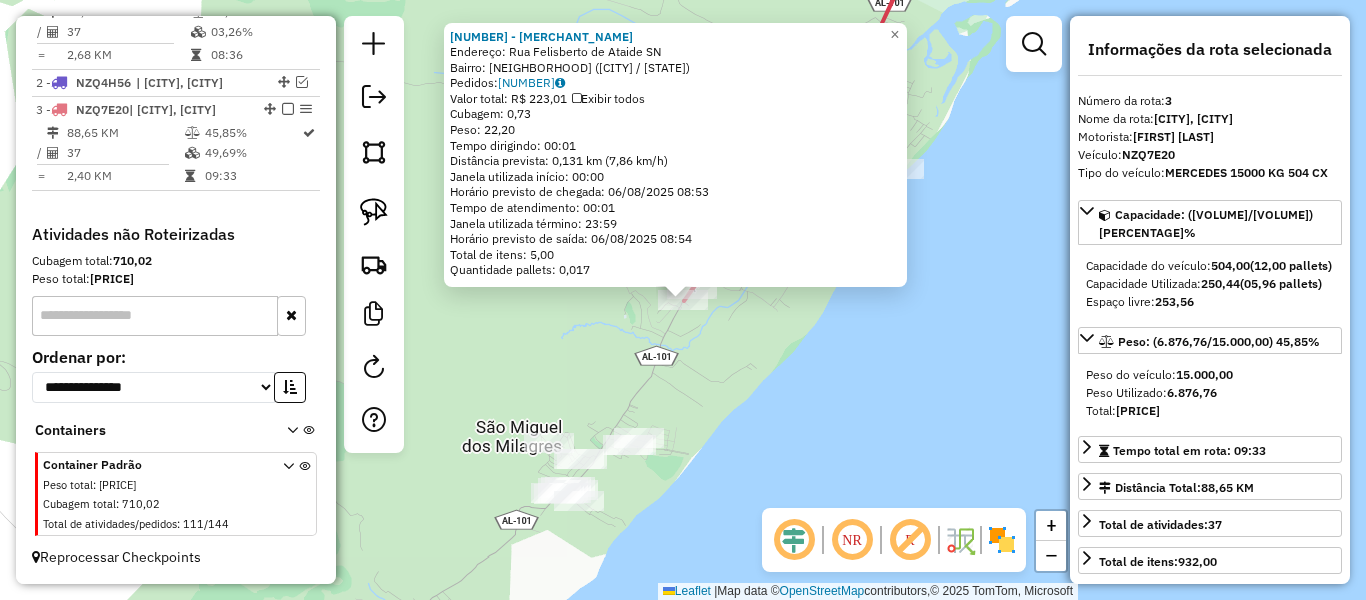 click on "[NUMBER] - [BRAND] E DEP DA DEIA Endereço: Rua Felisberto de Ataide SN Bairro: CENTRO ([CITY] / [STATE]) Pedidos: [NUMBER] Valor total: R$ [PRICE] Exibir todos Cubagem: [CUBAGE] Peso: [WEIGHT] Tempo dirigindo: [TIME] Distância prevista: [DISTANCE] km ([SPEED] km/h) Janela utilizada início: [TIME] Horário previsto de chegada: [DATE] [TIME] Tempo de atendimento: [TIME] Janela utilizada término: [TIME] Horário previsto de saída: [DATE] [TIME] Total de itens: [ITEMS] Quantidade pallets: [PALLETS] × Janela de atendimento Grade de atendimento Capacidade Transportadoras Veículos Cliente Pedidos Rotas Selecione os dias de semana para filtrar as janelas de atendimento Seg Ter Qua Qui Sex Sáb Dom Informe o período da janela de atendimento: De: Até: Filtrar exatamente a janela do cliente Considerar janela de atendimento padrão Selecione os dias de semana para filtrar as grades de atendimento Seg Ter Qua Qui Sex Sáb Dom Peso mínimo: Peso máximo: De: +" 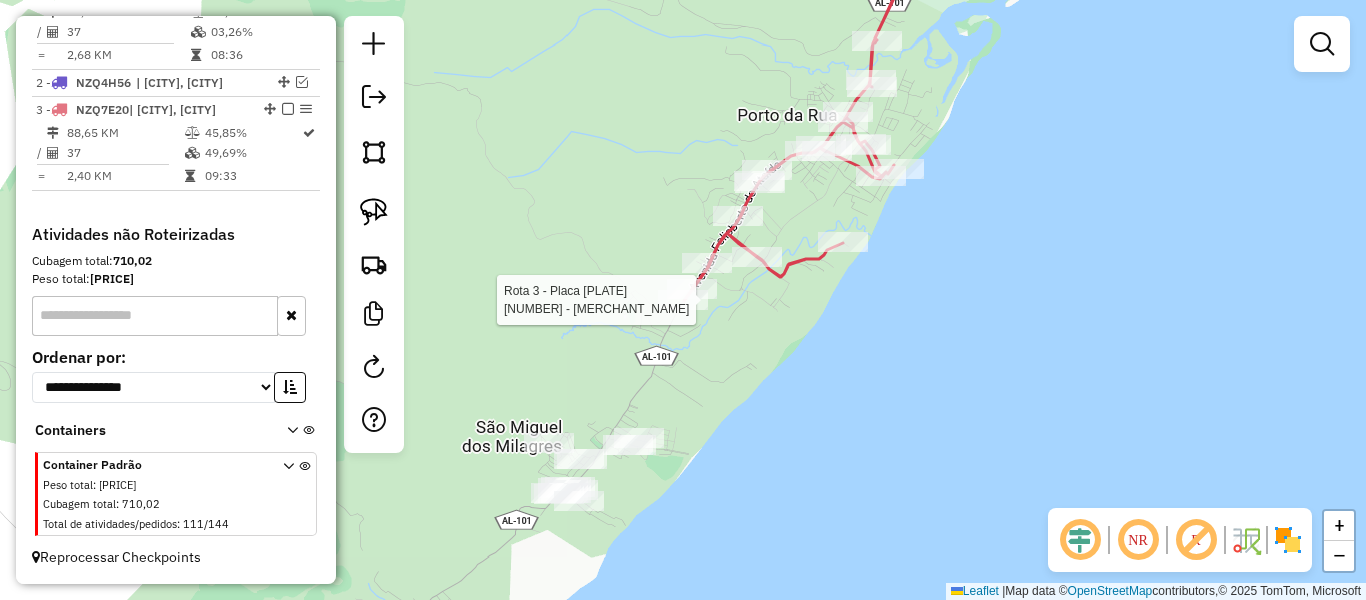 select on "**********" 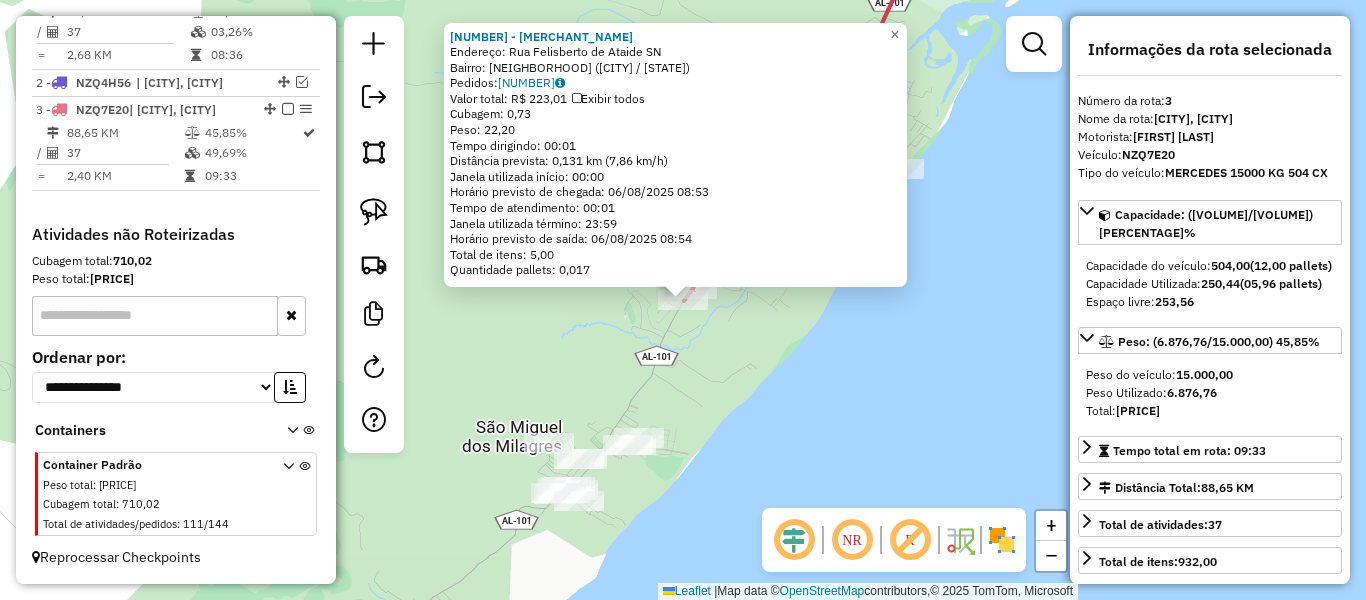 click on "[NUMBER] - [BRAND] E DEP DA DEIA Endereço: Rua Felisberto de Ataide SN Bairro: CENTRO ([CITY] / [STATE]) Pedidos: [NUMBER] Valor total: R$ [PRICE] Exibir todos Cubagem: [CUBAGE] Peso: [WEIGHT] Tempo dirigindo: [TIME] Distância prevista: [DISTANCE] km ([SPEED] km/h) Janela utilizada início: [TIME] Horário previsto de chegada: [DATE] [TIME] Tempo de atendimento: [TIME] Janela utilizada término: [TIME] Horário previsto de saída: [DATE] [TIME] Total de itens: [ITEMS] Quantidade pallets: [PALLETS] × Janela de atendimento Grade de atendimento Capacidade Transportadoras Veículos Cliente Pedidos Rotas Selecione os dias de semana para filtrar as janelas de atendimento Seg Ter Qua Qui Sex Sáb Dom Informe o período da janela de atendimento: De: Até: Filtrar exatamente a janela do cliente Considerar janela de atendimento padrão Selecione os dias de semana para filtrar as grades de atendimento Seg Ter Qua Qui Sex Sáb Dom Peso mínimo: Peso máximo: De: +" 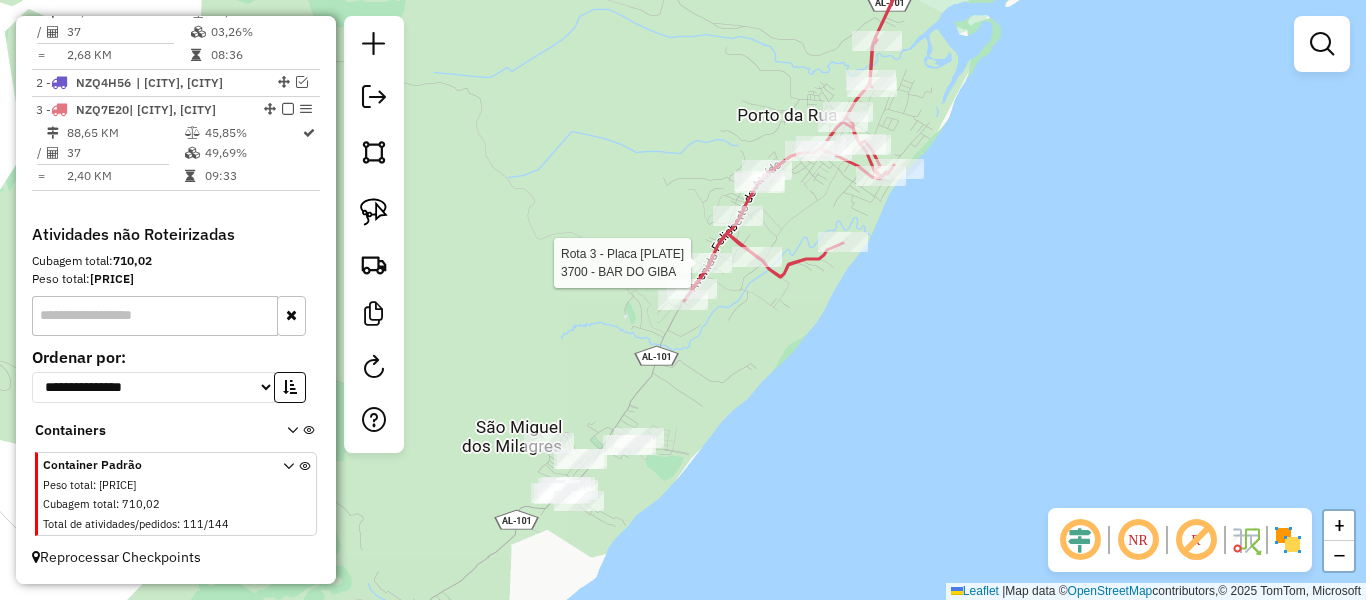 select on "**********" 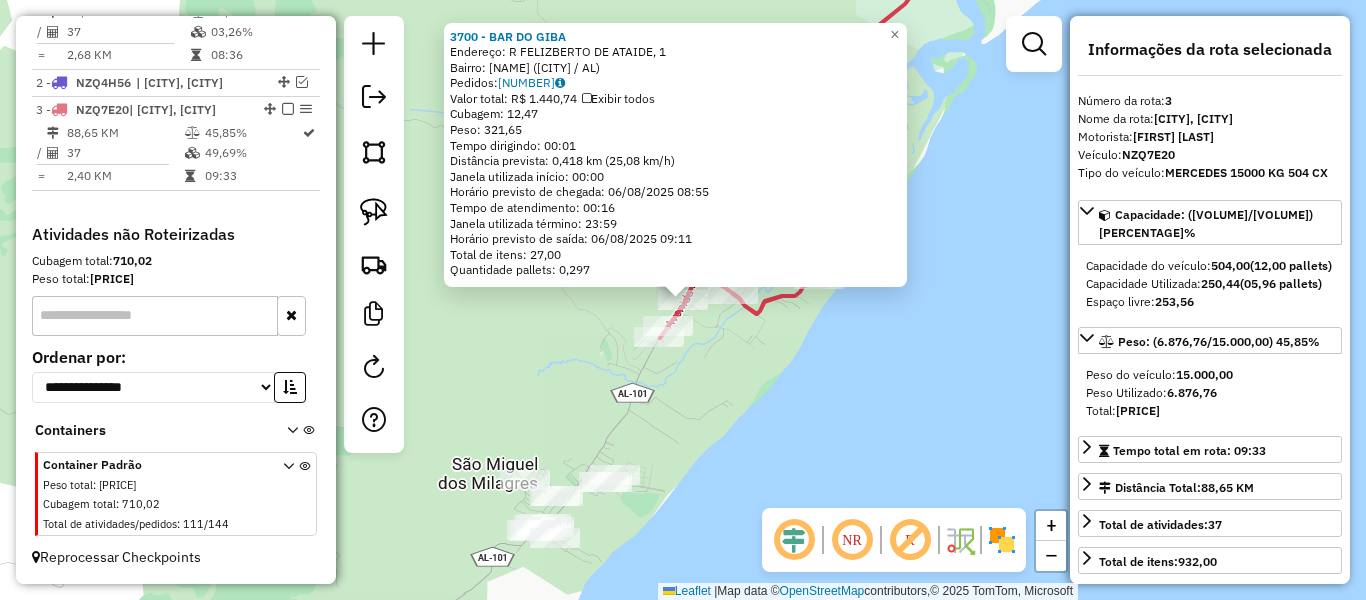 click on "3700 - BAR DO GIBA Endereço: R FELIZBERTO DE ATAIDE, 1 Bairro: TOQUE (SAO MIGUEL DOS MILAG / [STATE]) Pedidos: 05381471, 05381473, 05381489 Valor total: R$ 1.440,74 Exibir todos Cubagem: 12,47 Peso: 321,65 Tempo dirigindo: 00:01 Distância prevista: 0,418 km (25,08 km/h) Janela utilizada início: 00:00 Horário previsto de chegada: 06/08/2025 08:55 Tempo de atendimento: 00:16 Janela utilizada término: 23:59 Horário previsto de saída: 06/08/2025 09:11 Total de itens: 27,00 Quantidade pallets: 0,297 × Janela de atendimento Grade de atendimento Capacidade Transportadoras Veículos Cliente Pedidos Rotas Selecione os dias de semana para filtrar as janelas de atendimento Seg Ter Qua Qui Sex Sáb Dom Informe o período da janela de atendimento: De: Até: Filtrar exatamente a janela do cliente Considerar janela de atendimento padrão Selecione os dias de semana para filtrar as grades de atendimento Seg Ter Qua Qui Sex Sáb Dom Peso mínimo: De: De:" 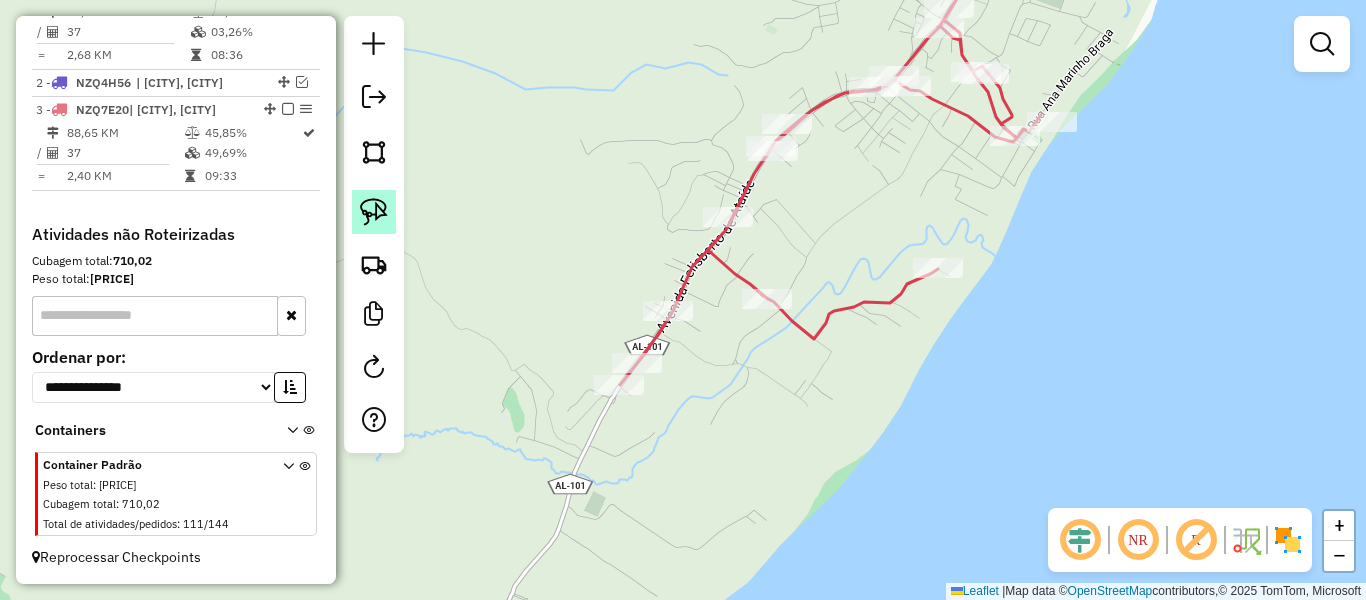 click 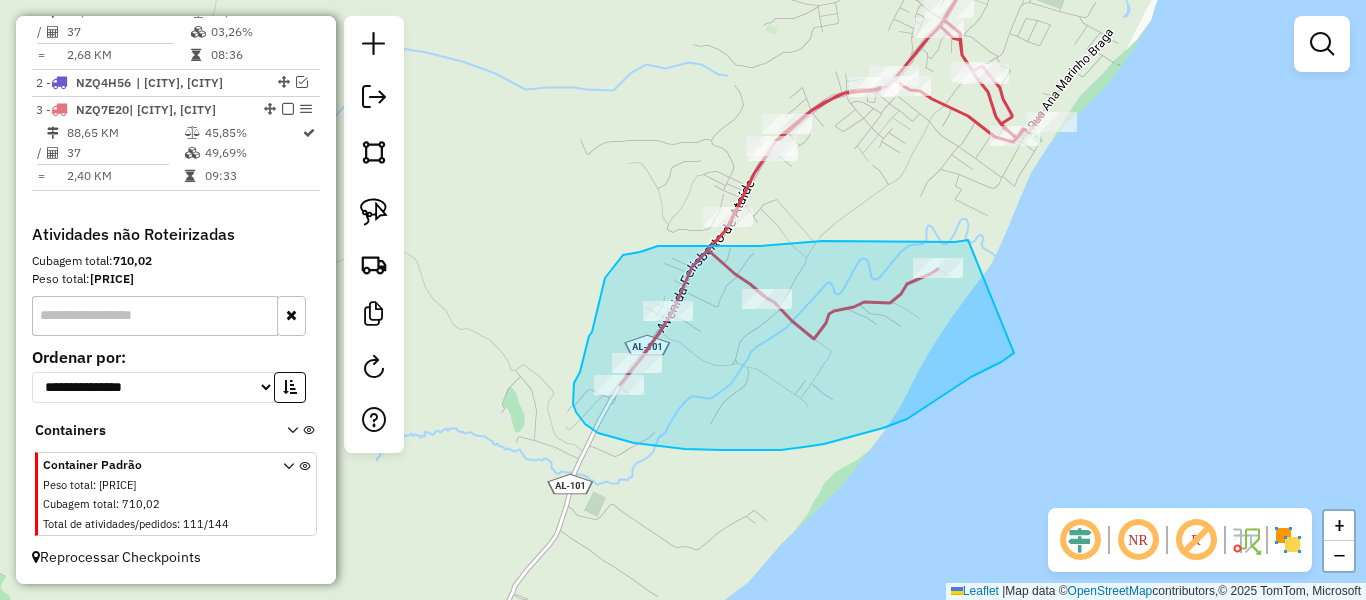 drag, startPoint x: 968, startPoint y: 240, endPoint x: 1014, endPoint y: 353, distance: 122.0041 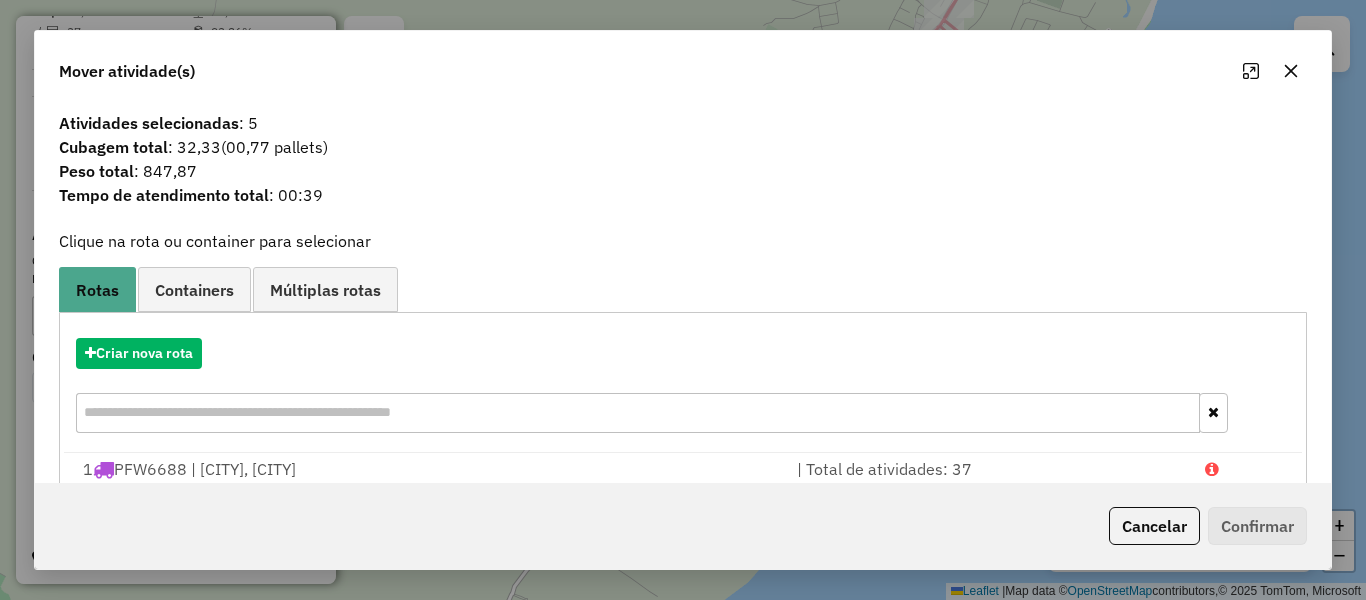 click 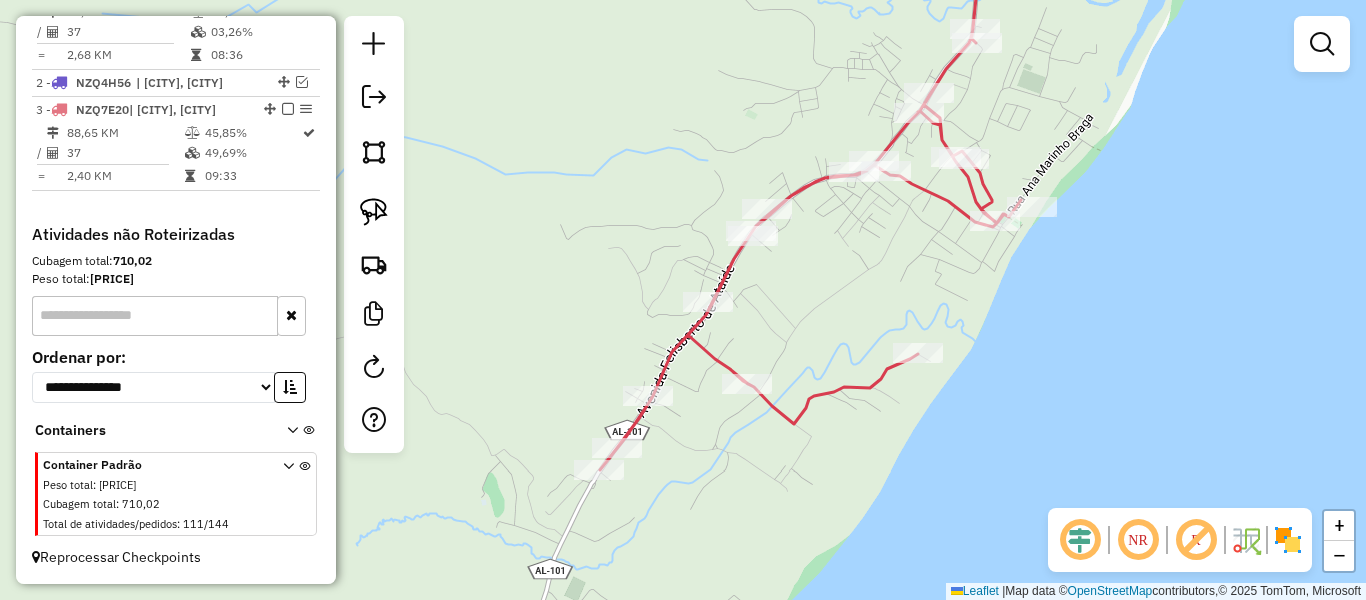 drag, startPoint x: 840, startPoint y: 284, endPoint x: 814, endPoint y: 284, distance: 26 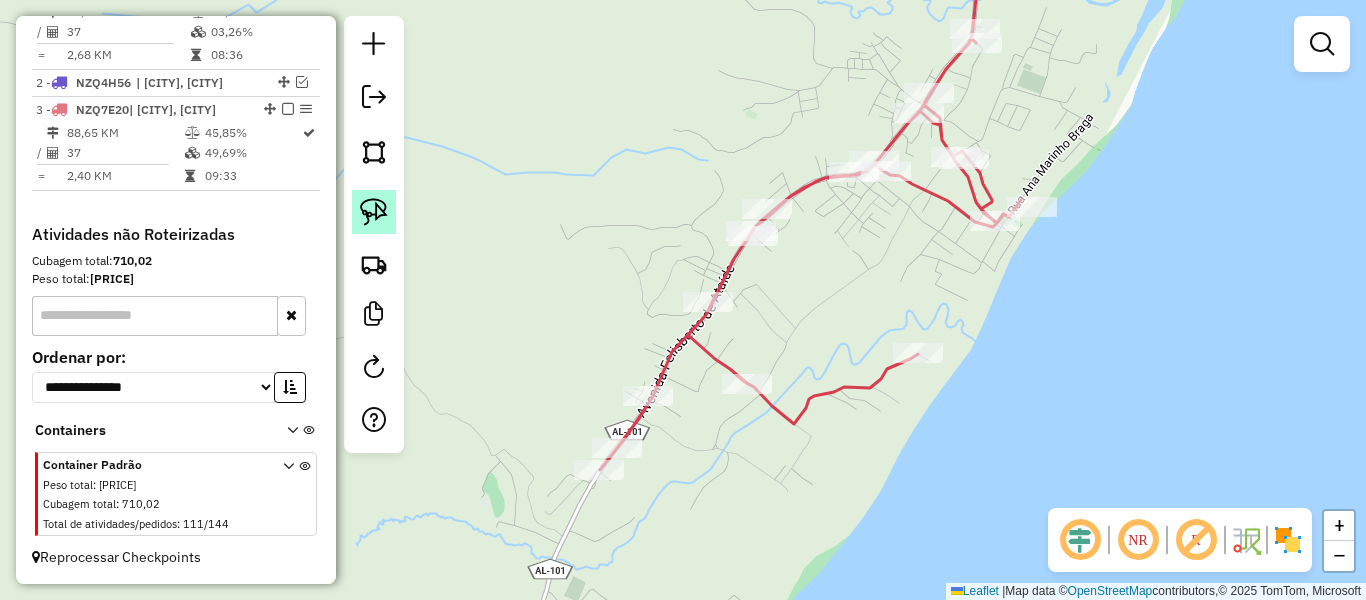 click 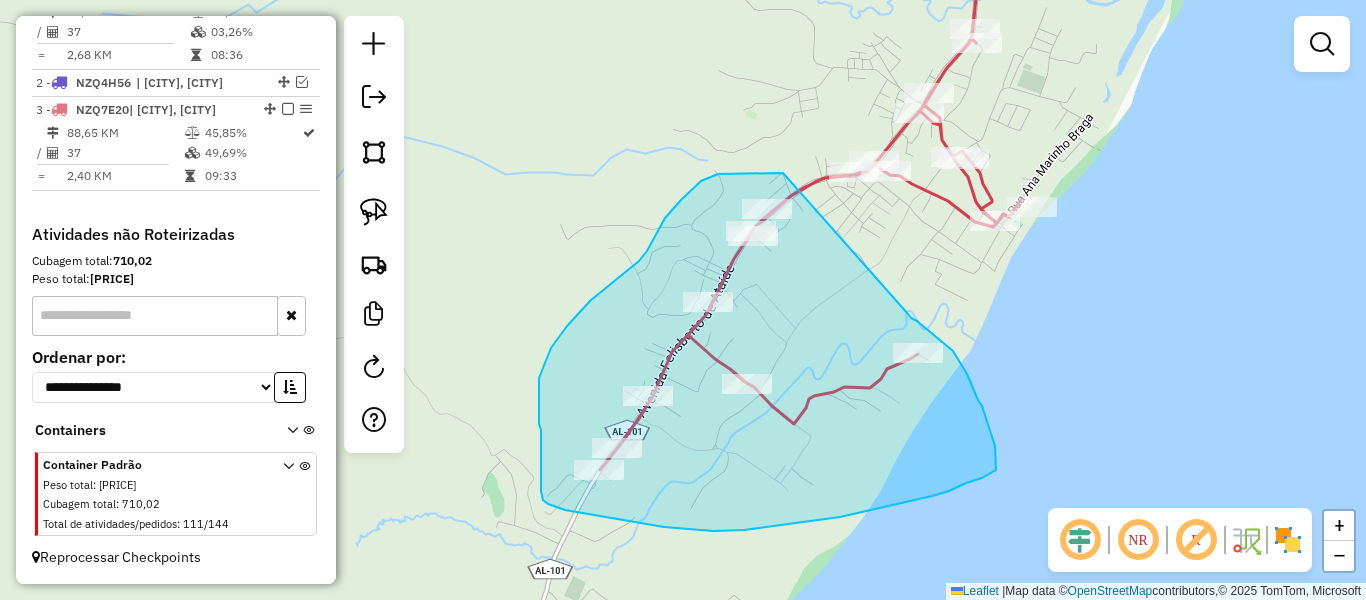 drag, startPoint x: 783, startPoint y: 173, endPoint x: 908, endPoint y: 314, distance: 188.43036 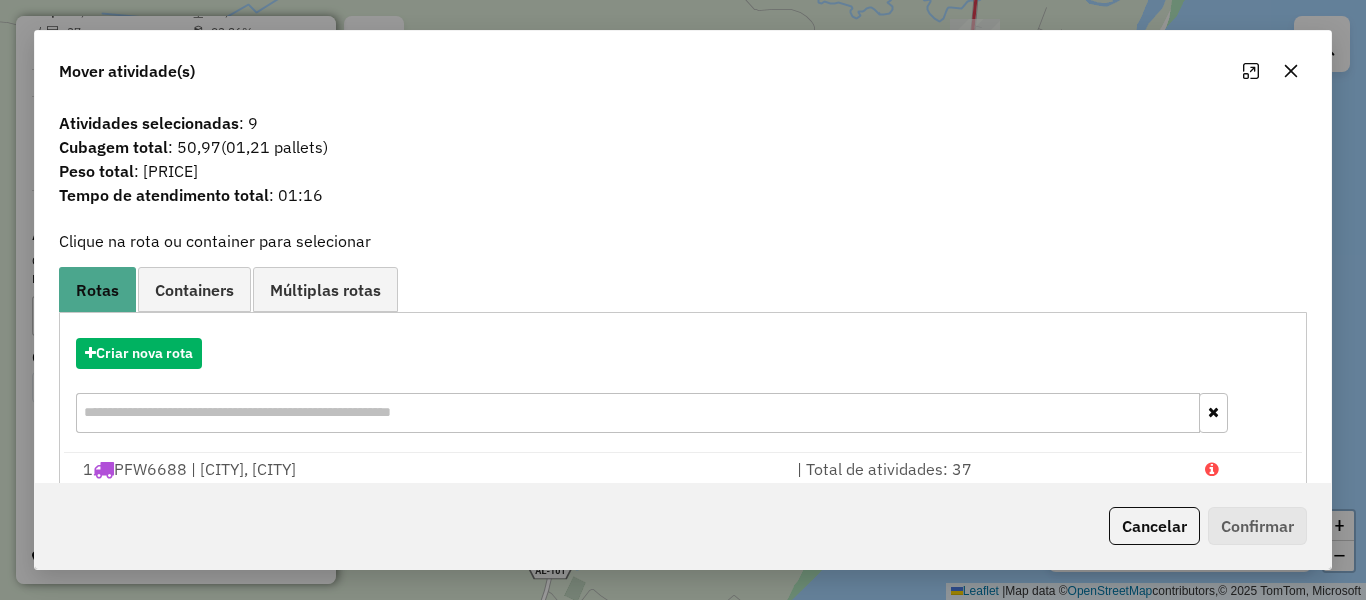 click 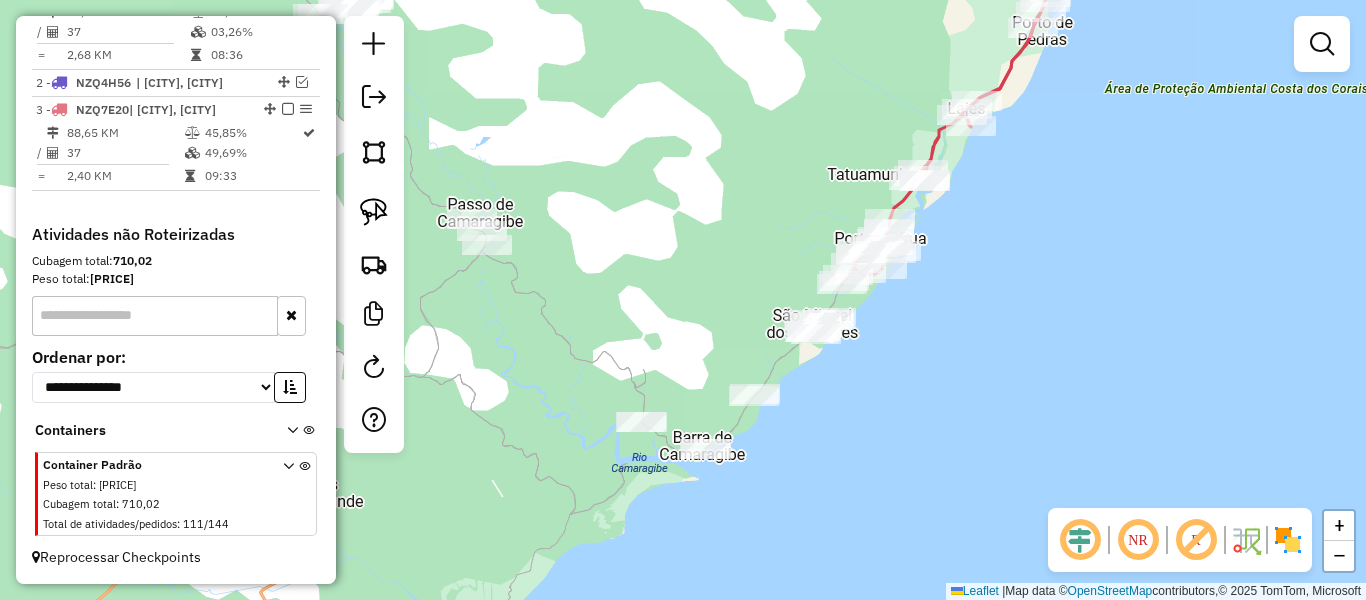 drag, startPoint x: 785, startPoint y: 408, endPoint x: 842, endPoint y: 401, distance: 57.428215 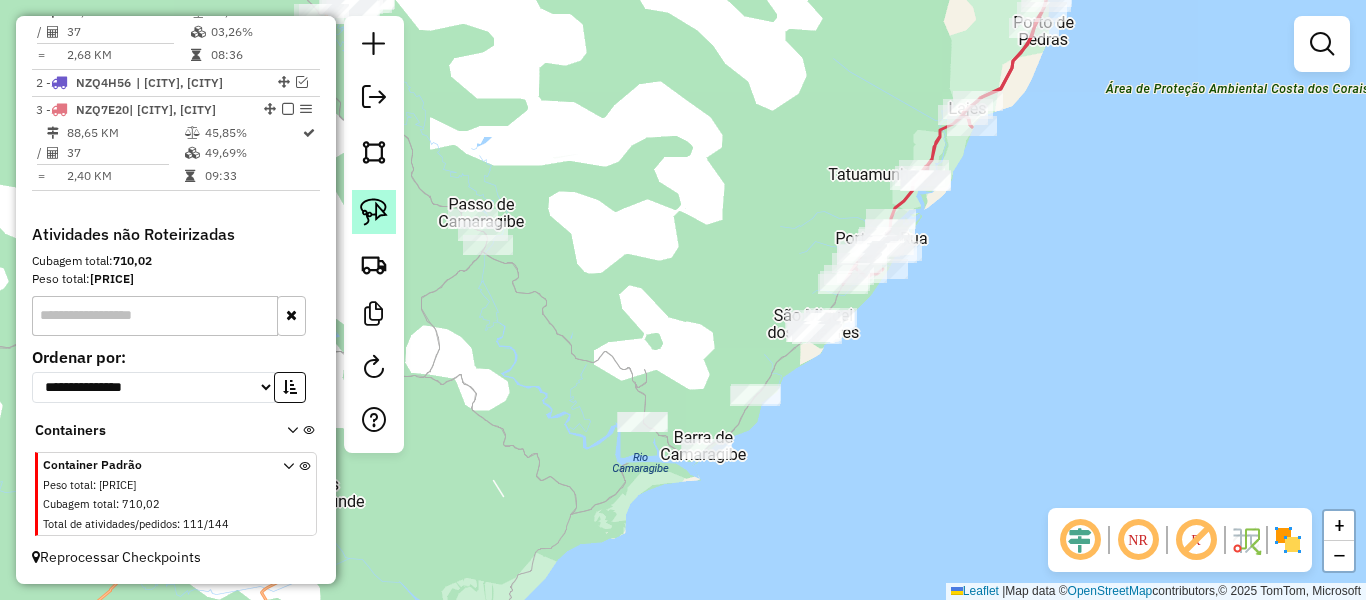 click 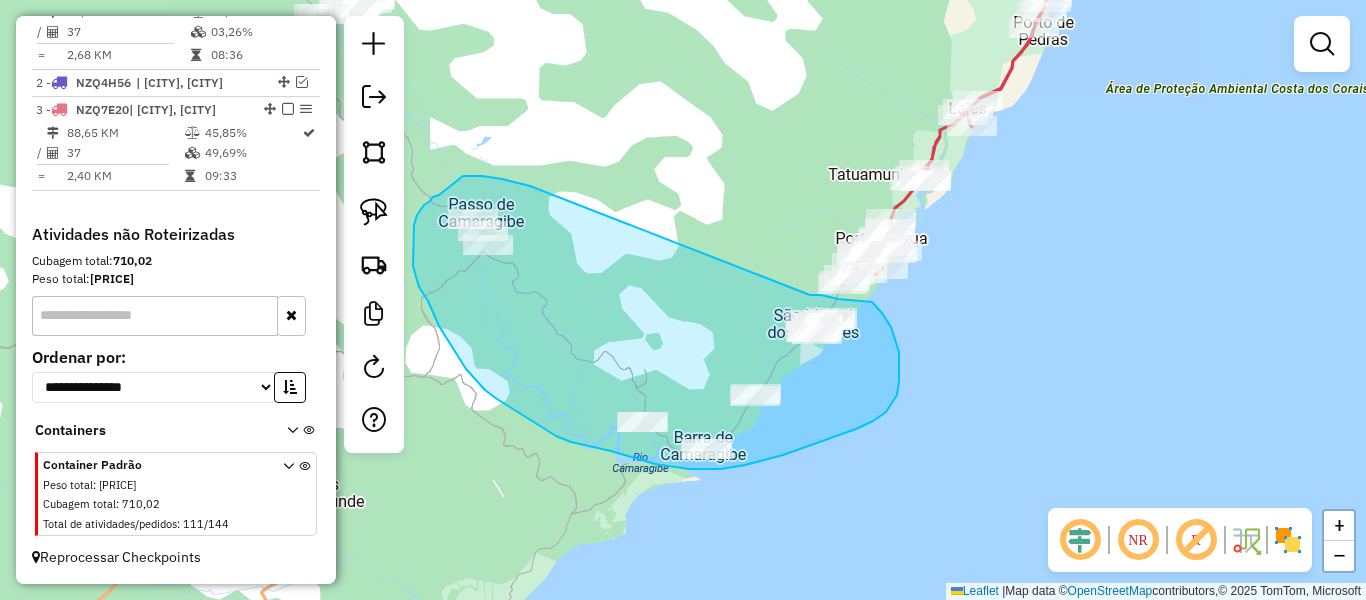 drag, startPoint x: 530, startPoint y: 186, endPoint x: 808, endPoint y: 295, distance: 298.6051 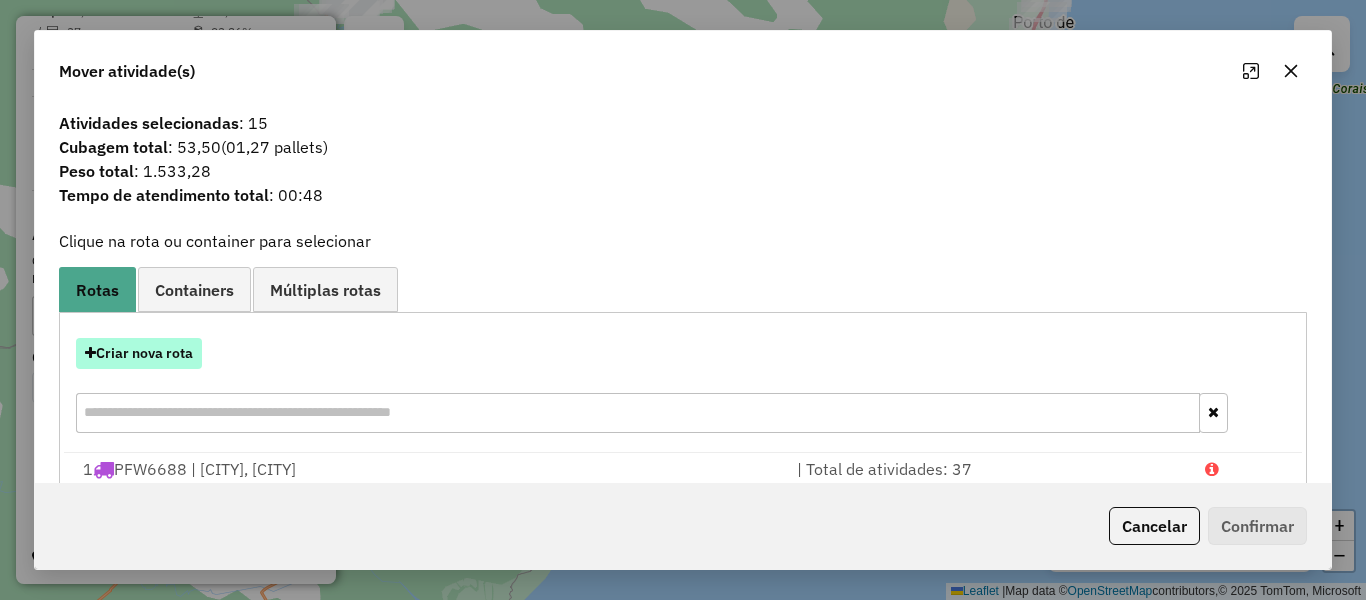 click on "Criar nova rota" at bounding box center [139, 353] 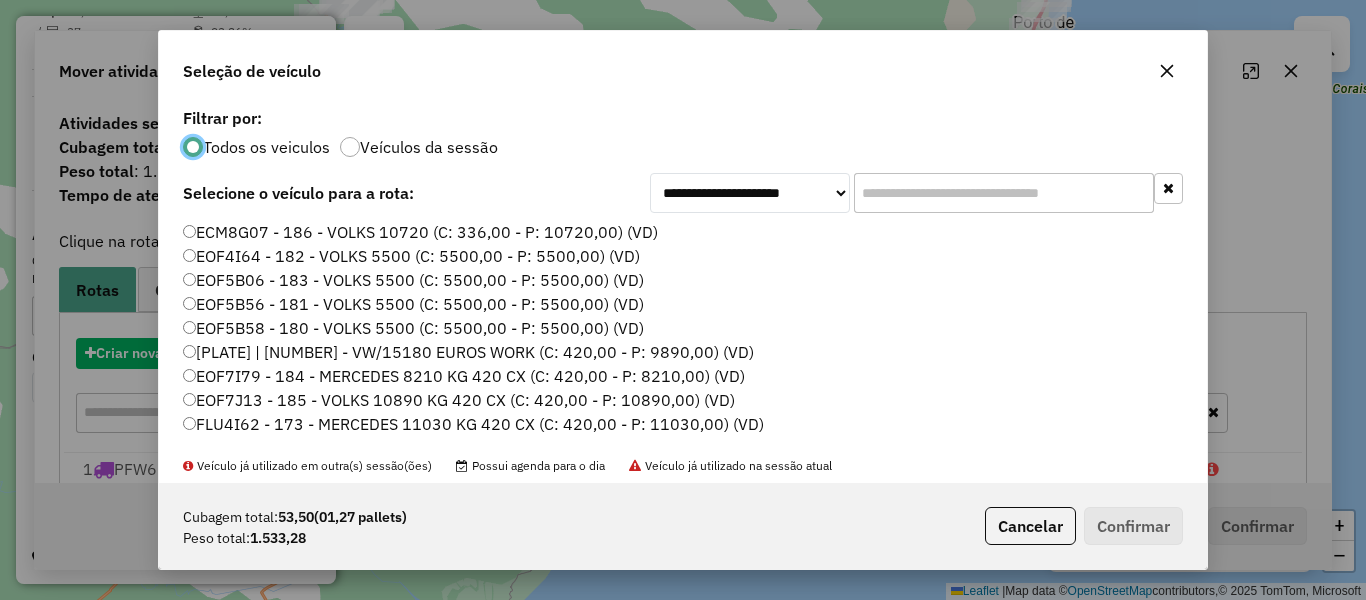 scroll, scrollTop: 11, scrollLeft: 6, axis: both 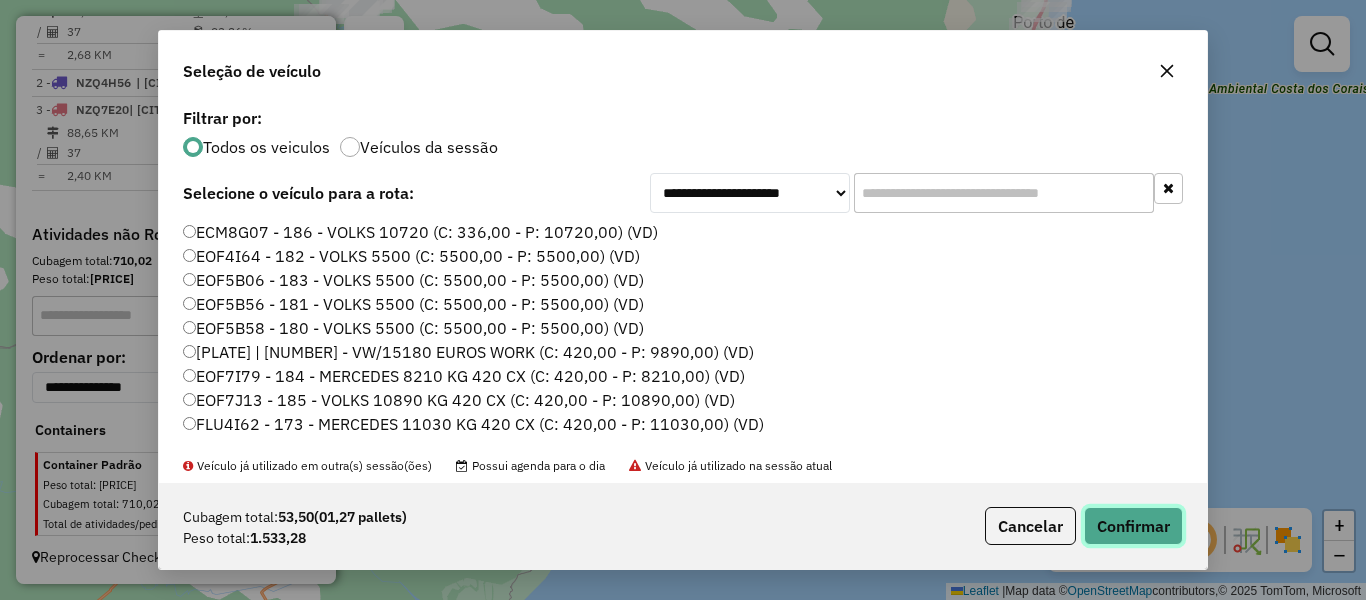 click on "Confirmar" 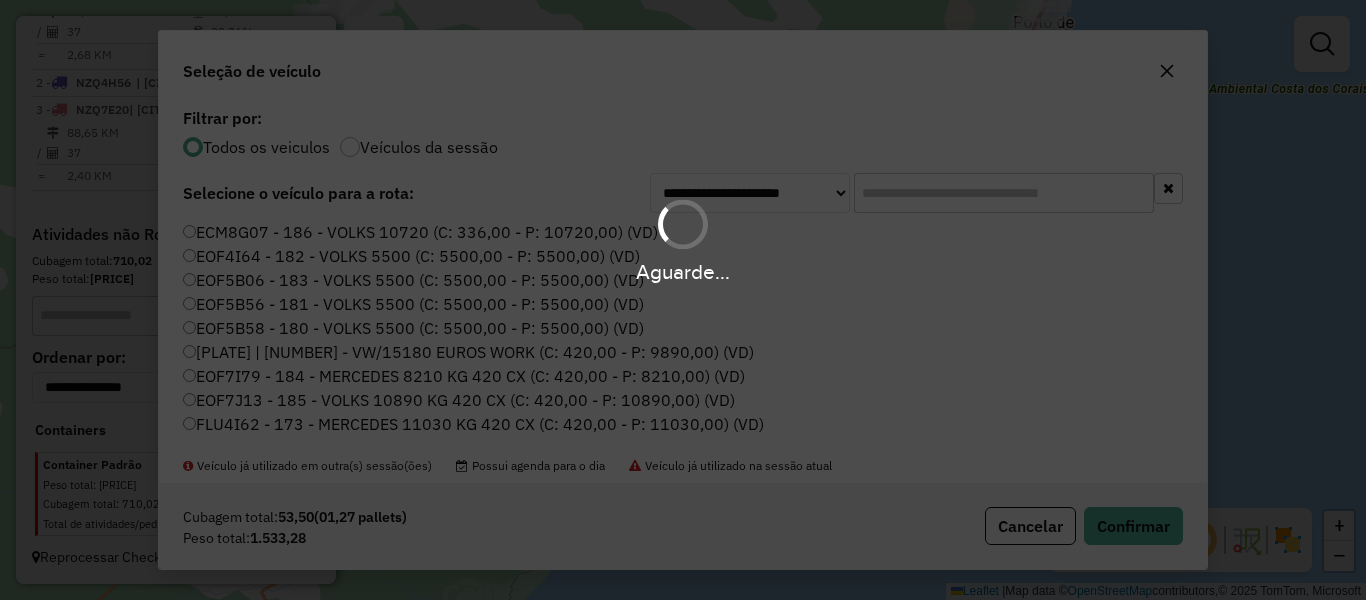 scroll, scrollTop: 893, scrollLeft: 0, axis: vertical 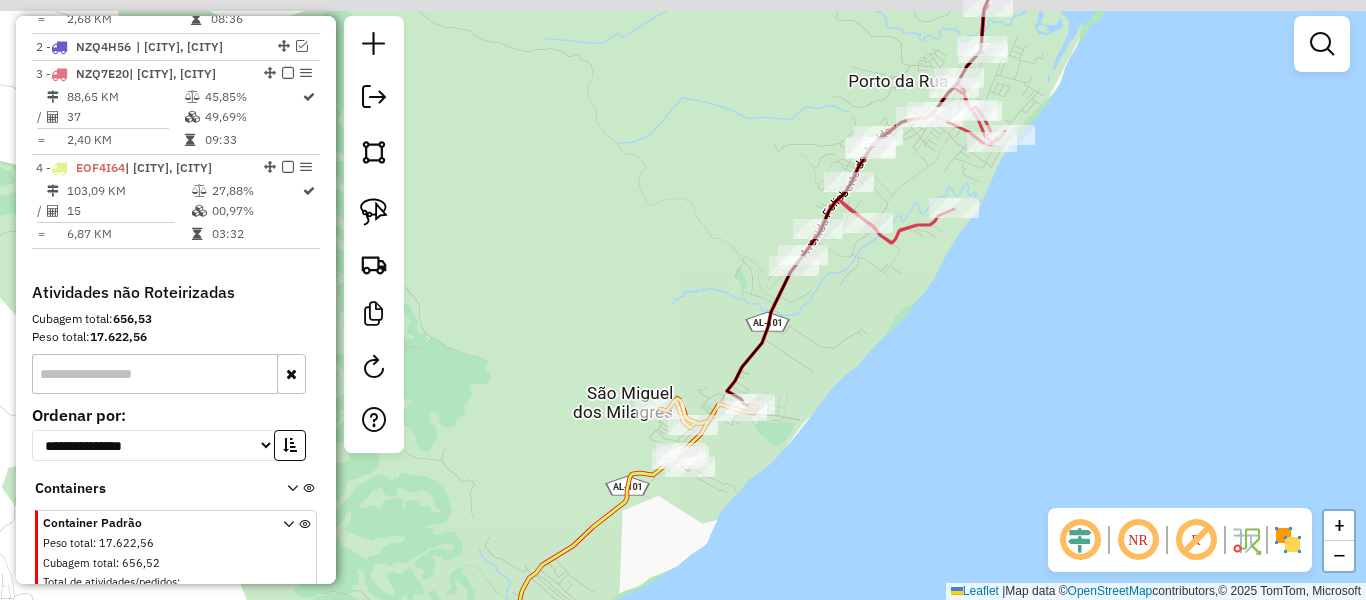 drag, startPoint x: 886, startPoint y: 292, endPoint x: 858, endPoint y: 314, distance: 35.608986 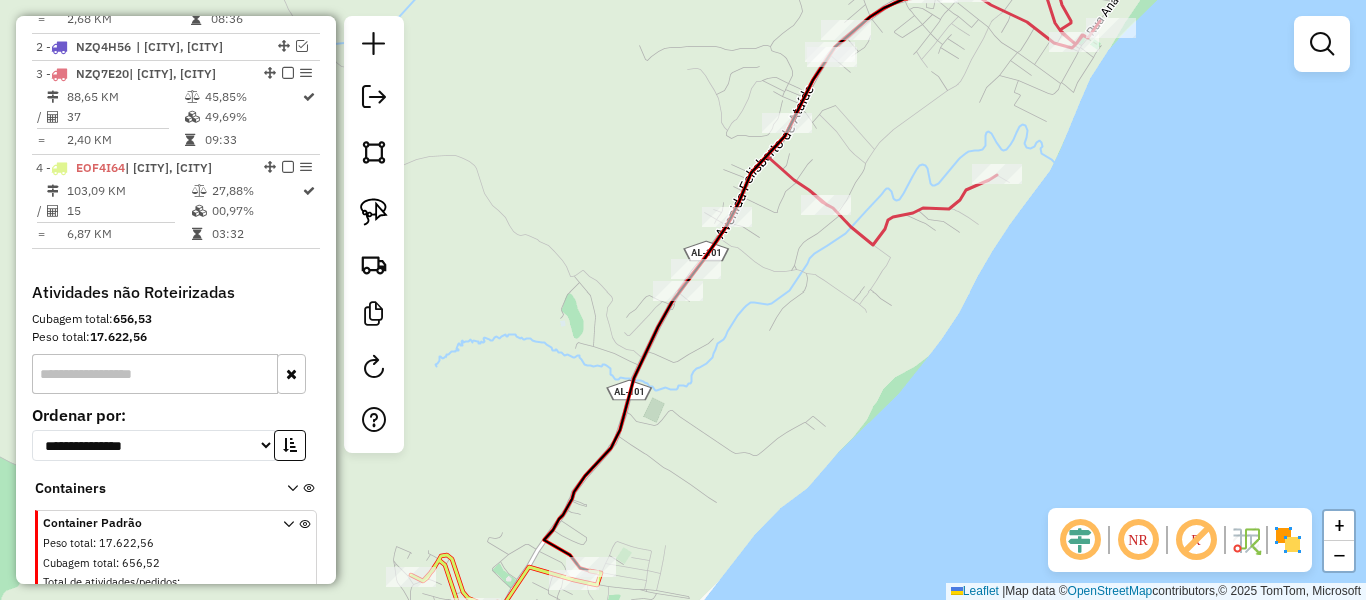 drag, startPoint x: 853, startPoint y: 303, endPoint x: 816, endPoint y: 333, distance: 47.63402 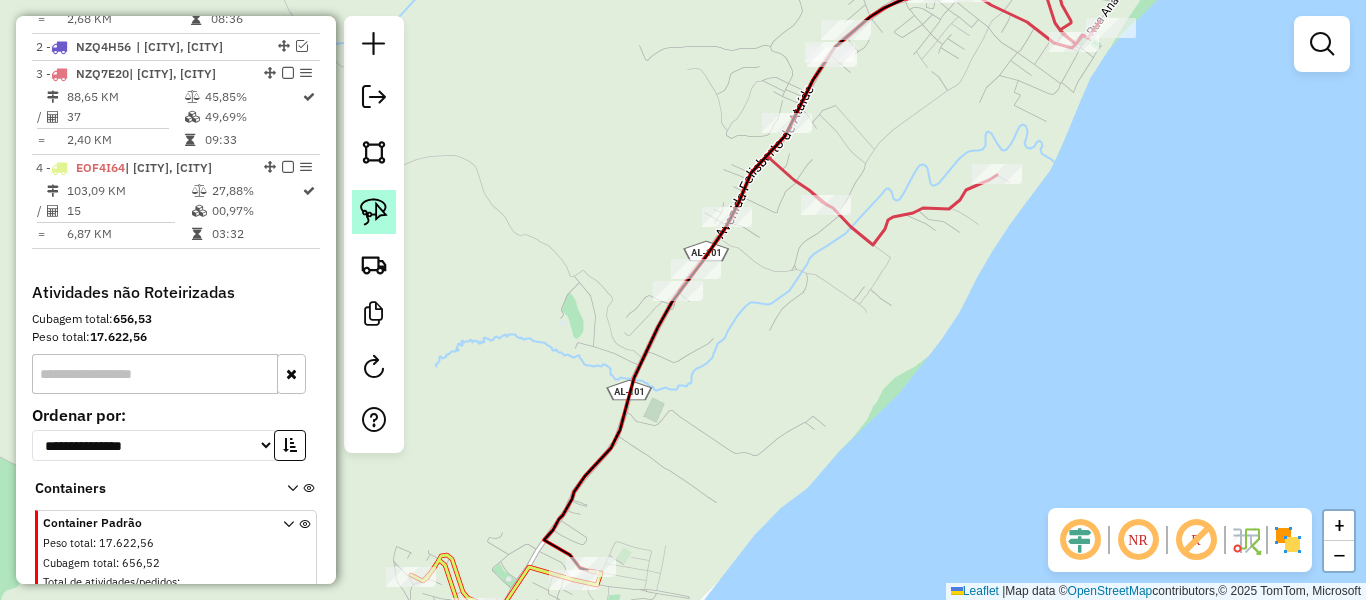 click 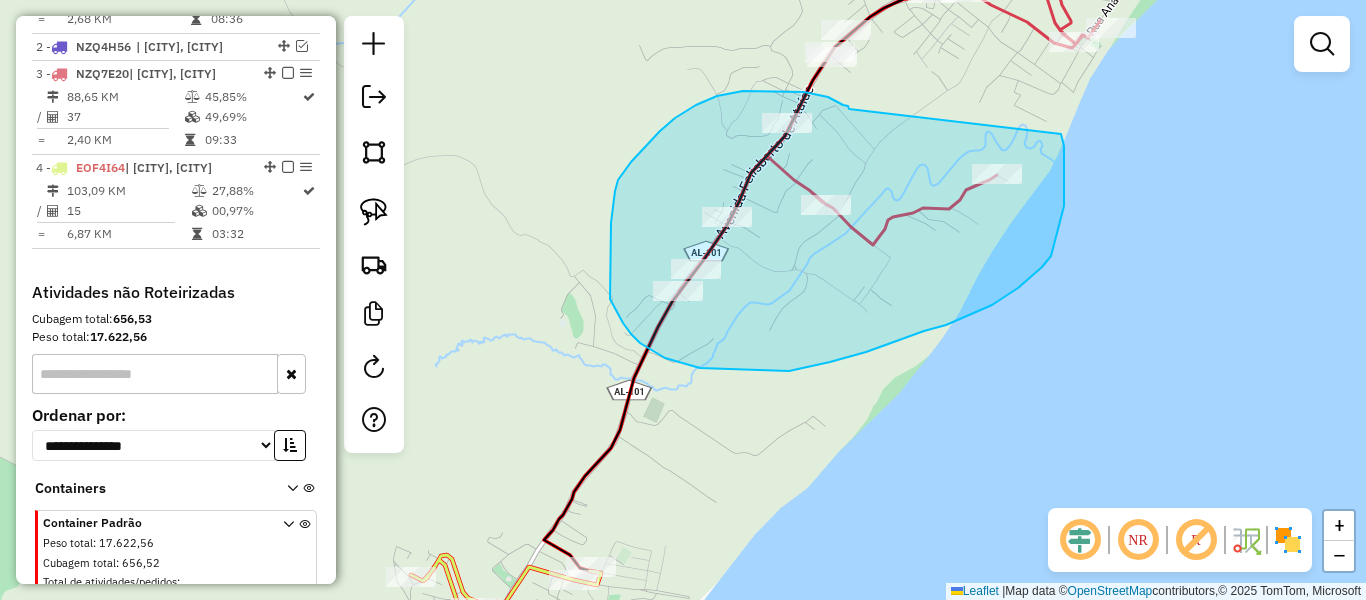 drag, startPoint x: 849, startPoint y: 109, endPoint x: 1048, endPoint y: 127, distance: 199.81241 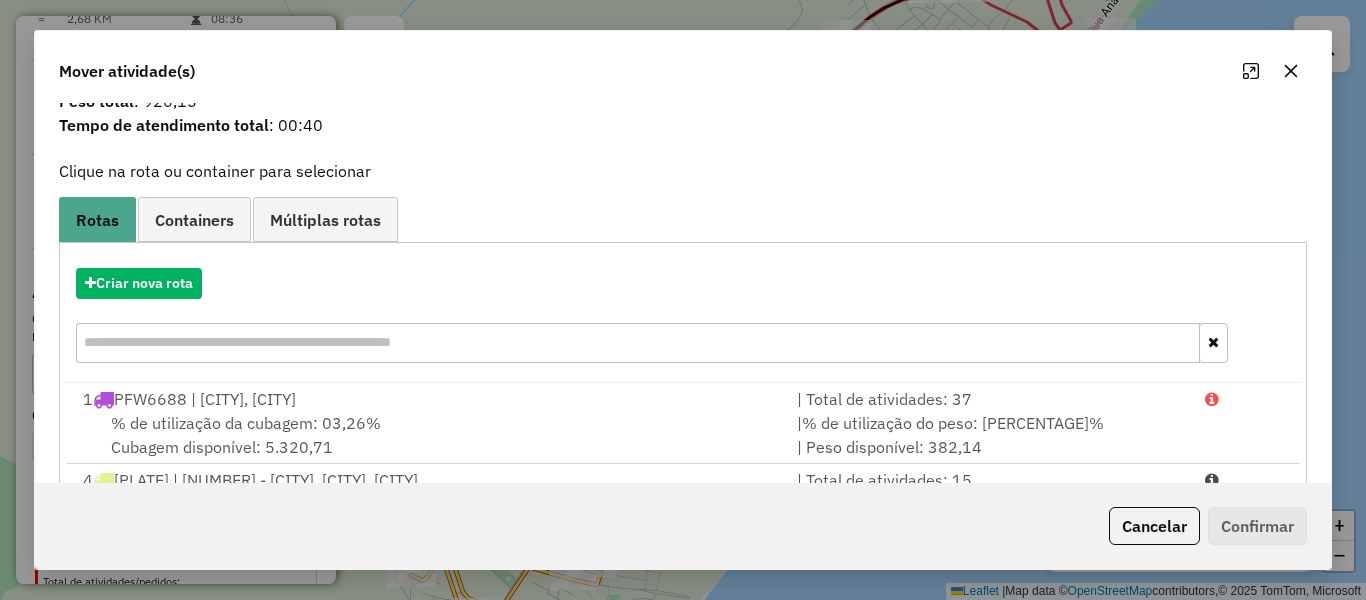 scroll, scrollTop: 190, scrollLeft: 0, axis: vertical 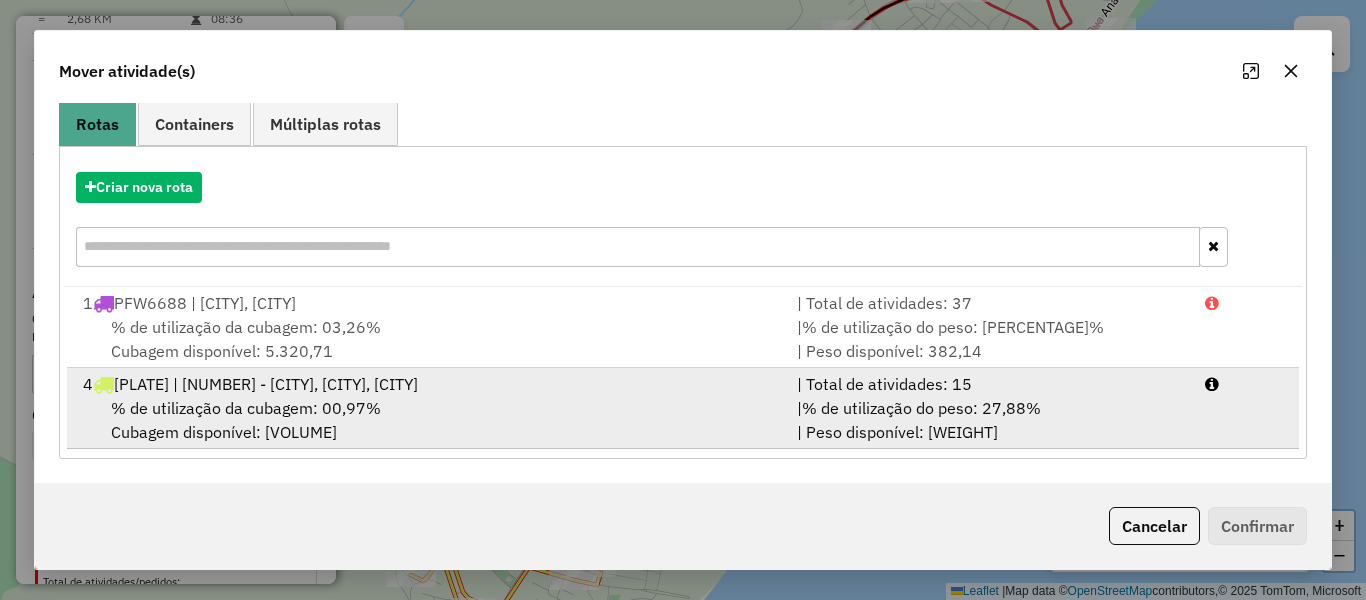 click on "[CODE] | [NUMBER] | [NEIGHBORHOOD], [NEIGHBORHOOD], [CITY]" at bounding box center [428, 384] 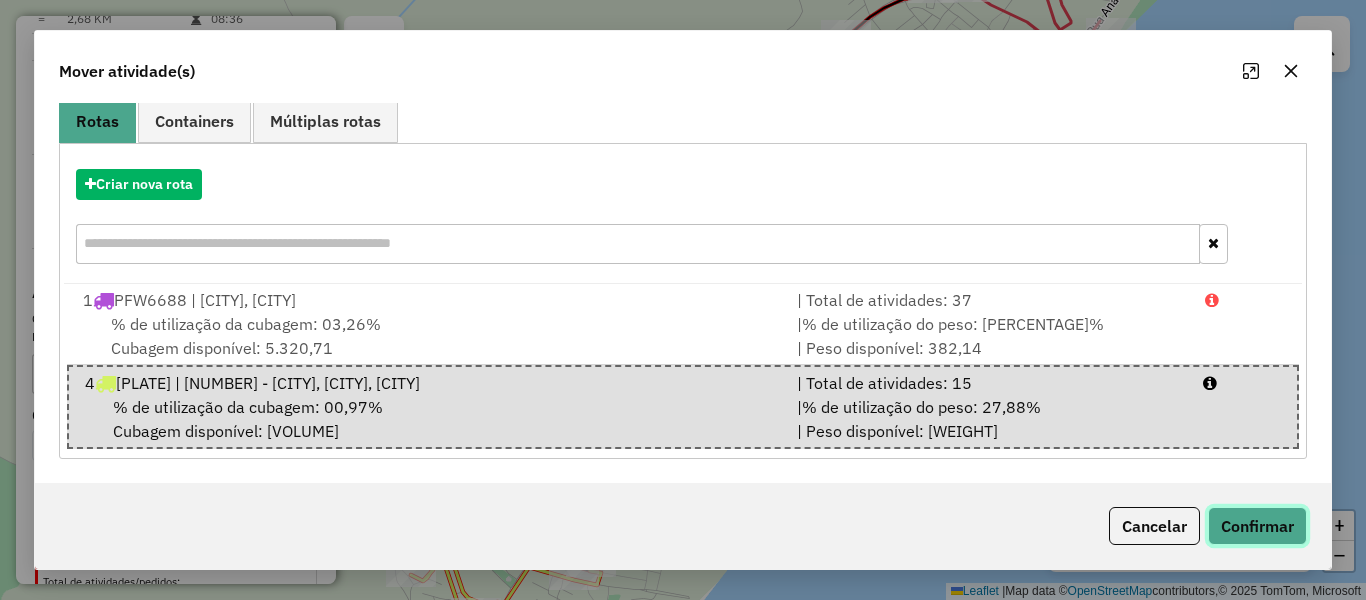 click on "Confirmar" 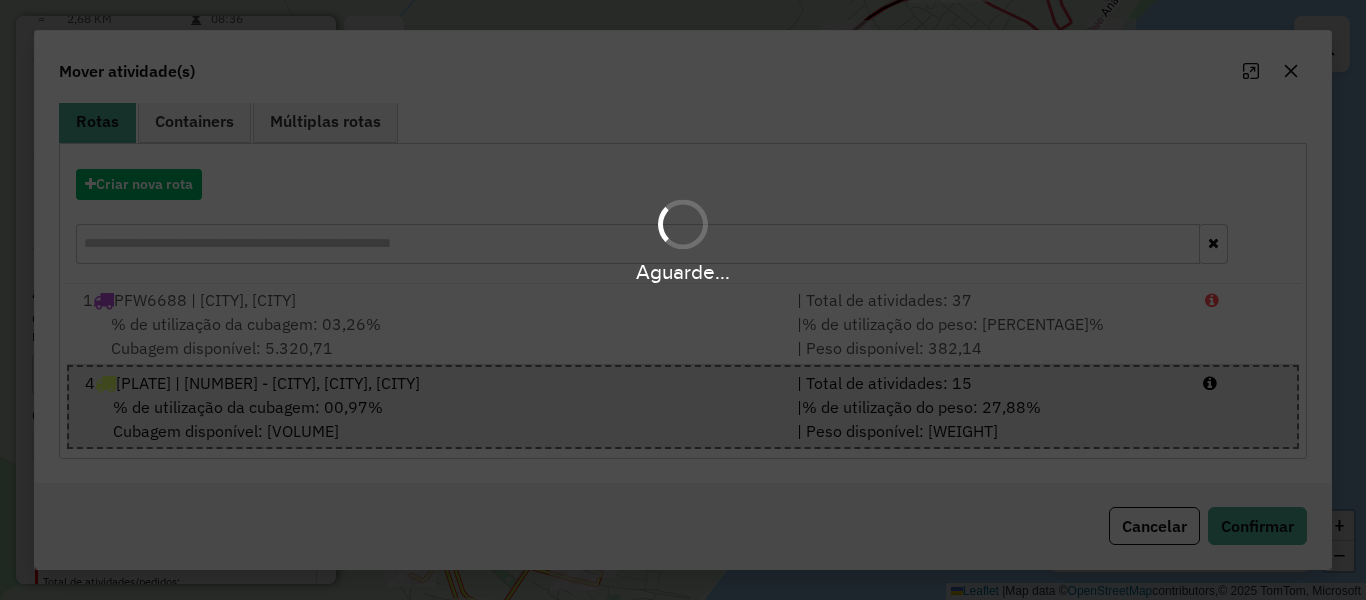 scroll, scrollTop: 0, scrollLeft: 0, axis: both 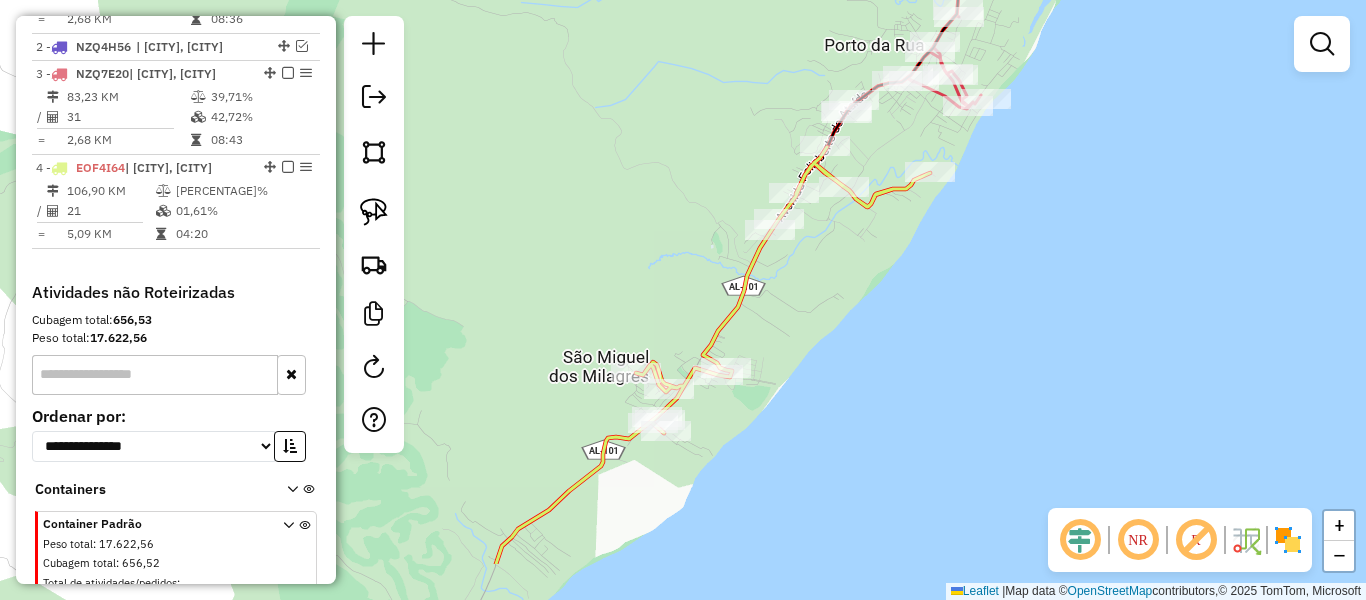 drag, startPoint x: 789, startPoint y: 381, endPoint x: 861, endPoint y: 239, distance: 159.21056 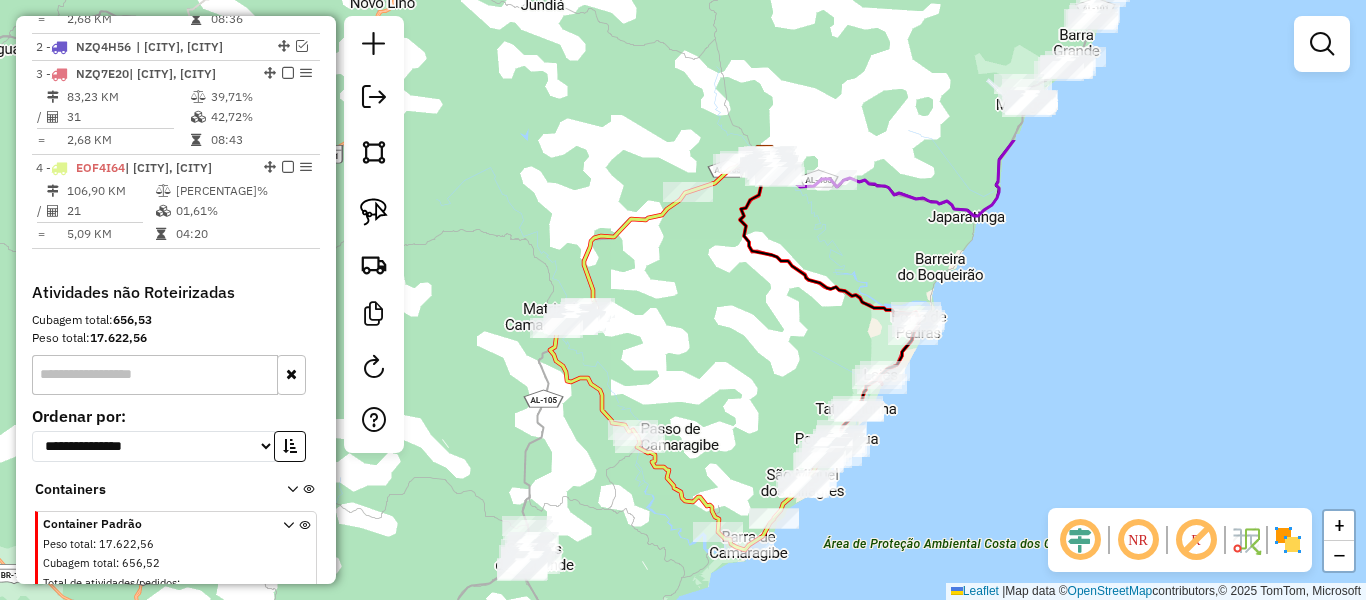 drag, startPoint x: 802, startPoint y: 119, endPoint x: 785, endPoint y: 319, distance: 200.7212 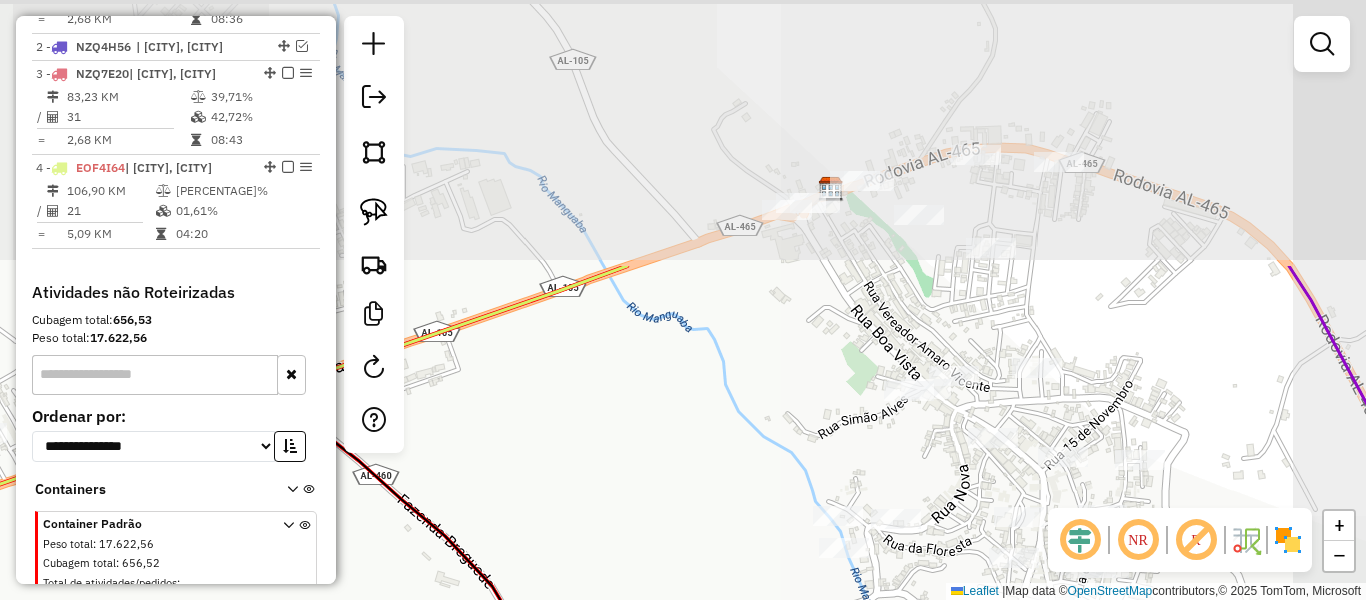 drag, startPoint x: 795, startPoint y: 92, endPoint x: 700, endPoint y: 418, distance: 339.56 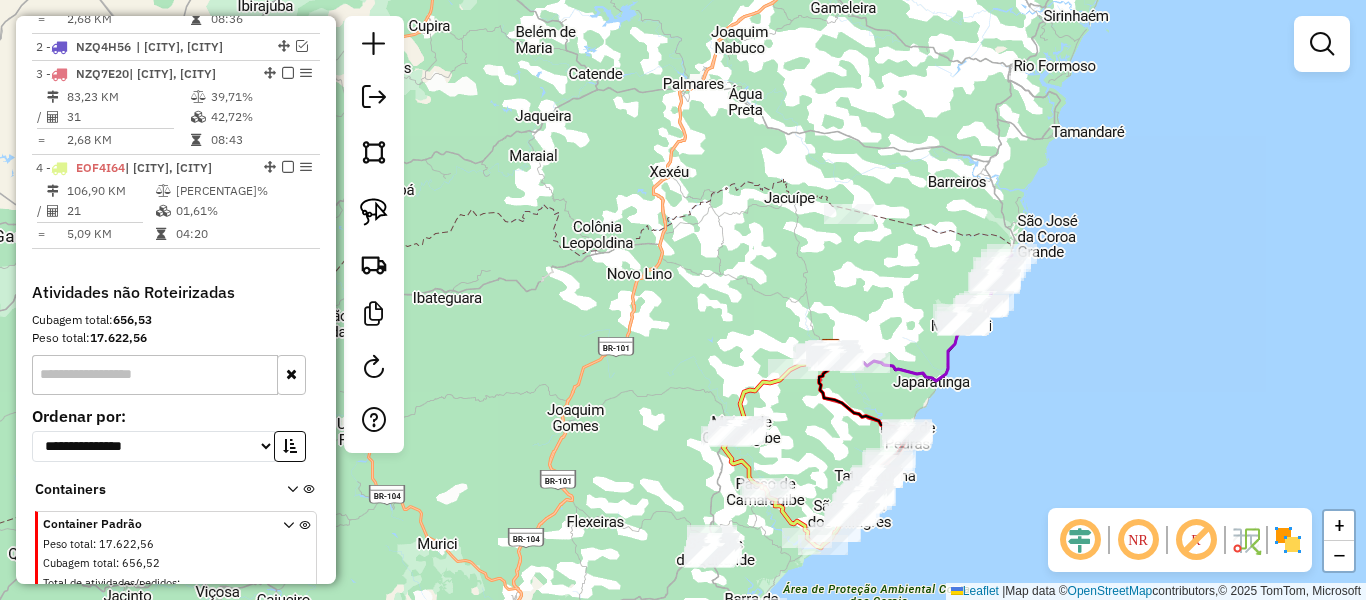 click 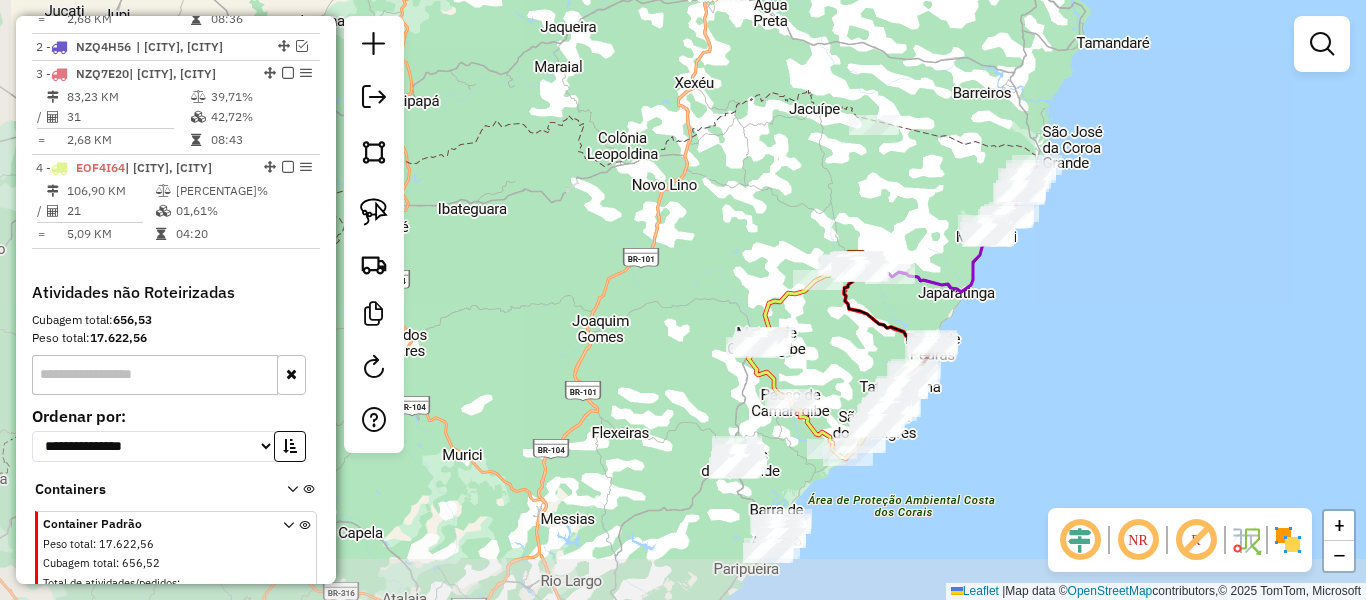 drag, startPoint x: 911, startPoint y: 392, endPoint x: 936, endPoint y: 303, distance: 92.44458 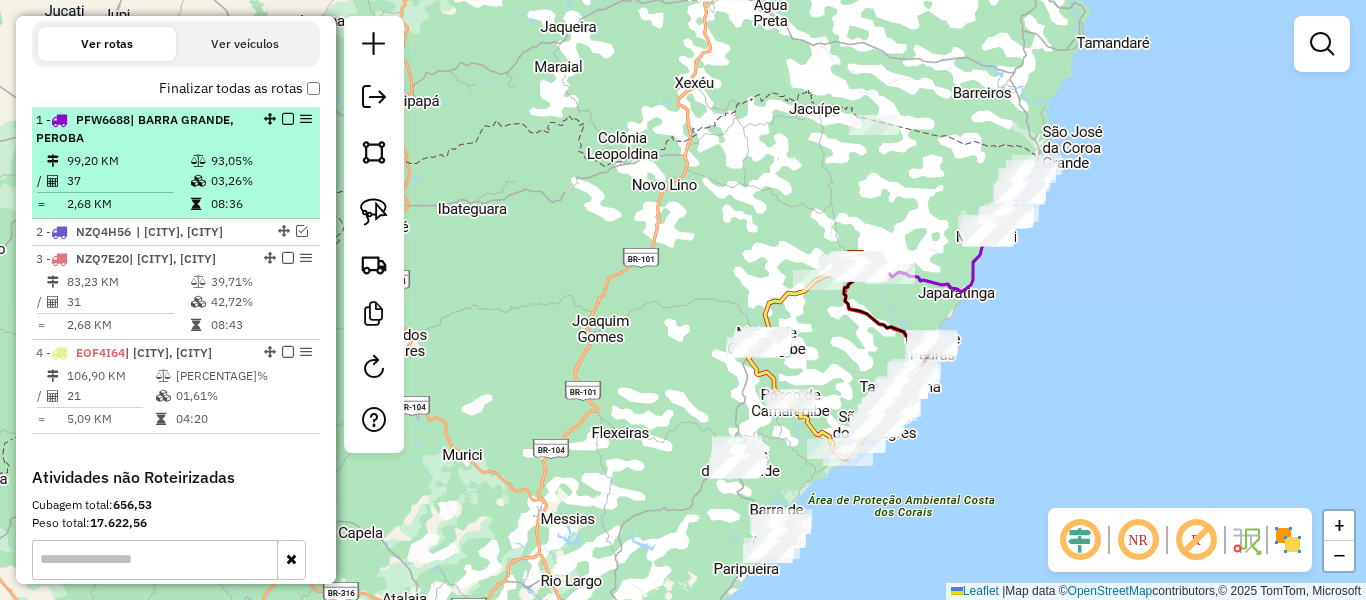 scroll, scrollTop: 668, scrollLeft: 0, axis: vertical 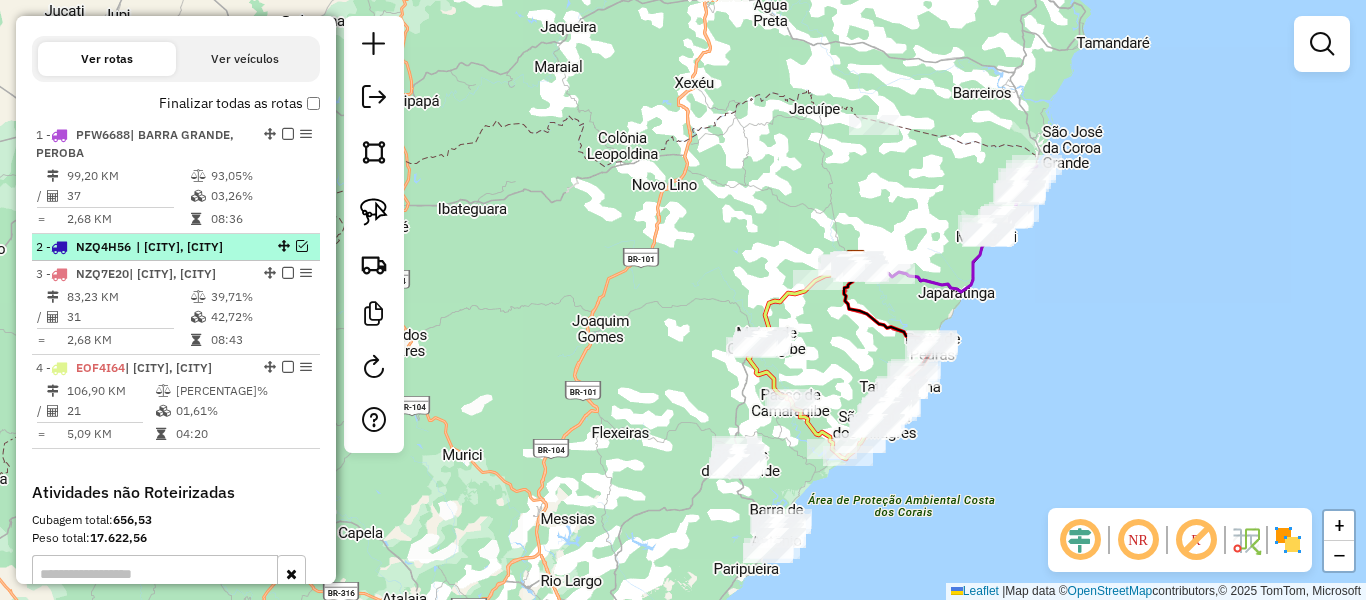 click at bounding box center (302, 246) 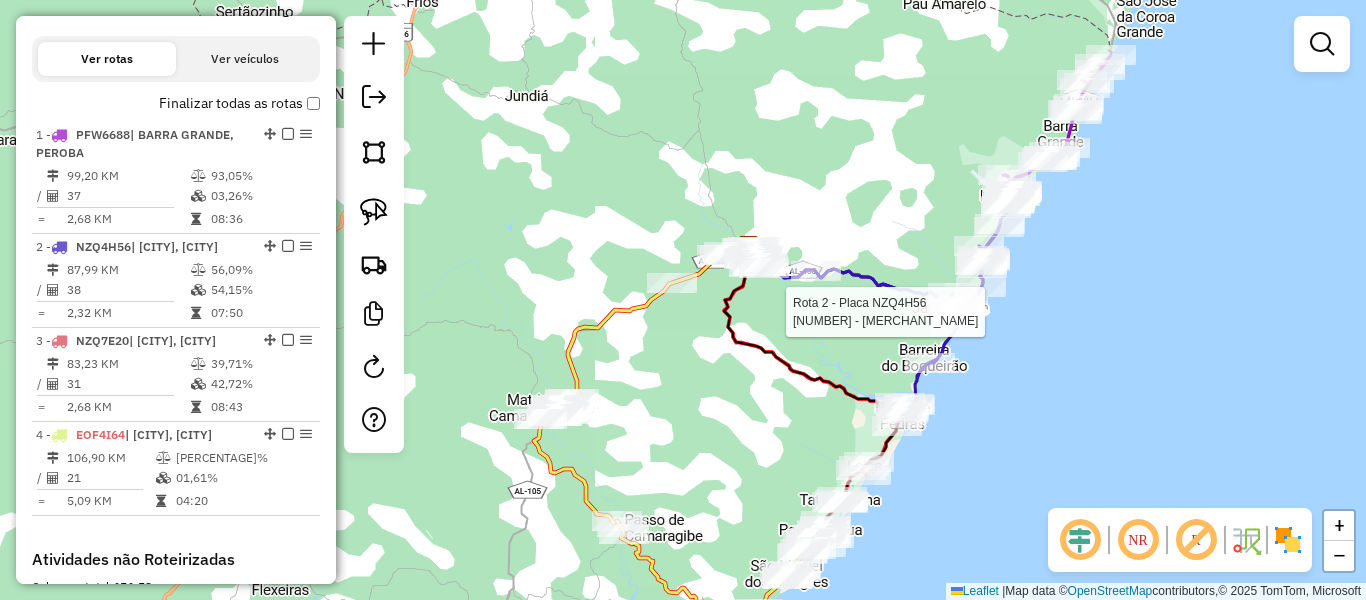 select on "**********" 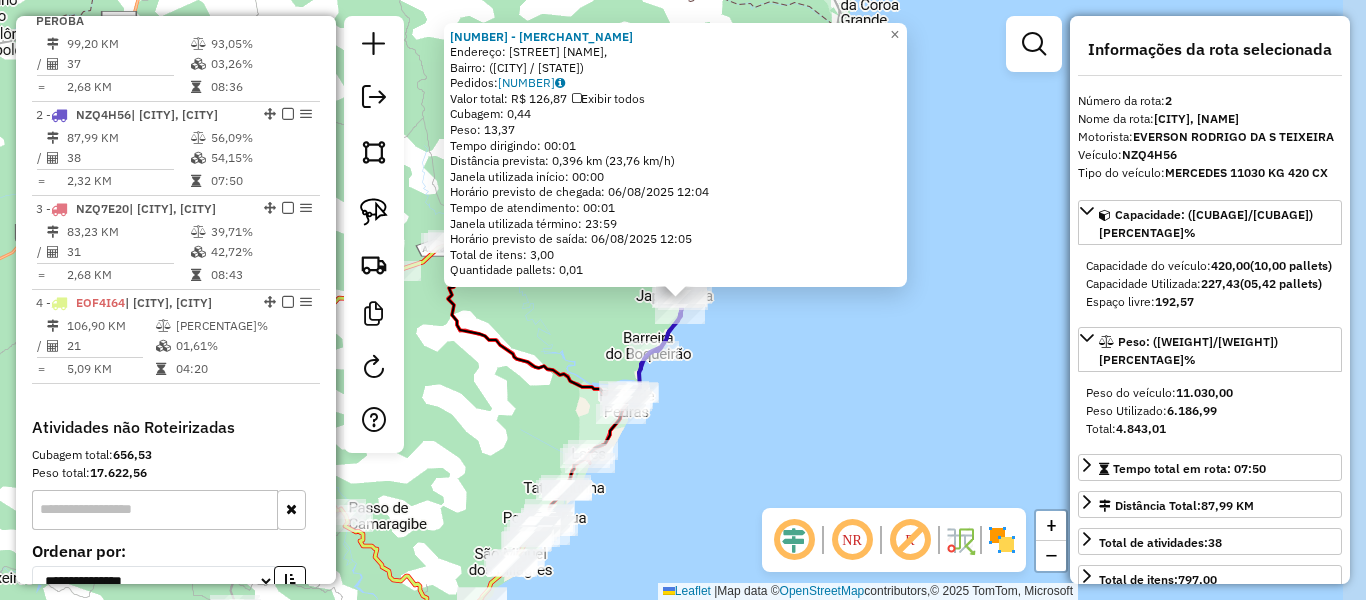 scroll, scrollTop: 886, scrollLeft: 0, axis: vertical 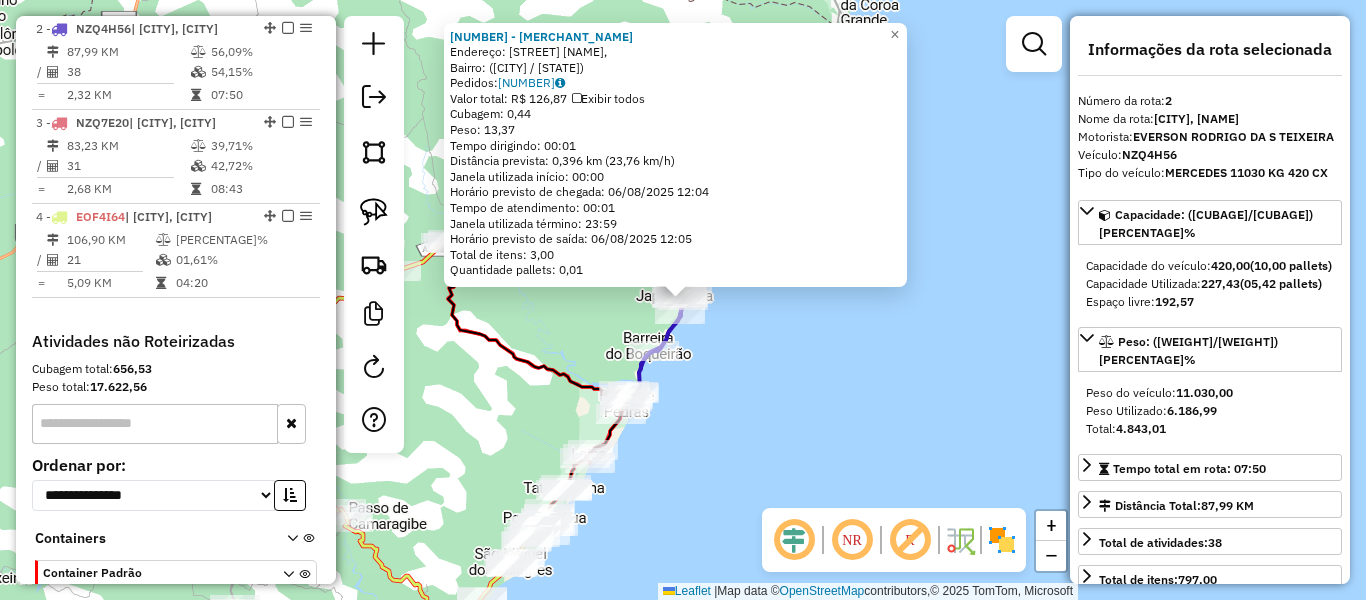 click on "[NUMBER] - [BRAND] Endereço: Rua Sebastião Lins de Melo, Bairro: ([CITY] / [STATE]) Pedidos: [NUMBER] Valor total: R$ [PRICE] Exibir todos Cubagem: [CUBAGE] Peso: [WEIGHT] Tempo dirigindo: [TIME] Distância prevista: [DISTANCE] km ([SPEED] km/h) Janela utilizada início: [TIME] Horário previsto de chegada: [DATE] [TIME] Tempo de atendimento: [TIME] Janela utilizada término: [TIME] Horário previsto de saída: [DATE] [TIME] Total de itens: [ITEMS] Quantidade pallets: [PALLETS] × Janela de atendimento Grade de atendimento Capacidade Transportadoras Veículos Cliente Pedidos Rotas Selecione os dias de semana para filtrar as janelas de atendimento Seg Ter Qua Qui Sex Sáb Dom Informe o período da janela de atendimento: De: Até: Filtrar exatamente a janela do cliente Considerar janela de atendimento padrão Selecione os dias de semana para filtrar as grades de atendimento Seg Ter Qua Qui Sex Sáb Dom Considerar clientes sem dia de atendimento cadastrado De:" 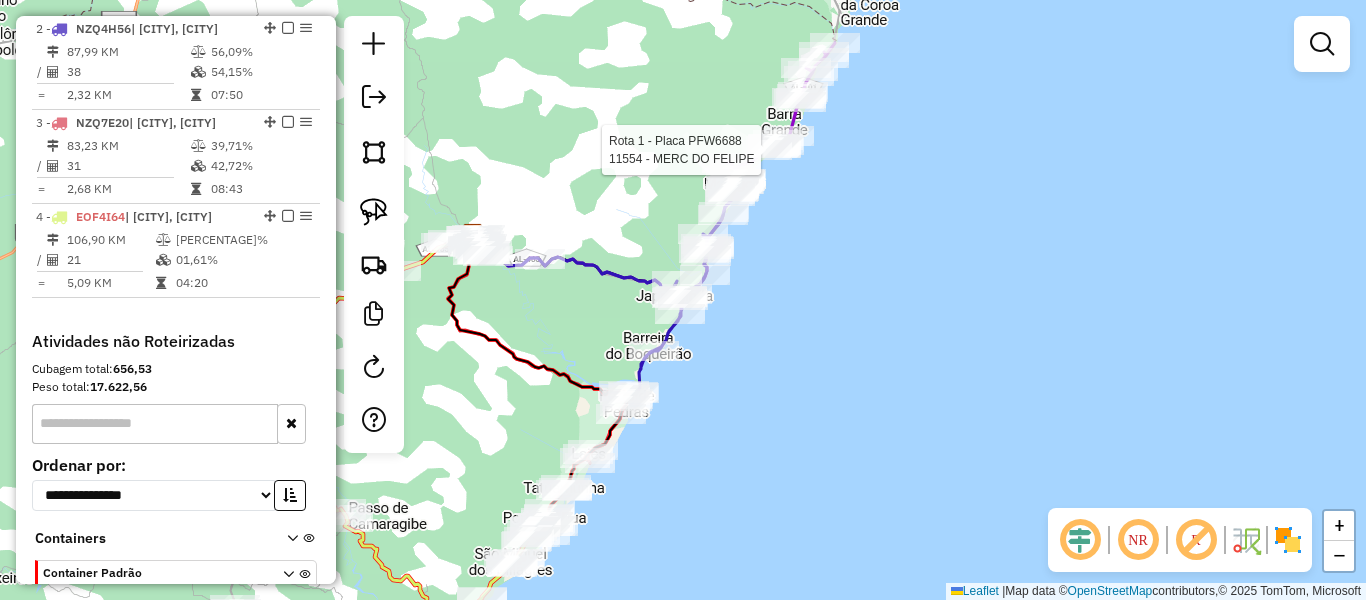 select on "**********" 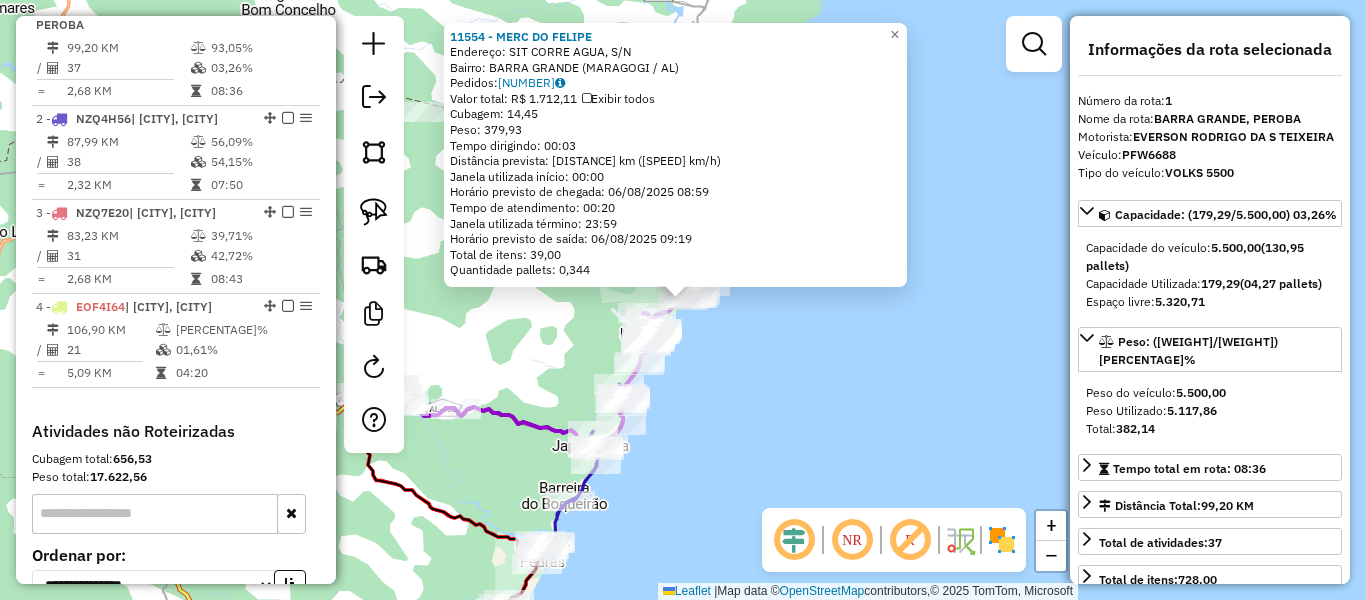 scroll, scrollTop: 774, scrollLeft: 0, axis: vertical 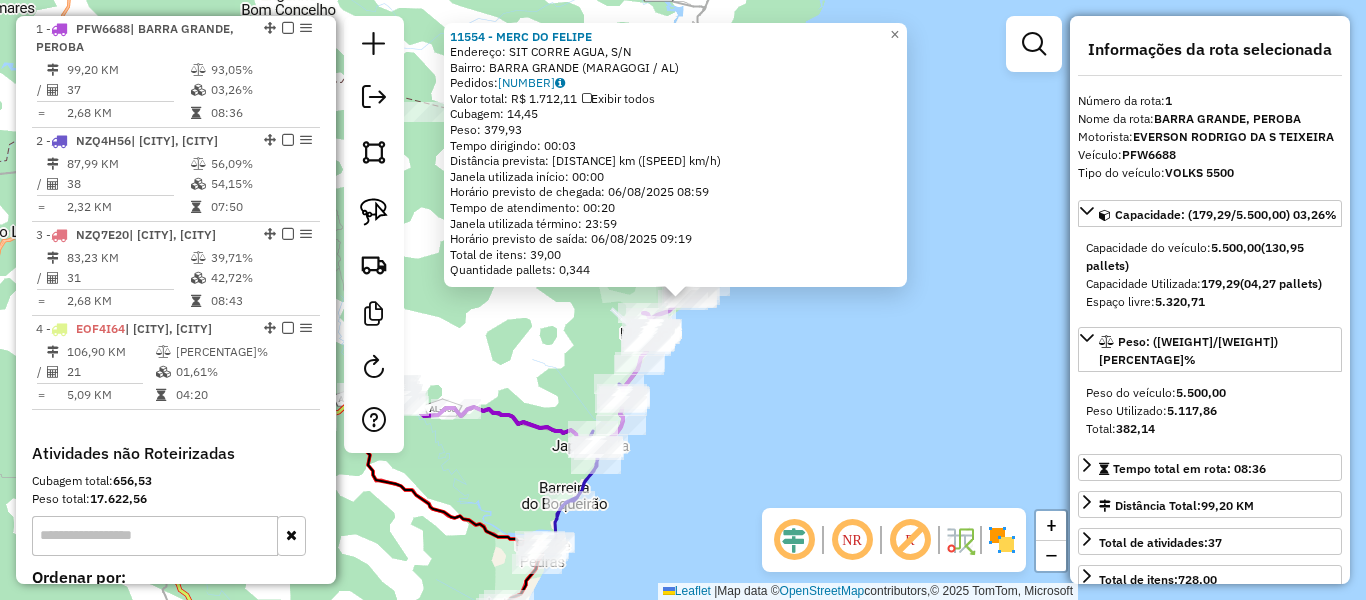 click on "Endereço:  PV PORTO DA RUA SN   Bairro: [NEIGHBORHOOD] ([CITY] / [STATE])   Pedidos:  [NUMBER]   Valor total: R$ [PRICE]   Exibir todos   Cubagem: [VOLUME]  Peso: [WEIGHT]  Tempo dirigindo: [TIME]   Distância prevista: [DISTANCE] ([SPEED])   Janela utilizada início: [TIME]   Horário previsto de chegada: [DATE] [TIME]   Tempo de atendimento: [TIME]   Janela utilizada término: [TIME]   Horário previsto de saída: [DATE] [TIME]   Total de itens: [NUMBER]   Quantidade pallets: [VOLUME]  × Janela de atendimento Grade de atendimento Capacidade Transportadoras Veículos Cliente Pedidos  Rotas Selecione os dias de semana para filtrar as janelas de atendimento  Seg   Ter   Qua   Qui   Sex   Sáb   Dom  Informe o período da janela de atendimento: De: [TIME] Até: [TIME]  Filtrar exatamente a janela do cliente  Considerar janela de atendimento padrão  Selecione os dias de semana para filtrar as grades de atendimento  Seg   Ter   Qua   Qui   Sex   Sáb   Dom   Considerar clientes sem dia de atendimento cadastrado" 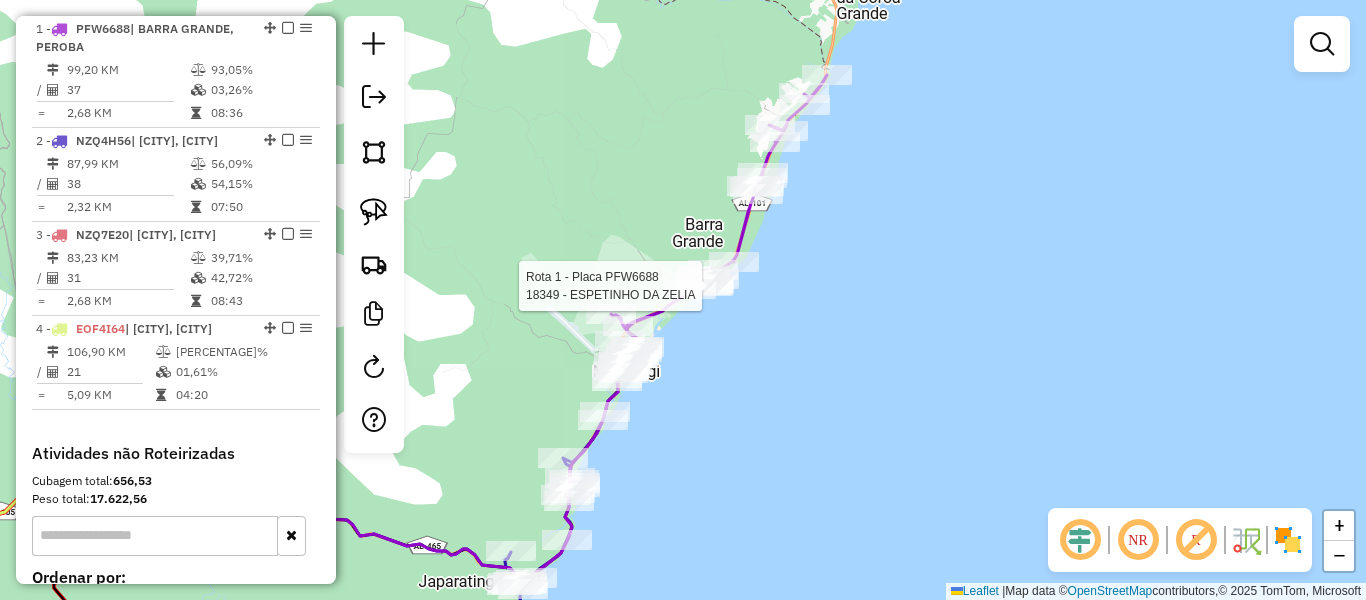 select on "**********" 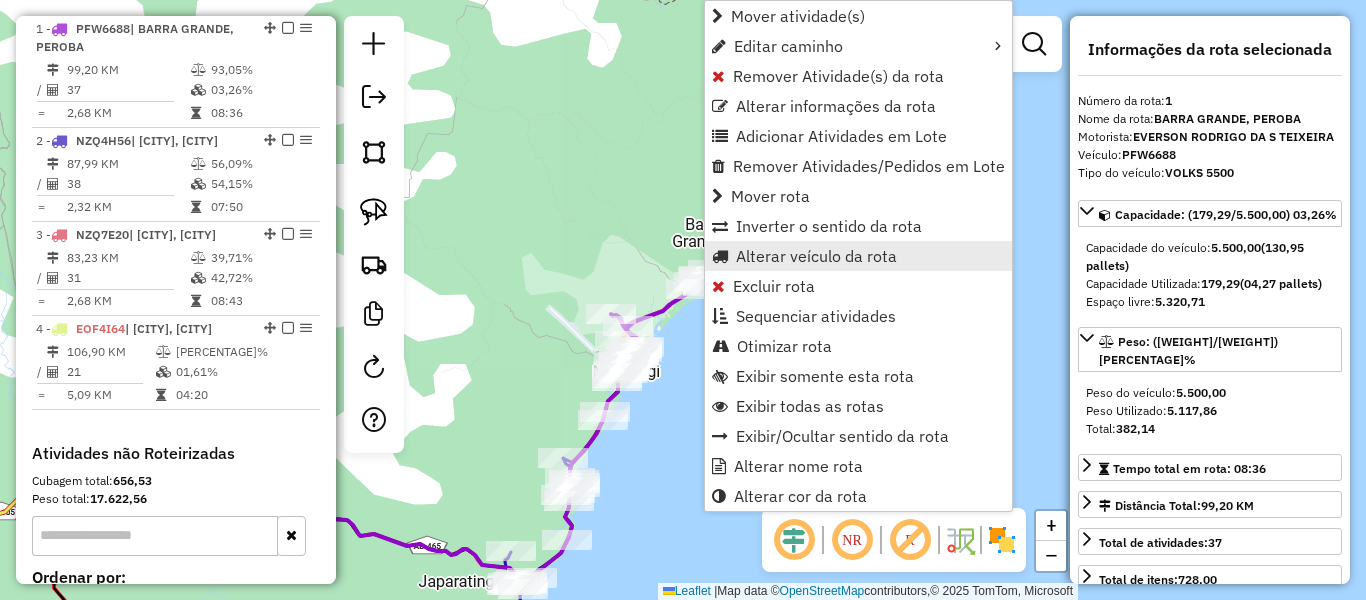 click on "Alterar veículo da rota" at bounding box center [816, 256] 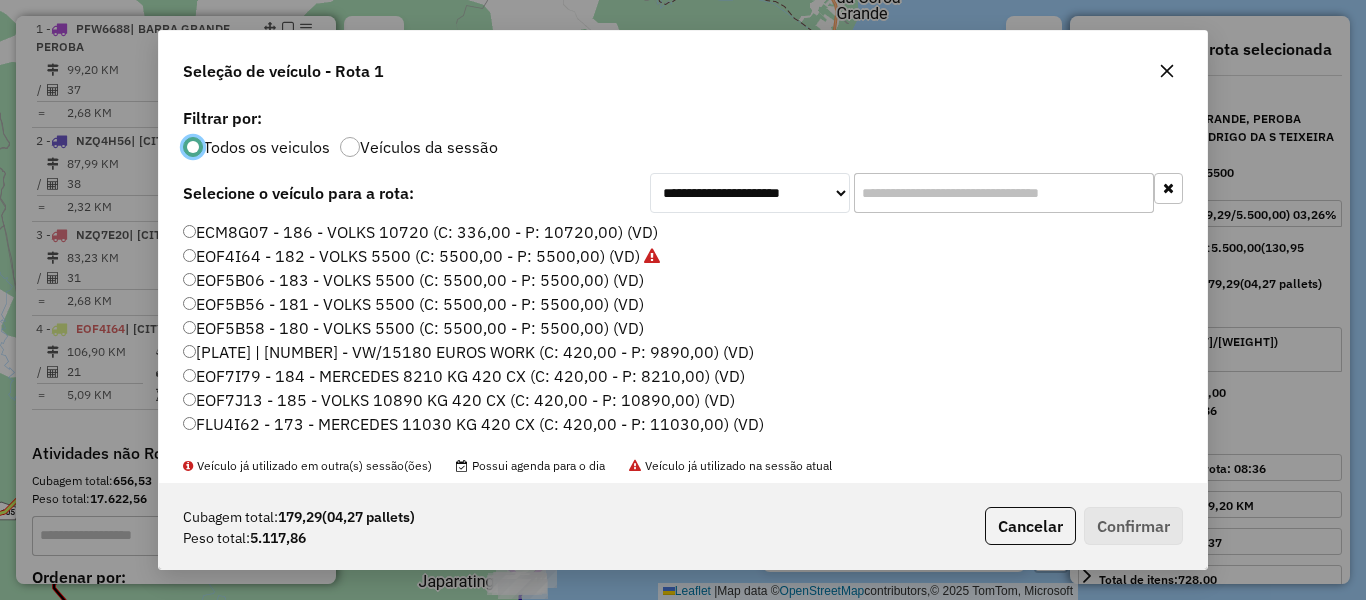 scroll, scrollTop: 11, scrollLeft: 6, axis: both 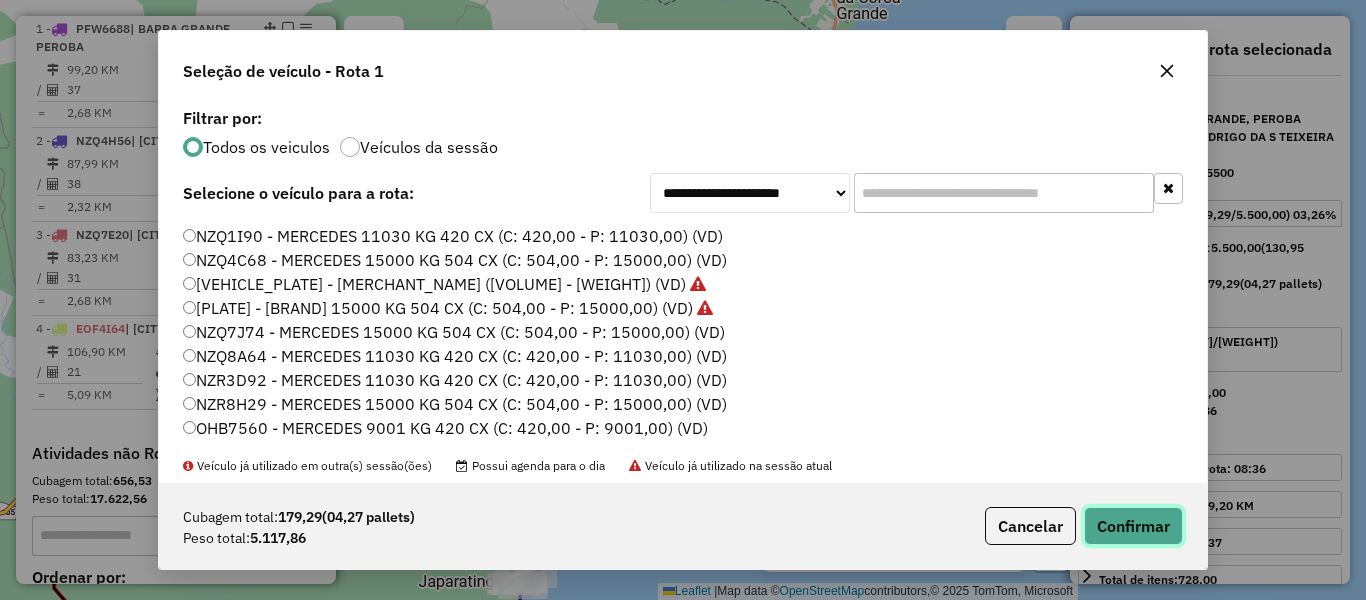 click on "Confirmar" 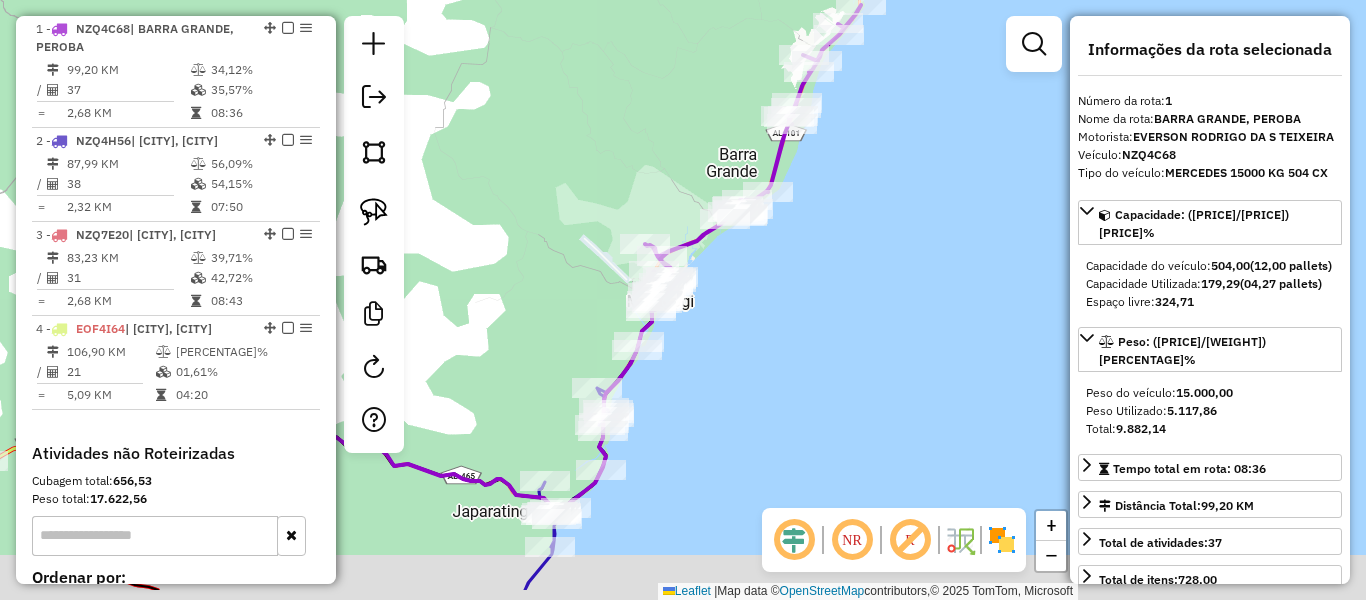 drag, startPoint x: 818, startPoint y: 404, endPoint x: 856, endPoint y: 311, distance: 100.46392 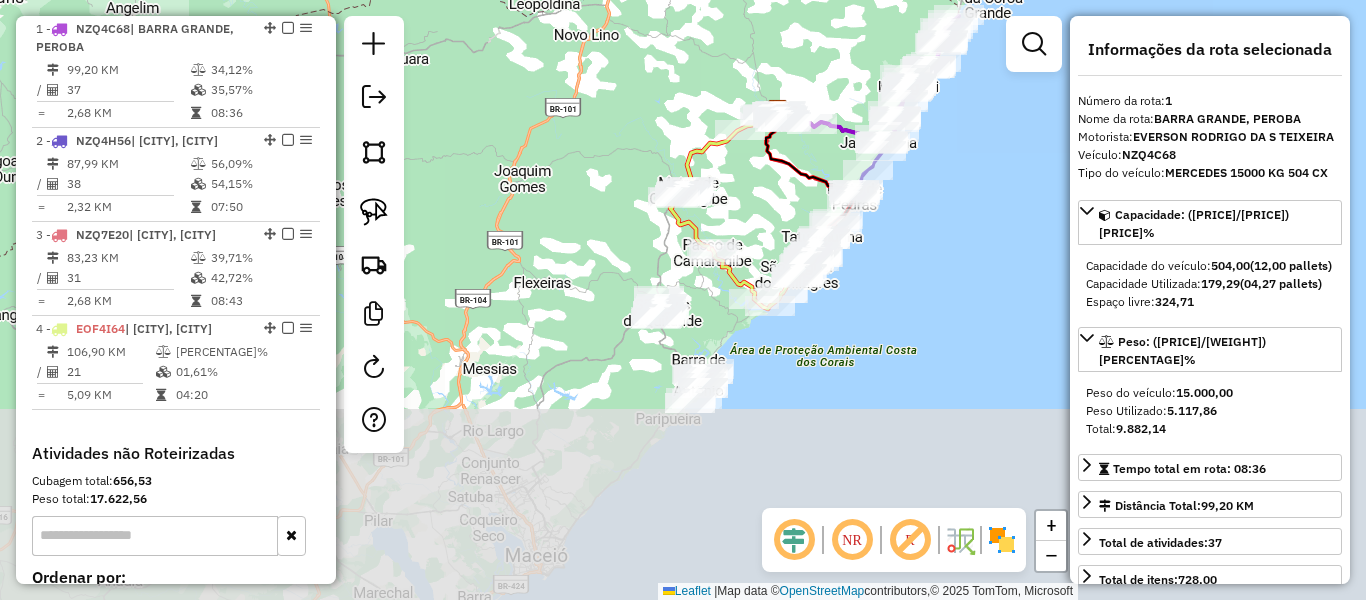 drag, startPoint x: 811, startPoint y: 409, endPoint x: 886, endPoint y: 268, distance: 159.70598 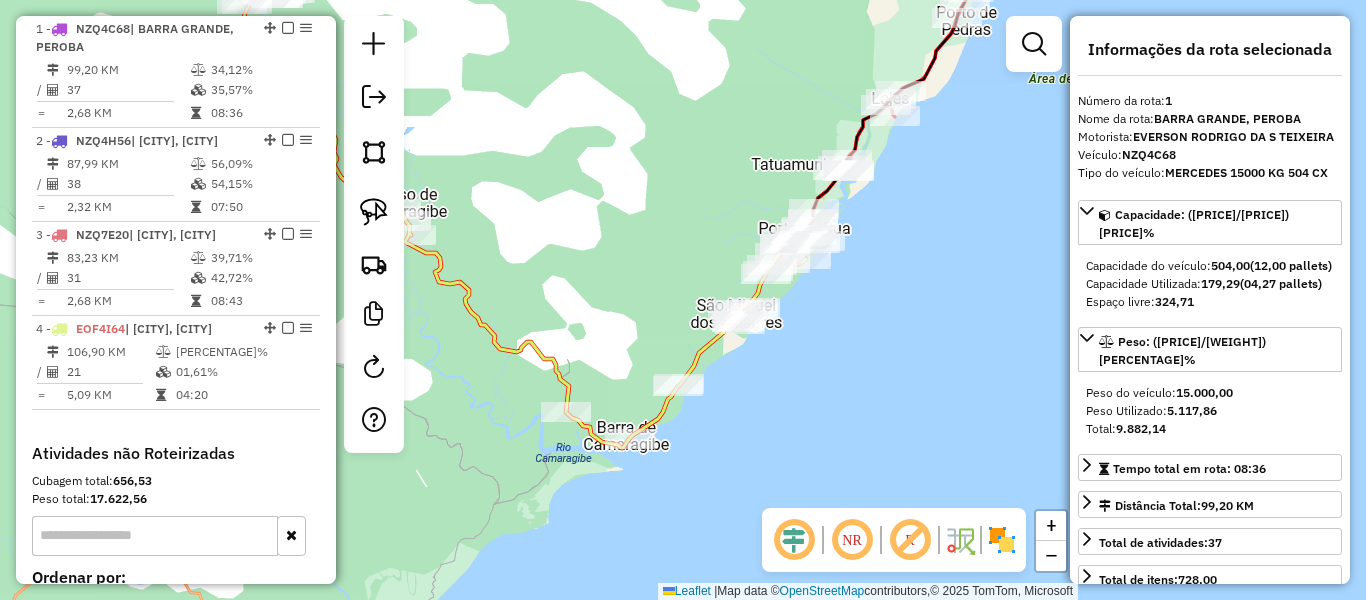 drag, startPoint x: 879, startPoint y: 303, endPoint x: 847, endPoint y: 339, distance: 48.166378 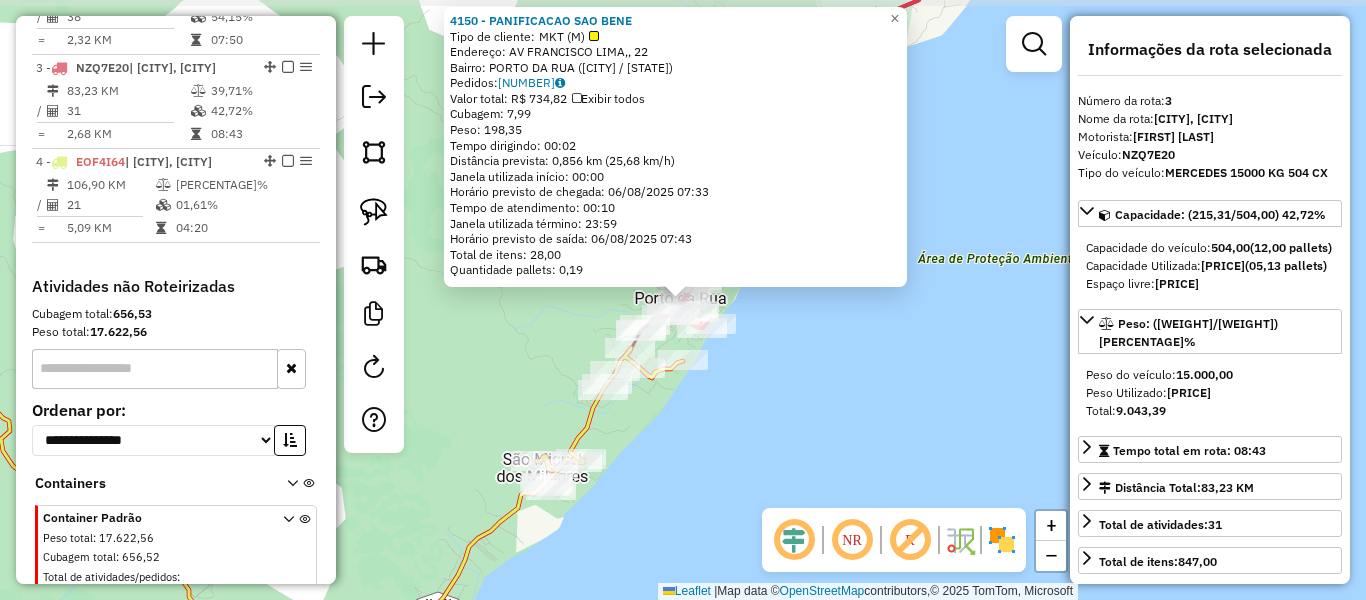 scroll, scrollTop: 998, scrollLeft: 0, axis: vertical 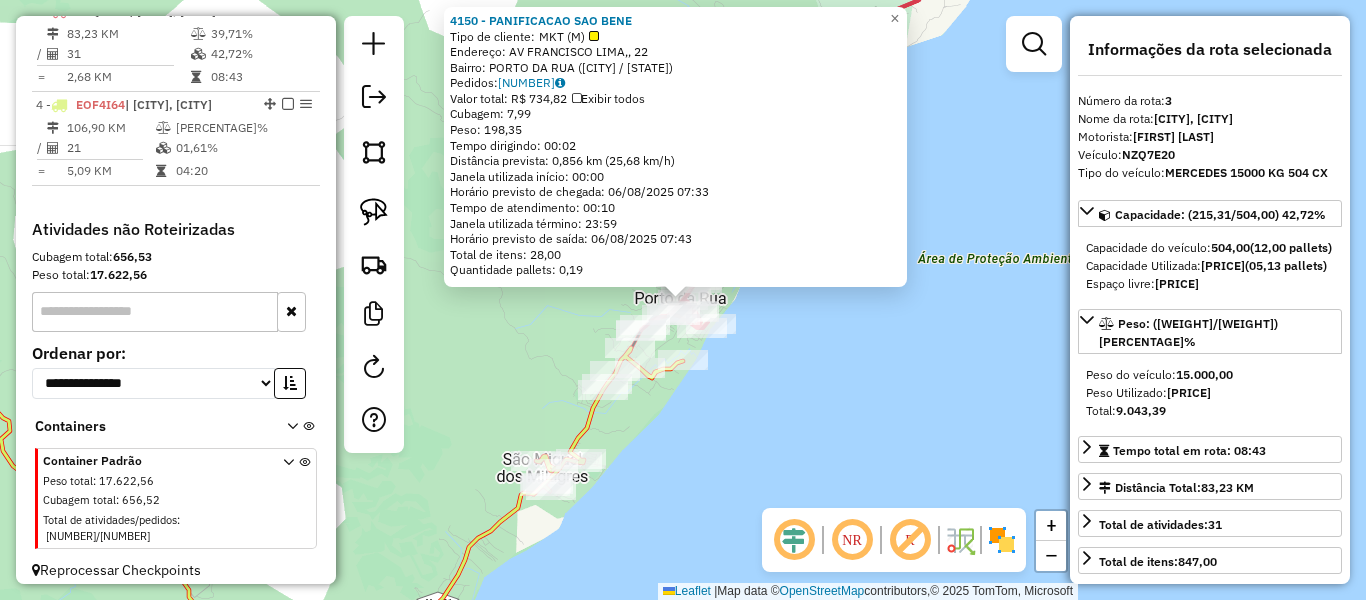 click on "Endereço: AV  FRANCISCO LIMA,, [NUMBER]   Bairro: [NEIGHBORHOOD] ([CITY] / [STATE])   Pedidos:  [NUMBER]   Valor total: R$ [PRICE]   Exibir todos   Cubagem: [VOLUME]  Peso: [WEIGHT]  Tempo dirigindo: [TIME]   Distância prevista: [DISTANCE] ([SPEED])   Janela utilizada início: [TIME]   Horário previsto de chegada: [DATE] [TIME]   Tempo de atendimento: [TIME]   Janela utilizada término: [TIME]   Horário previsto de saída: [DATE] [TIME]   Total de itens: [NUMBER]   Quantidade pallets: [VOLUME]  × Janela de atendimento Grade de atendimento Capacidade Transportadoras Veículos Cliente Pedidos  Rotas Selecione os dias de semana para filtrar as janelas de atendimento  Seg   Ter   Qua   Qui   Sex   Sáb   Dom  Informe o período da janela de atendimento: De: [TIME] Até: [TIME]  Filtrar exatamente a janela do cliente  Considerar janela de atendimento padrão  Selecione os dias de semana para filtrar as grades de atendimento  Seg   Ter   Qua   Qui   Sex   Sáb   Dom   De: [TIME]  De: [TIME]" 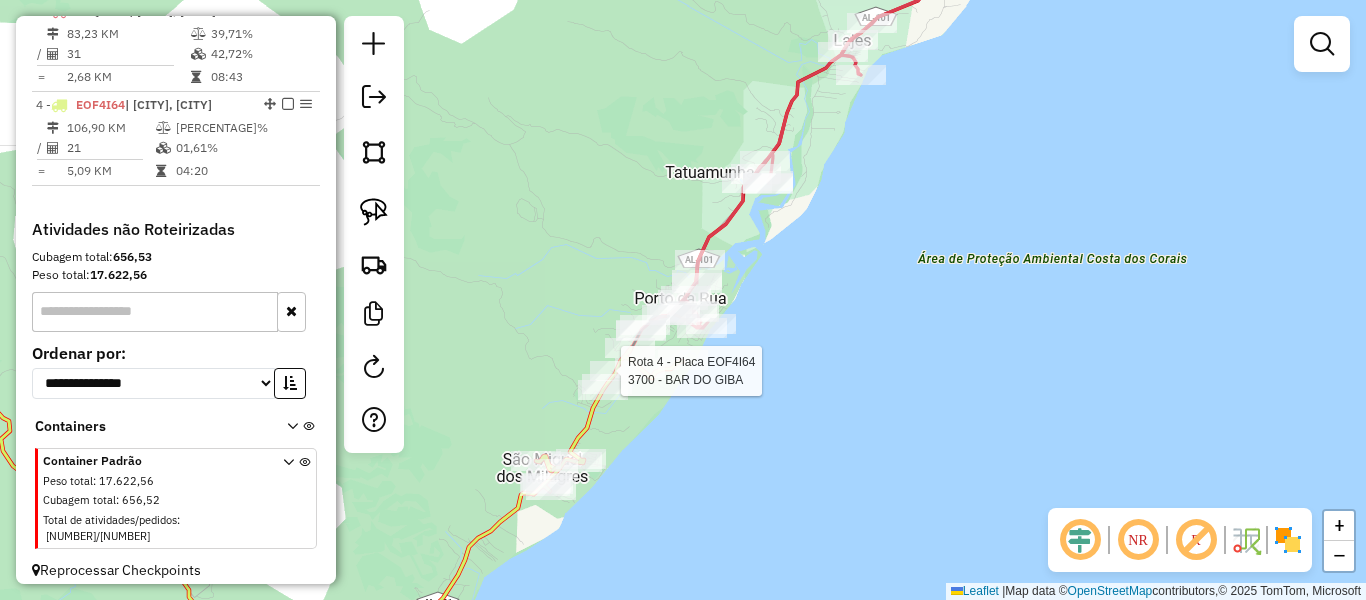 select on "**********" 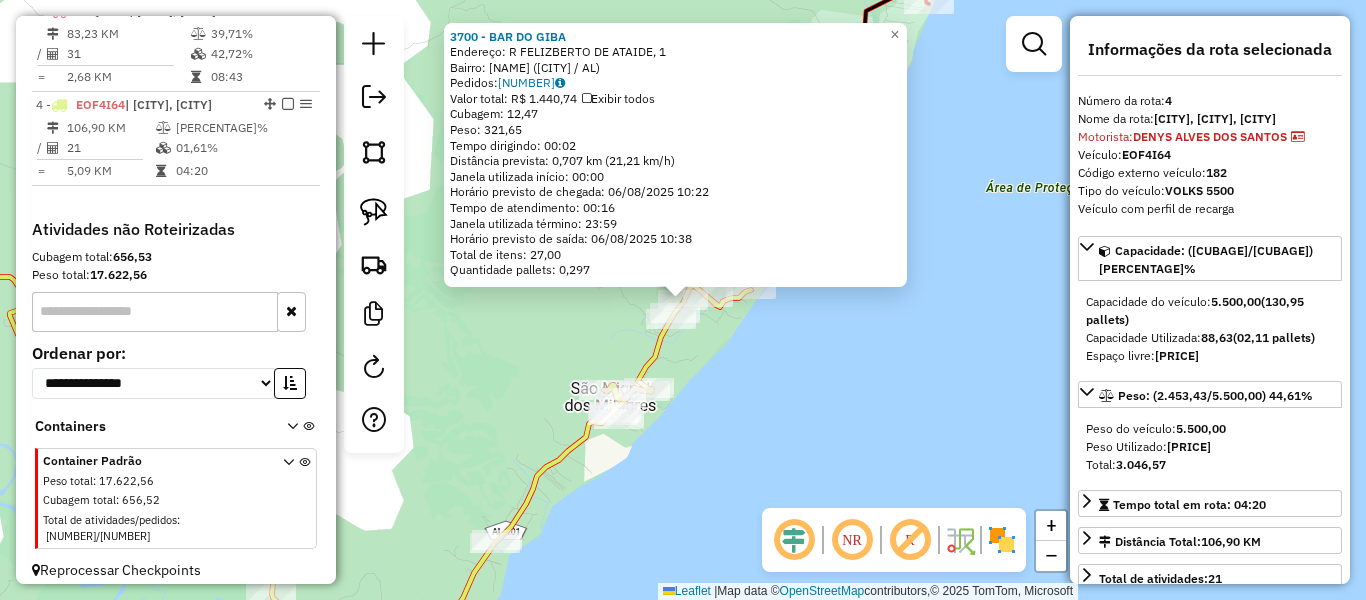 scroll, scrollTop: 1102, scrollLeft: 0, axis: vertical 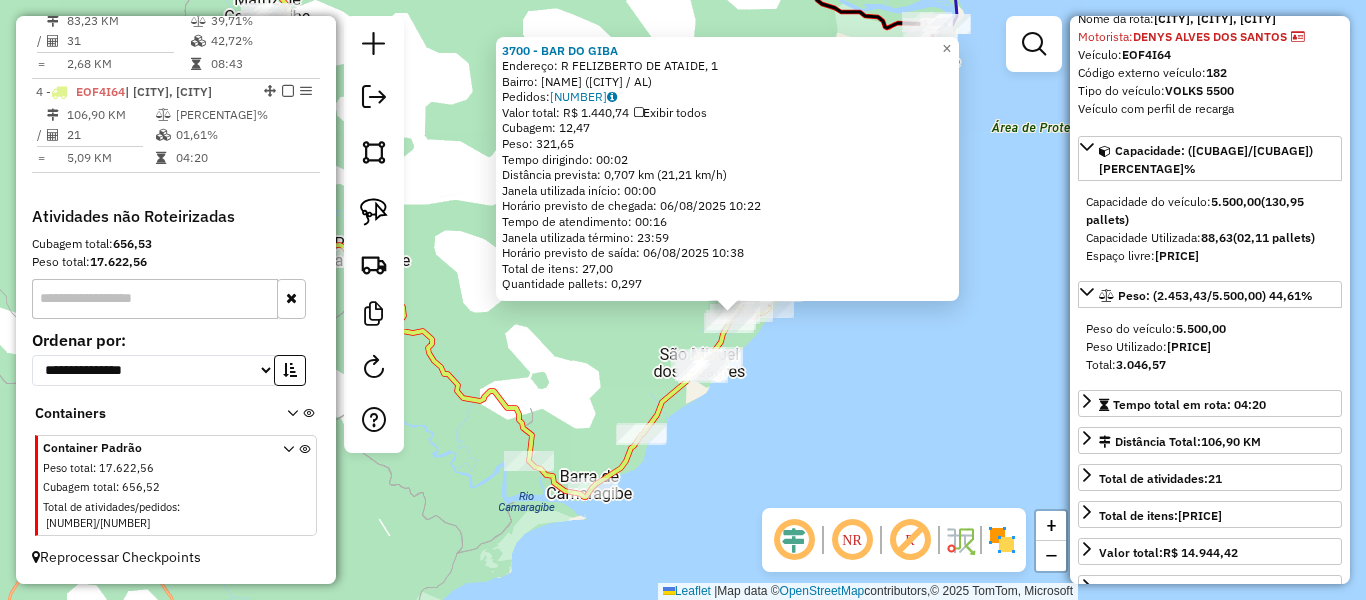 click on "[NUMBER] - [BRAND] DO GIBA Endereço: R FELIZBERTO DE ATAIDE, 1 Bairro: TOQUE ([CITY] / [STATE]) Pedidos: [NUMBER], [NUMBER], [NUMBER] Valor total: R$ [PRICE] Exibir todos Cubagem: [CUBAGE] Peso: [WEIGHT] Tempo dirigindo: [TIME] Distância prevista: [DISTANCE] km ([SPEED] km/h) Janela utilizada início: [TIME] Horário previsto de chegada: [DATE] [TIME] Tempo de atendimento: [TIME] Janela utilizada término: [TIME] Horário previsto de saída: [DATE] [TIME] Total de itens: [ITEMS] Quantidade pallets: [PALLETS] × Janela de atendimento Grade de atendimento Capacidade Transportadoras Veículos Cliente Pedidos Rotas Selecione os dias de semana para filtrar as janelas de atendimento Seg Ter Qua Qui Sex Sáb Dom Informe o período da janela de atendimento: De: Até: Filtrar exatamente a janela do cliente Considerar janela de atendimento padrão Selecione os dias de semana para filtrar as grades de atendimento Seg Ter Qua Qui Sex Sáb Dom Peso mínimo: De: De:" 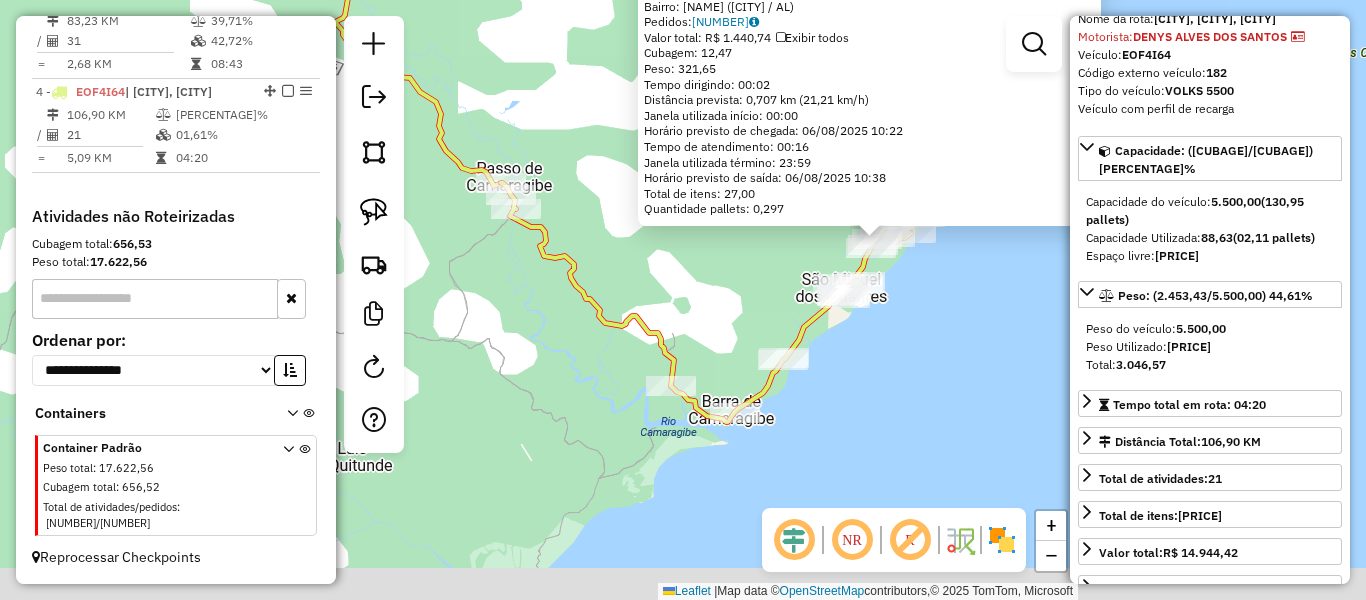 drag, startPoint x: 811, startPoint y: 427, endPoint x: 933, endPoint y: 366, distance: 136.40015 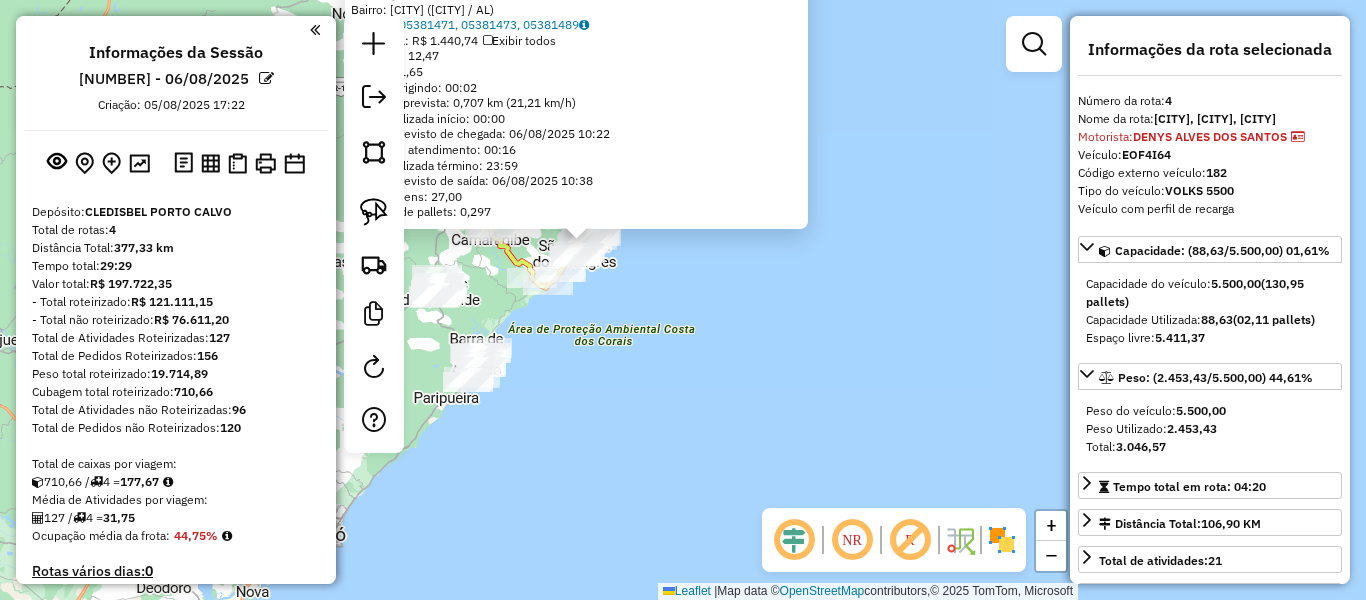 select on "**********" 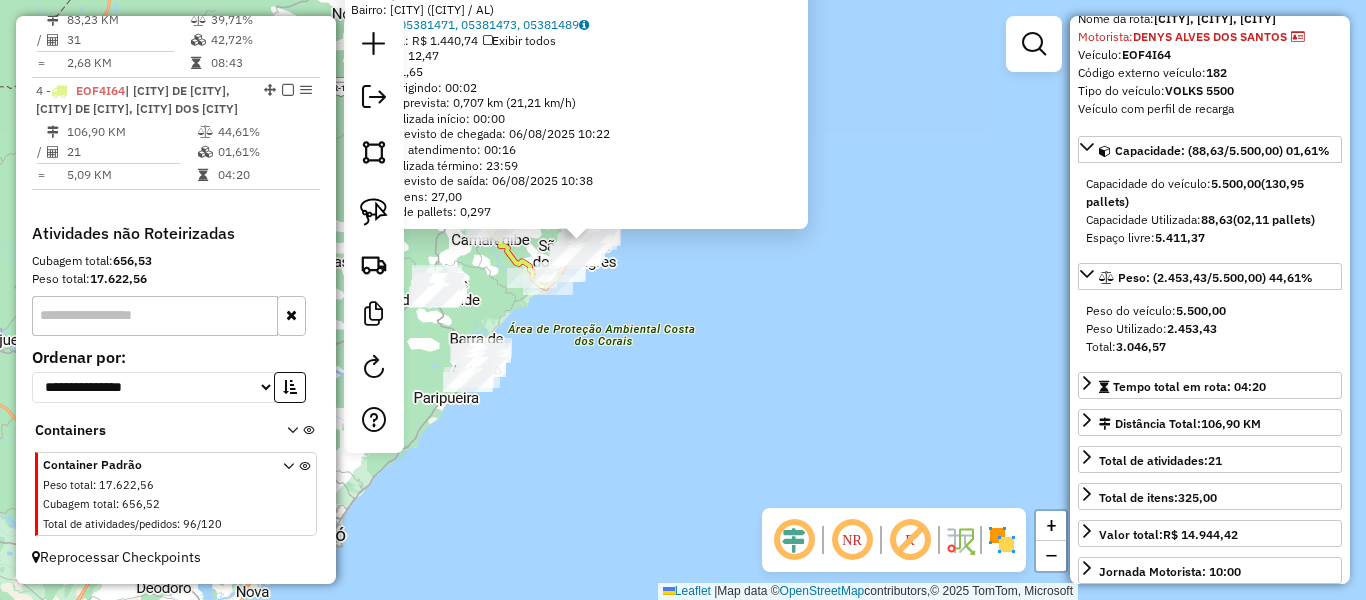 click on "[NUMBER] - [BRAND] DO GIBA Endereço: R FELIZBERTO DE ATAIDE, 1 Bairro: TOQUE ([CITY] / [STATE]) Pedidos: [NUMBER], [NUMBER], [NUMBER] Valor total: R$ [PRICE] Exibir todos Cubagem: [CUBAGE] Peso: [WEIGHT] Tempo dirigindo: [TIME] Distância prevista: [DISTANCE] km ([SPEED] km/h) Janela utilizada início: [TIME] Horário previsto de chegada: [DATE] [TIME] Tempo de atendimento: [TIME] Janela utilizada término: [TIME] Horário previsto de saída: [DATE] [TIME] Total de itens: [ITEMS] Quantidade pallets: [PALLETS] × Janela de atendimento Grade de atendimento Capacidade Transportadoras Veículos Cliente Pedidos Rotas Selecione os dias de semana para filtrar as janelas de atendimento Seg Ter Qua Qui Sex Sáb Dom Informe o período da janela de atendimento: De: Até: Filtrar exatamente a janela do cliente Considerar janela de atendimento padrão Selecione os dias de semana para filtrar as grades de atendimento Seg Ter Qua Qui Sex Sáb Dom Peso mínimo: De: De:" 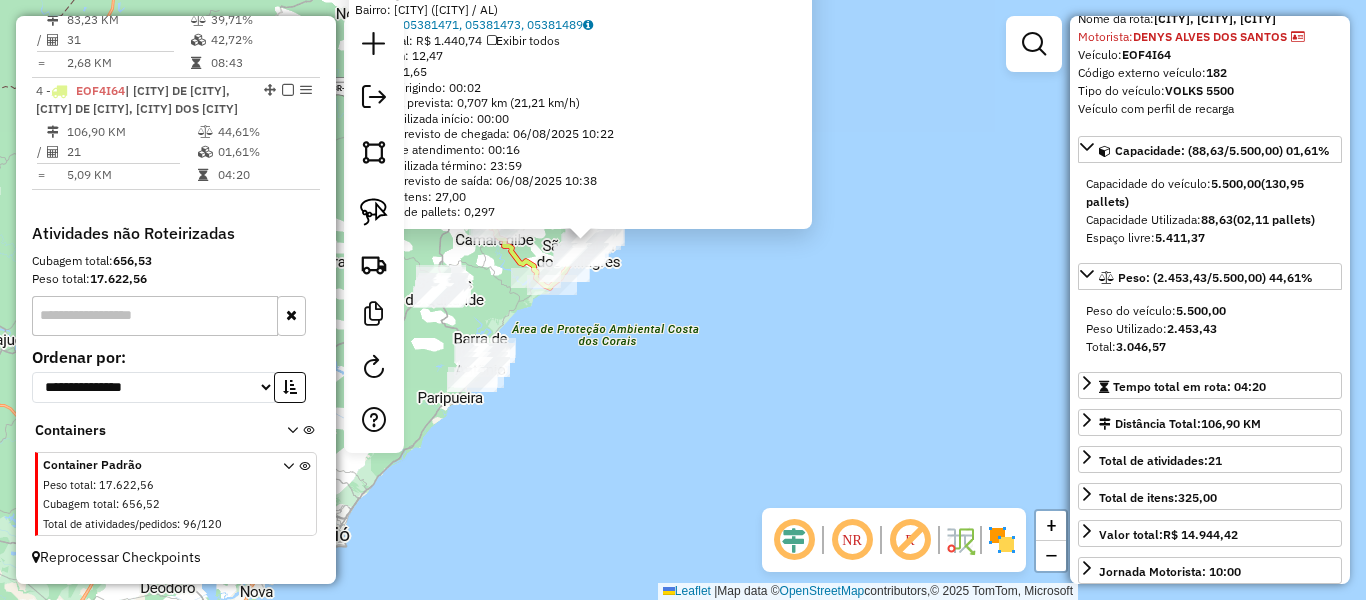 click on "[NUMBER] - [BRAND] DO GIBA Endereço: R FELIZBERTO DE ATAIDE, 1 Bairro: TOQUE ([CITY] / [STATE]) Pedidos: [NUMBER], [NUMBER], [NUMBER] Valor total: R$ [PRICE] Exibir todos Cubagem: [CUBAGE] Peso: [WEIGHT] Tempo dirigindo: [TIME] Distância prevista: [DISTANCE] km ([SPEED] km/h) Janela utilizada início: [TIME] Horário previsto de chegada: [DATE] [TIME] Tempo de atendimento: [TIME] Janela utilizada término: [TIME] Horário previsto de saída: [DATE] [TIME] Total de itens: [ITEMS] Quantidade pallets: [PALLETS] × Janela de atendimento Grade de atendimento Capacidade Transportadoras Veículos Cliente Pedidos Rotas Selecione os dias de semana para filtrar as janelas de atendimento Seg Ter Qua Qui Sex Sáb Dom Informe o período da janela de atendimento: De: Até: Filtrar exatamente a janela do cliente Considerar janela de atendimento padrão Selecione os dias de semana para filtrar as grades de atendimento Seg Ter Qua Qui Sex Sáb Dom Peso mínimo: De: De:" 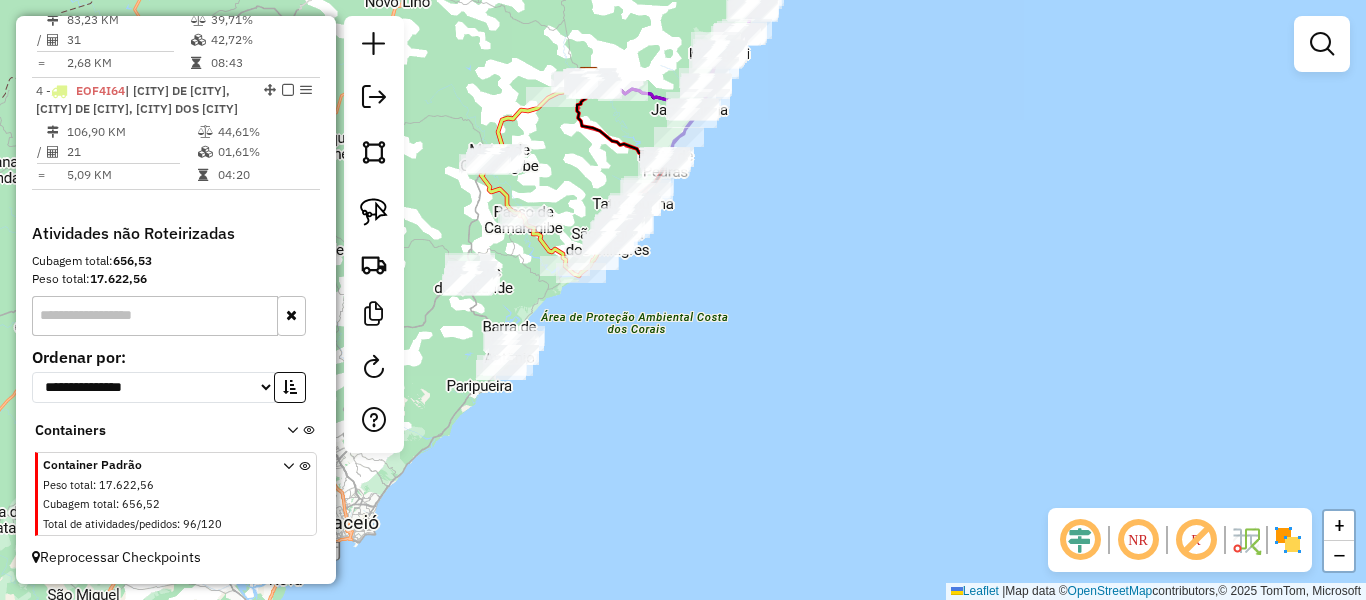 drag, startPoint x: 725, startPoint y: 327, endPoint x: 773, endPoint y: 307, distance: 52 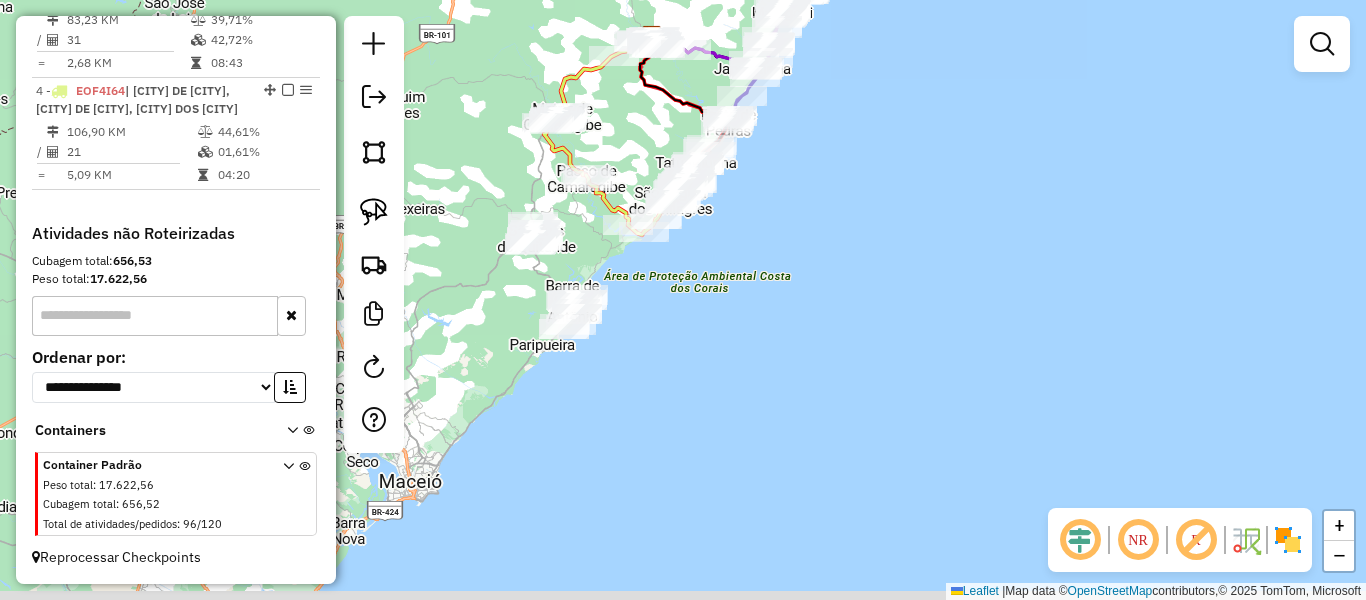 drag, startPoint x: 737, startPoint y: 355, endPoint x: 743, endPoint y: 341, distance: 15.231546 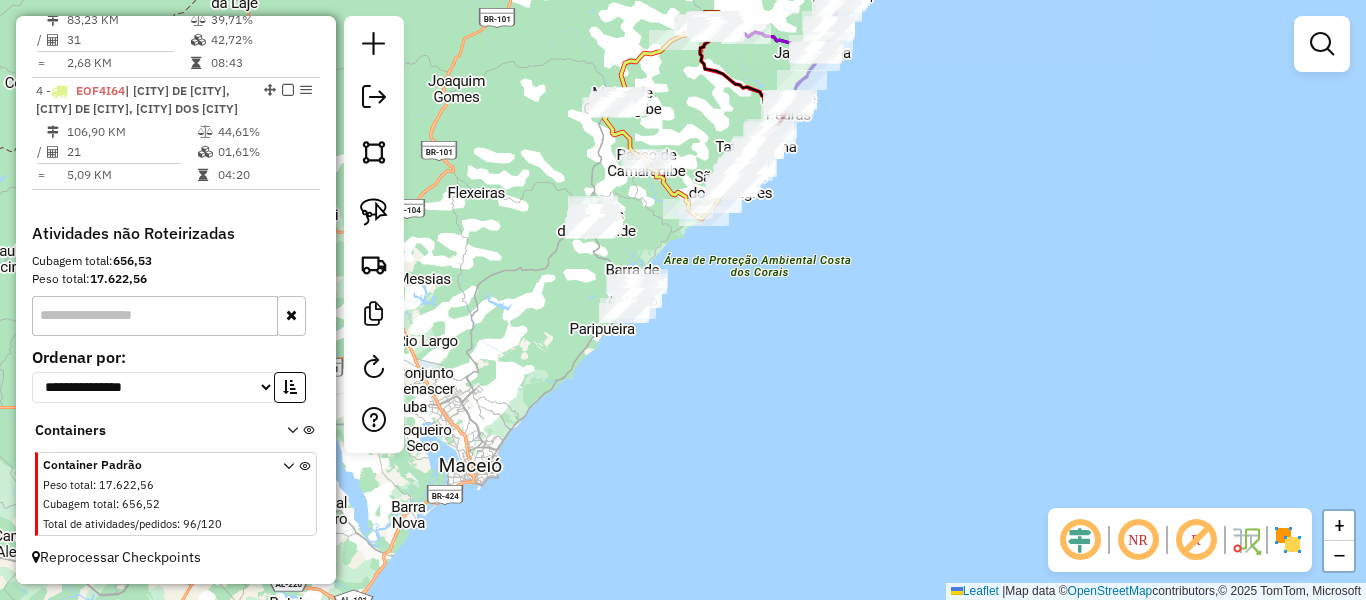 click on "Janela de atendimento Grade de atendimento Capacidade Transportadoras Veículos Cliente Pedidos  Rotas Selecione os dias de semana para filtrar as janelas de atendimento  Seg   Ter   Qua   Qui   Sex   Sáb   Dom  Informe o período da janela de atendimento: De: Até:  Filtrar exatamente a janela do cliente  Considerar janela de atendimento padrão  Selecione os dias de semana para filtrar as grades de atendimento  Seg   Ter   Qua   Qui   Sex   Sáb   Dom   Considerar clientes sem dia de atendimento cadastrado  Clientes fora do dia de atendimento selecionado Filtrar as atividades entre os valores definidos abaixo:  Peso mínimo:   Peso máximo:   Cubagem mínima:   Cubagem máxima:   De:   Até:  Filtrar as atividades entre o tempo de atendimento definido abaixo:  De:   Até:   Considerar capacidade total dos clientes não roteirizados Transportadora: Selecione um ou mais itens Tipo de veículo: Selecione um ou mais itens Veículo: Selecione um ou mais itens Motorista: Selecione um ou mais itens Nome: Rótulo:" 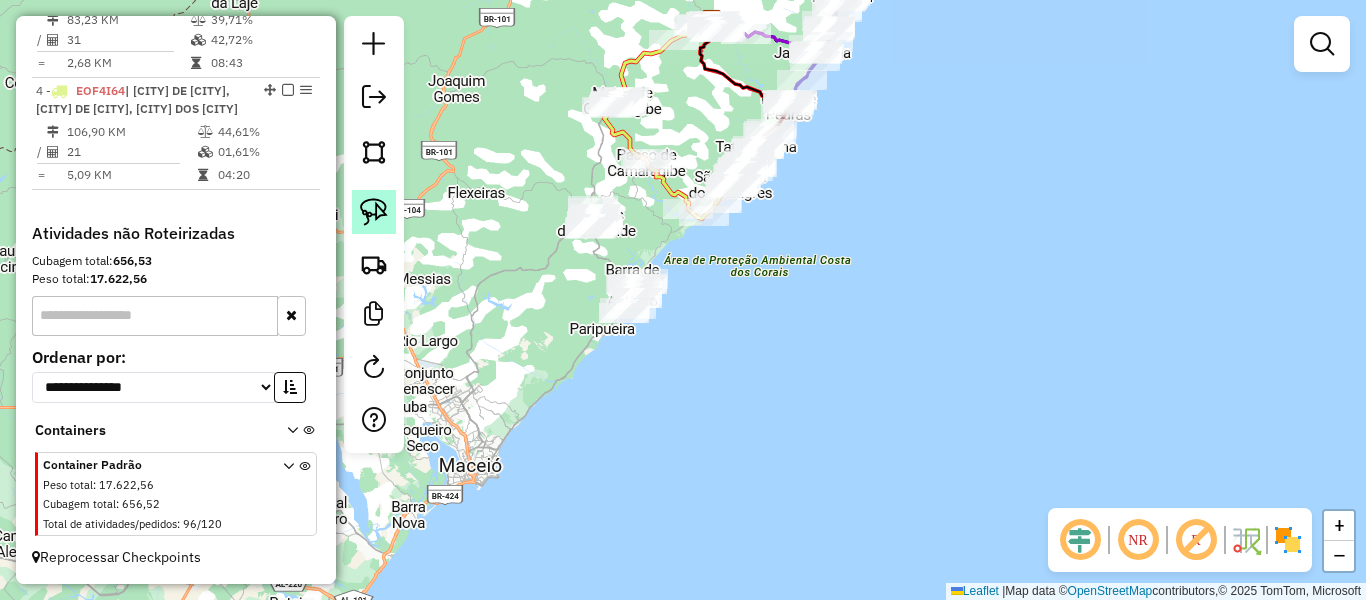 click 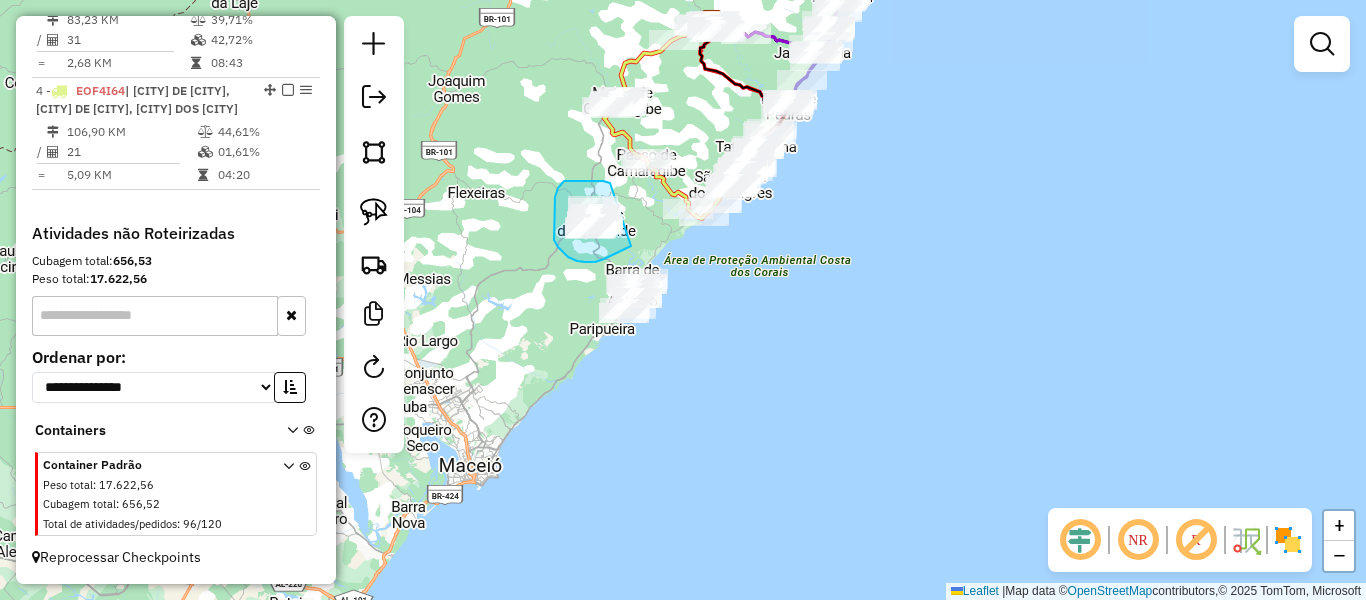 drag, startPoint x: 610, startPoint y: 183, endPoint x: 631, endPoint y: 246, distance: 66.40783 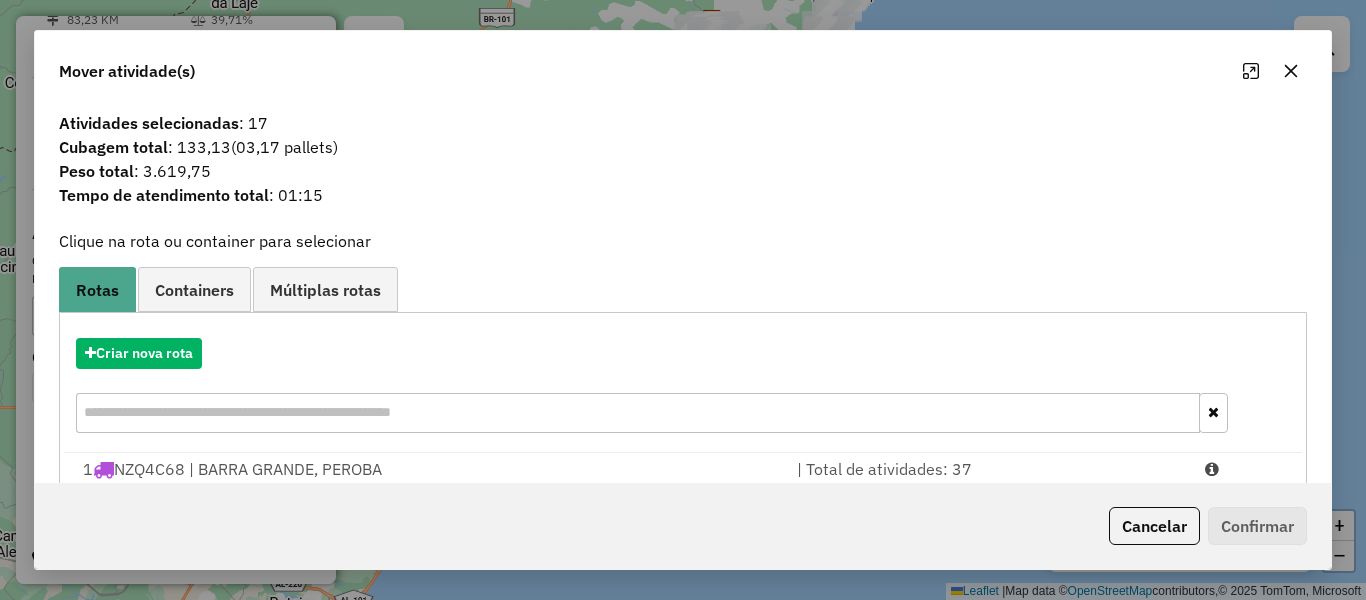 click 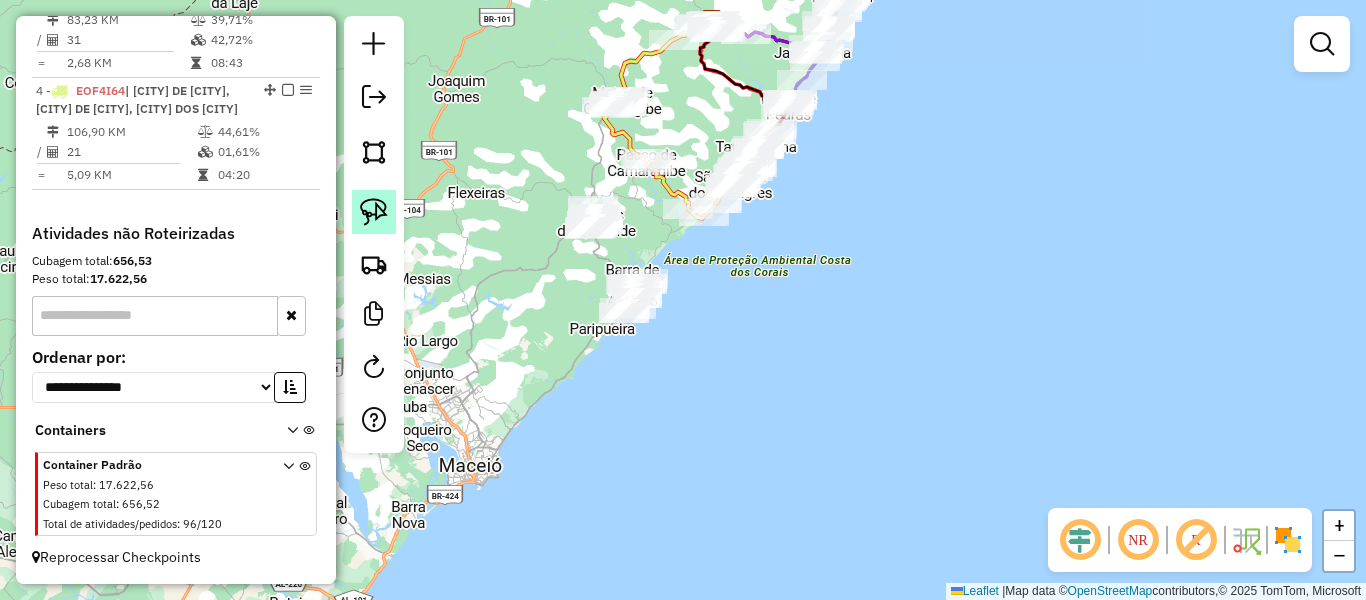click 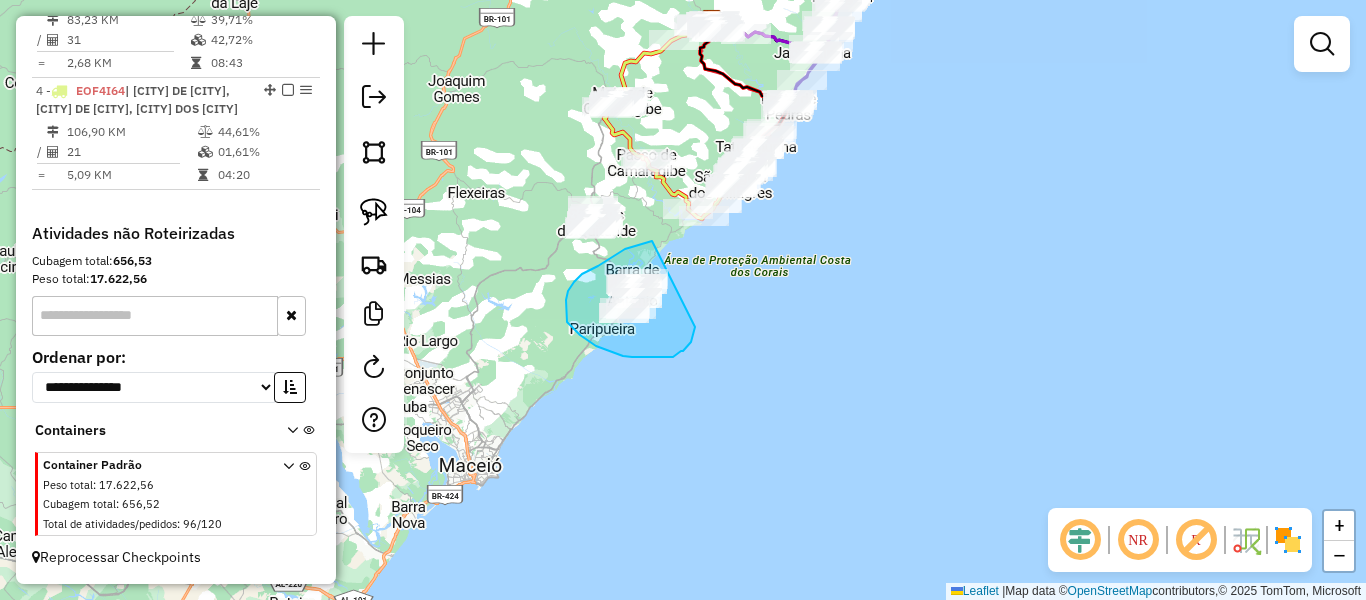 drag, startPoint x: 652, startPoint y: 241, endPoint x: 695, endPoint y: 322, distance: 91.706055 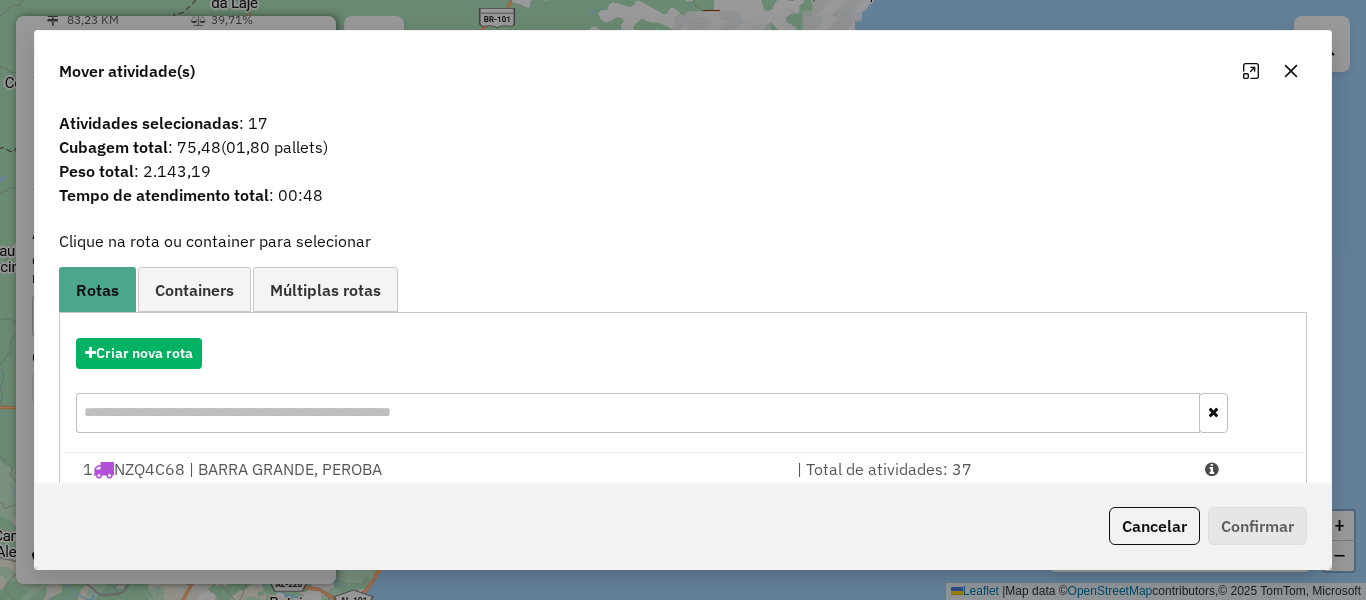 click 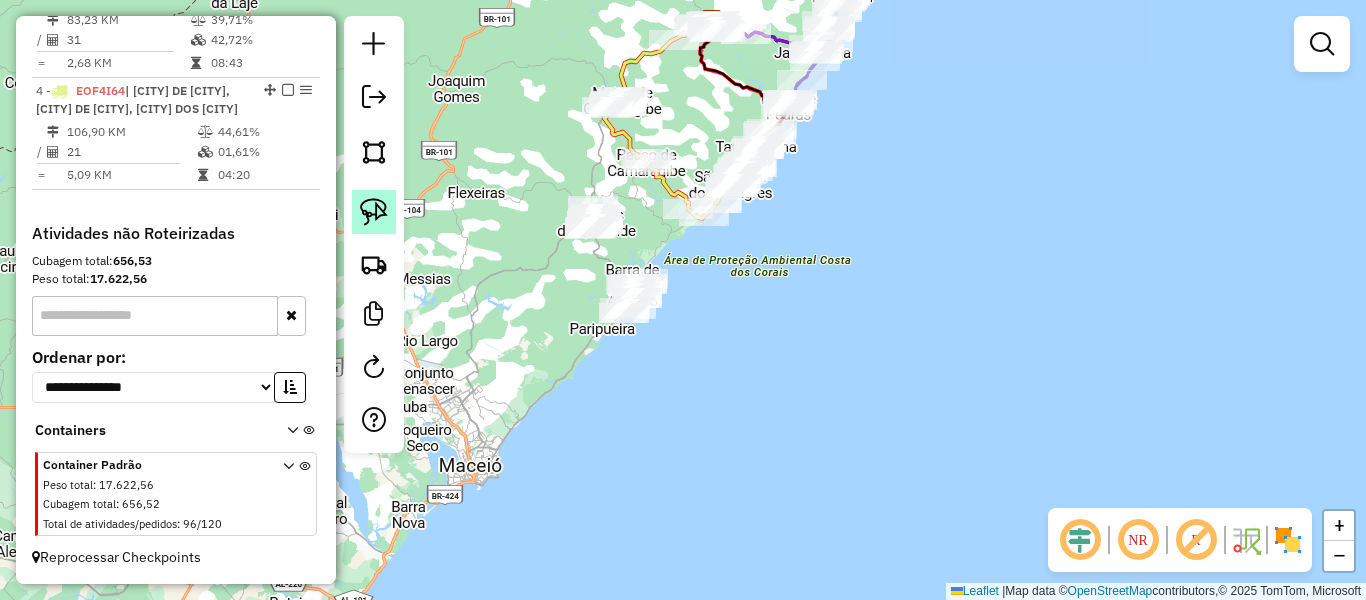 click 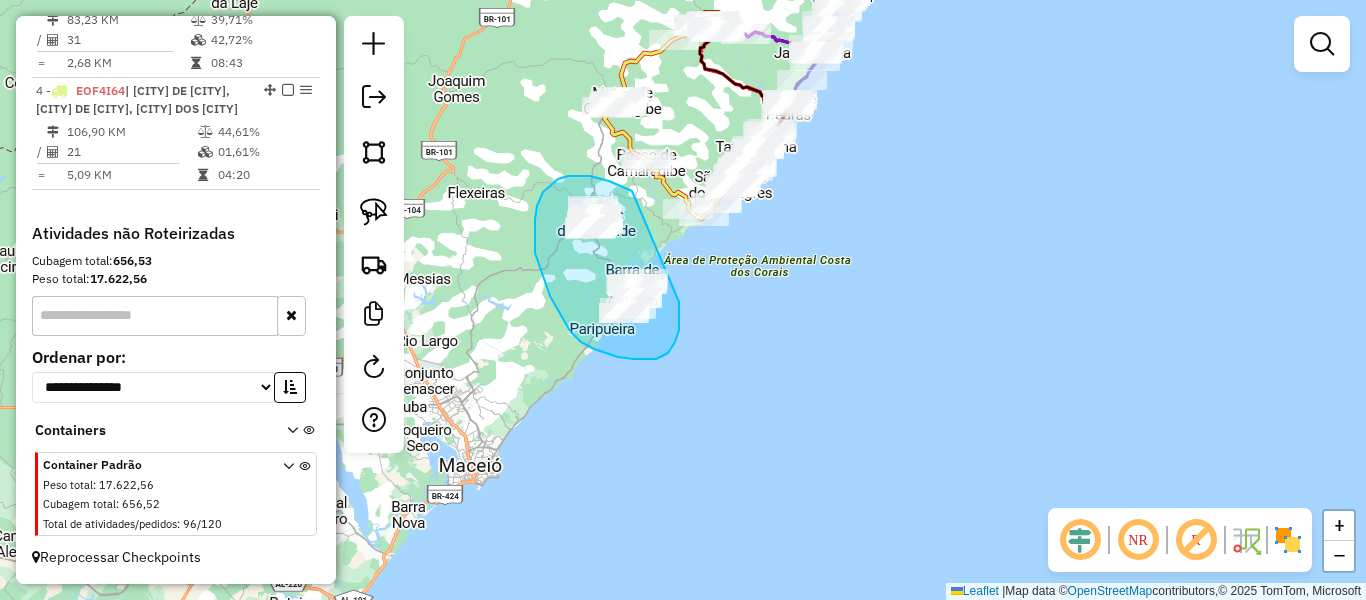 drag, startPoint x: 632, startPoint y: 191, endPoint x: 679, endPoint y: 272, distance: 93.64828 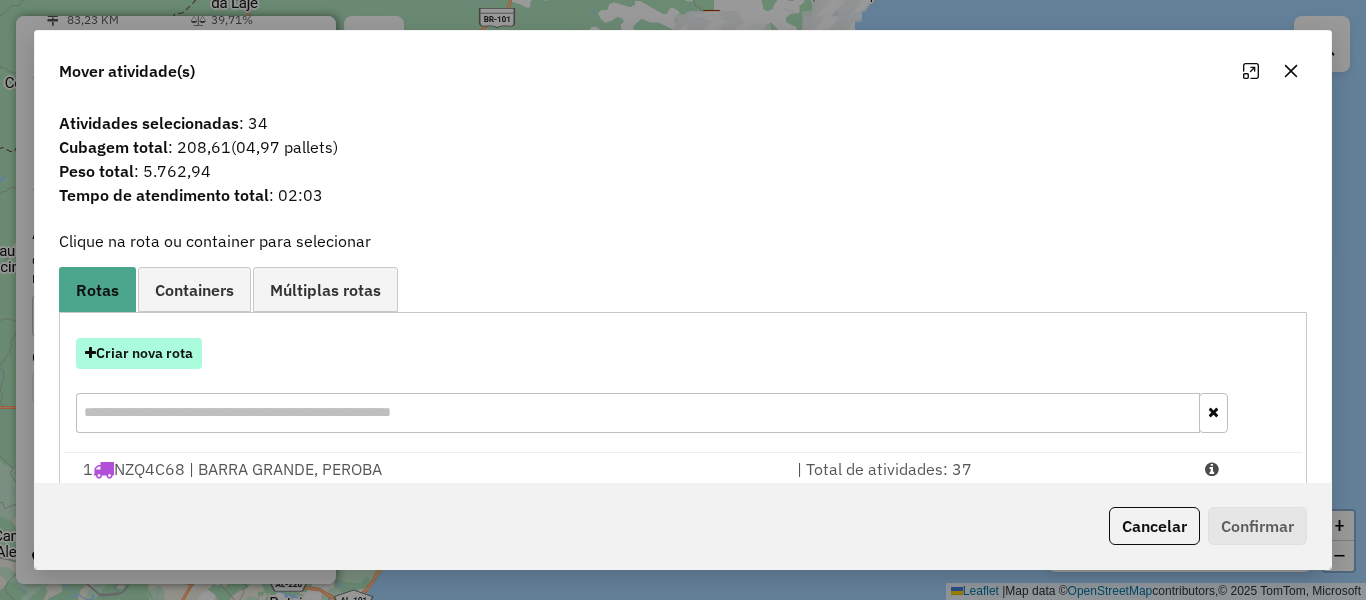 click on "Criar nova rota" at bounding box center [139, 353] 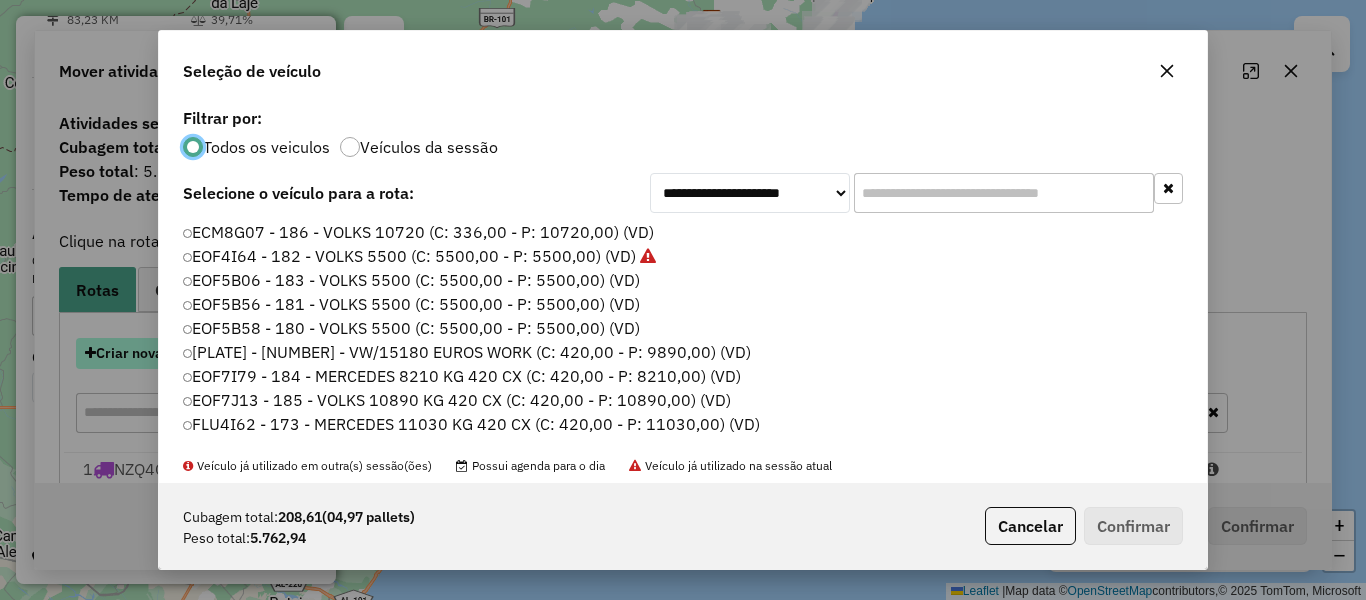 scroll, scrollTop: 11, scrollLeft: 6, axis: both 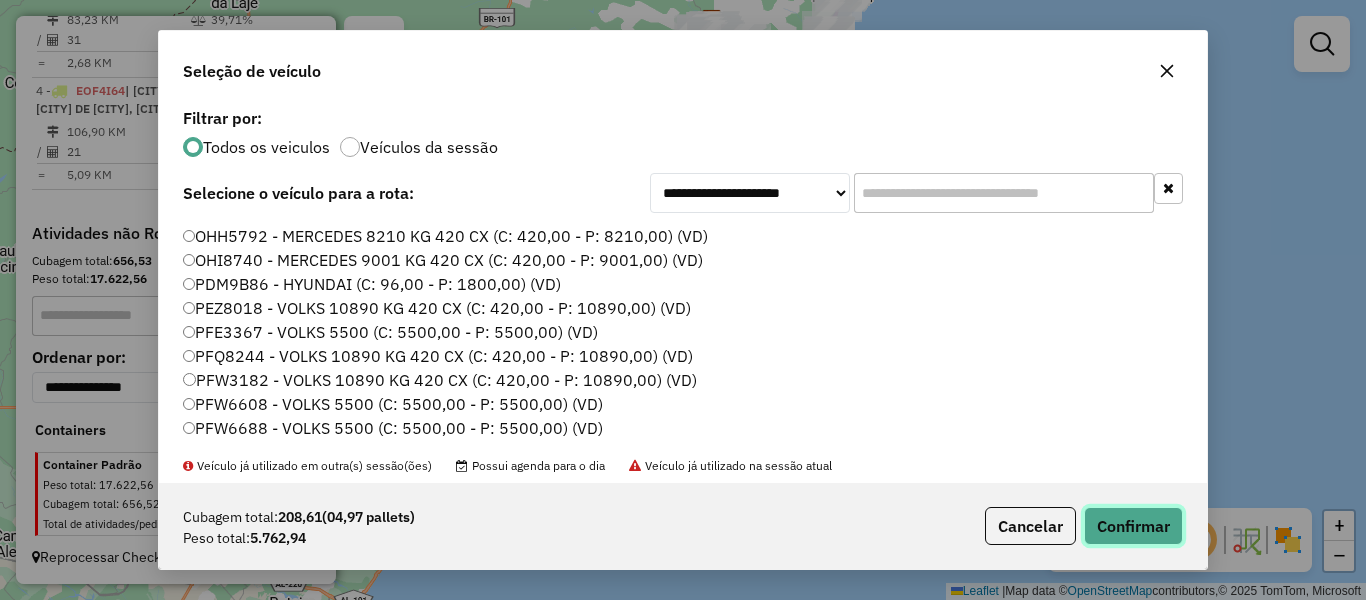 click on "Confirmar" 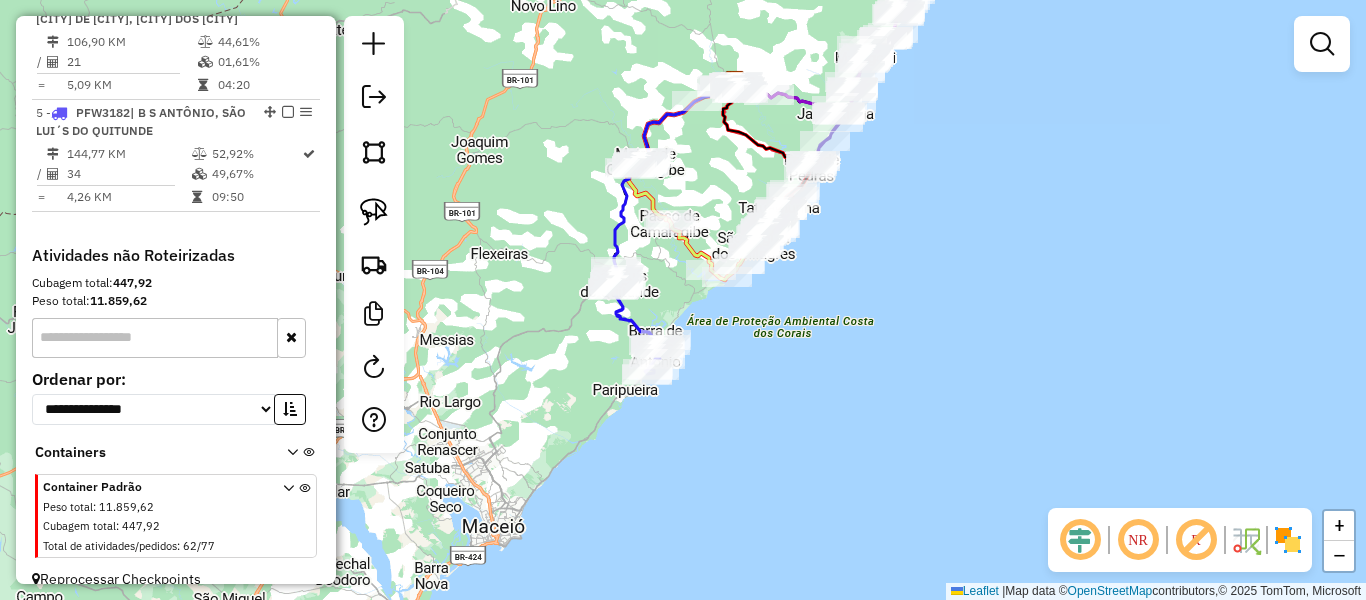 drag, startPoint x: 813, startPoint y: 371, endPoint x: 830, endPoint y: 424, distance: 55.65968 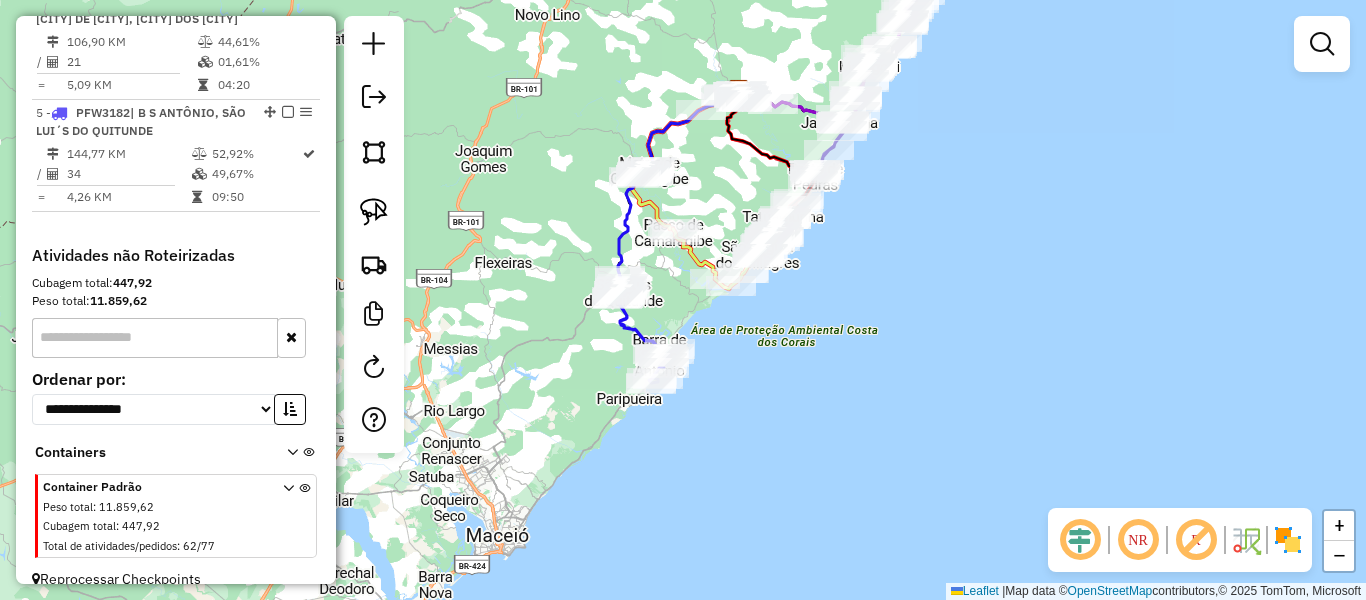 drag, startPoint x: 794, startPoint y: 459, endPoint x: 794, endPoint y: 470, distance: 11 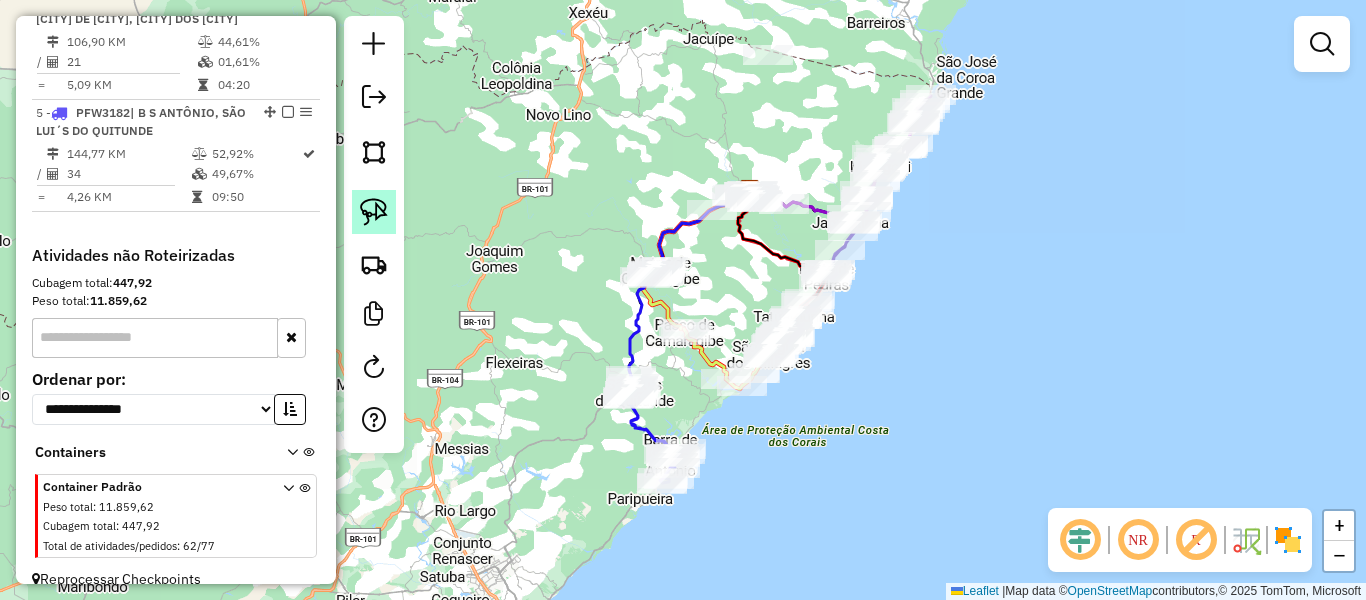 click 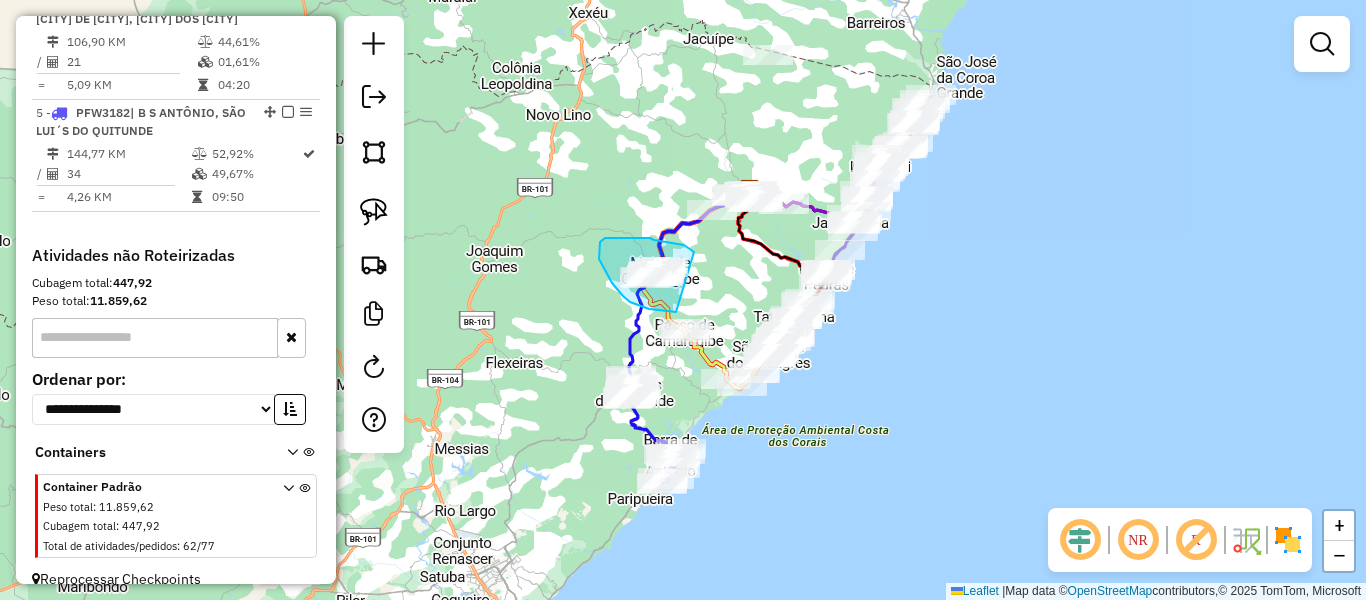 drag, startPoint x: 694, startPoint y: 252, endPoint x: 697, endPoint y: 310, distance: 58.077534 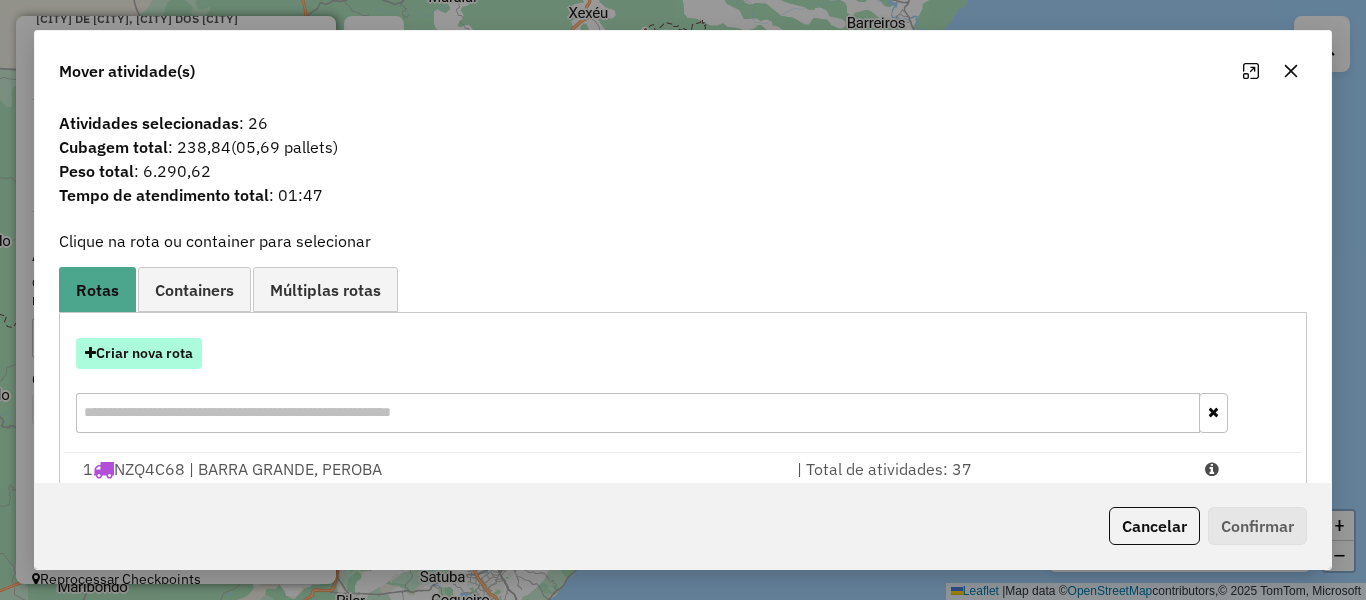 click on "Criar nova rota" at bounding box center (139, 353) 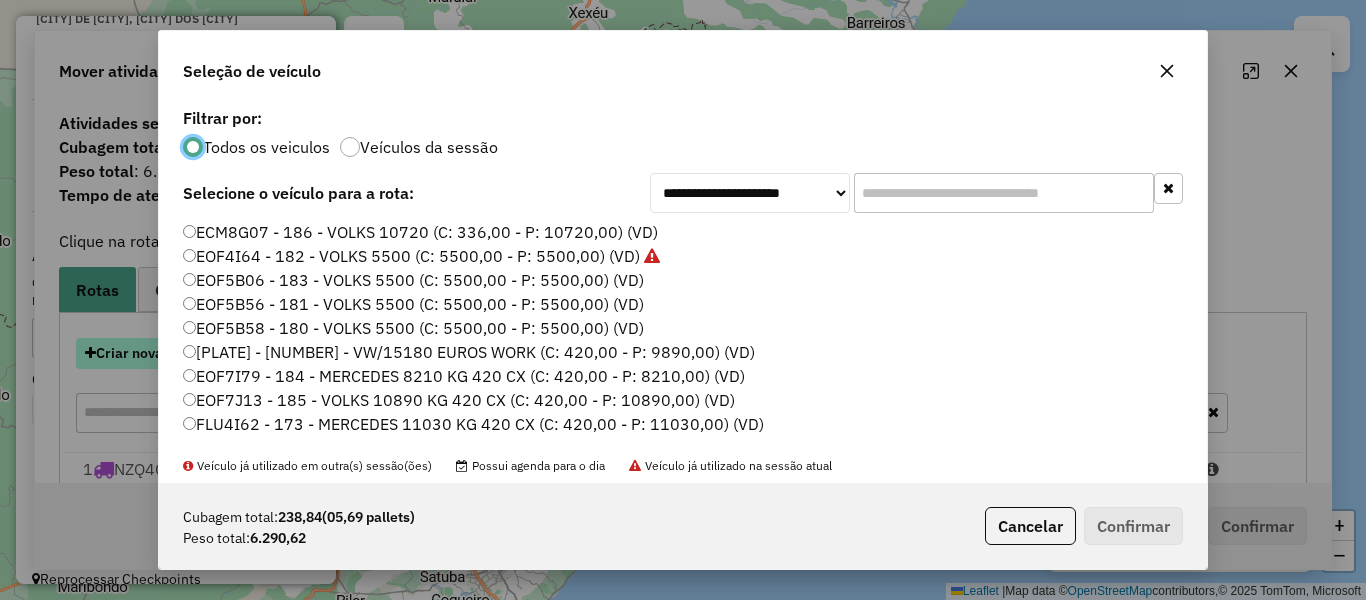 scroll, scrollTop: 11, scrollLeft: 6, axis: both 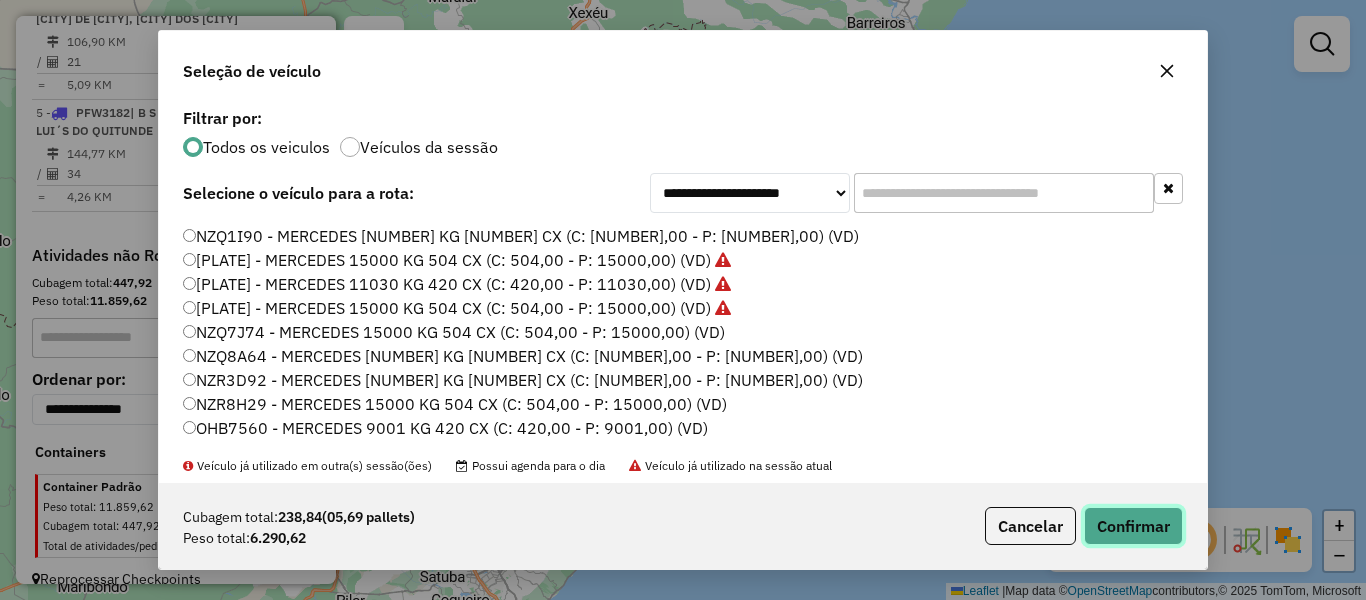 click on "Confirmar" 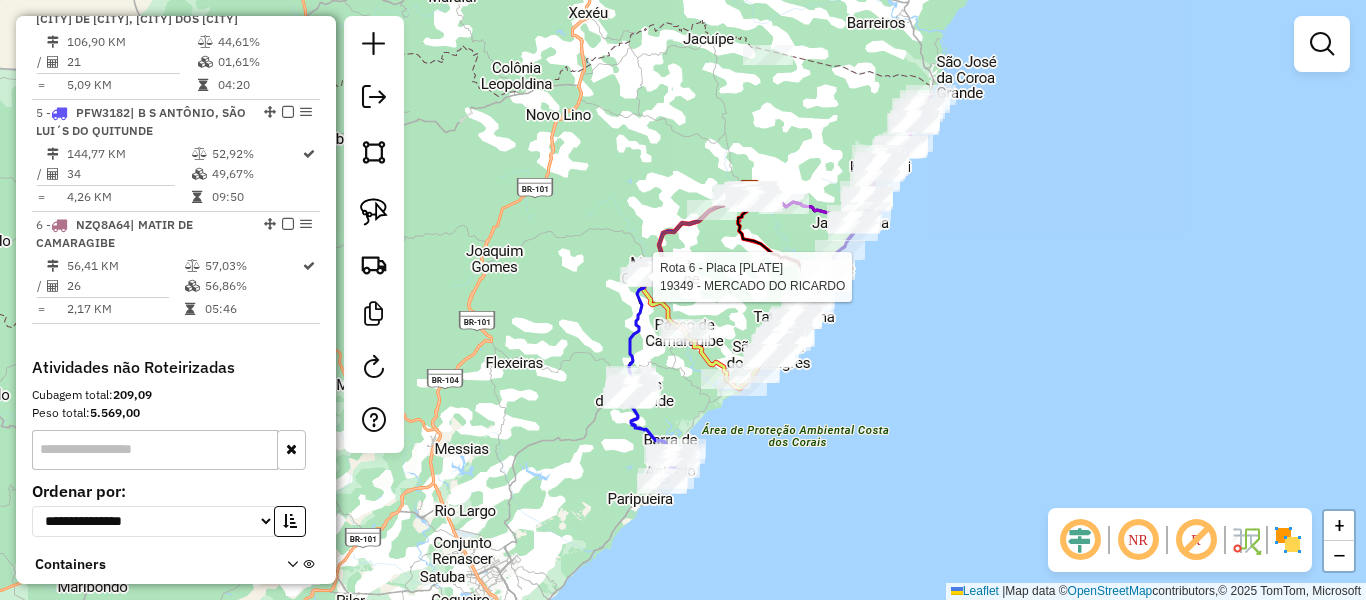 select on "**********" 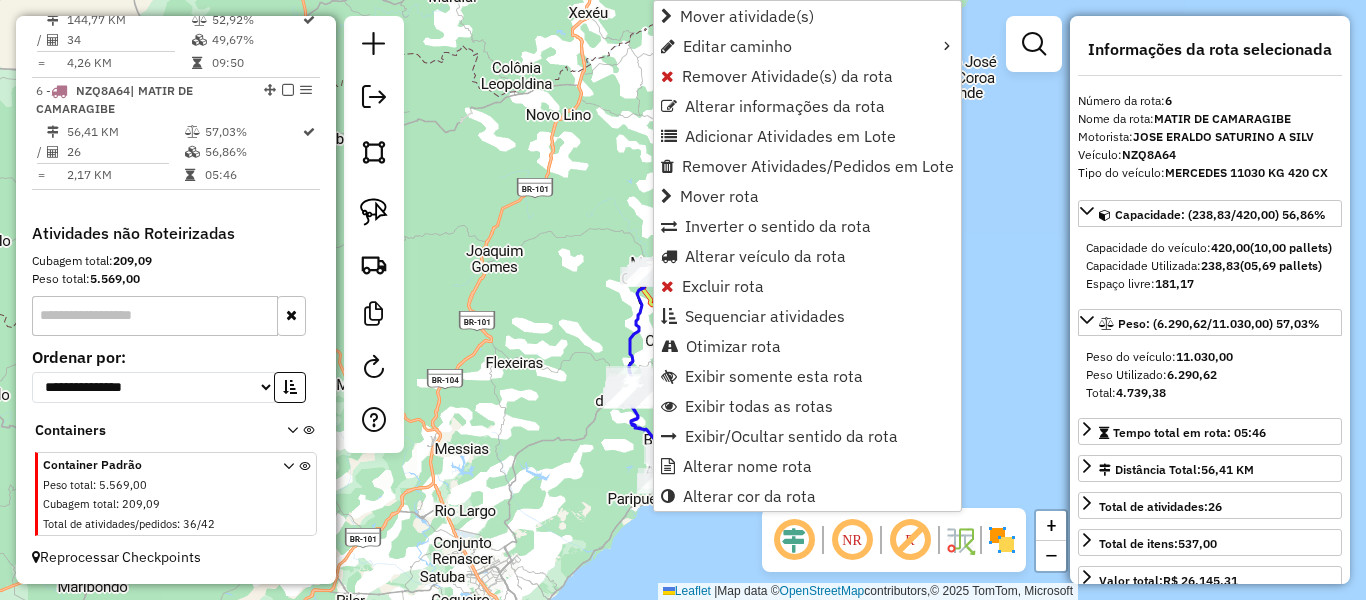 scroll, scrollTop: 1326, scrollLeft: 0, axis: vertical 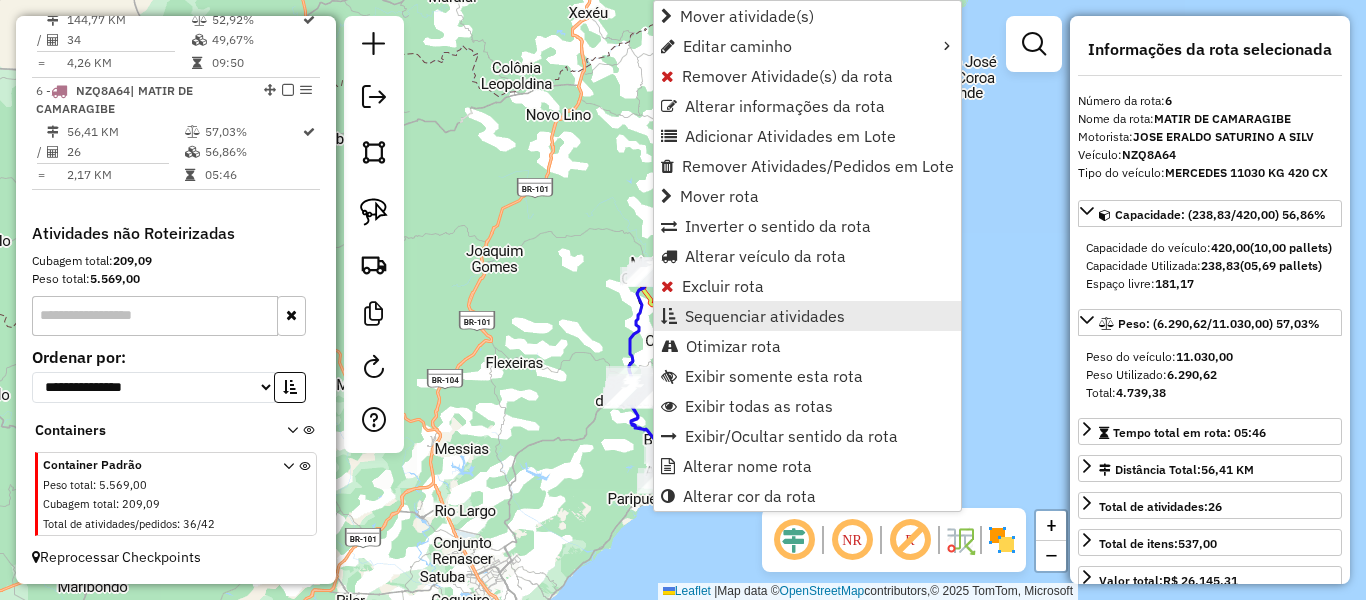 click on "Sequenciar atividades" at bounding box center [765, 316] 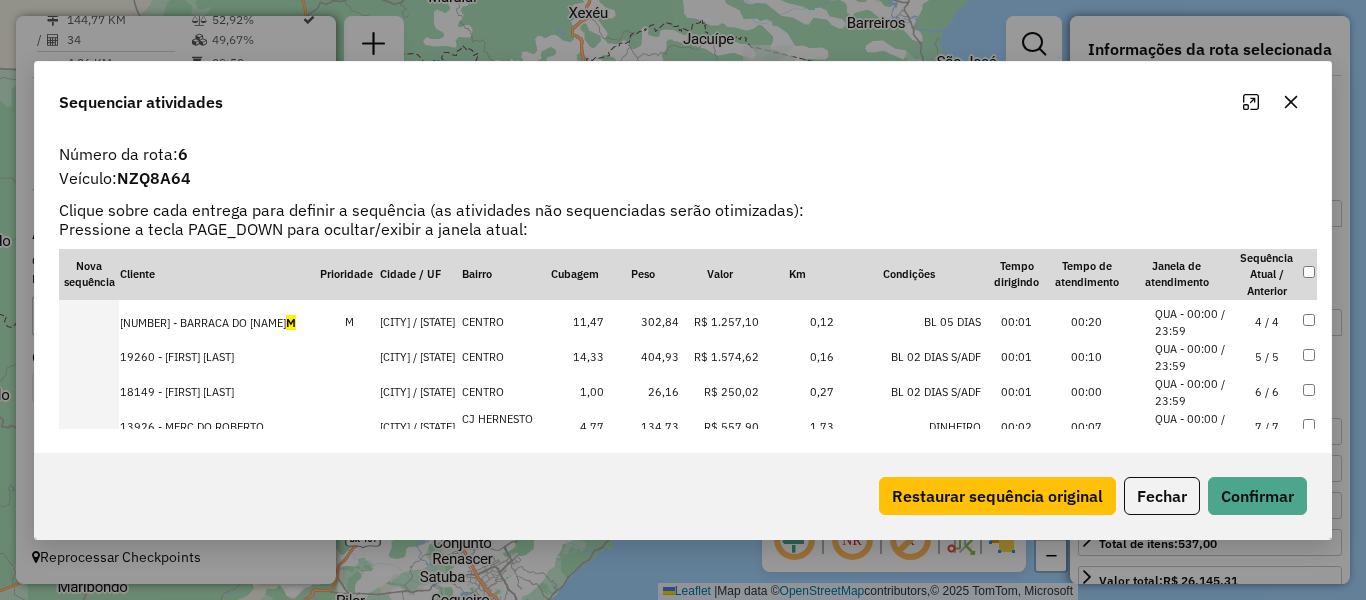 scroll, scrollTop: 0, scrollLeft: 0, axis: both 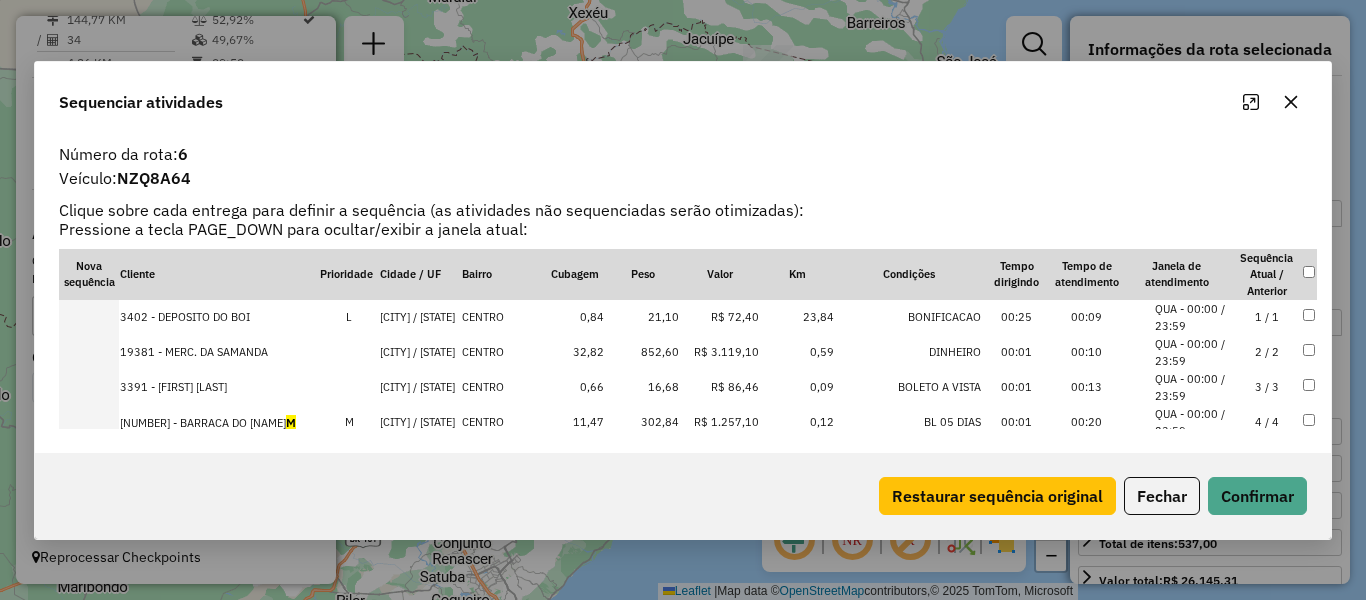 click 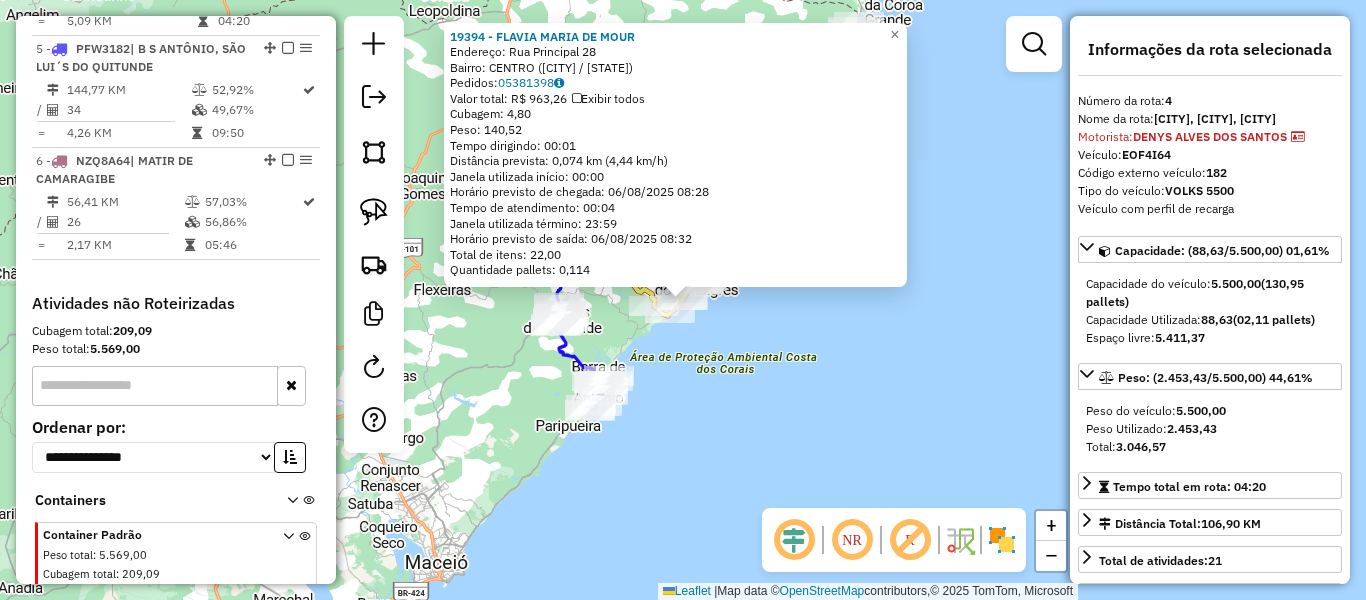 scroll, scrollTop: 1128, scrollLeft: 0, axis: vertical 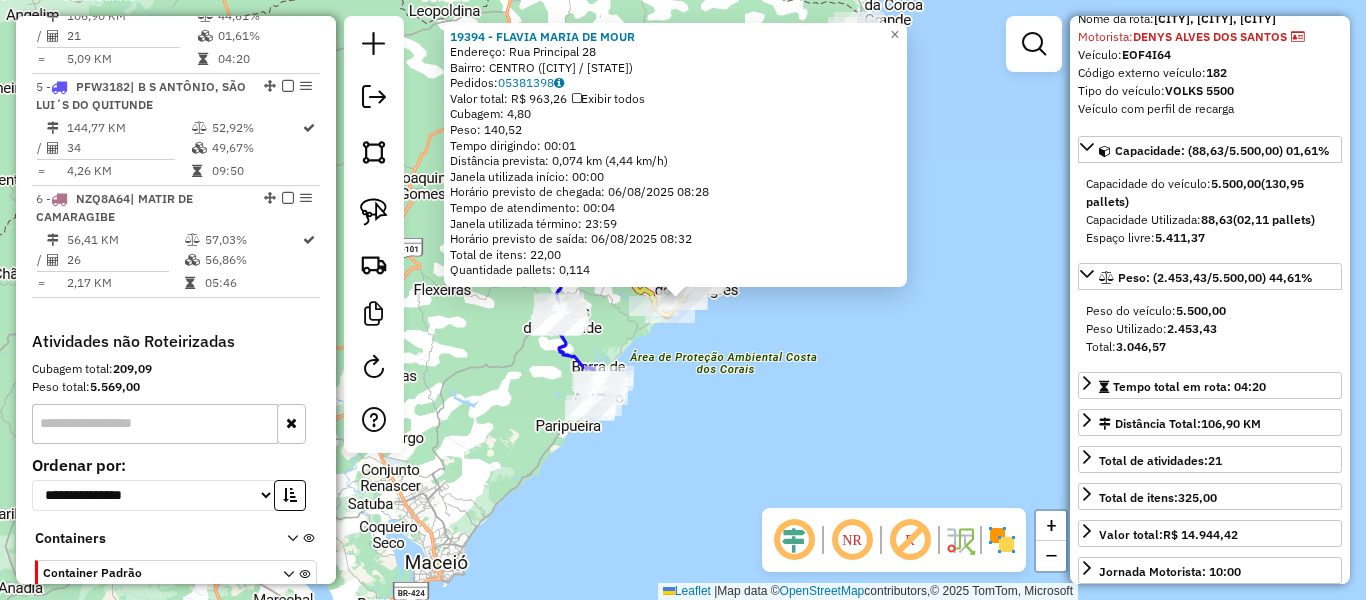 click on "19394 - FLAVIA MARIA DE MOUR  Endereço:  Rua Principal 28   Bairro: CENTRO (PASSO DE CAMARAGIBE / AL)   Pedidos:  05381398   Valor total: R$ 963,26   Exibir todos   Cubagem: 4,80  Peso: 140,52  Tempo dirigindo: 00:01   Distância prevista: 0,074 km (4,44 km/h)   Janela utilizada início: 00:00   Horário previsto de chegada: 06/08/2025 08:28   Tempo de atendimento: 00:04   Janela utilizada término: 23:59   Horário previsto de saída: 06/08/2025 08:32   Total de itens: 22,00   Quantidade pallets: 0,114  × Janela de atendimento Grade de atendimento Capacidade Transportadoras Veículos Cliente Pedidos  Rotas Selecione os dias de semana para filtrar as janelas de atendimento  Seg   Ter   Qua   Qui   Sex   Sáb   Dom  Informe o período da janela de atendimento: De: Até:  Filtrar exatamente a janela do cliente  Considerar janela de atendimento padrão  Selecione os dias de semana para filtrar as grades de atendimento  Seg   Ter   Qua   Qui   Sex   Sáb   Dom   Clientes fora do dia de atendimento selecionado +" 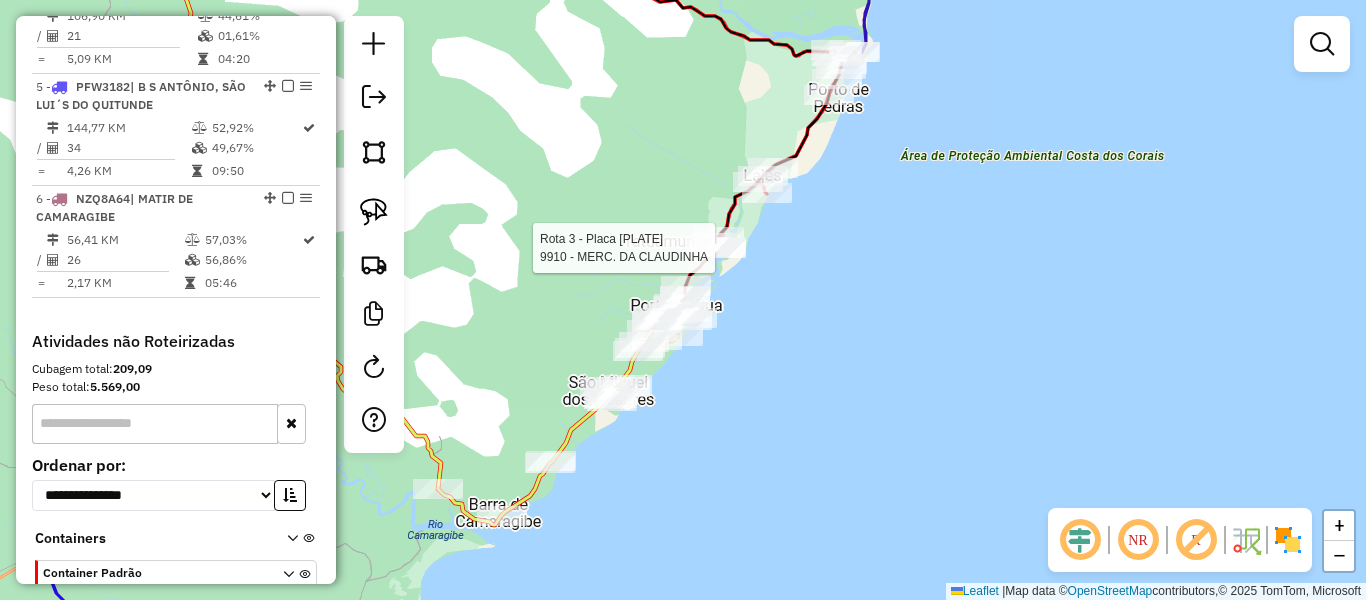 select on "**********" 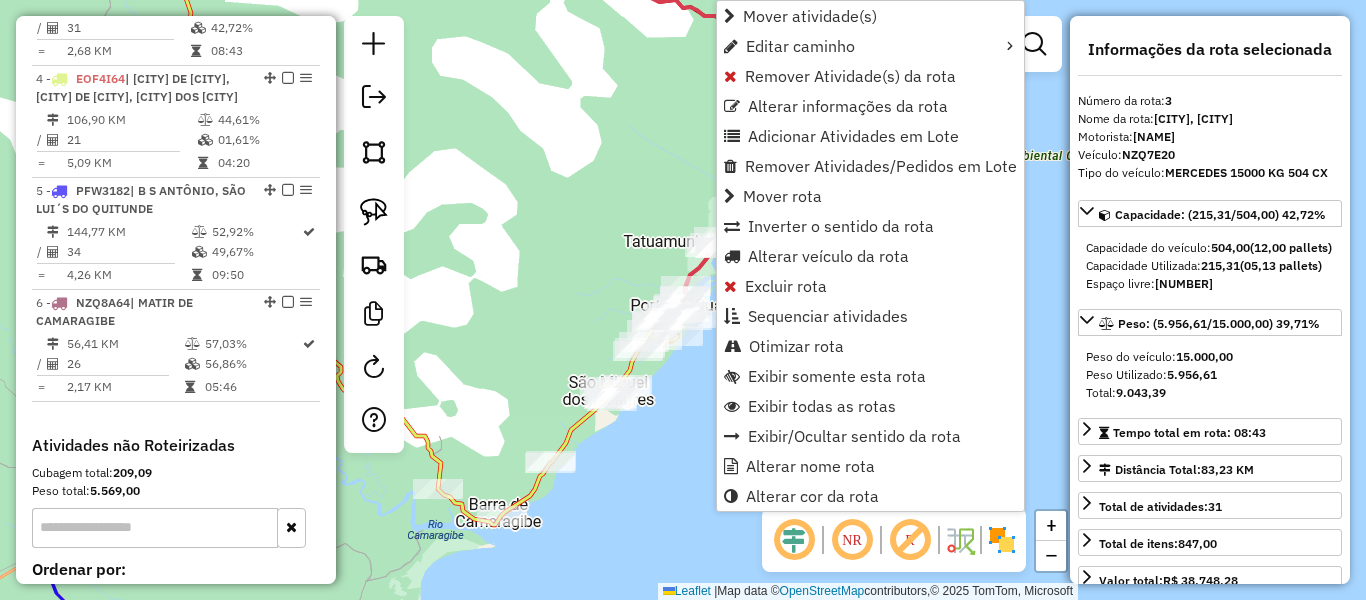scroll, scrollTop: 998, scrollLeft: 0, axis: vertical 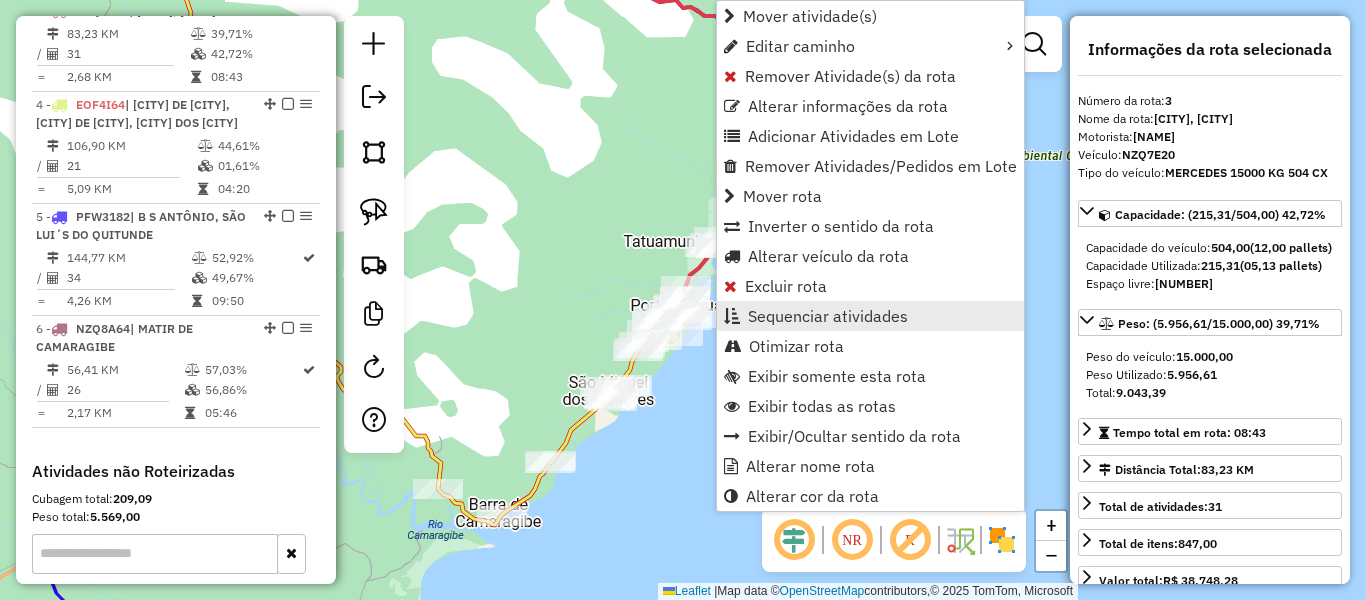 click on "Sequenciar atividades" at bounding box center (828, 316) 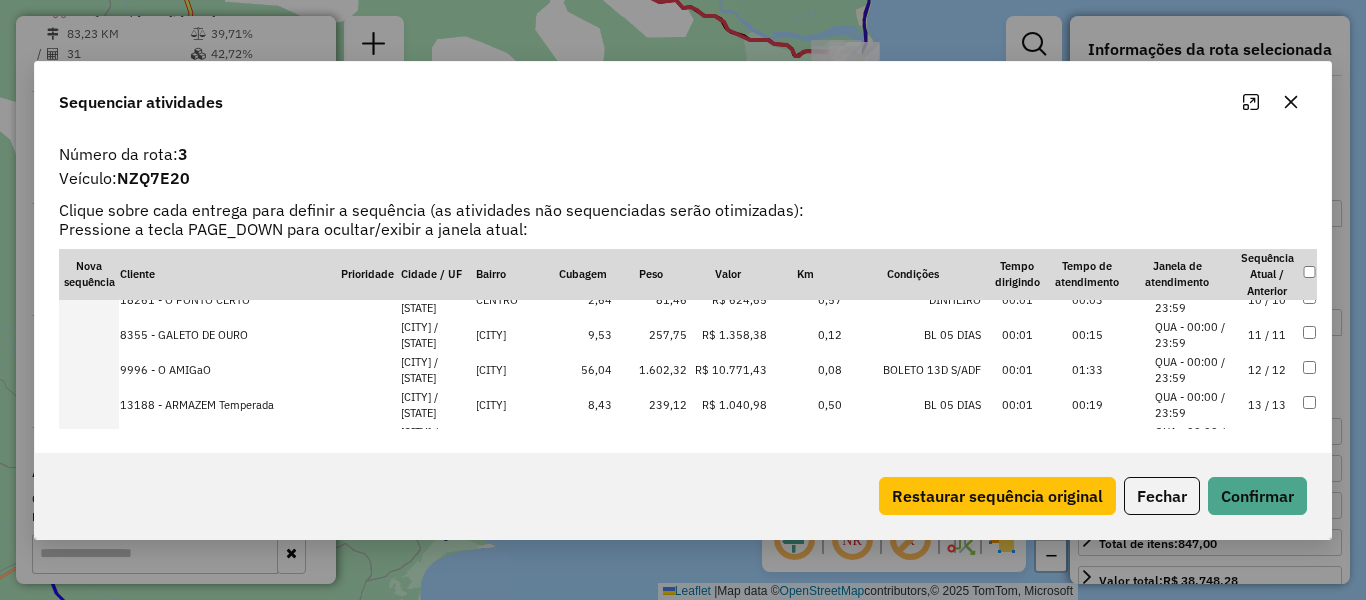 scroll, scrollTop: 300, scrollLeft: 0, axis: vertical 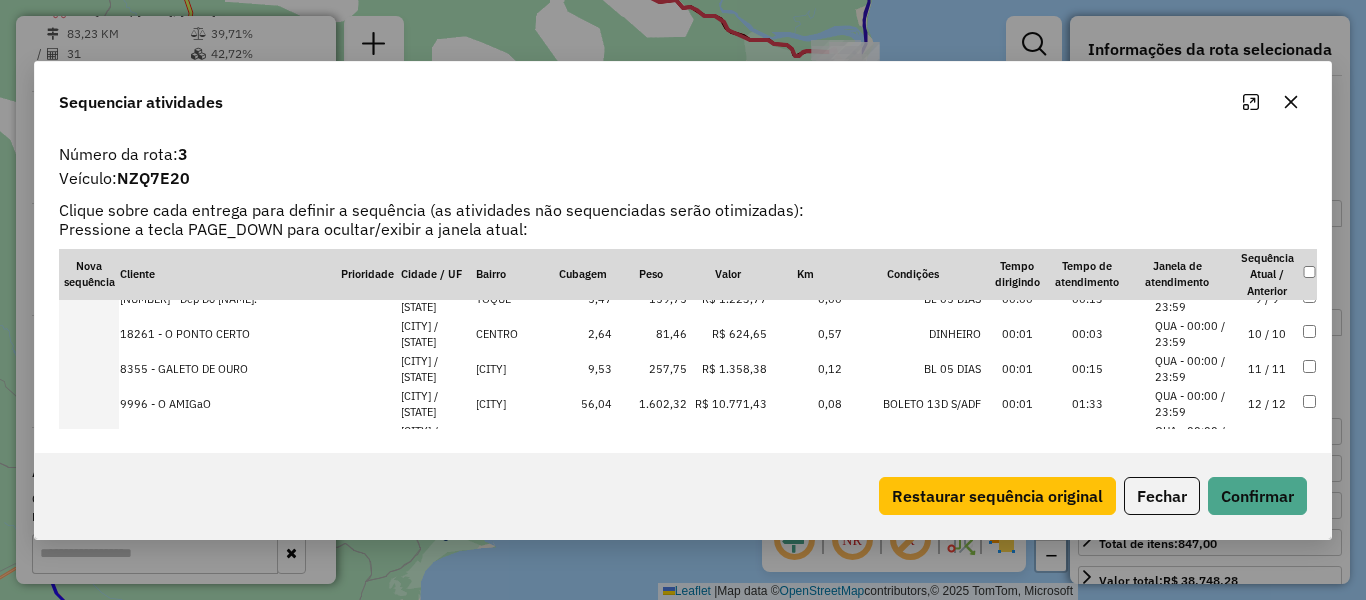 click 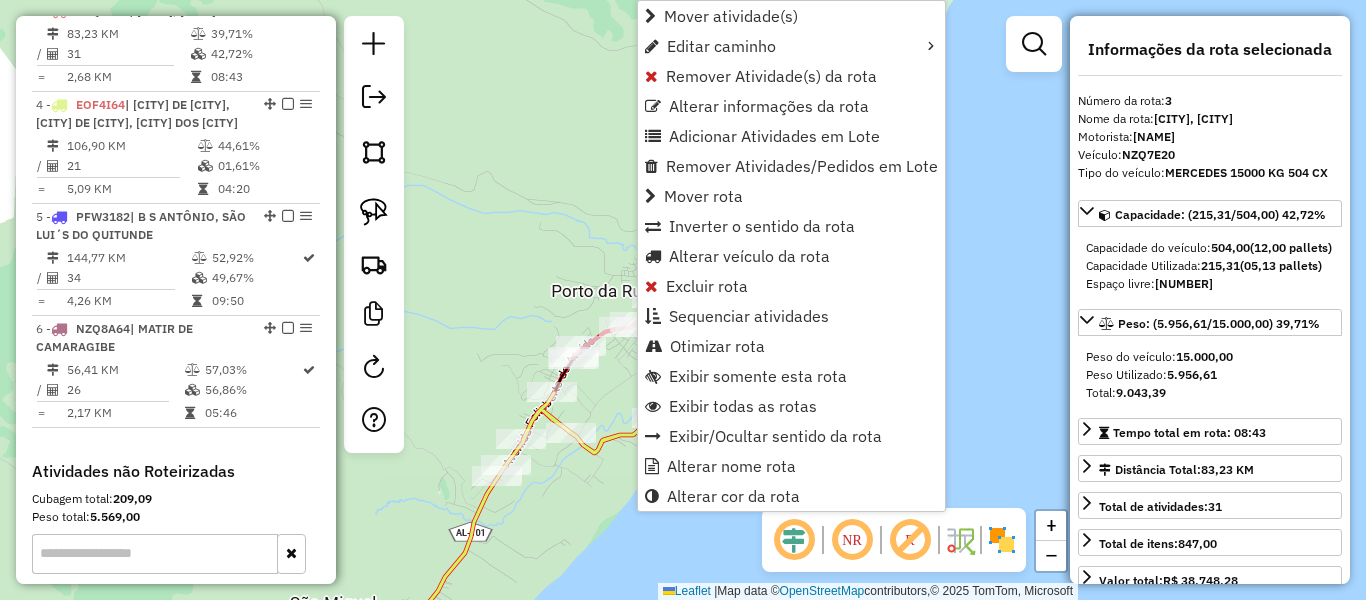 drag, startPoint x: 723, startPoint y: 78, endPoint x: 586, endPoint y: 162, distance: 160.70158 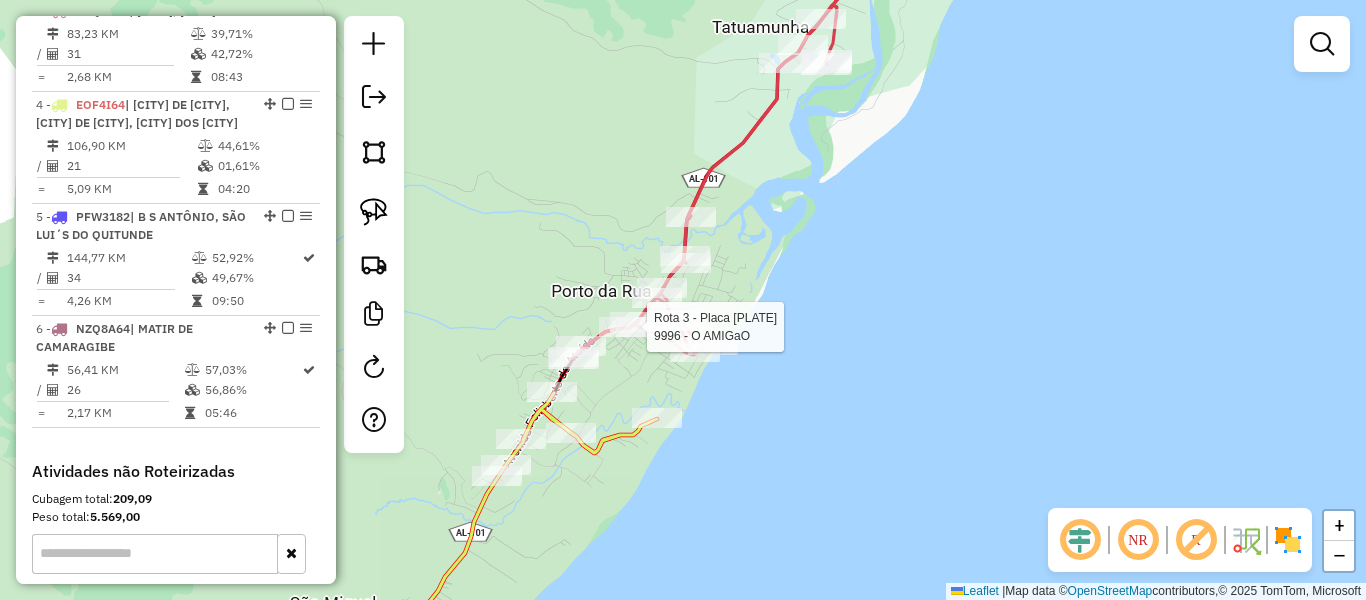 select on "**********" 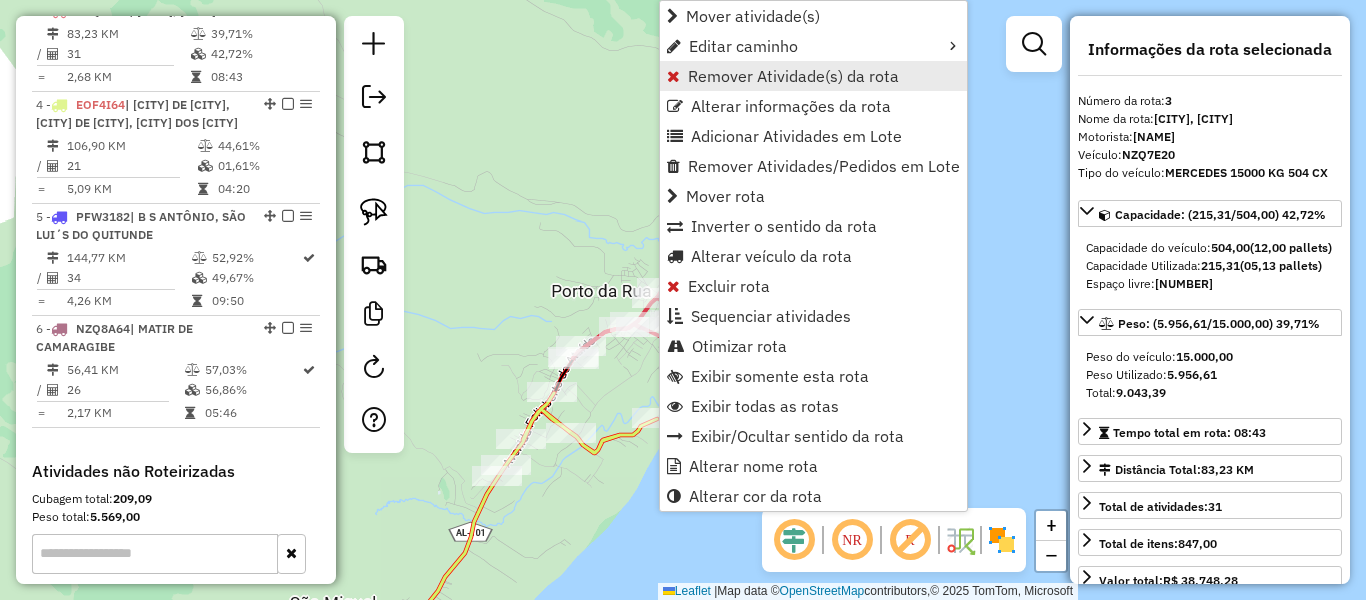 click on "Remover Atividade(s) da rota" at bounding box center [793, 76] 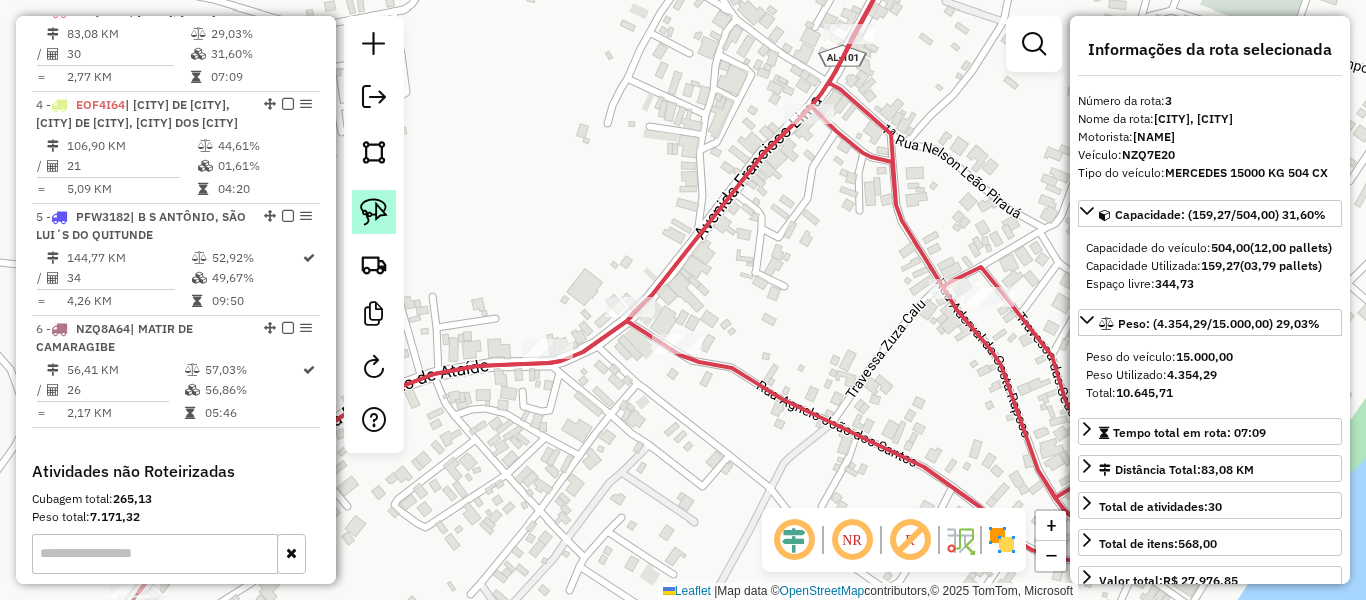 click 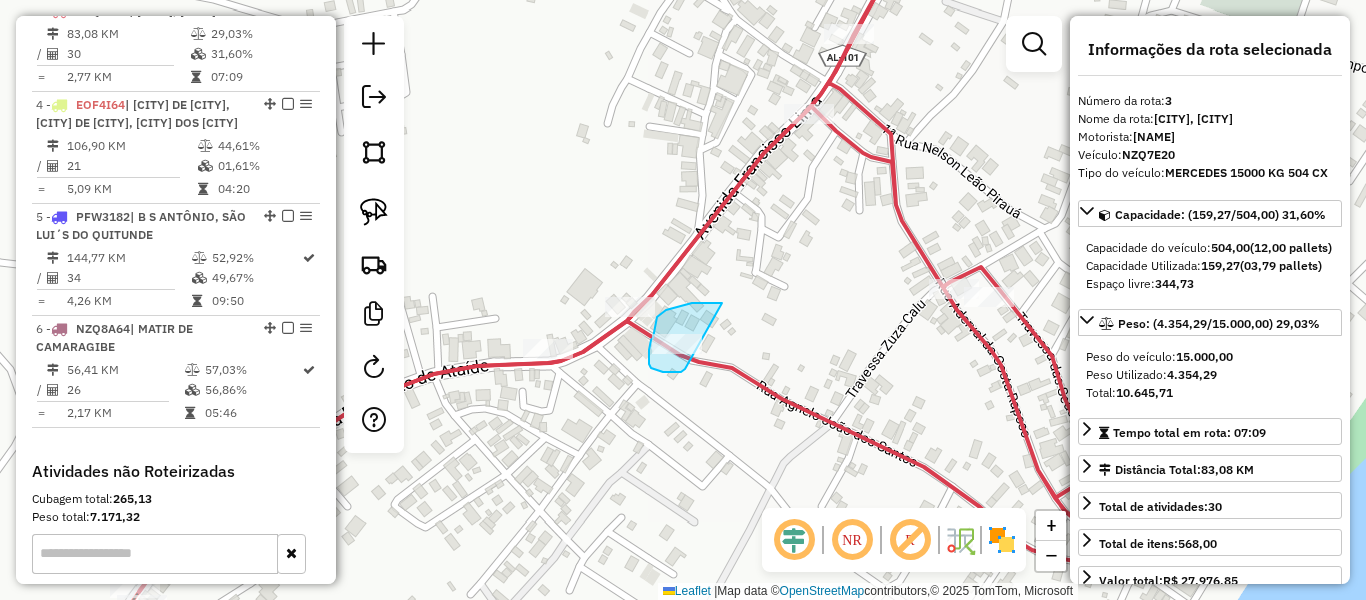 drag, startPoint x: 722, startPoint y: 303, endPoint x: 685, endPoint y: 369, distance: 75.66373 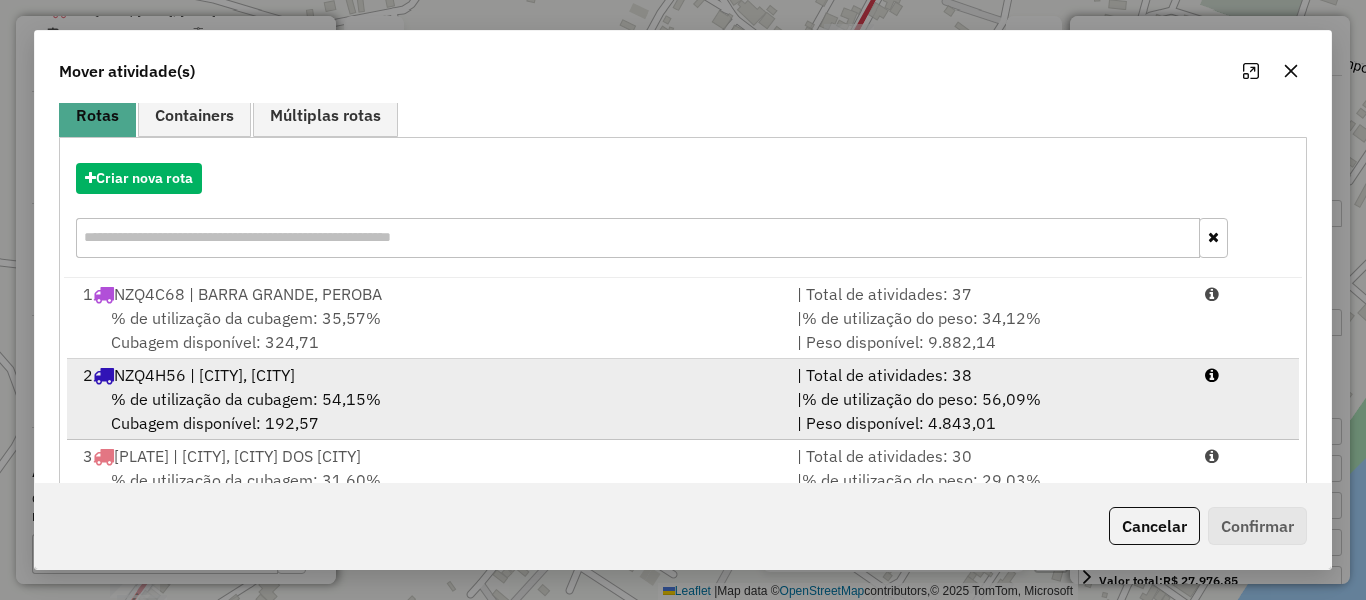 scroll, scrollTop: 200, scrollLeft: 0, axis: vertical 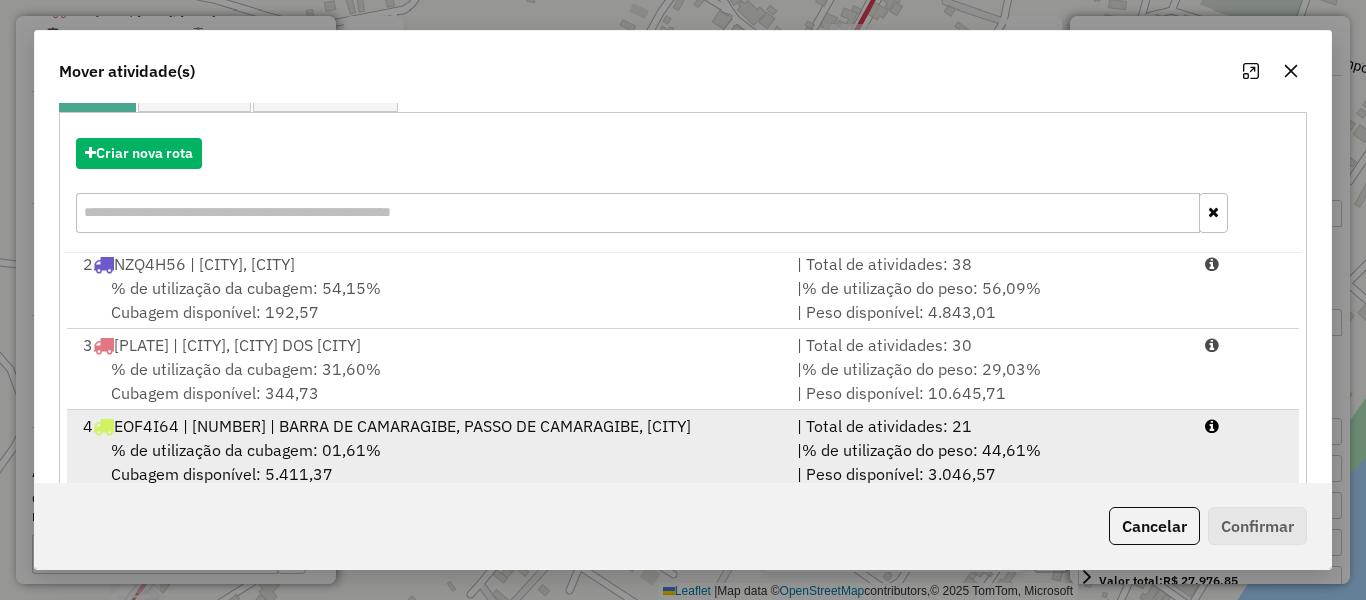 click on "[CODE] | [NUMBER] | [NEIGHBORHOOD], [NEIGHBORHOOD], [CITY]" at bounding box center (428, 426) 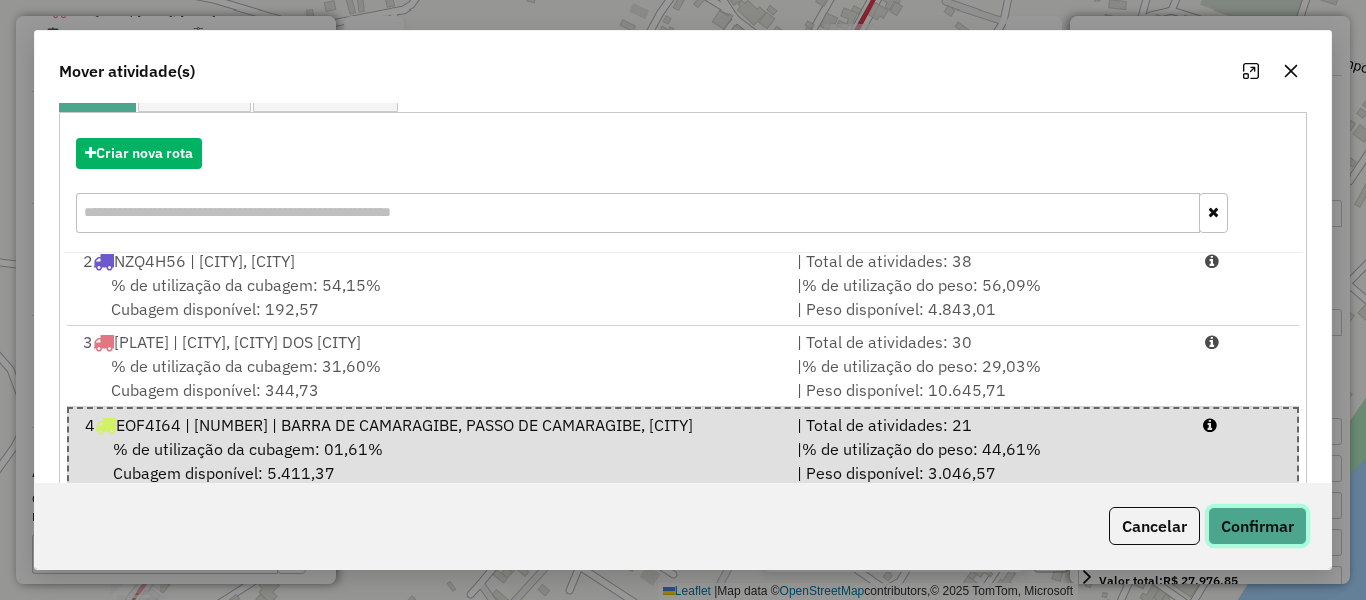 click on "Confirmar" 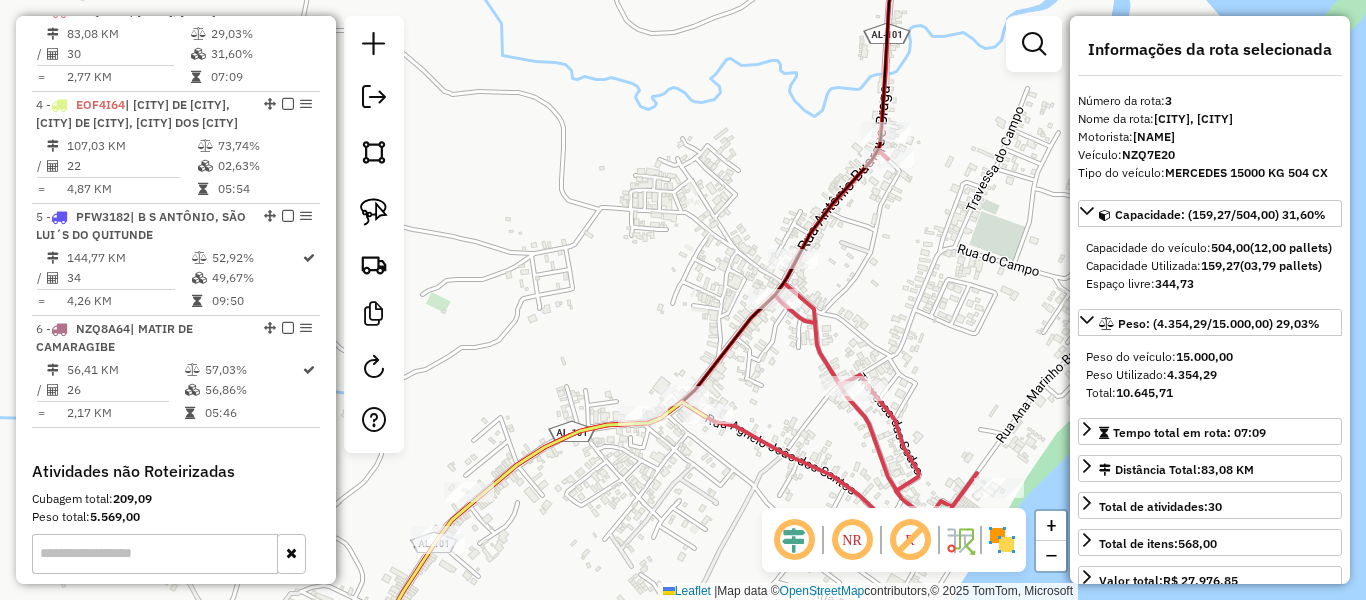 click on "Janela de atendimento Grade de atendimento Capacidade Transportadoras Veículos Cliente Pedidos  Rotas Selecione os dias de semana para filtrar as janelas de atendimento  Seg   Ter   Qua   Qui   Sex   Sáb   Dom  Informe o período da janela de atendimento: De: Até:  Filtrar exatamente a janela do cliente  Considerar janela de atendimento padrão  Selecione os dias de semana para filtrar as grades de atendimento  Seg   Ter   Qua   Qui   Sex   Sáb   Dom   Considerar clientes sem dia de atendimento cadastrado  Clientes fora do dia de atendimento selecionado Filtrar as atividades entre os valores definidos abaixo:  Peso mínimo:   Peso máximo:   Cubagem mínima:   Cubagem máxima:   De:   Até:  Filtrar as atividades entre o tempo de atendimento definido abaixo:  De:   Até:   Considerar capacidade total dos clientes não roteirizados Transportadora: Selecione um ou mais itens Tipo de veículo: Selecione um ou mais itens Veículo: Selecione um ou mais itens Motorista: Selecione um ou mais itens Nome: Rótulo:" 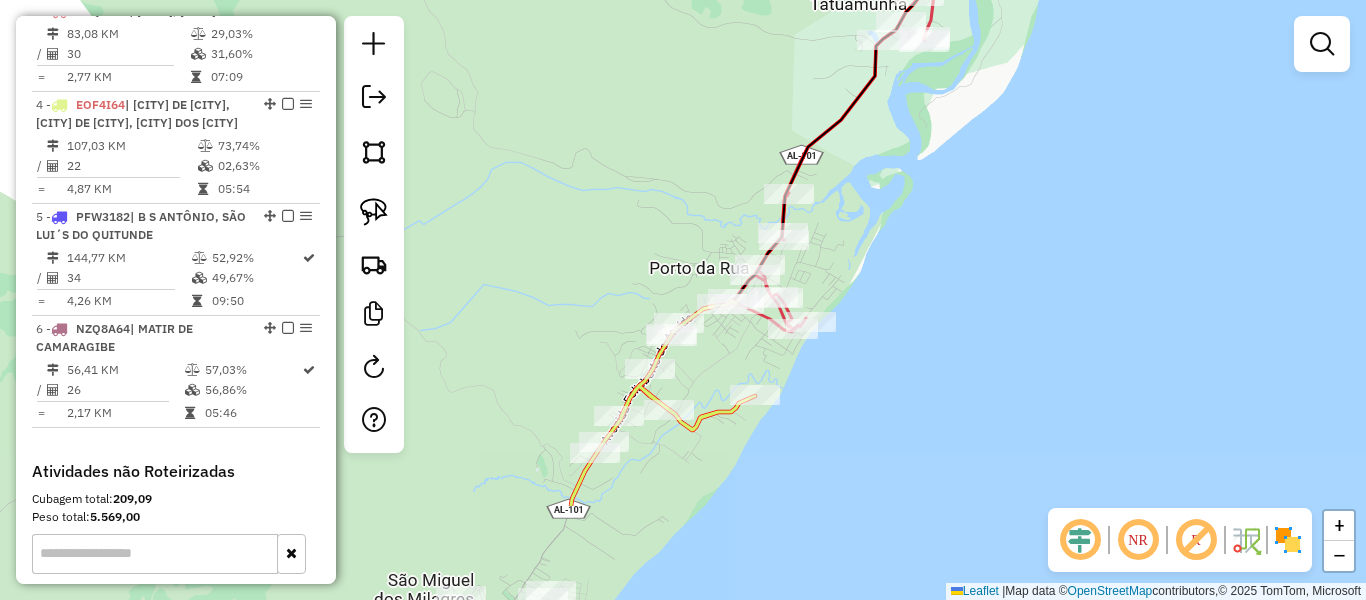 drag, startPoint x: 715, startPoint y: 508, endPoint x: 746, endPoint y: 376, distance: 135.5913 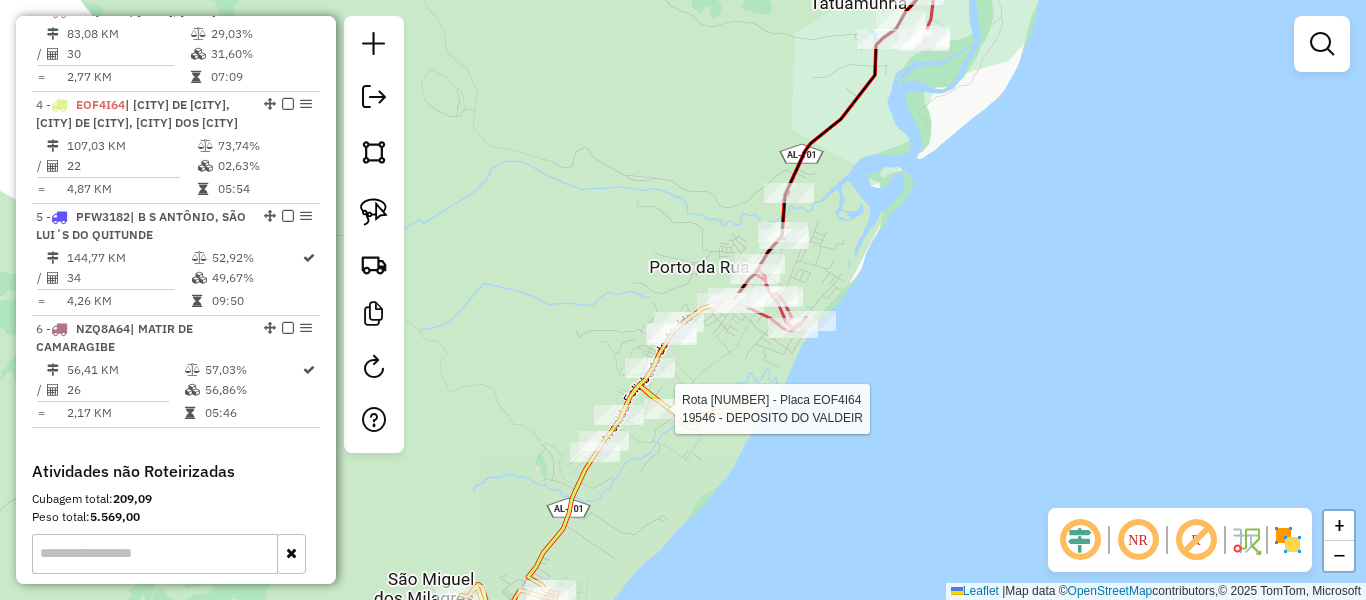 select on "**********" 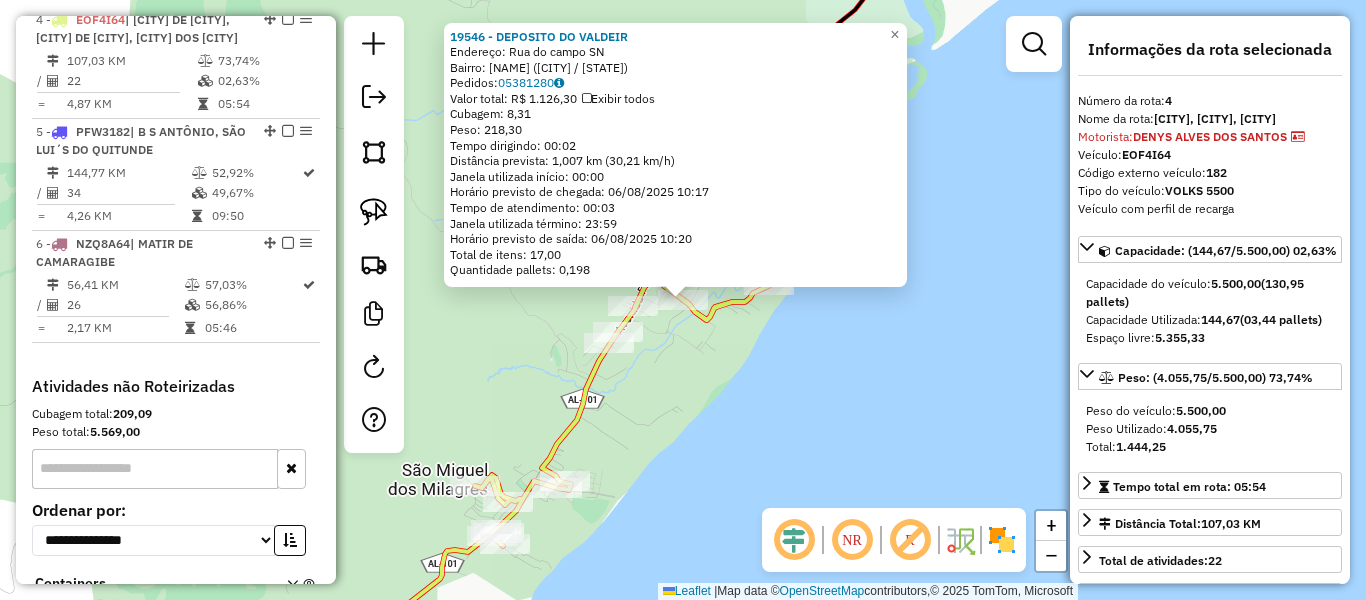 scroll, scrollTop: 1128, scrollLeft: 0, axis: vertical 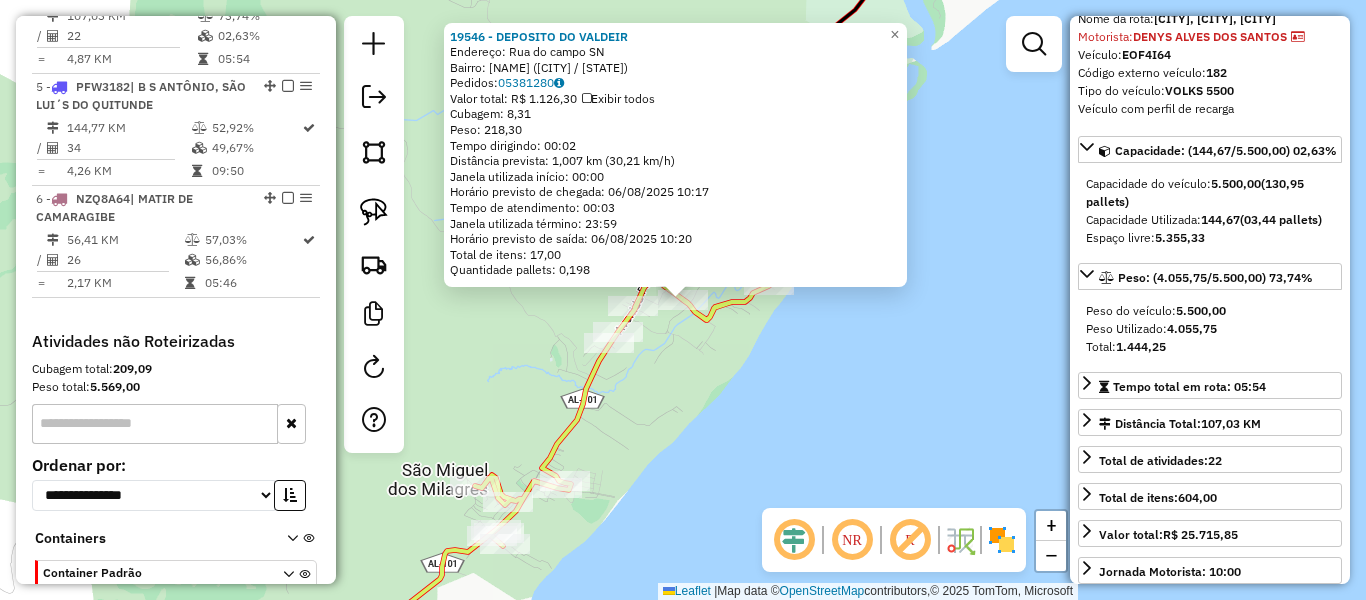 click on "19546 - DEPOSITO DO VALDEIR  Endereço:  Rua do campo SN   Bairro: CENTRO (SAO MIGUEL DOS MILAGRES / AL)   Pedidos:  05381280   Valor total: R$ 1.126,30   Exibir todos   Cubagem: 8,31  Peso: 218,30  Tempo dirigindo: 00:02   Distância prevista: 1,007 km (30,21 km/h)   Janela utilizada início: 00:00   Horário previsto de chegada: 06/08/2025 10:17   Tempo de atendimento: 00:03   Janela utilizada término: 23:59   Horário previsto de saída: 06/08/2025 10:20   Total de itens: 17,00   Quantidade pallets: 0,198  × Janela de atendimento Grade de atendimento Capacidade Transportadoras Veículos Cliente Pedidos  Rotas Selecione os dias de semana para filtrar as janelas de atendimento  Seg   Ter   Qua   Qui   Sex   Sáb   Dom  Informe o período da janela de atendimento: De: Até:  Filtrar exatamente a janela do cliente  Considerar janela de atendimento padrão  Selecione os dias de semana para filtrar as grades de atendimento  Seg   Ter   Qua   Qui   Sex   Sáb   Dom   Peso mínimo:   Peso máximo:   De:   Até:" 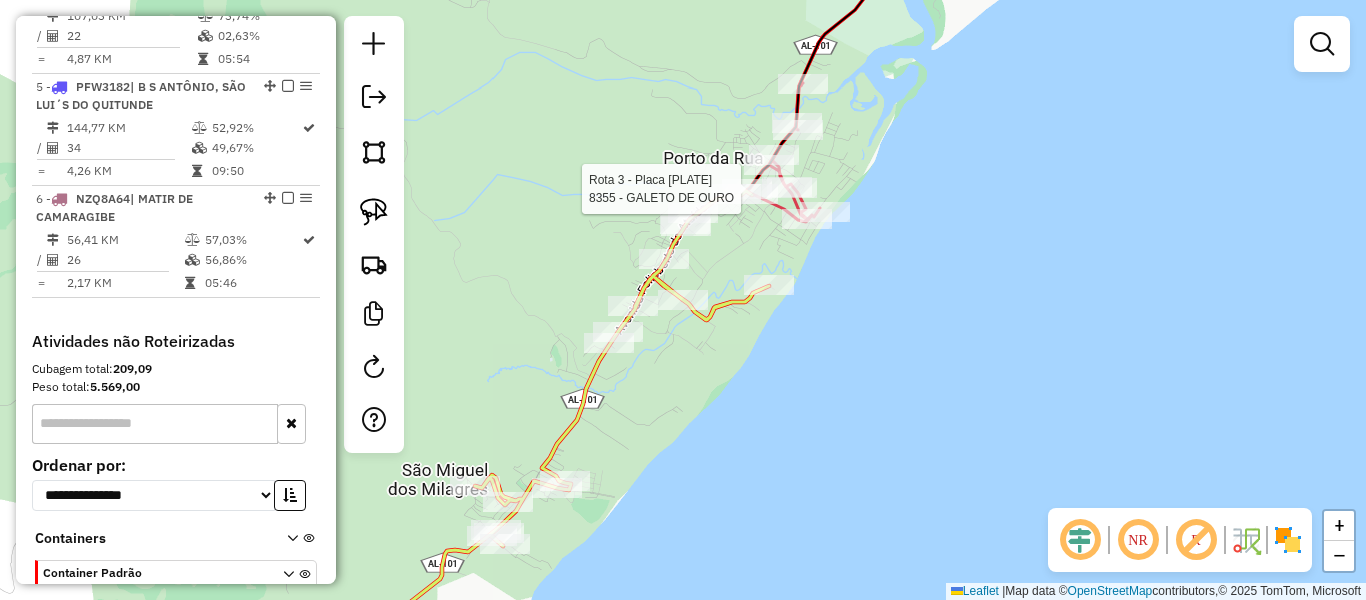 select on "**********" 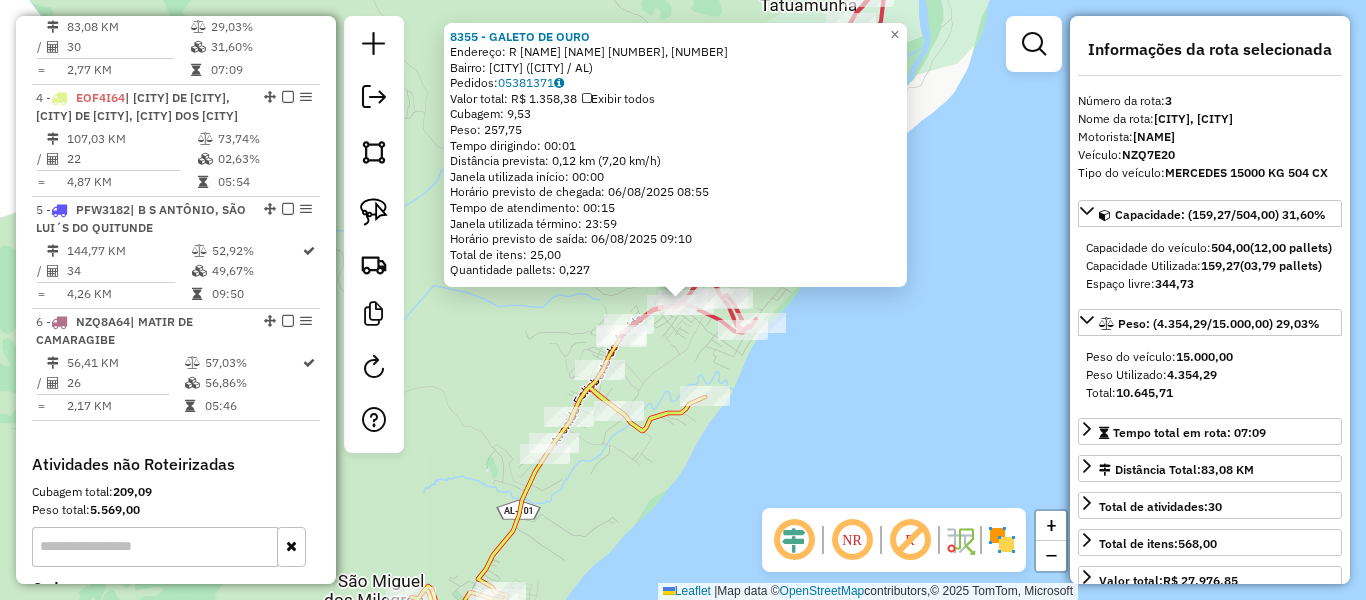 scroll, scrollTop: 998, scrollLeft: 0, axis: vertical 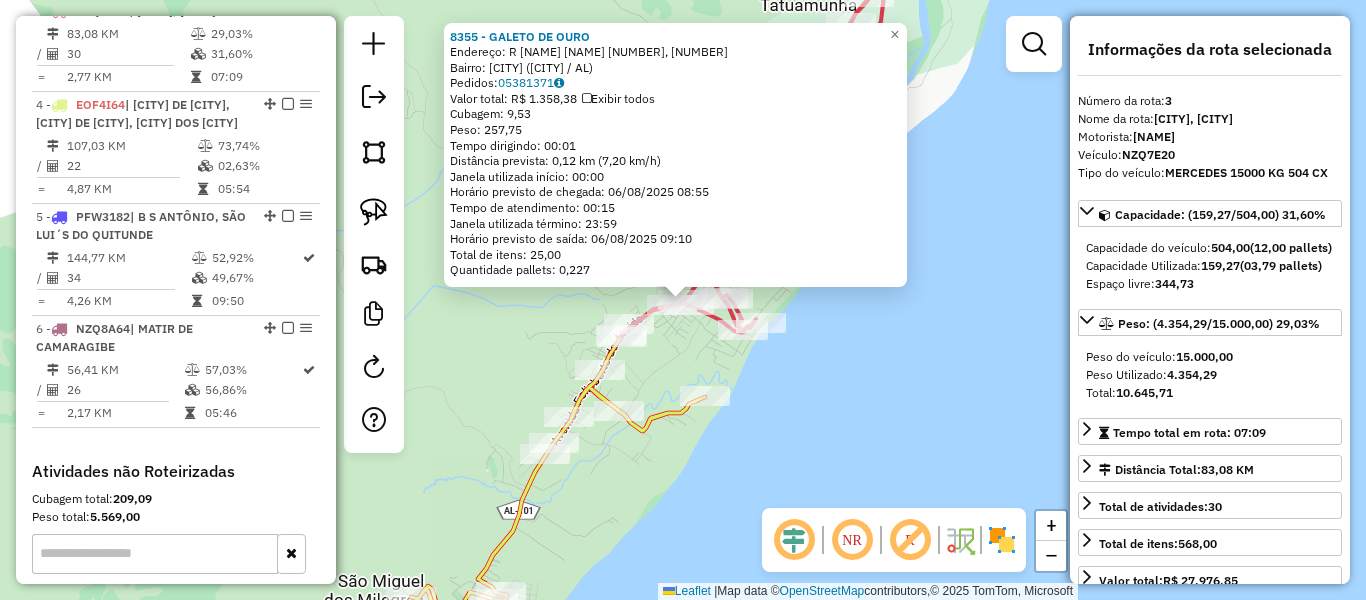 click on "8355 - GALETO DE OURO  Endereço: R   FRANCISCO LIMA 1, 1   Bairro: PORTO DA RUA (SAO MIGUEL DOS MILAG / AL)   Pedidos:  05381371   Valor total: R$ 1.358,38   Exibir todos   Cubagem: 9,53  Peso: 257,75  Tempo dirigindo: 00:01   Distância prevista: 0,12 km (7,20 km/h)   Janela utilizada início: 00:00   Horário previsto de chegada: 06/08/2025 08:55   Tempo de atendimento: 00:15   Janela utilizada término: 23:59   Horário previsto de saída: 06/08/2025 09:10   Total de itens: 25,00   Quantidade pallets: 0,227  × Janela de atendimento Grade de atendimento Capacidade Transportadoras Veículos Cliente Pedidos  Rotas Selecione os dias de semana para filtrar as janelas de atendimento  Seg   Ter   Qua   Qui   Sex   Sáb   Dom  Informe o período da janela de atendimento: De: Até:  Filtrar exatamente a janela do cliente  Considerar janela de atendimento padrão  Selecione os dias de semana para filtrar as grades de atendimento  Seg   Ter   Qua   Qui   Sex   Sáb   Dom   Peso mínimo:   Peso máximo:   De:   De:" 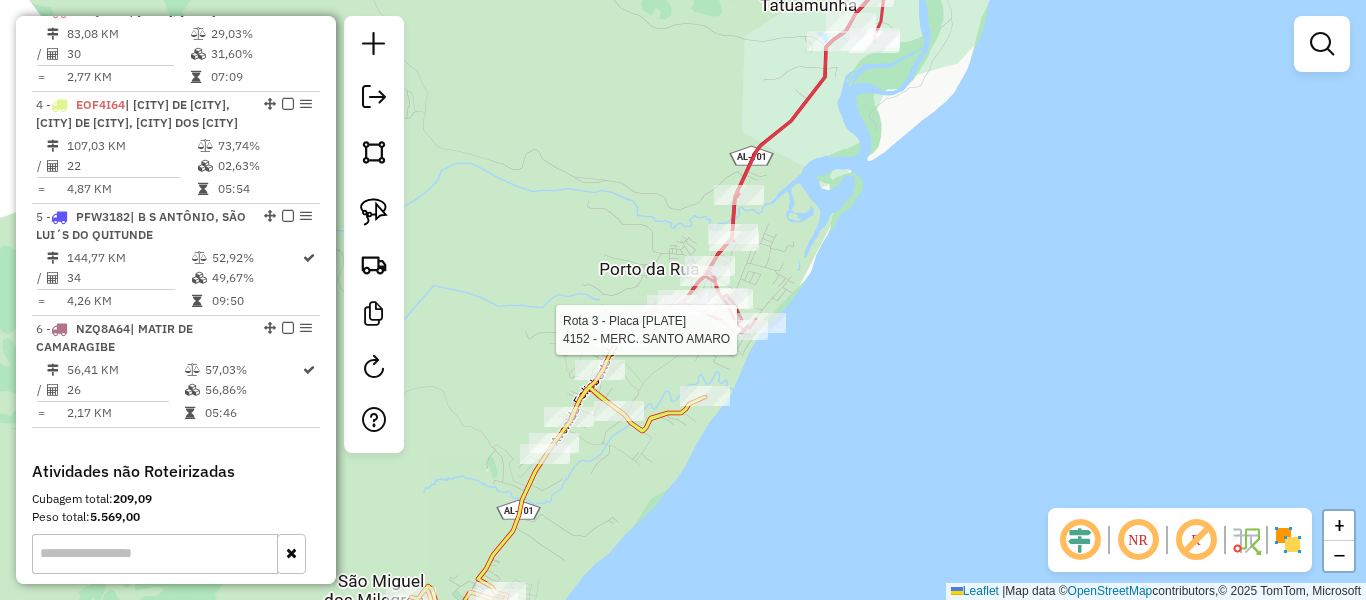 select on "**********" 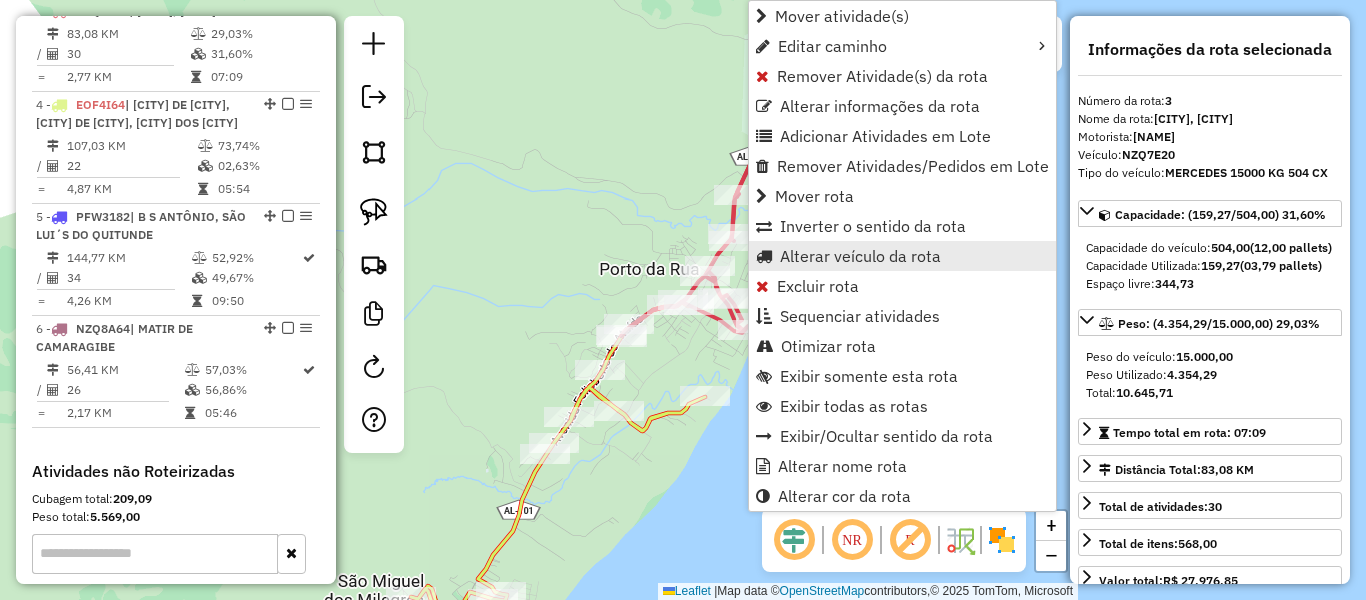 click on "Alterar veículo da rota" at bounding box center (860, 256) 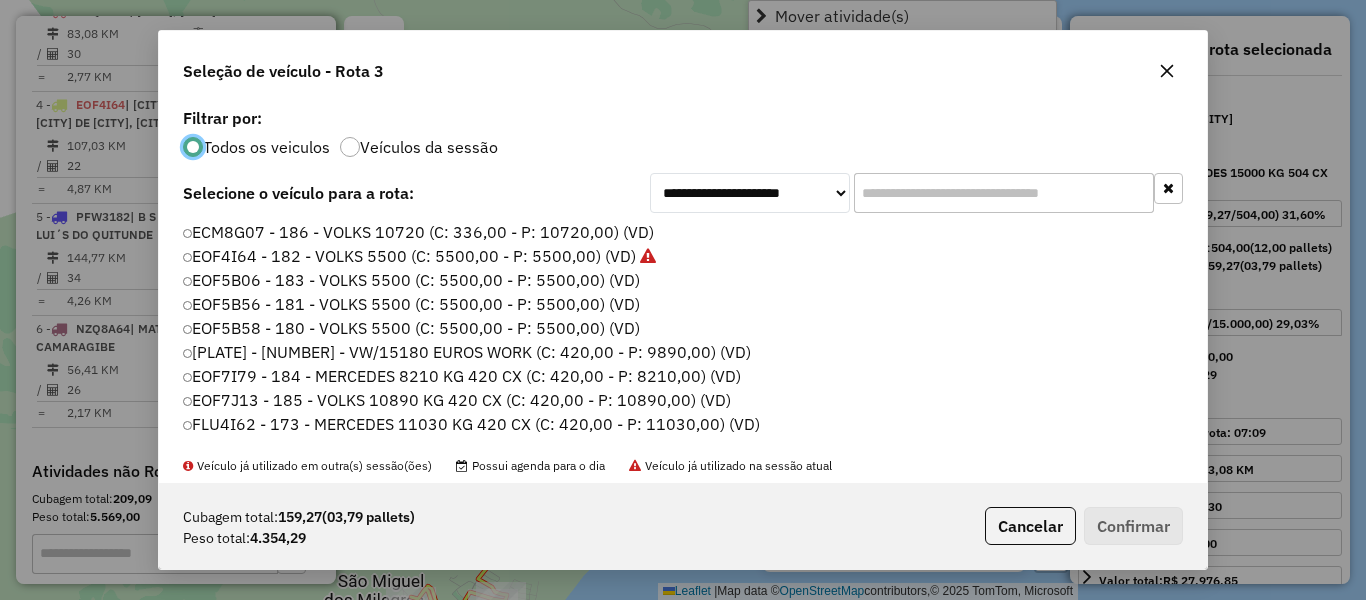 scroll, scrollTop: 11, scrollLeft: 6, axis: both 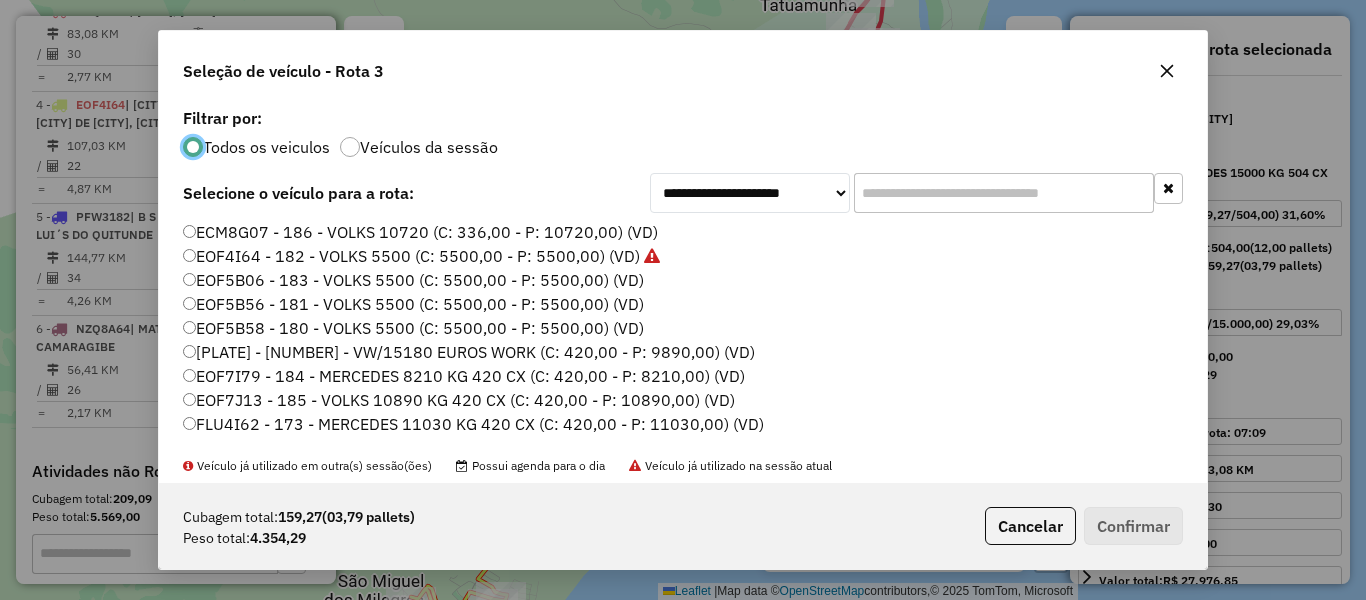 click on "EOF5B58 - 180 - VOLKS 5500 (C: 5500,00 - P: 5500,00) (VD)" 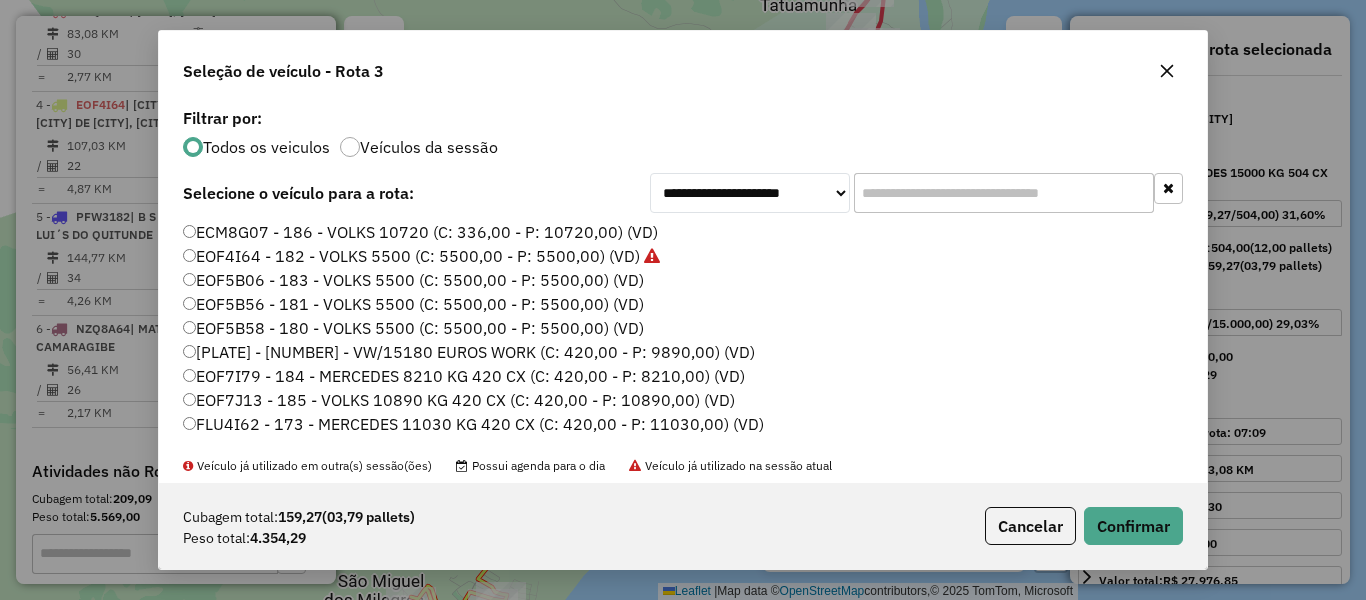 click on "Cubagem total:  159,27   (03,79 pallets)  Peso total: 4.354,29  Cancelar   Confirmar" 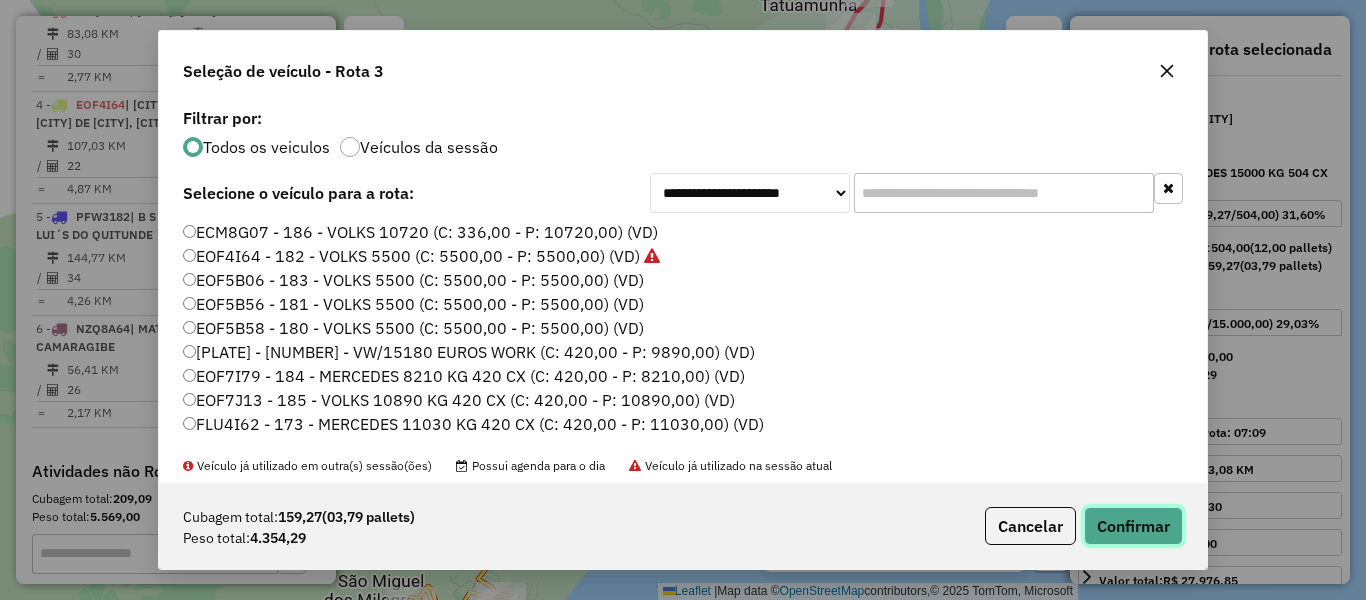 click on "Confirmar" 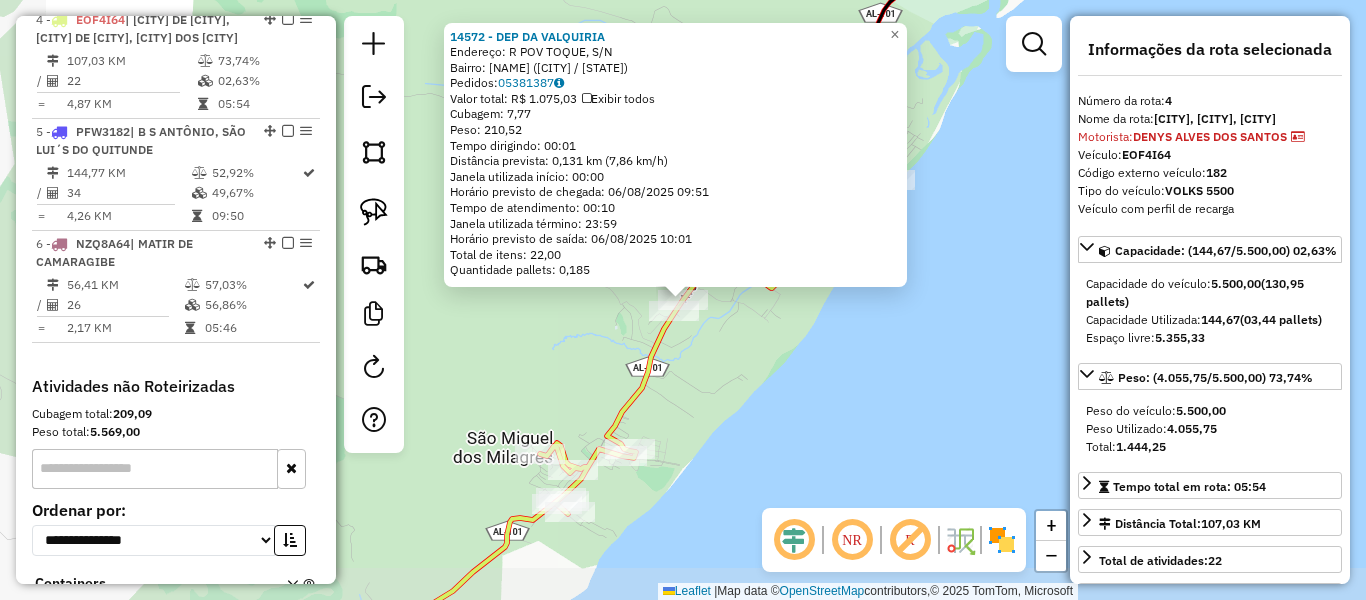 scroll, scrollTop: 1128, scrollLeft: 0, axis: vertical 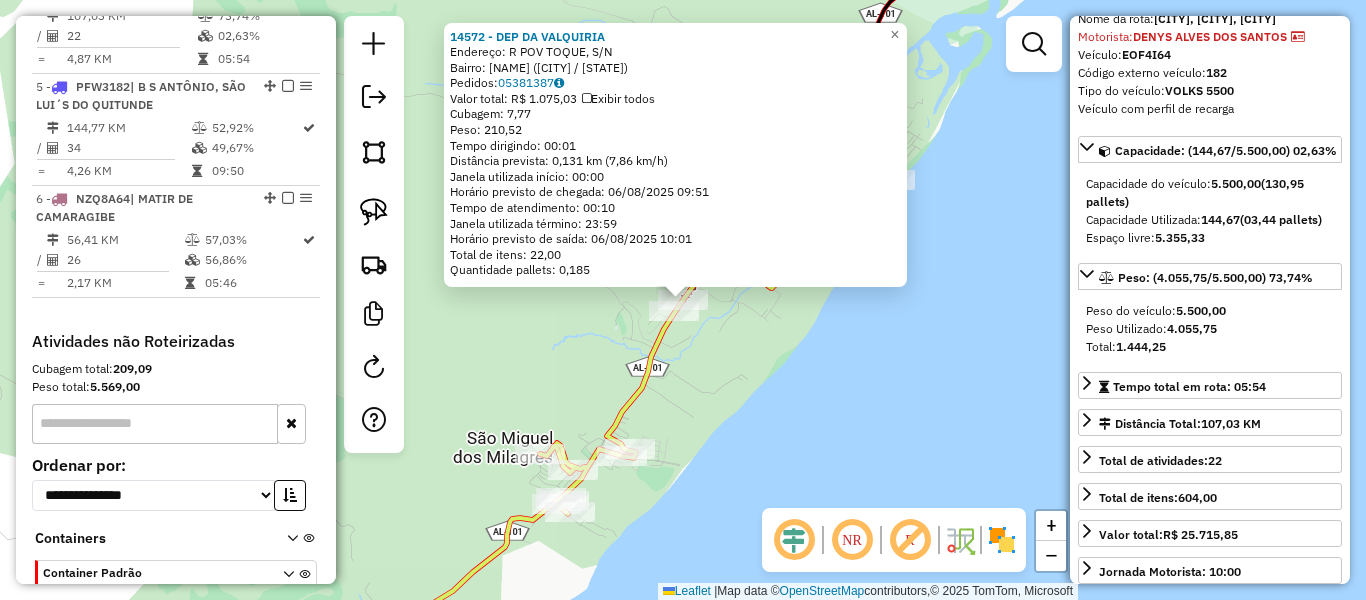 click on "14572 - DEP DA VALQUIRIA  Endereço: R   POV TOQUE, S/N   Bairro: BAIRRO RURAL (SAO MIGUEL DOS MILAG / AL)   Pedidos:  05381387   Valor total: R$ 1.075,03   Exibir todos   Cubagem: 7,77  Peso: 210,52  Tempo dirigindo: 00:01   Distância prevista: 0,131 km (7,86 km/h)   Janela utilizada início: 00:00   Horário previsto de chegada: 06/08/2025 09:51   Tempo de atendimento: 00:10   Janela utilizada término: 23:59   Horário previsto de saída: 06/08/2025 10:01   Total de itens: 22,00   Quantidade pallets: 0,185  × Janela de atendimento Grade de atendimento Capacidade Transportadoras Veículos Cliente Pedidos  Rotas Selecione os dias de semana para filtrar as janelas de atendimento  Seg   Ter   Qua   Qui   Sex   Sáb   Dom  Informe o período da janela de atendimento: De: Até:  Filtrar exatamente a janela do cliente  Considerar janela de atendimento padrão  Selecione os dias de semana para filtrar as grades de atendimento  Seg   Ter   Qua   Qui   Sex   Sáb   Dom   Peso mínimo:   Peso máximo:   De:   De:" 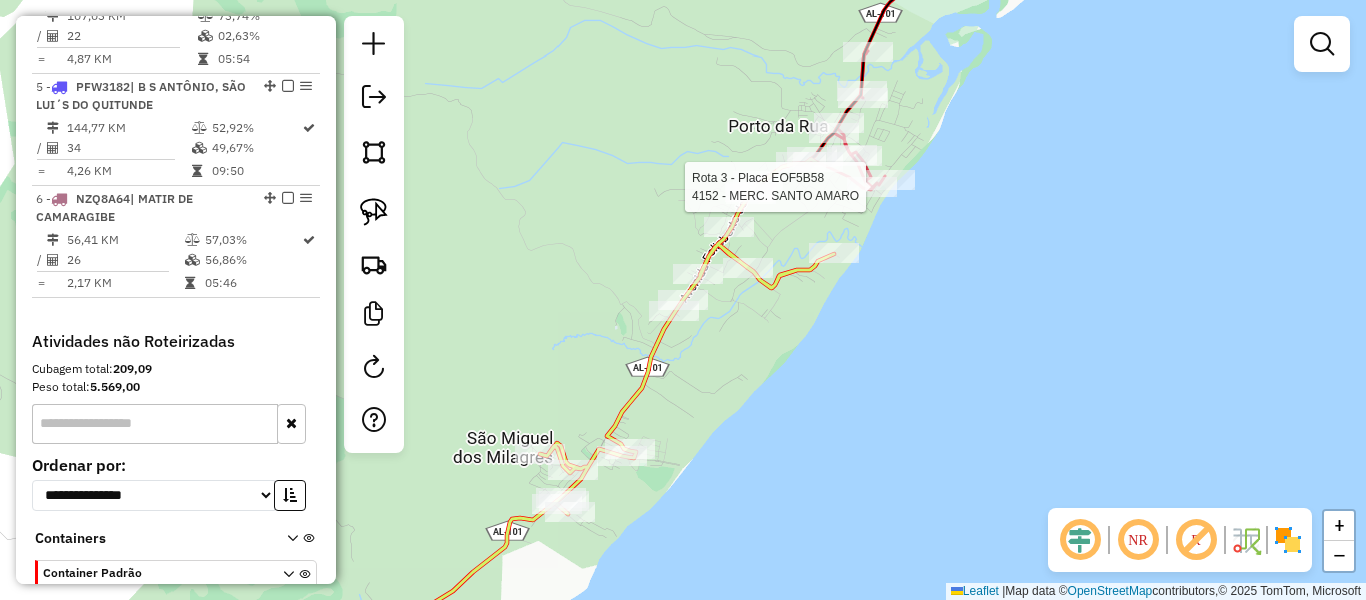 select on "**********" 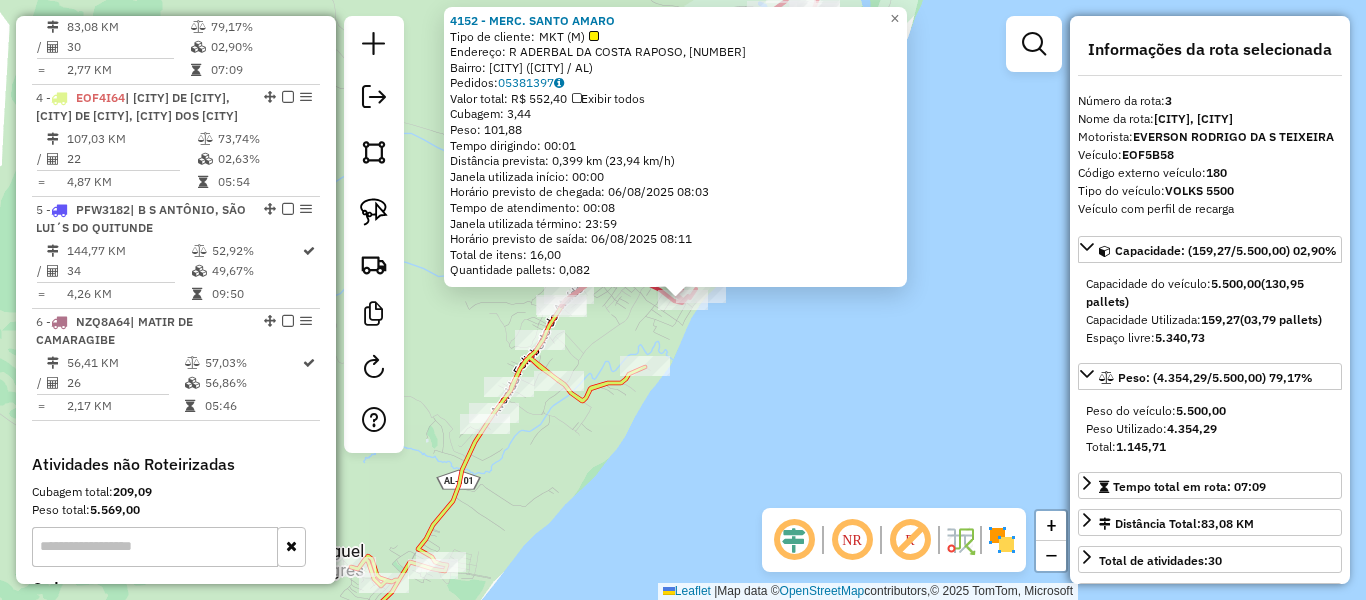 scroll, scrollTop: 998, scrollLeft: 0, axis: vertical 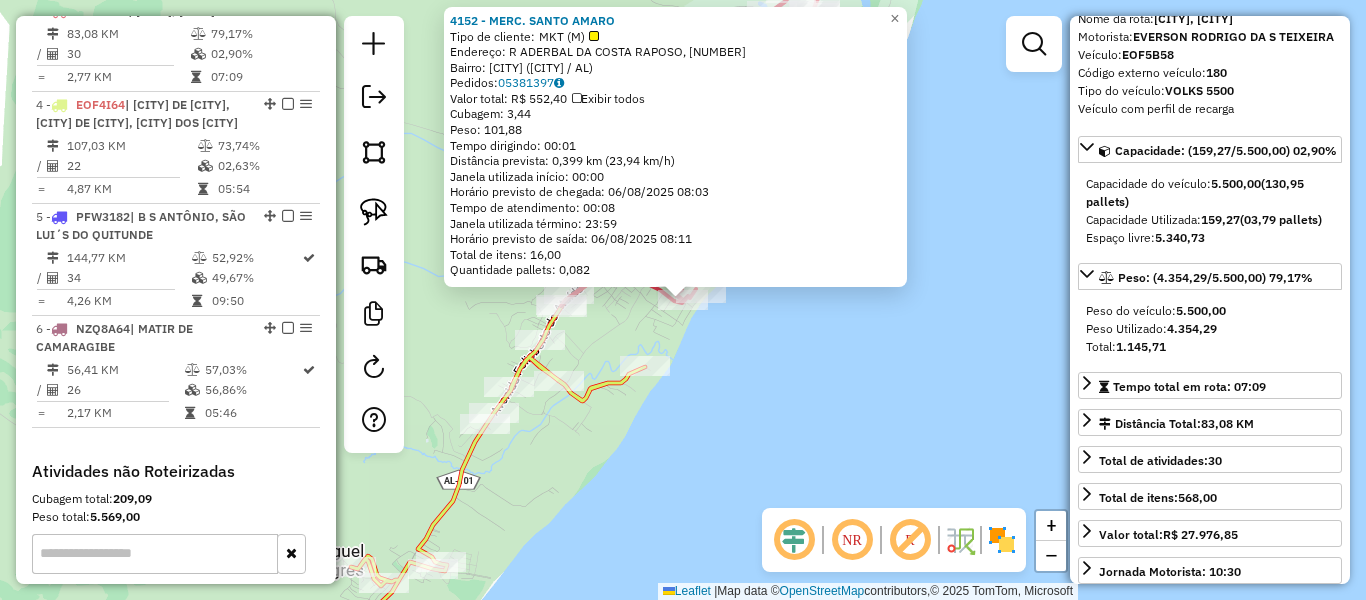 click on "4152 - MERC. SANTO AMARO  Tipo de cliente:   MKT (M)   Endereço: R   ADERBAL DA COSTA RAPOSO, 1   Bairro: PORTO DA RUA (SAO MIGUEL DOS MILAG / AL)   Pedidos:  05381397   Valor total: R$ 552,40   Exibir todos   Cubagem: 3,44  Peso: 101,88  Tempo dirigindo: 00:01   Distância prevista: 0,399 km (23,94 km/h)   Janela utilizada início: 00:00   Horário previsto de chegada: 06/08/2025 08:03   Tempo de atendimento: 00:08   Janela utilizada término: 23:59   Horário previsto de saída: 06/08/2025 08:11   Total de itens: 16,00   Quantidade pallets: 0,082  × Janela de atendimento Grade de atendimento Capacidade Transportadoras Veículos Cliente Pedidos  Rotas Selecione os dias de semana para filtrar as janelas de atendimento  Seg   Ter   Qua   Qui   Sex   Sáb   Dom  Informe o período da janela de atendimento: De: Até:  Filtrar exatamente a janela do cliente  Considerar janela de atendimento padrão  Selecione os dias de semana para filtrar as grades de atendimento  Seg   Ter   Qua   Qui   Sex   Sáb   Dom  De:" 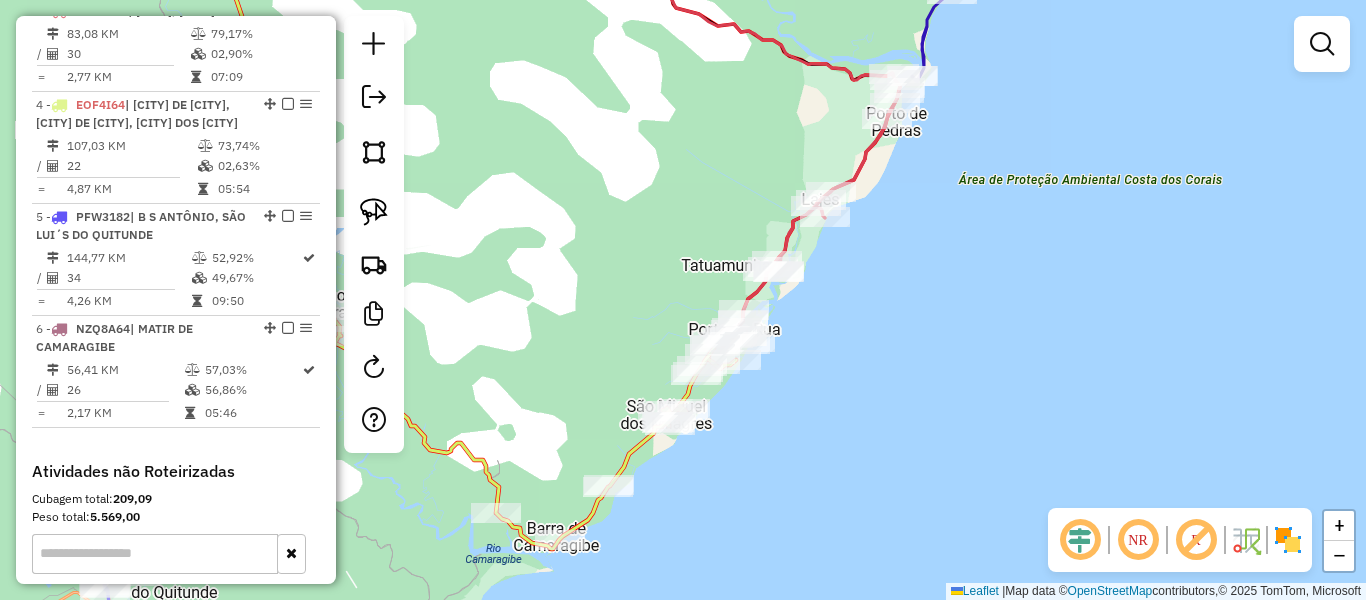 drag, startPoint x: 842, startPoint y: 322, endPoint x: 813, endPoint y: 340, distance: 34.132095 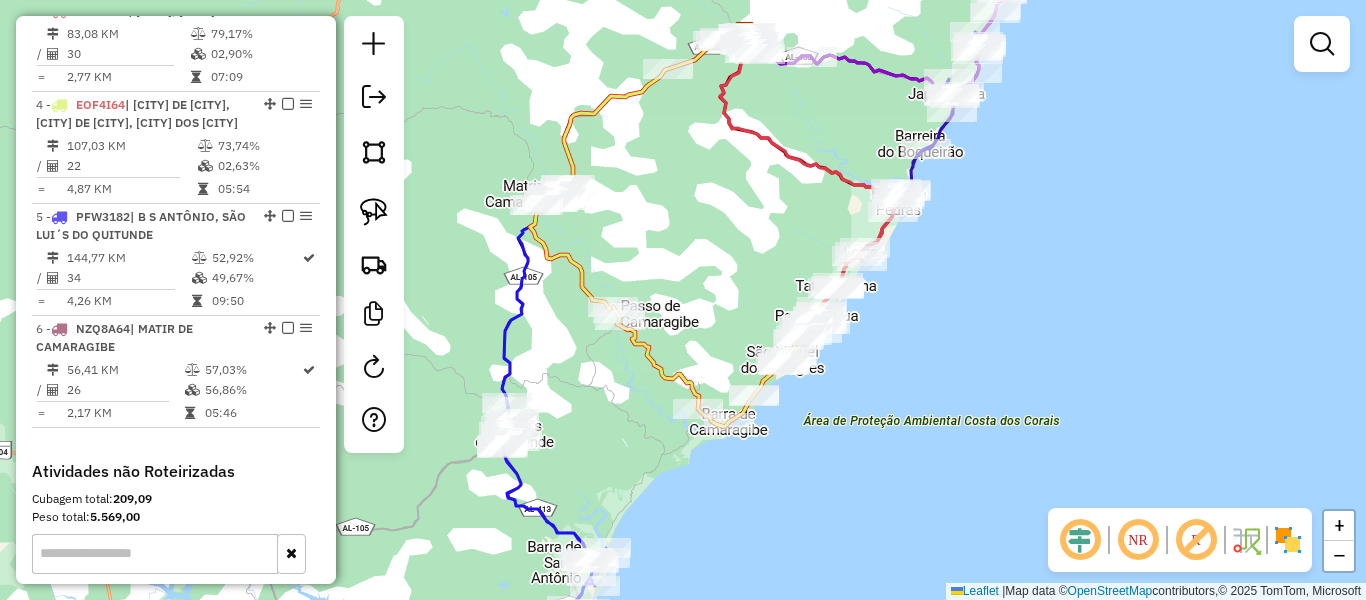 drag, startPoint x: 802, startPoint y: 409, endPoint x: 849, endPoint y: 362, distance: 66.46804 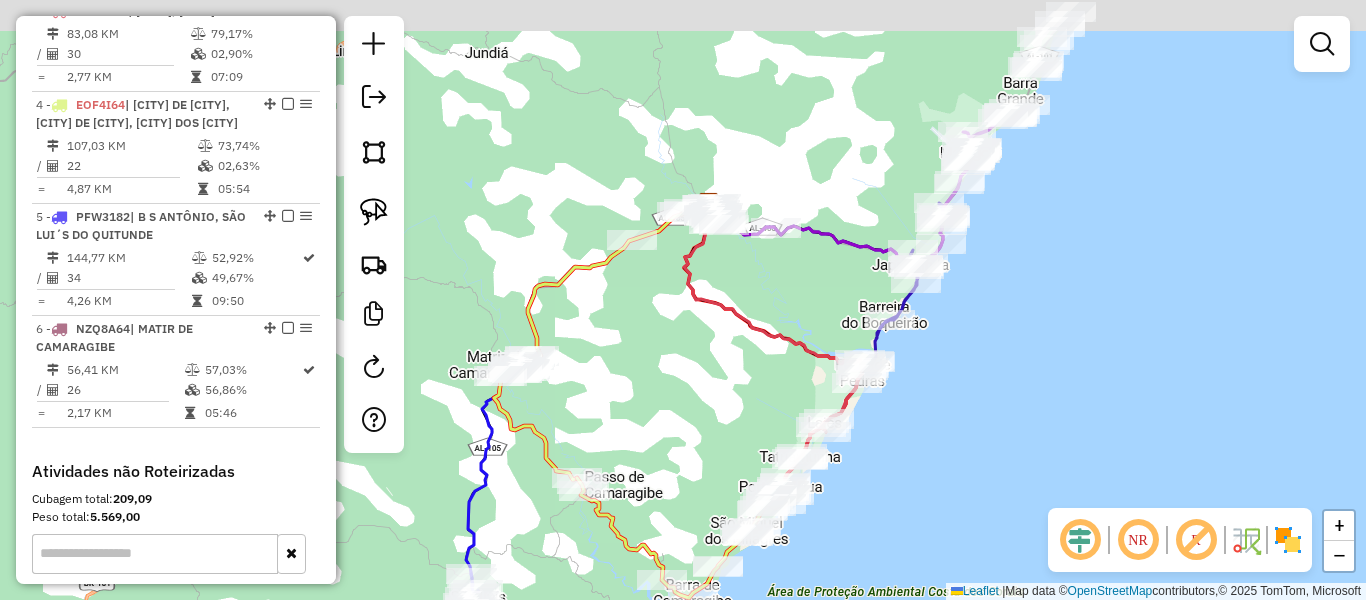 drag, startPoint x: 654, startPoint y: 236, endPoint x: 616, endPoint y: 413, distance: 181.03314 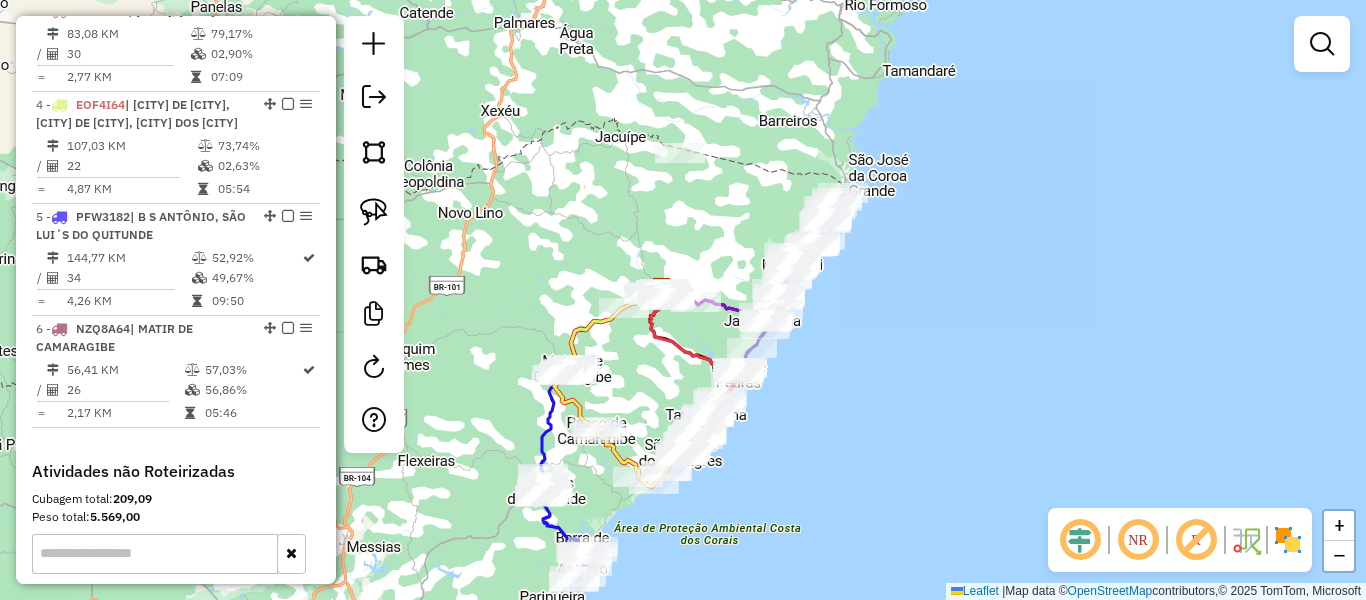 drag, startPoint x: 632, startPoint y: 367, endPoint x: 627, endPoint y: 415, distance: 48.259712 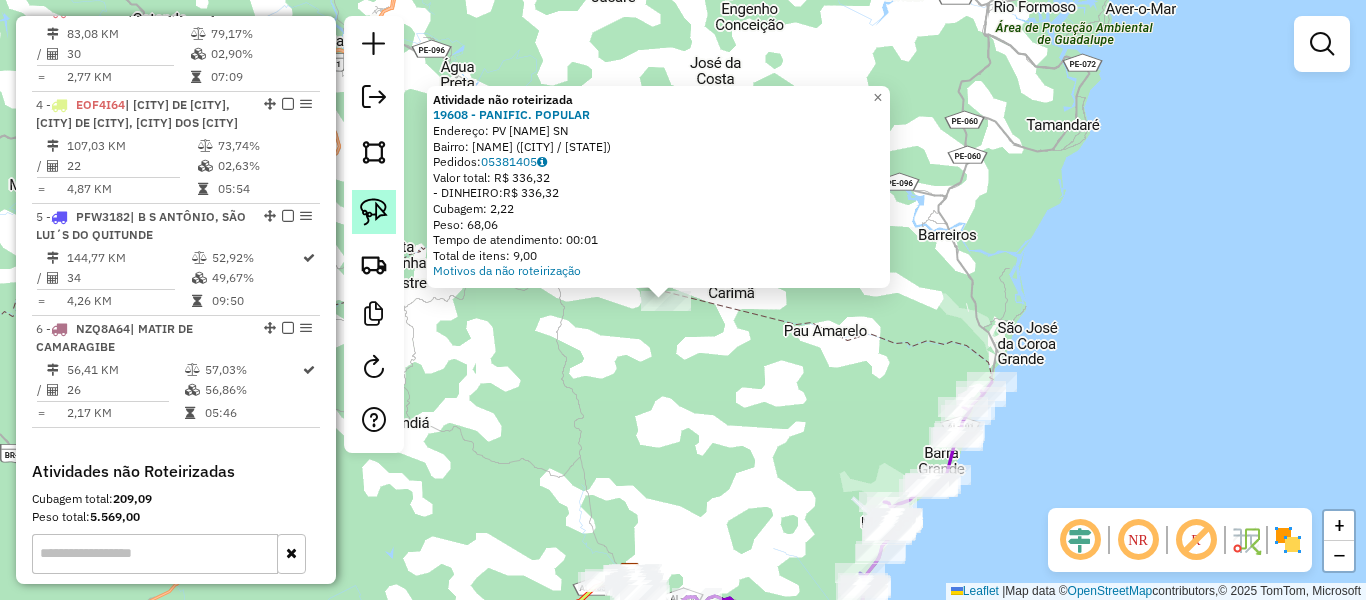 click 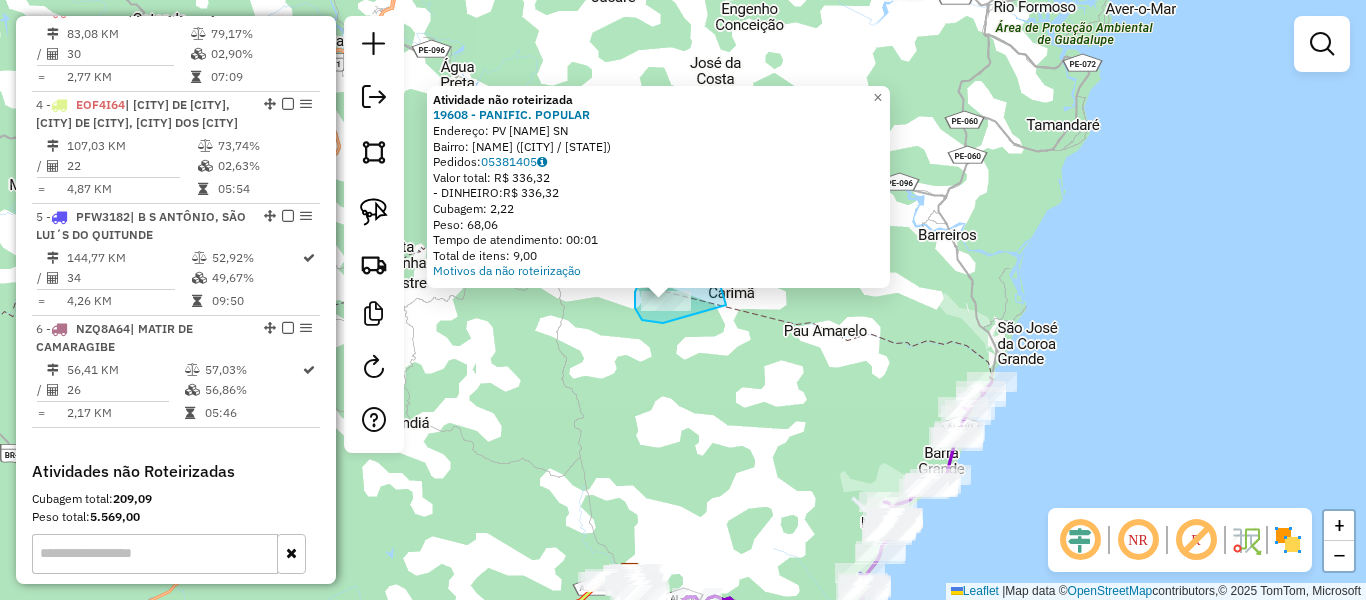 drag, startPoint x: 721, startPoint y: 288, endPoint x: 664, endPoint y: 323, distance: 66.88796 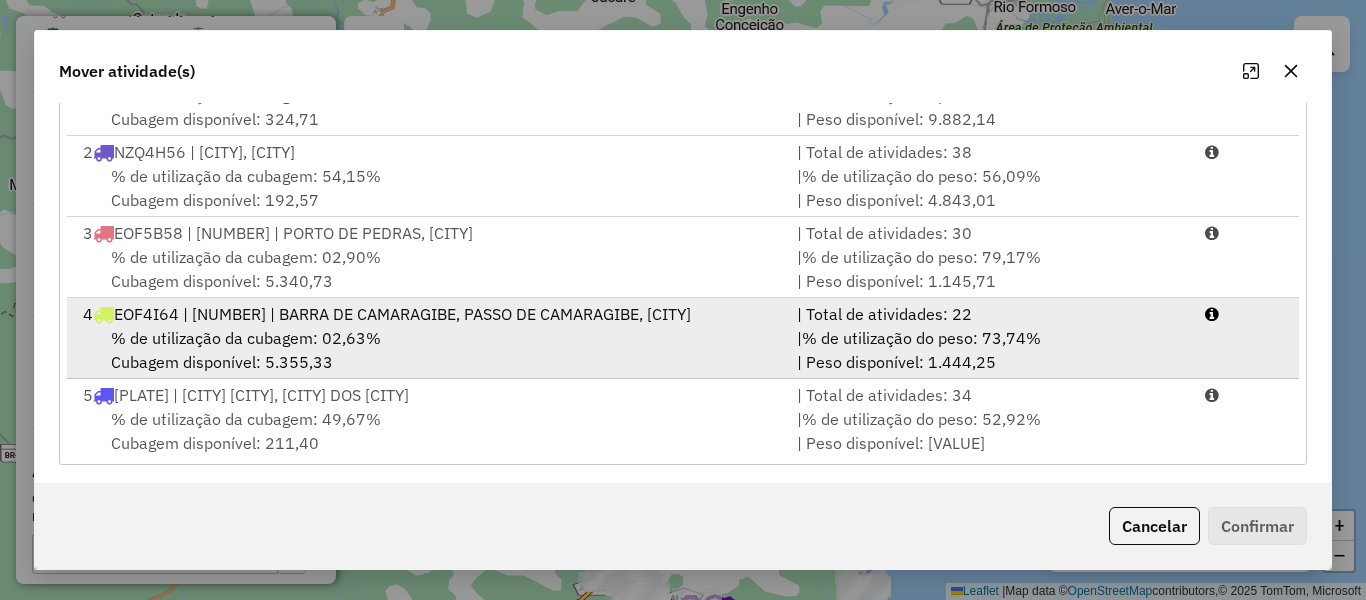 scroll, scrollTop: 400, scrollLeft: 0, axis: vertical 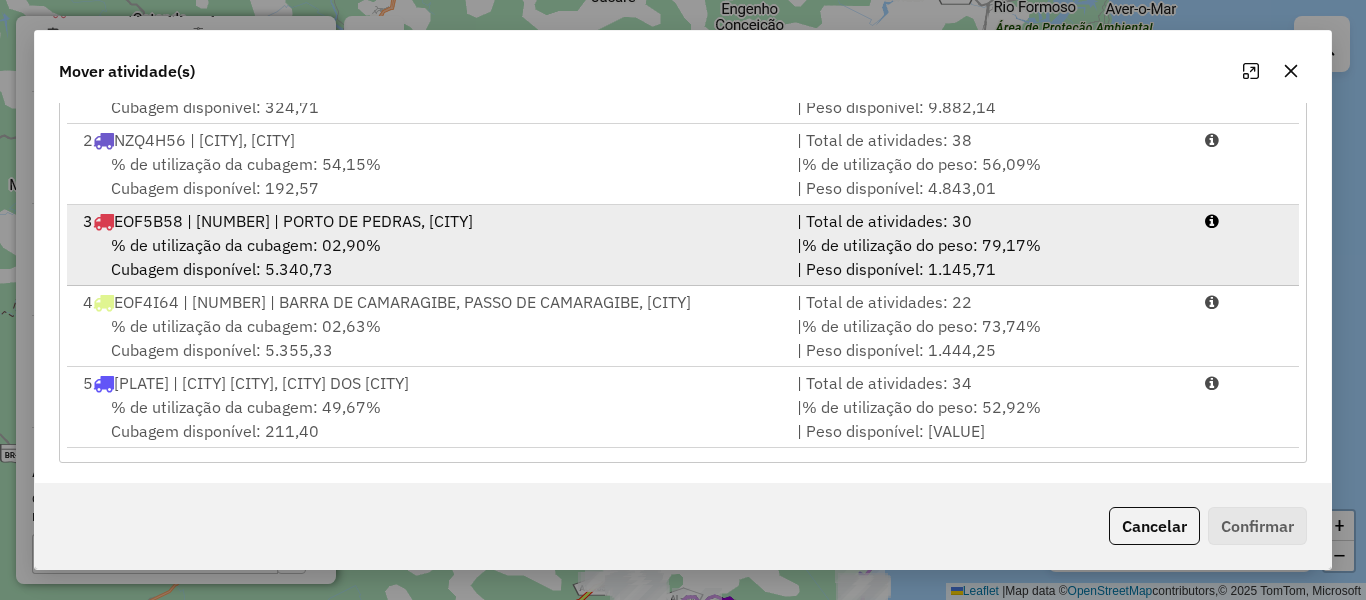 click on "% de utilização da cubagem: 02,90%  Cubagem disponível: 5.340,73" at bounding box center [428, 257] 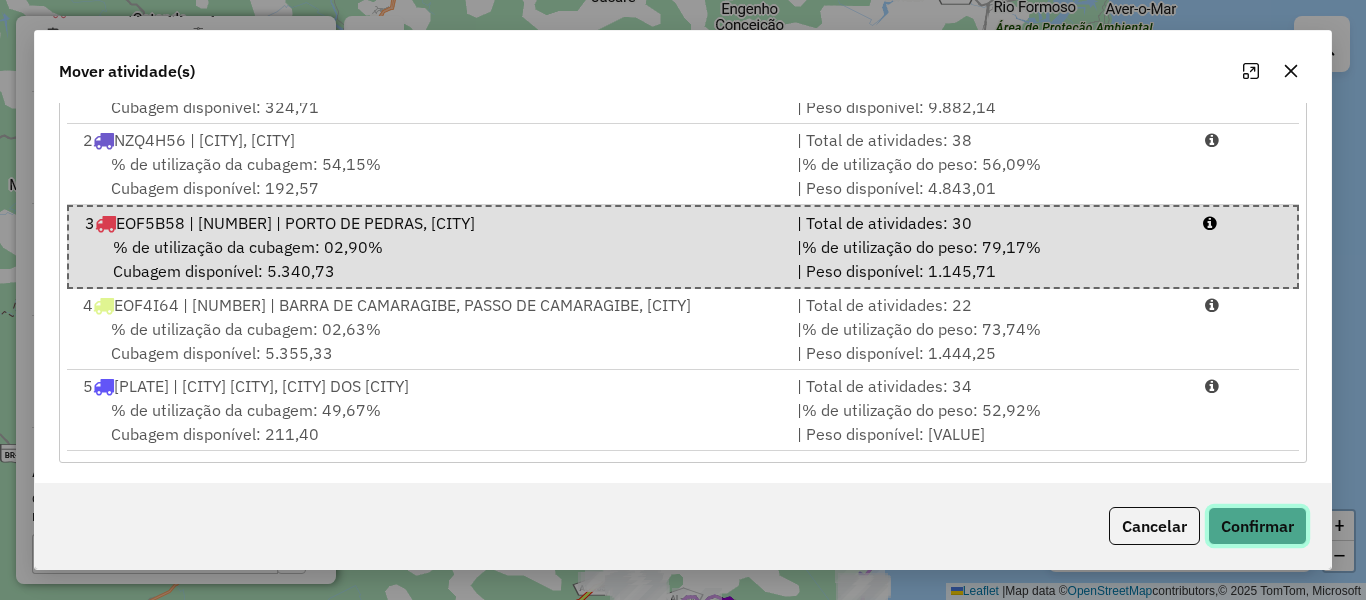 click on "Confirmar" 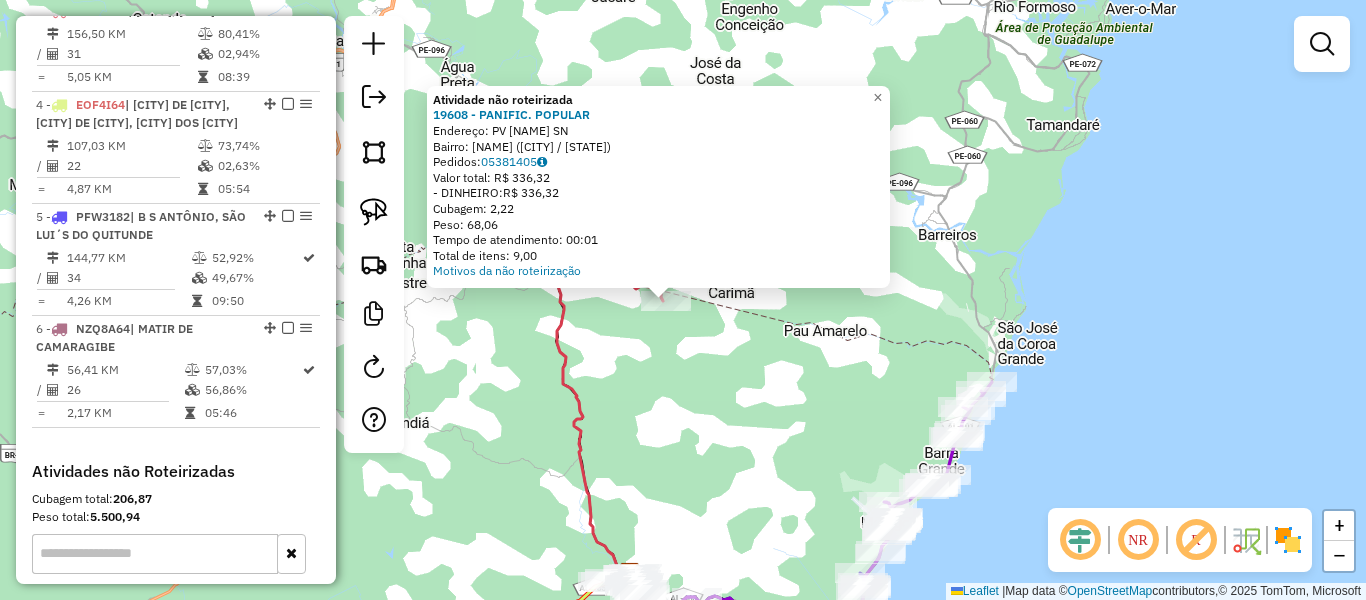 scroll, scrollTop: 0, scrollLeft: 0, axis: both 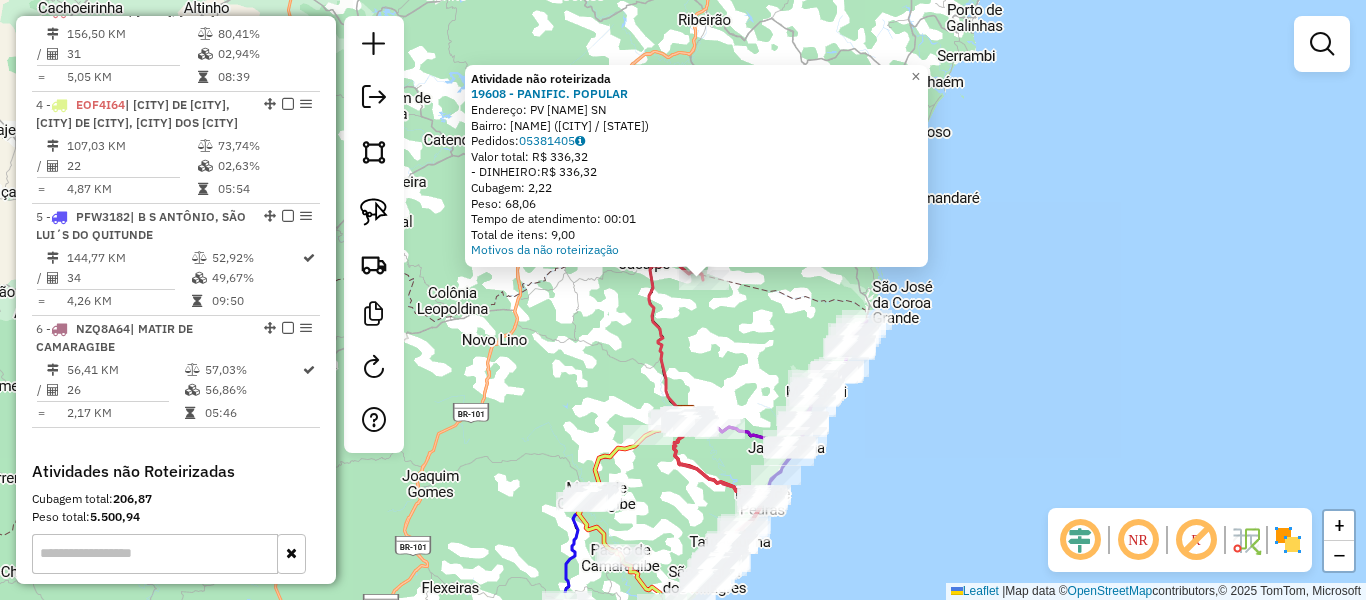 drag, startPoint x: 761, startPoint y: 403, endPoint x: 752, endPoint y: 332, distance: 71.568146 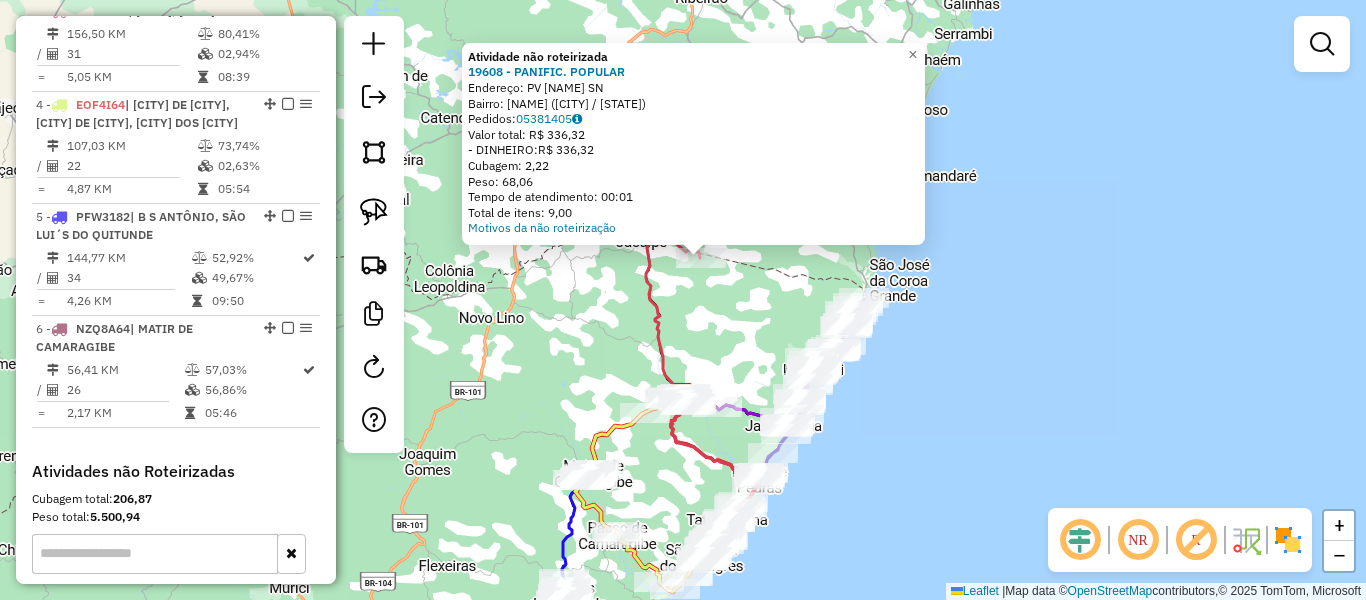drag, startPoint x: 725, startPoint y: 361, endPoint x: 719, endPoint y: 323, distance: 38.470768 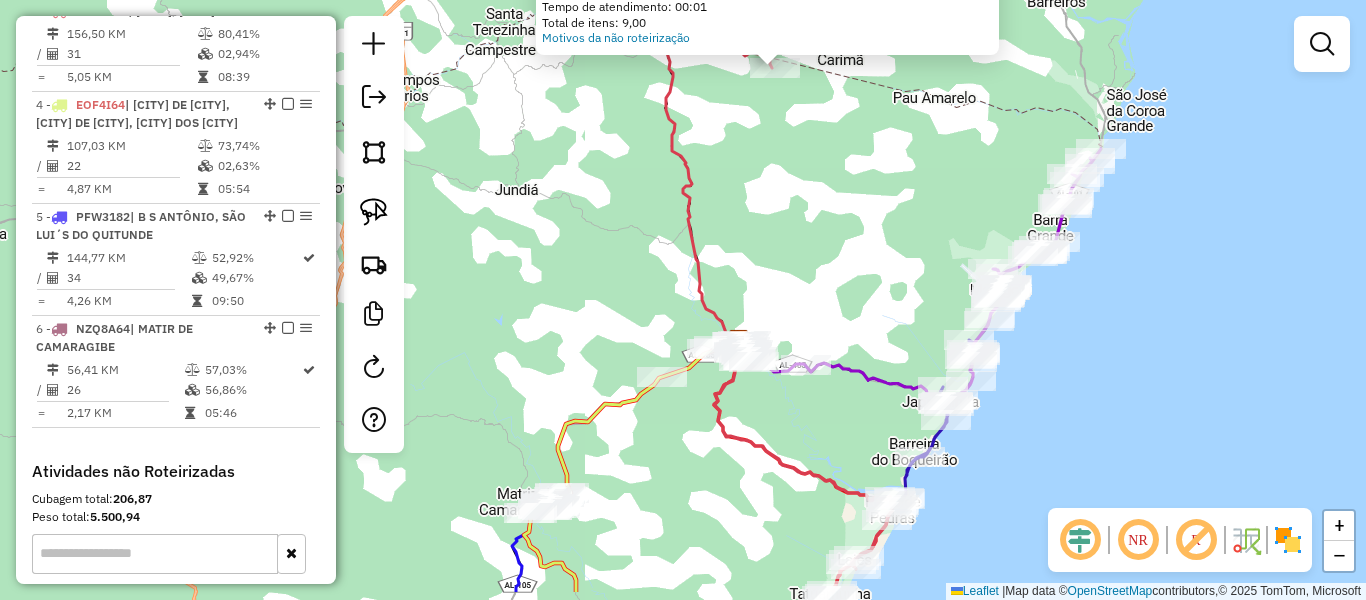 drag, startPoint x: 620, startPoint y: 351, endPoint x: 610, endPoint y: 240, distance: 111.44954 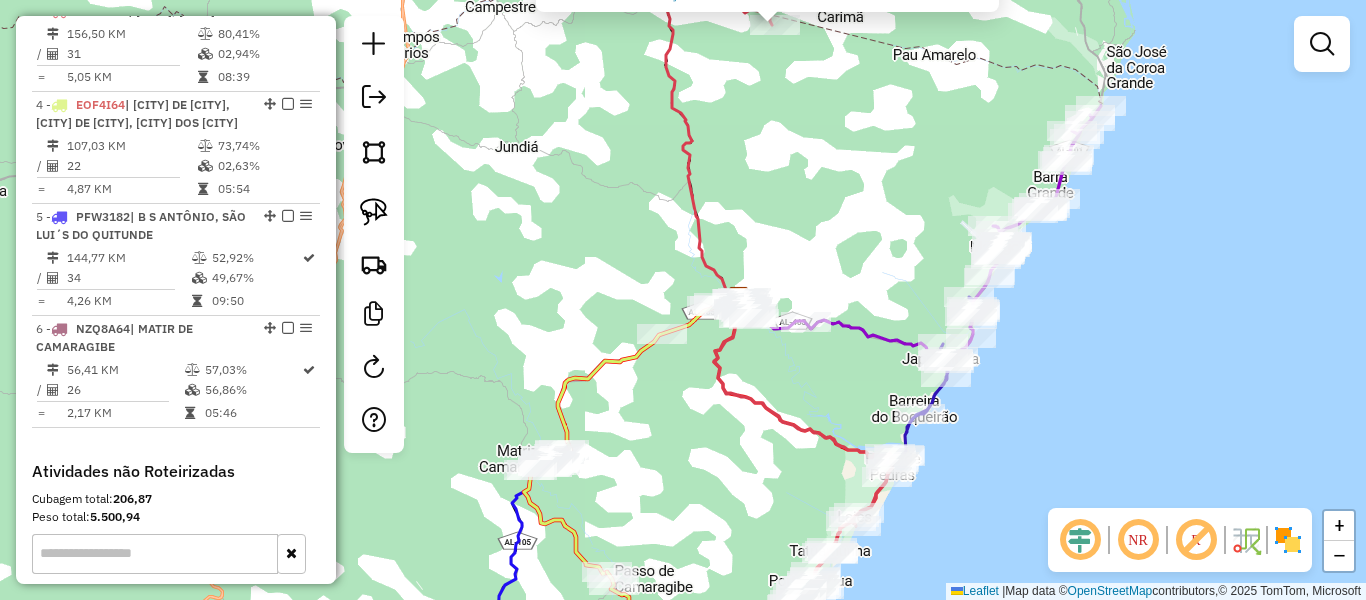 drag, startPoint x: 369, startPoint y: 208, endPoint x: 581, endPoint y: 214, distance: 212.08488 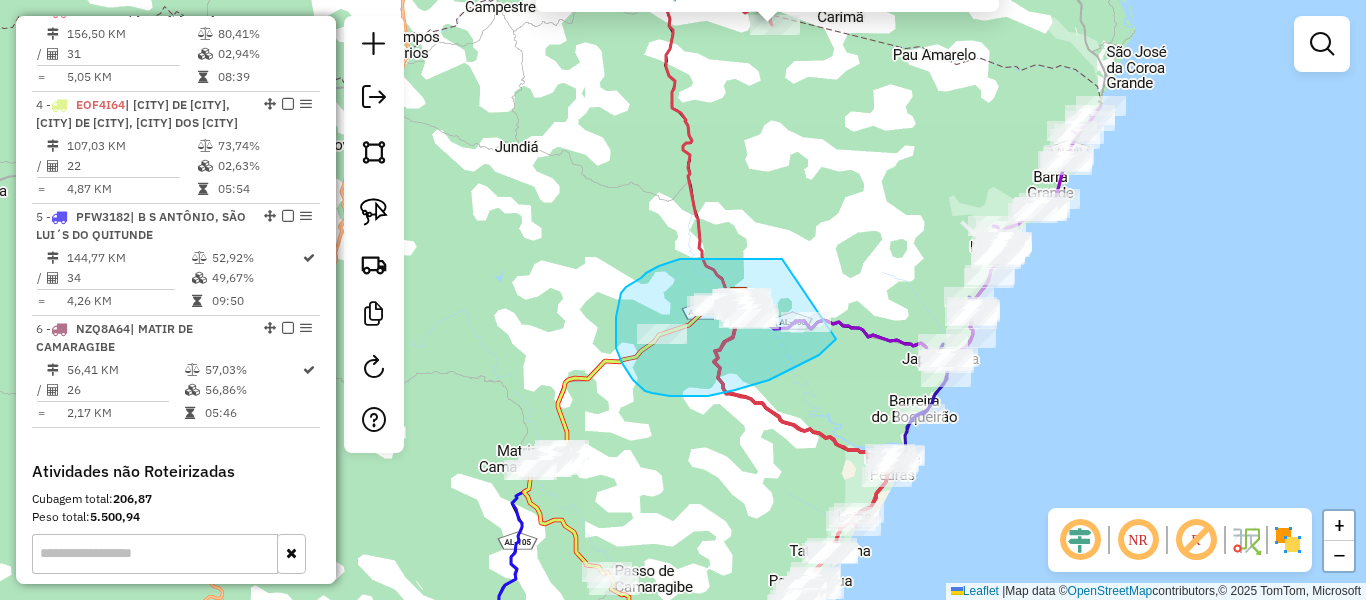 drag, startPoint x: 782, startPoint y: 259, endPoint x: 852, endPoint y: 312, distance: 87.80091 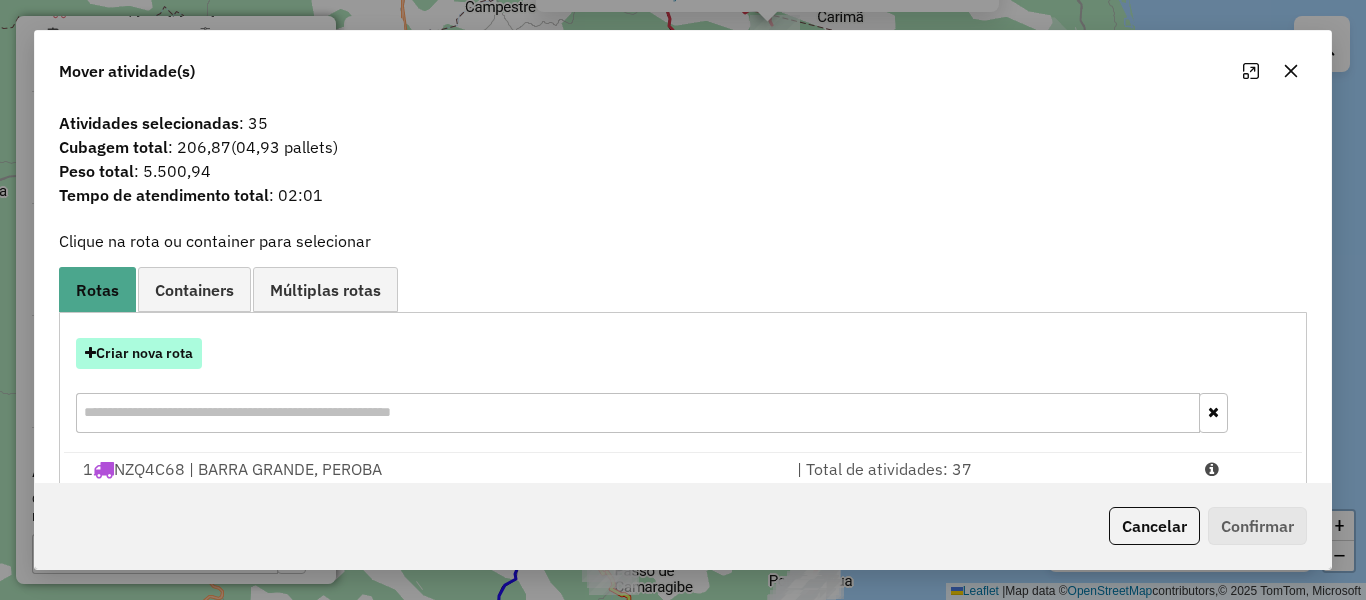 click on "Criar nova rota" at bounding box center [139, 353] 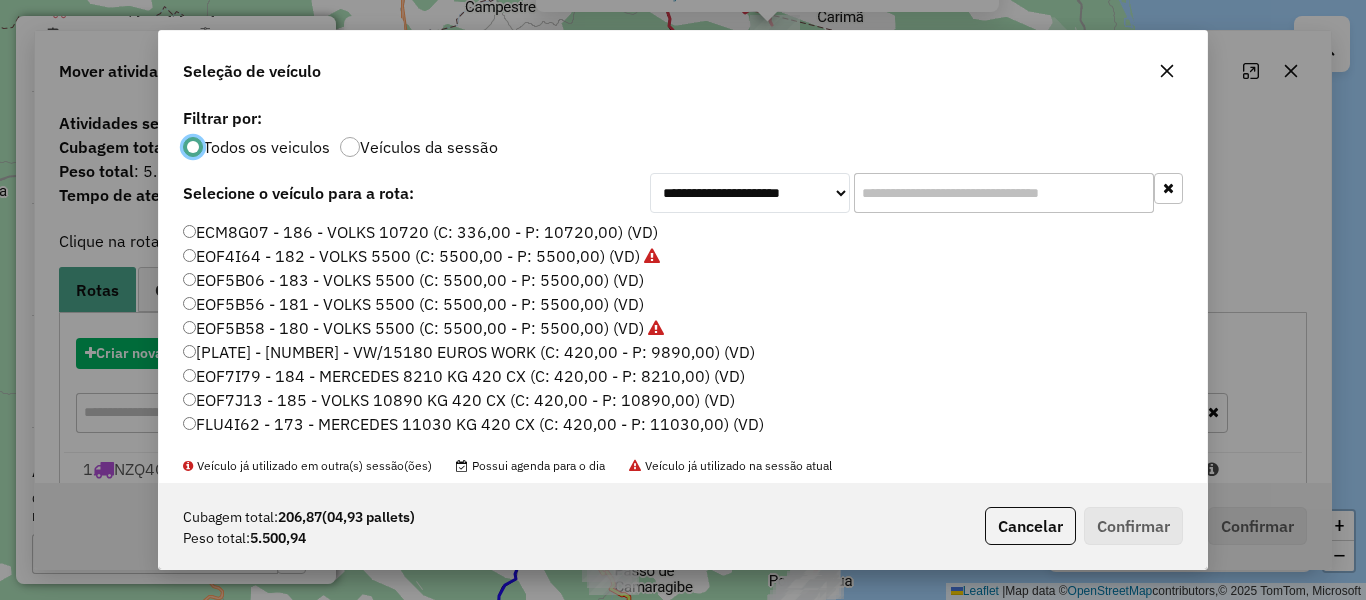 scroll, scrollTop: 11, scrollLeft: 6, axis: both 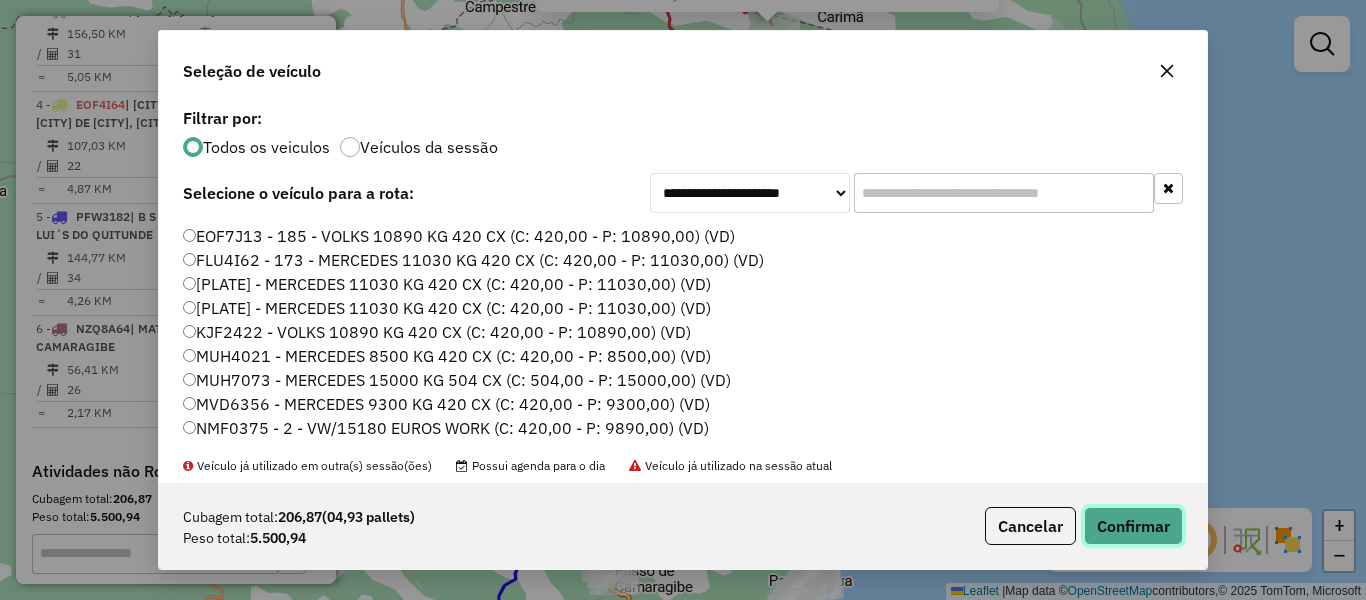 click on "Confirmar" 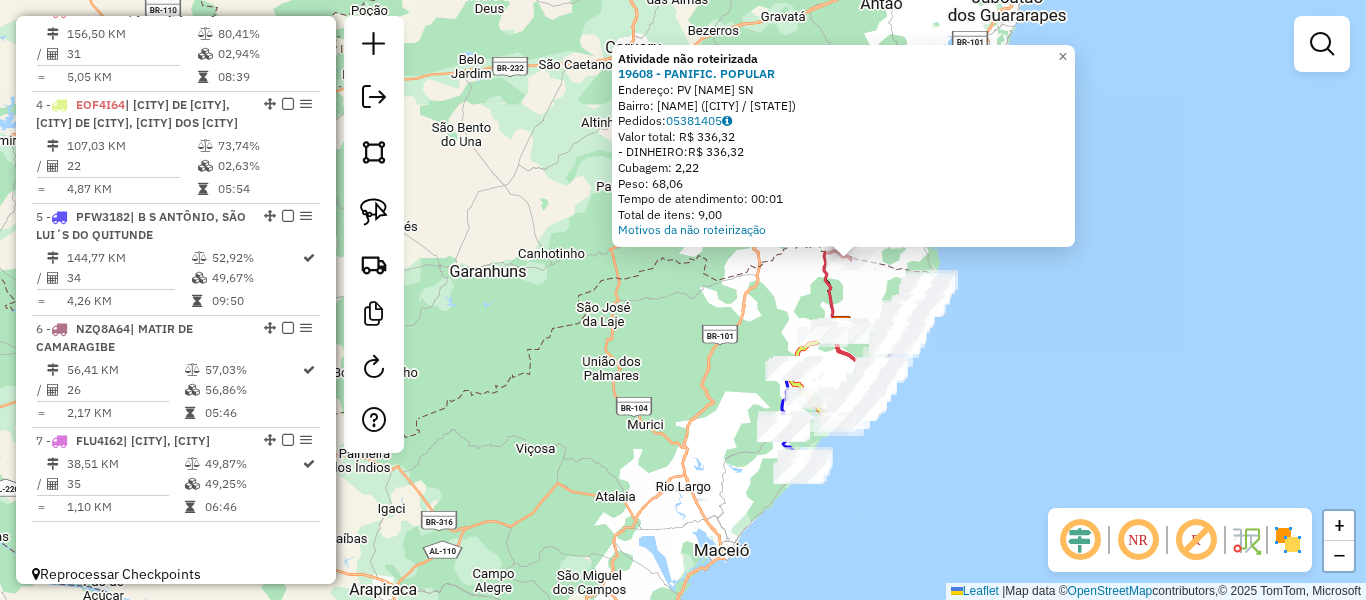 drag, startPoint x: 858, startPoint y: 325, endPoint x: 851, endPoint y: 294, distance: 31.780497 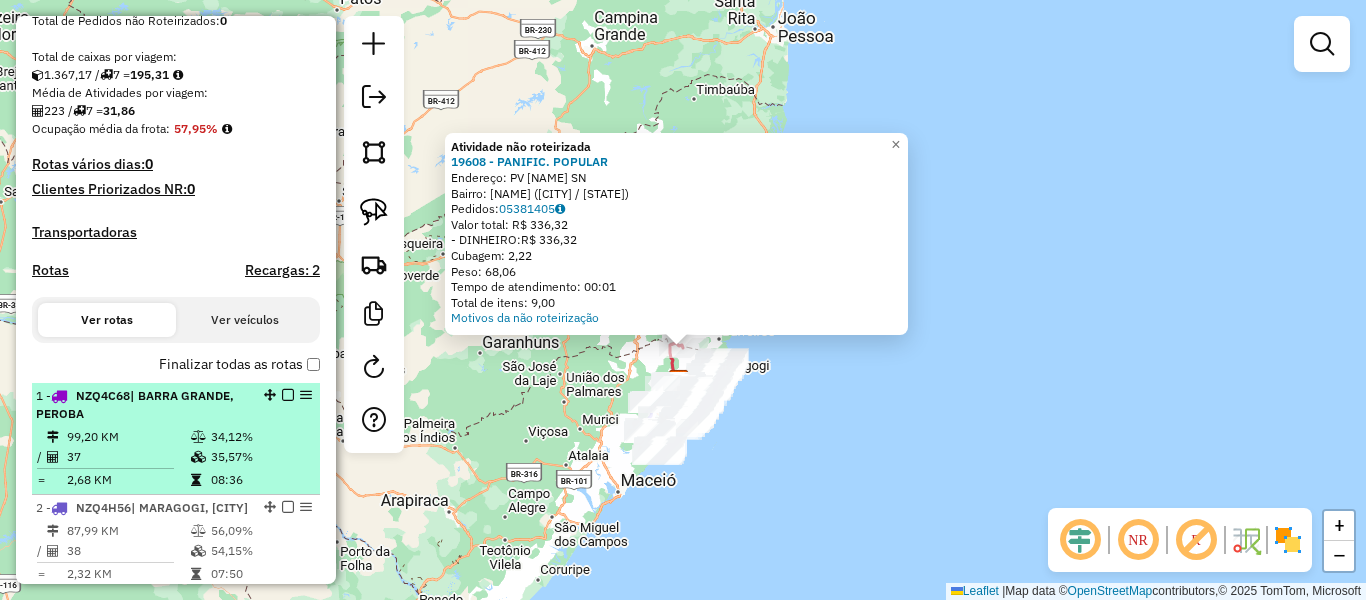 scroll, scrollTop: 298, scrollLeft: 0, axis: vertical 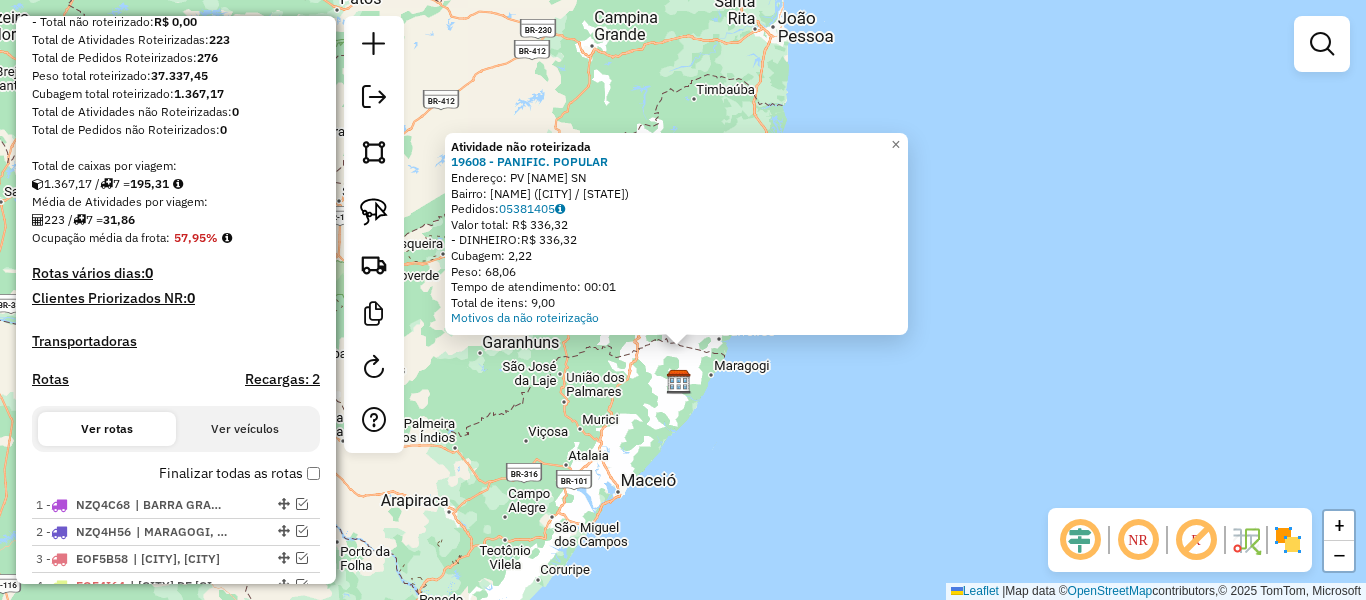 click on "Rotas" at bounding box center (50, 379) 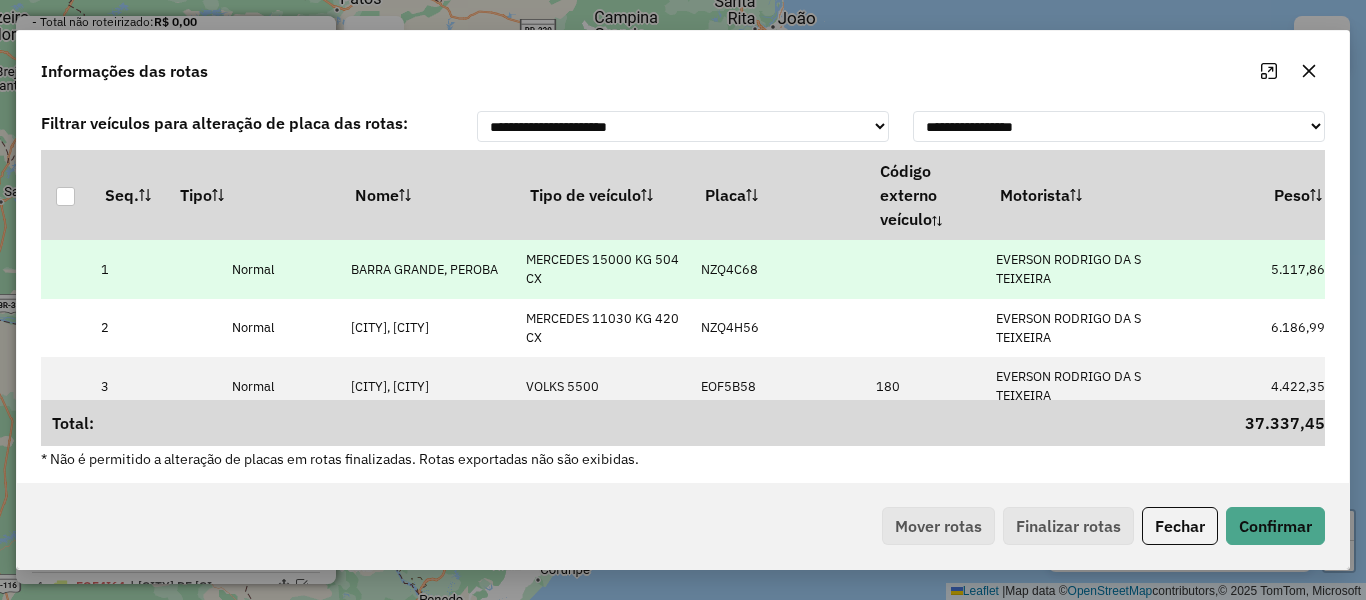 click on "EVERSON RODRIGO DA S TEIXEIRA" at bounding box center [1073, 269] 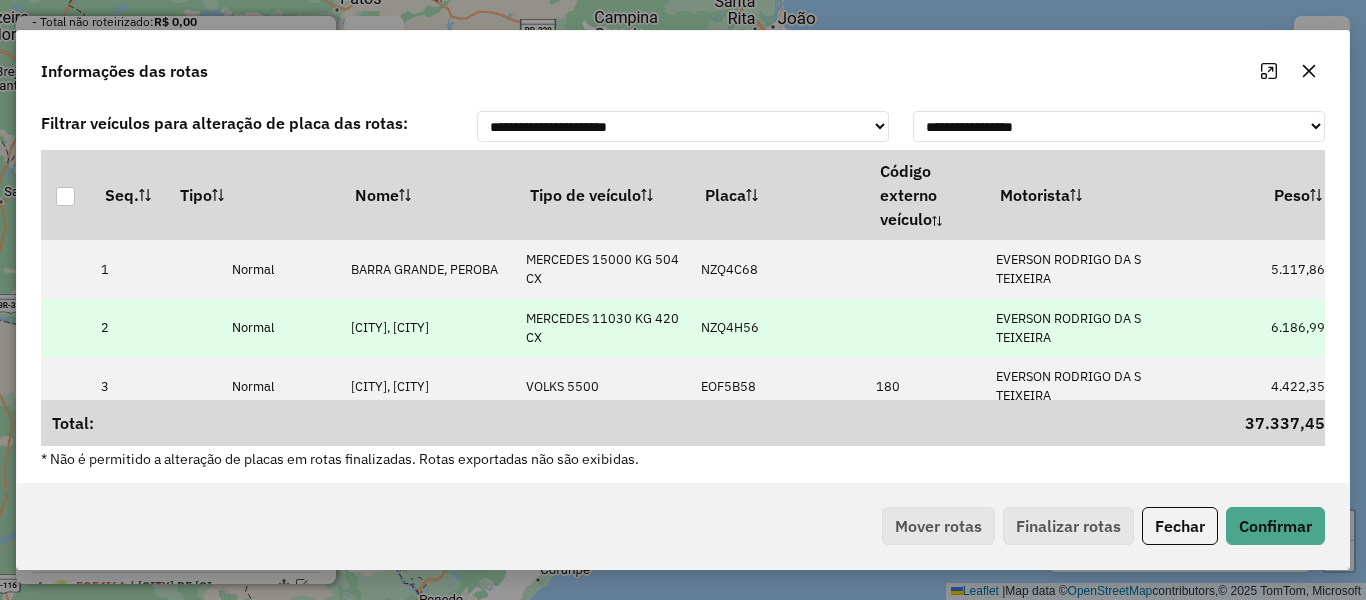 click on "EVERSON RODRIGO DA S TEIXEIRA" at bounding box center [1073, 328] 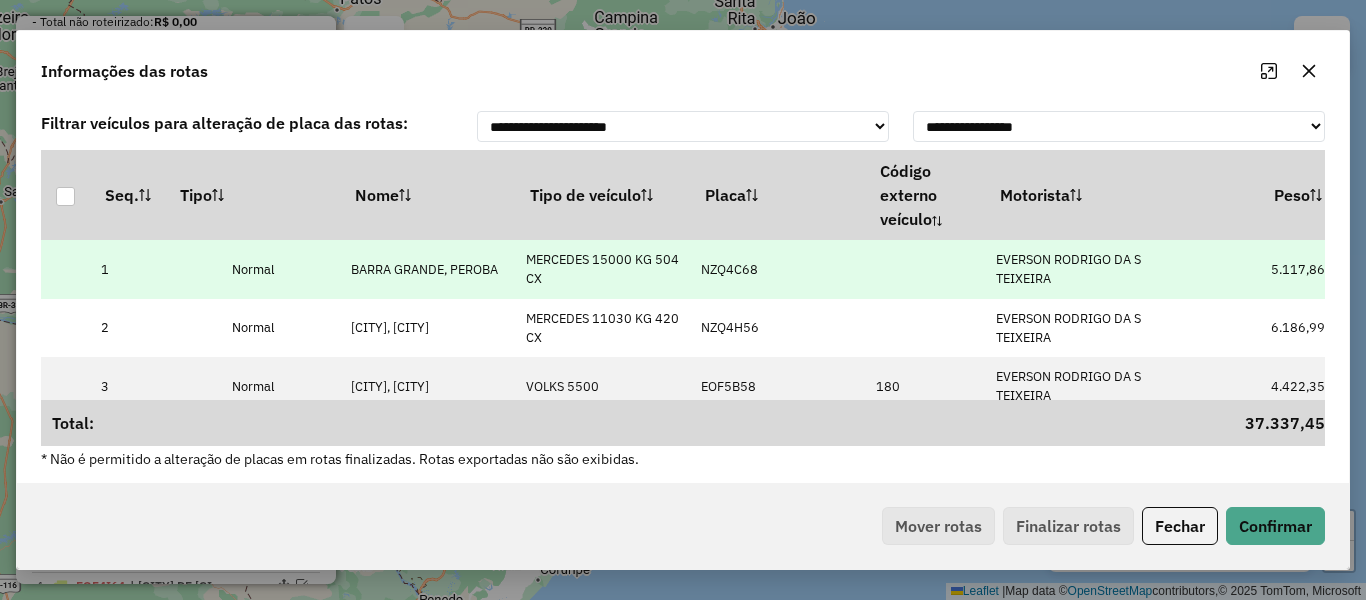 click on "EVERSON RODRIGO DA S TEIXEIRA" at bounding box center [1073, 269] 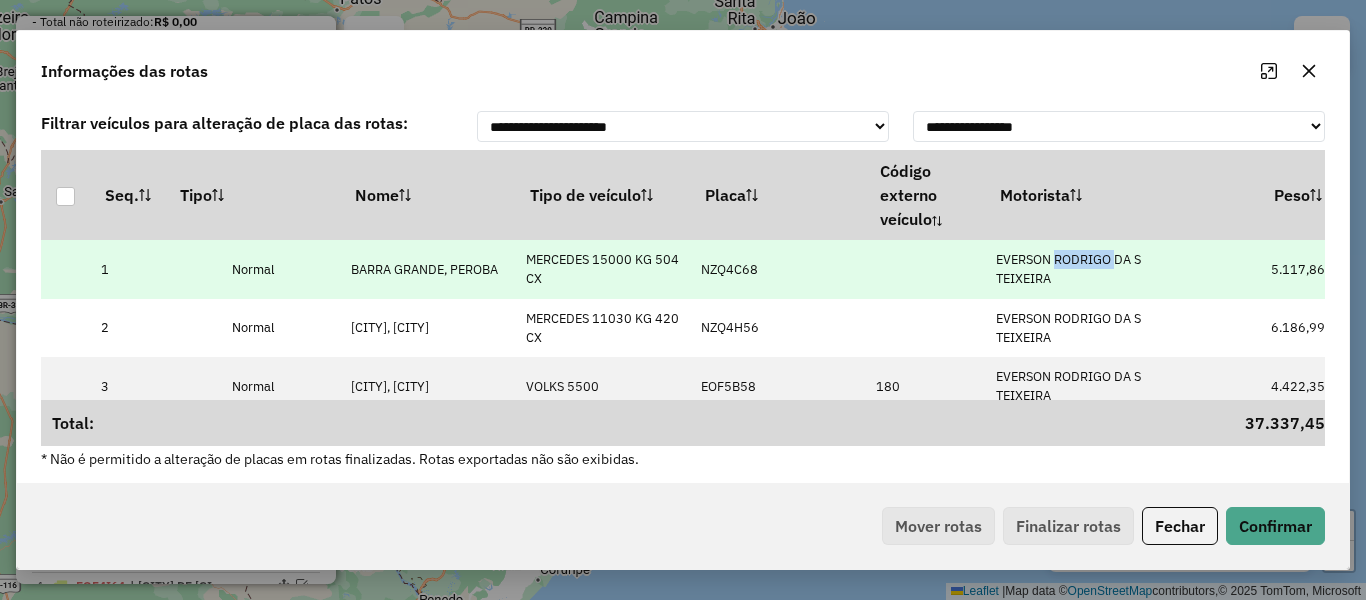 click on "EVERSON RODRIGO DA S TEIXEIRA" at bounding box center [1073, 269] 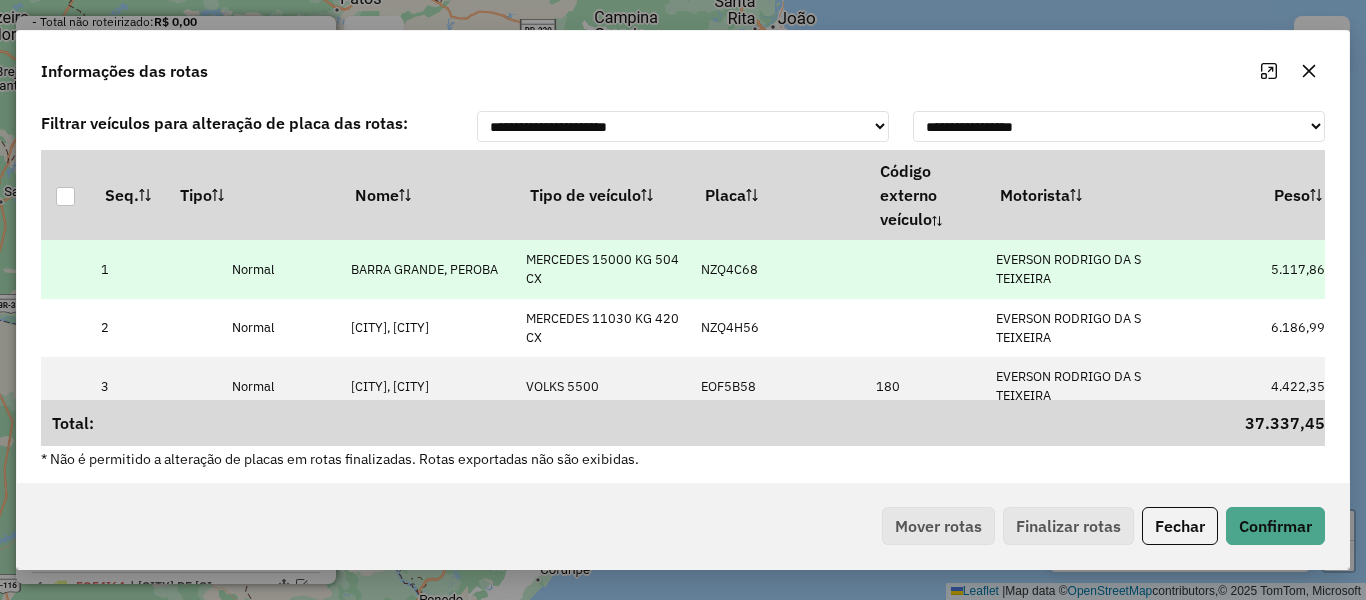 click on "EVERSON RODRIGO DA S TEIXEIRA" at bounding box center [1073, 269] 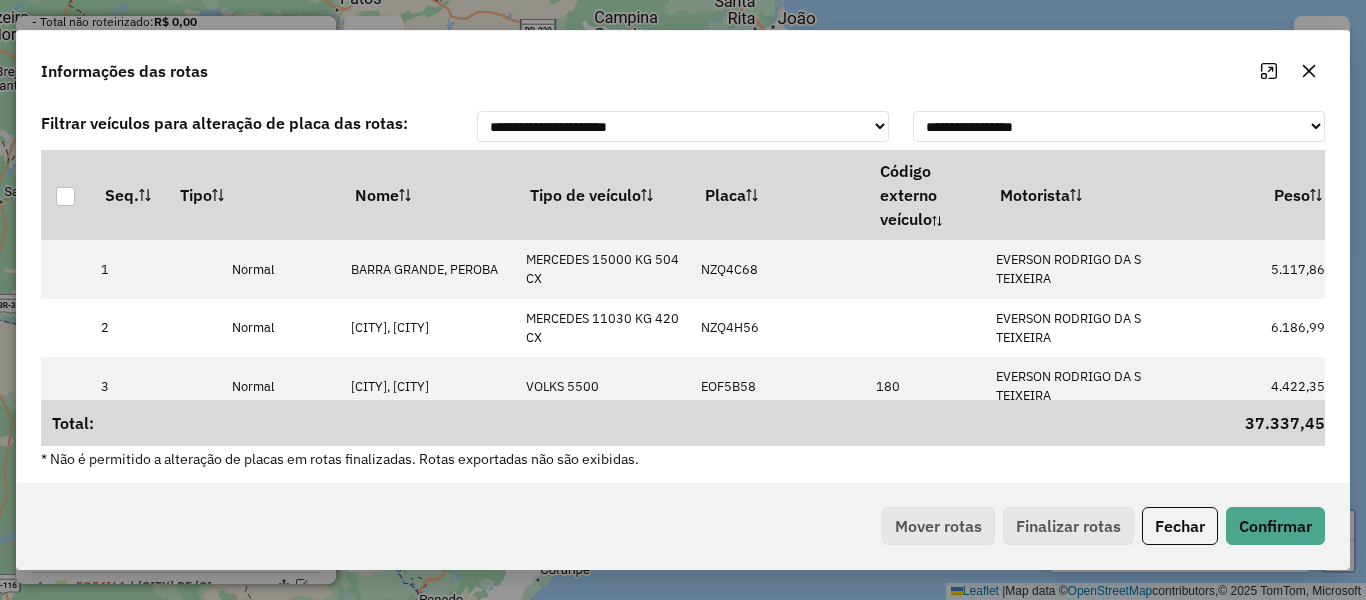 click 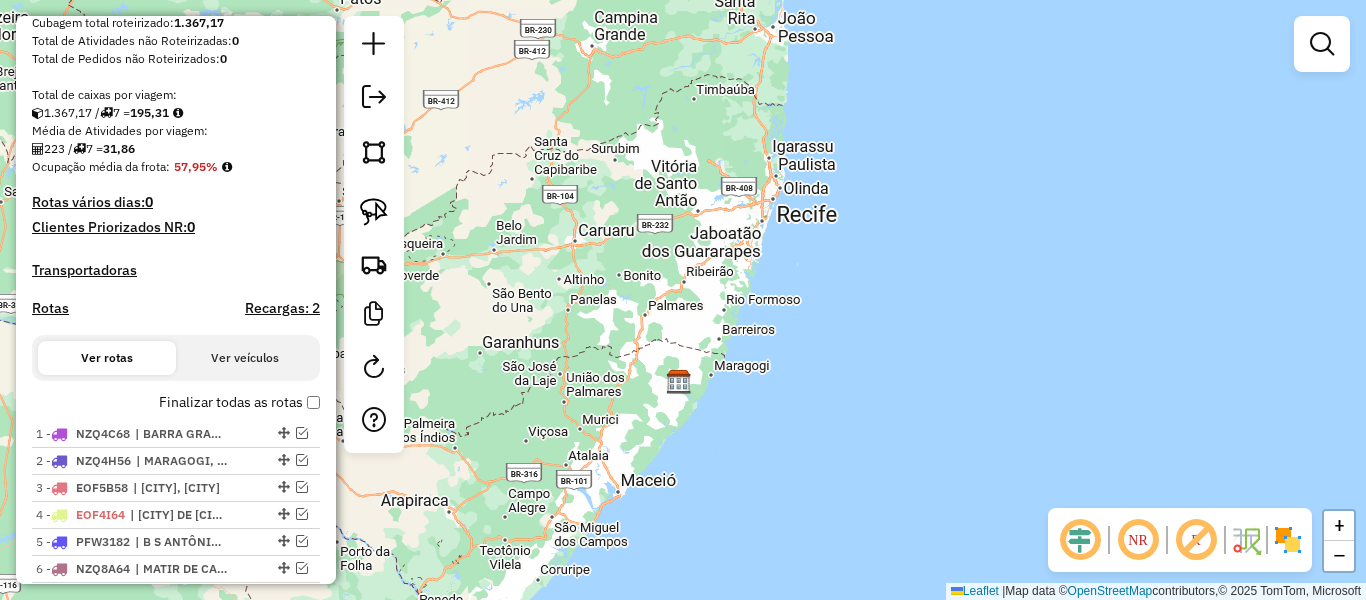 scroll, scrollTop: 474, scrollLeft: 0, axis: vertical 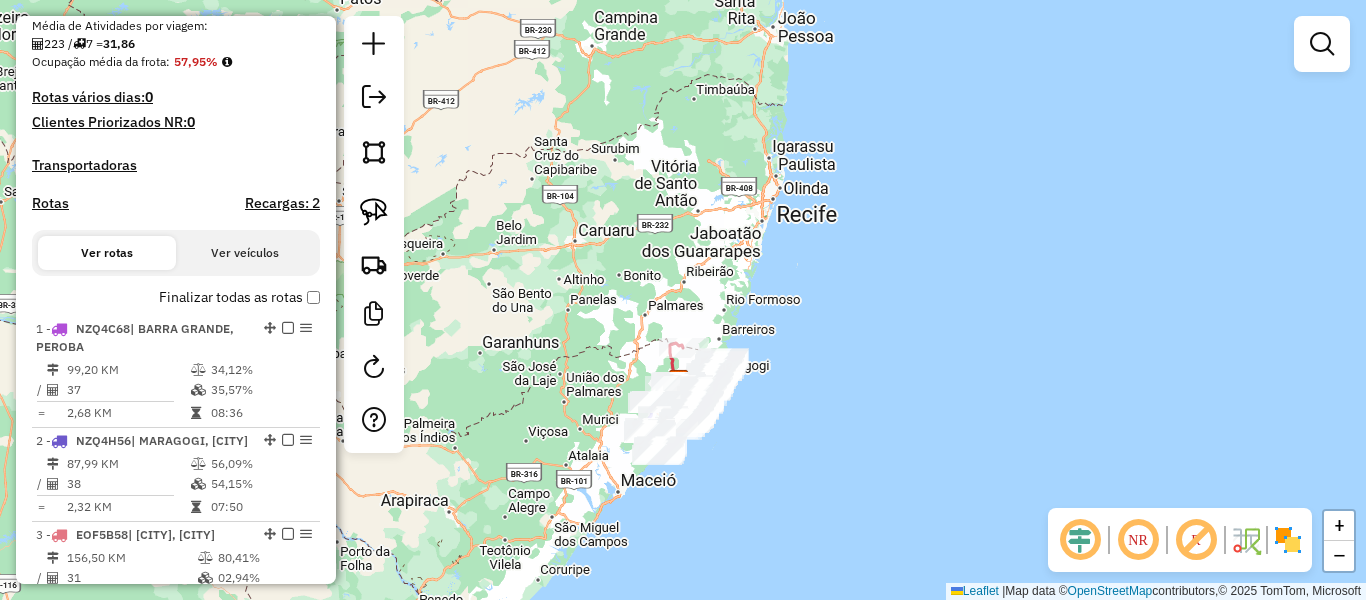 click on "Rotas" at bounding box center [50, 203] 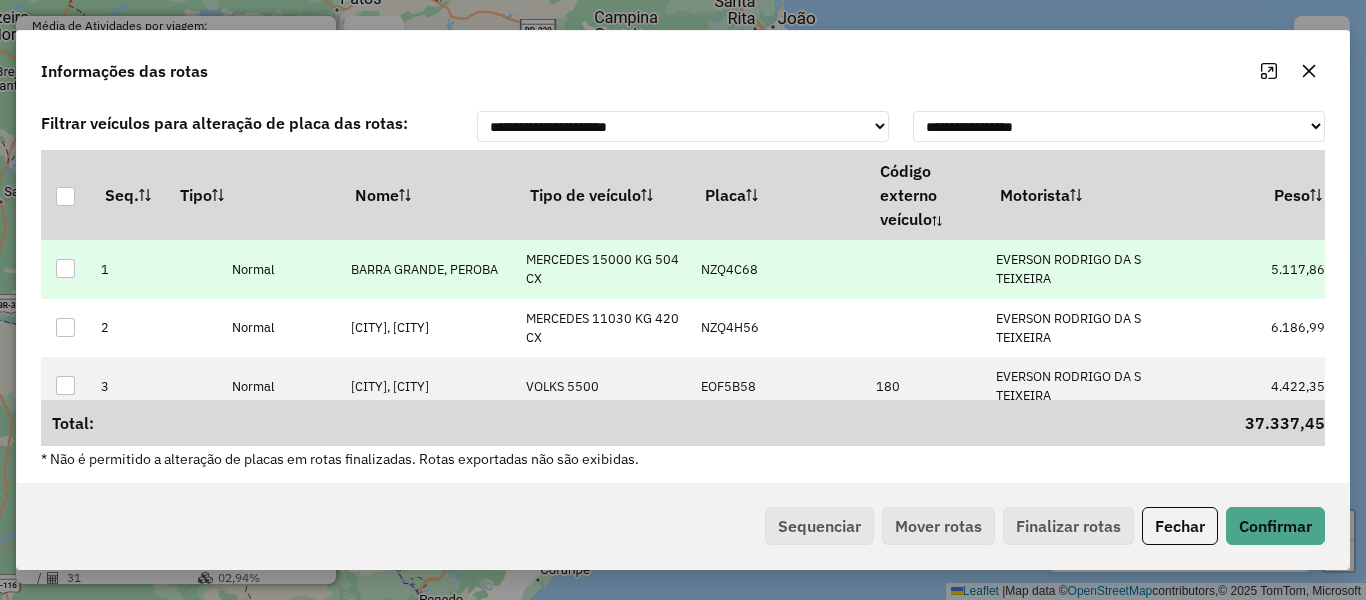 click on "EVERSON RODRIGO DA S TEIXEIRA" at bounding box center [1068, 269] 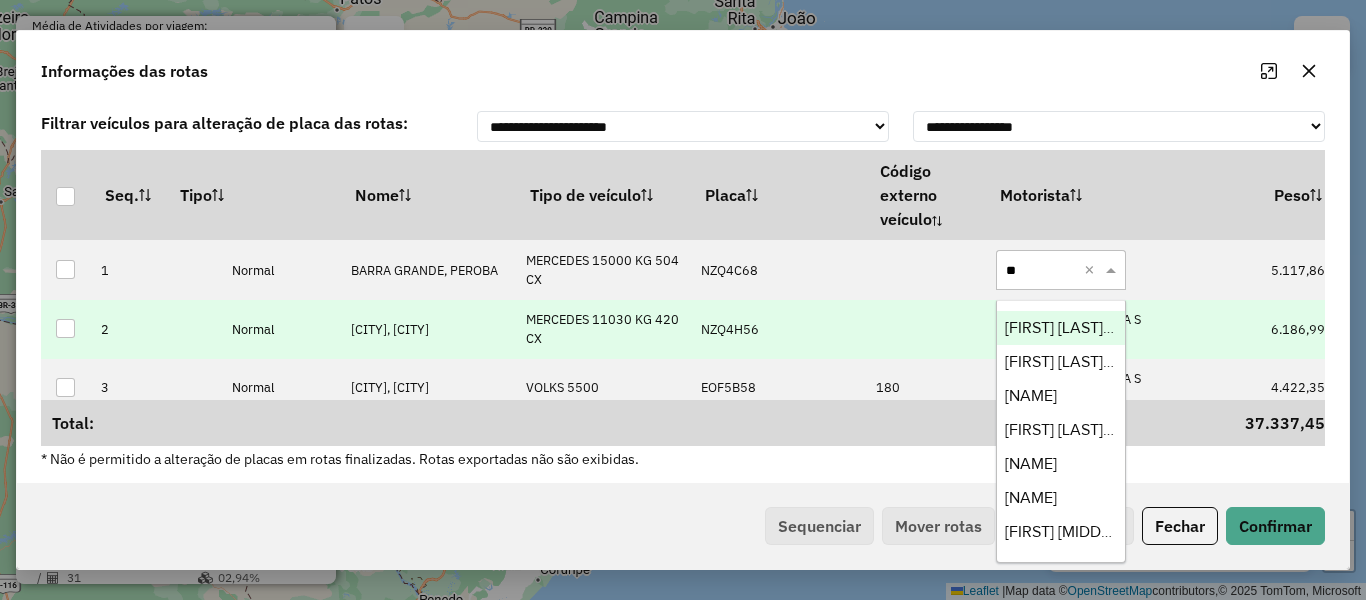 type on "***" 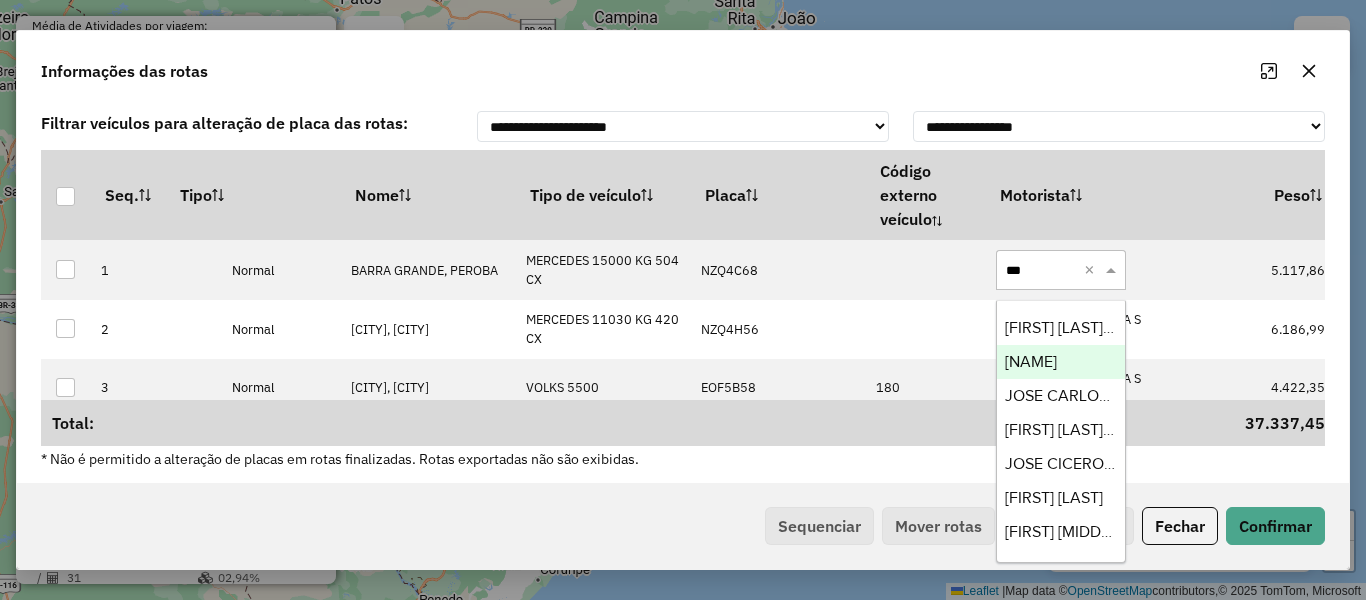 click on "JOSE ARTUR DA SILVA FILHO" at bounding box center (1031, 361) 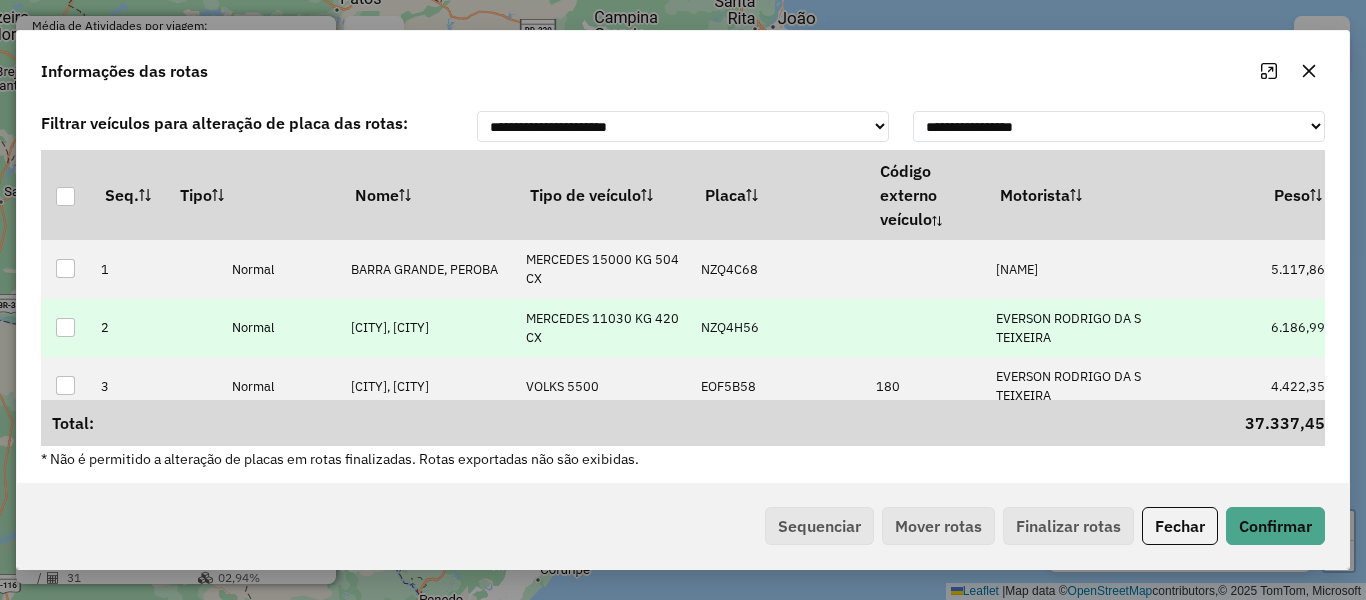 scroll, scrollTop: 100, scrollLeft: 0, axis: vertical 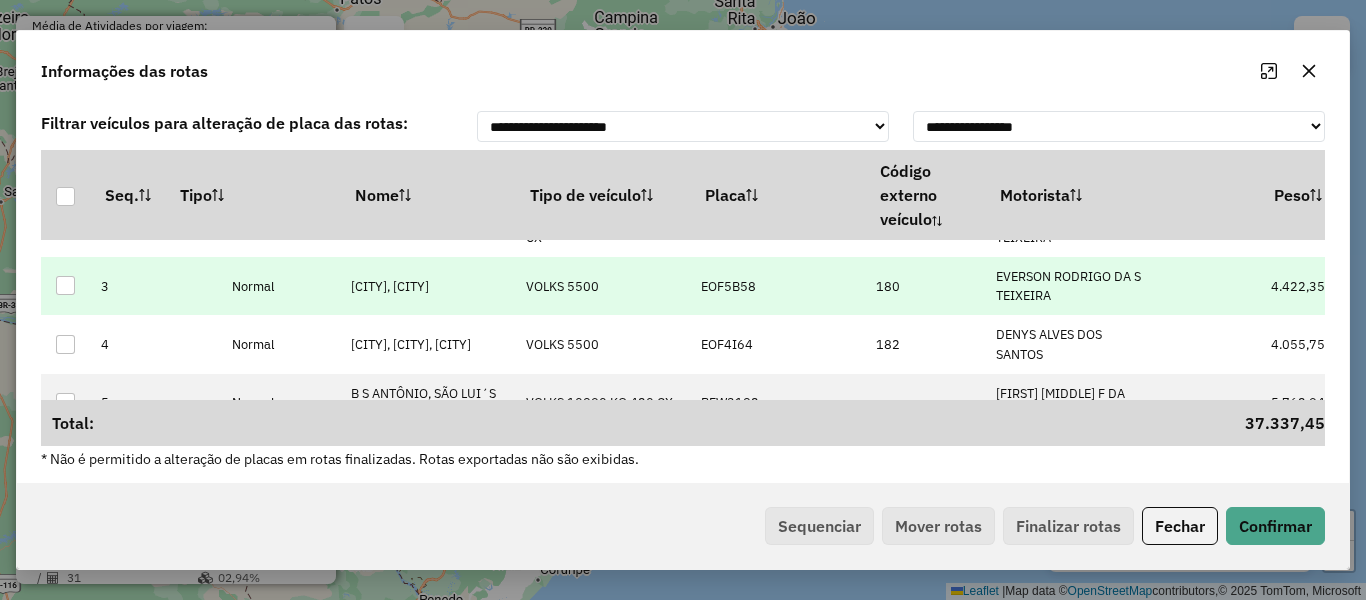click on "EVERSON RODRIGO DA S TEIXEIRA" at bounding box center [1073, 286] 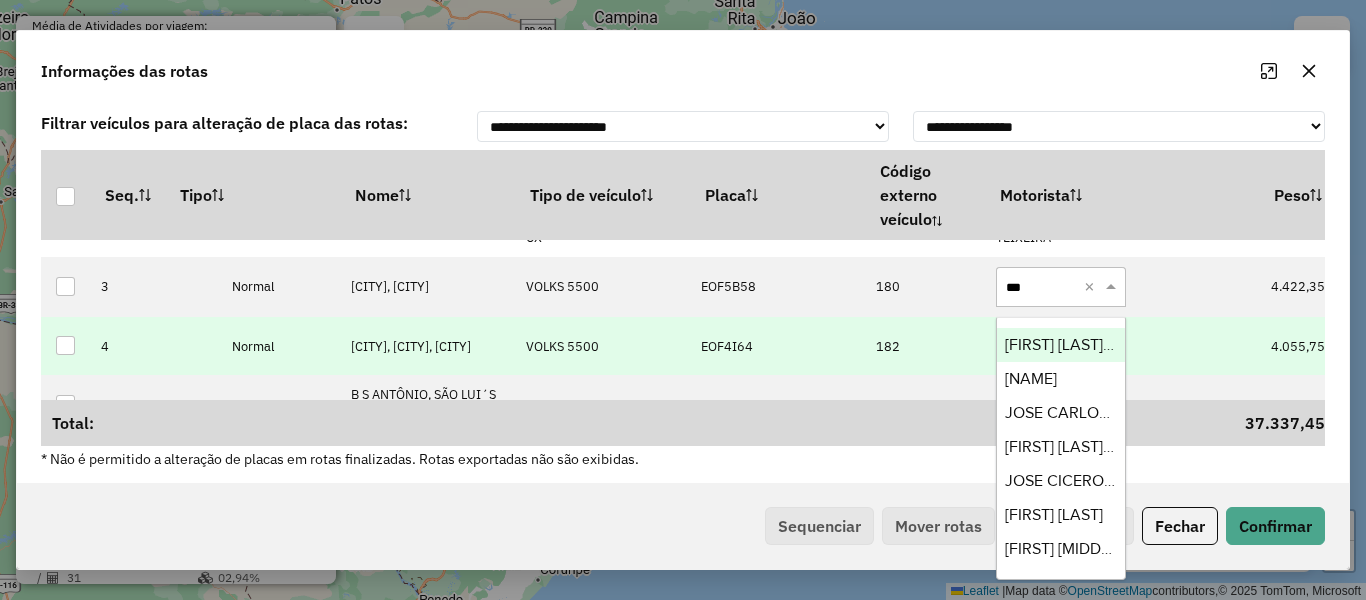 type on "****" 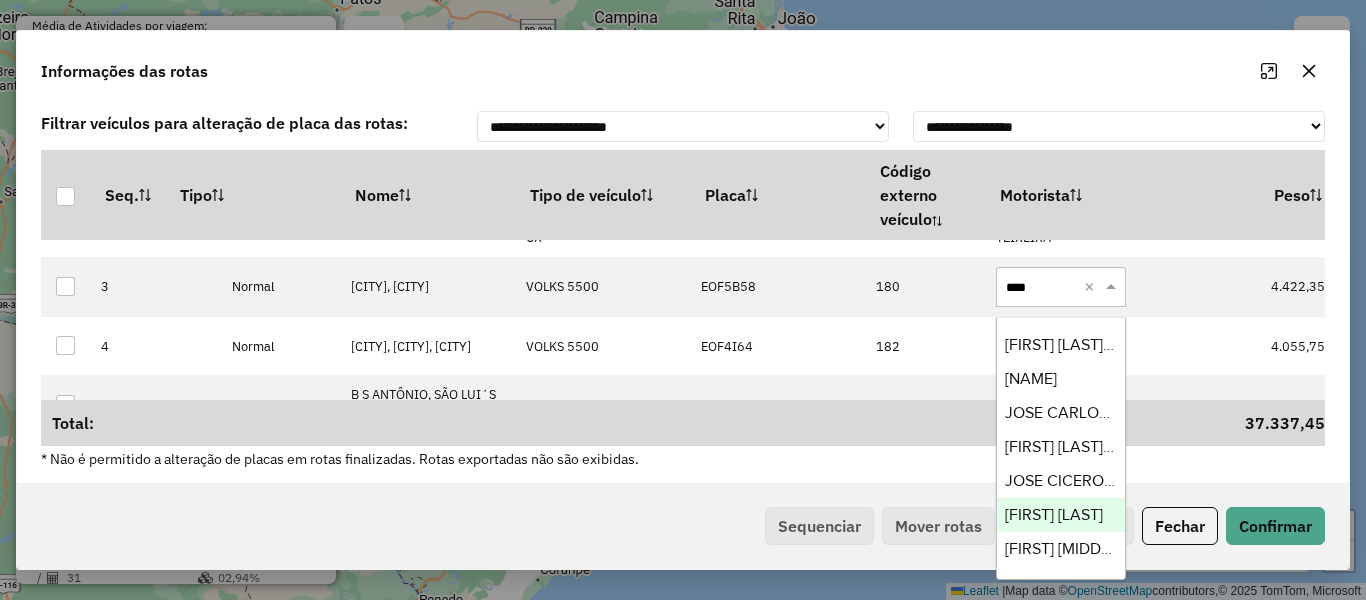 click on "JOSE CICERO LINS DOS SANTOS" at bounding box center [1054, 514] 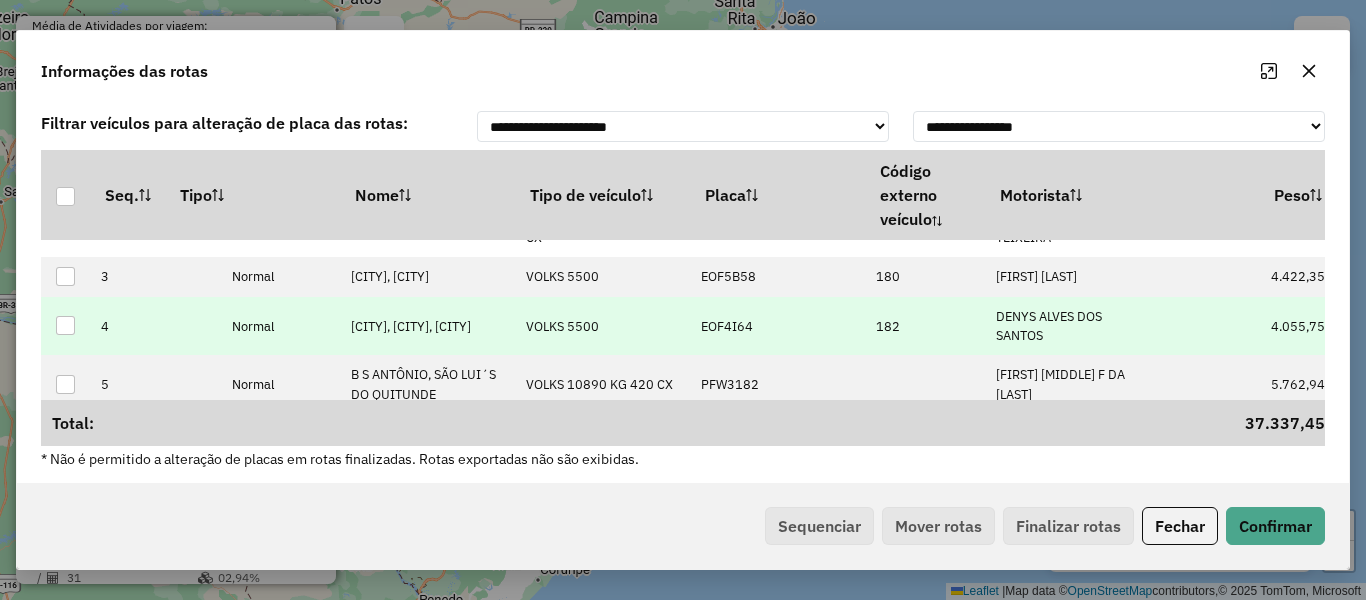 click on "DENYS ALVES DOS SANTOS" at bounding box center [1049, 326] 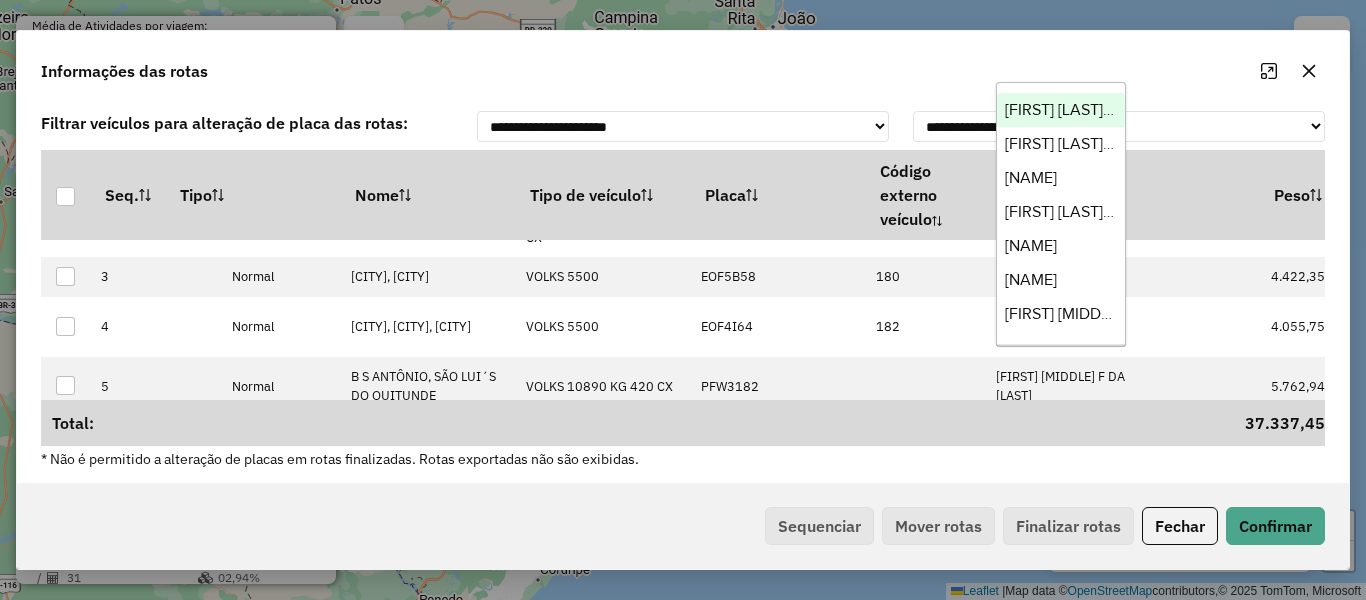 type on "**" 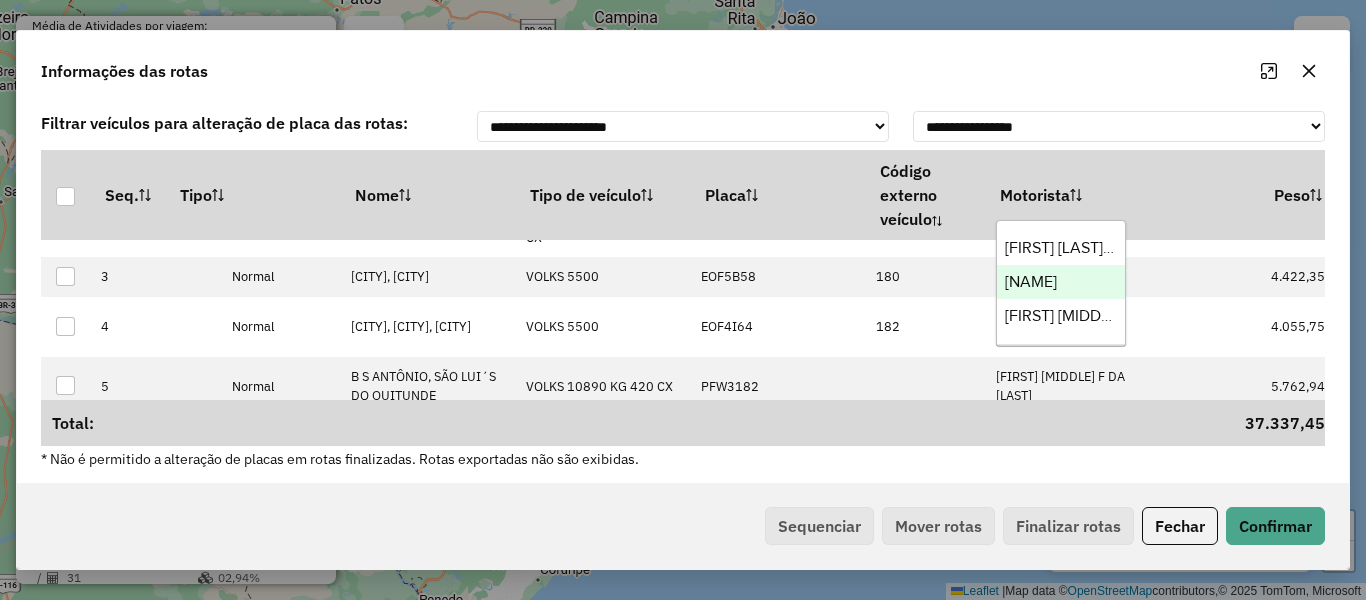 click on "[FIRST] [LAST]" at bounding box center [1031, 281] 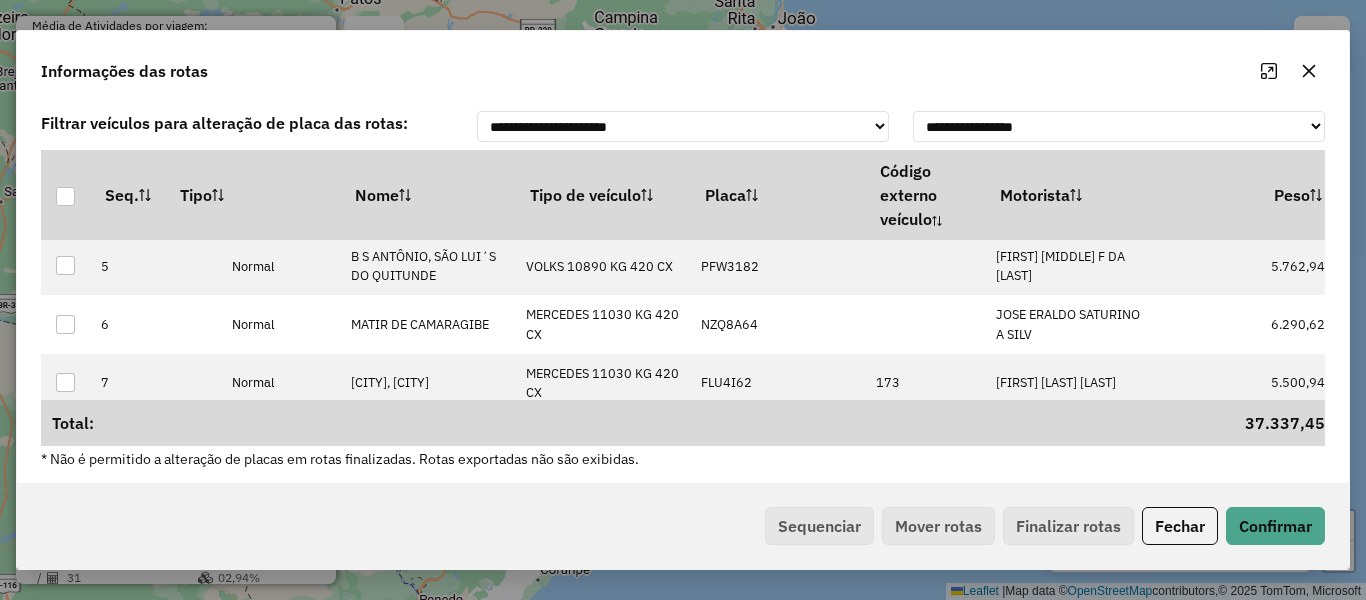 scroll, scrollTop: 293, scrollLeft: 0, axis: vertical 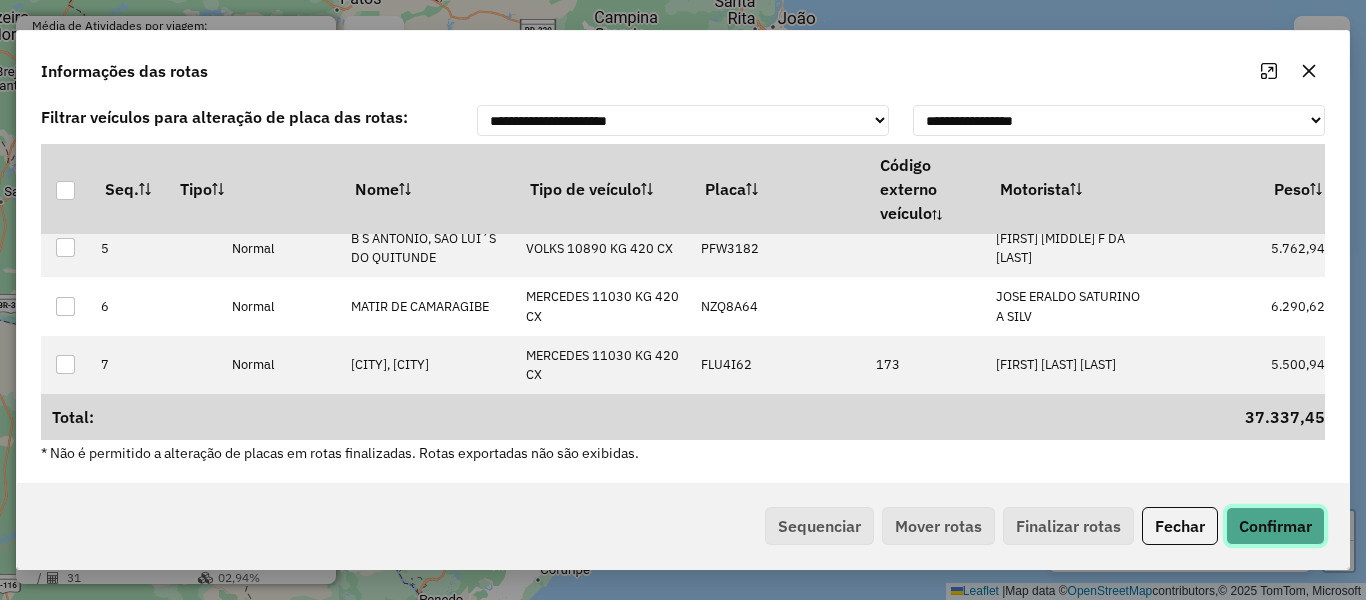 click on "Confirmar" 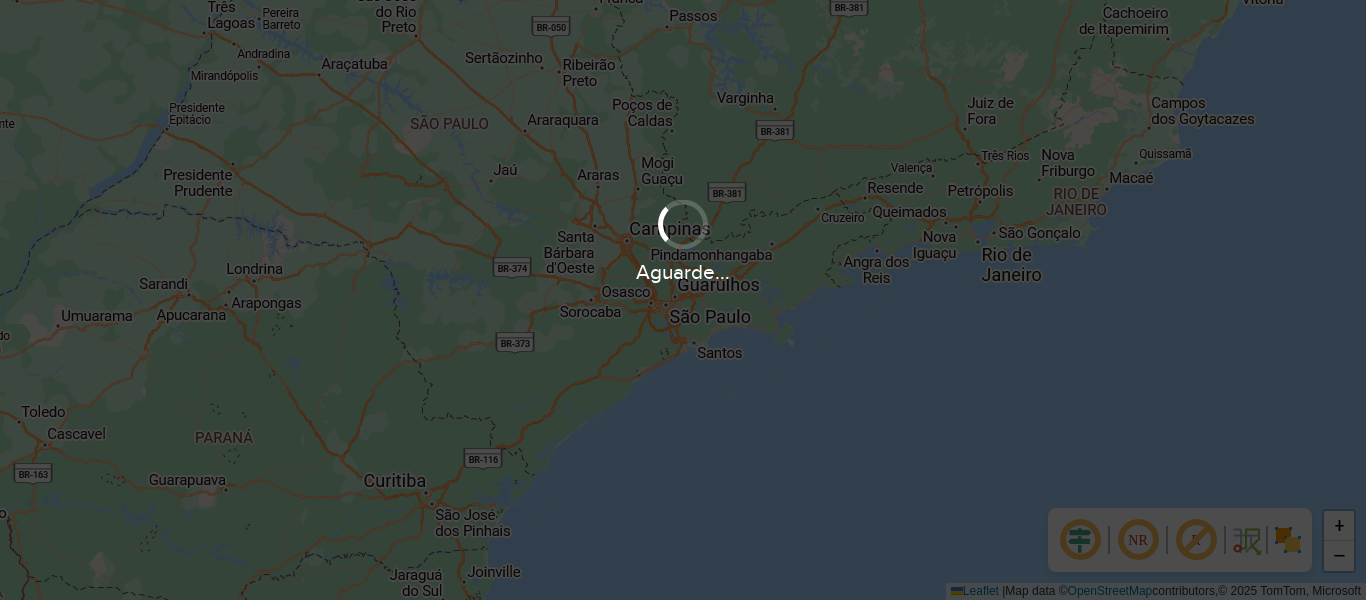 scroll, scrollTop: 0, scrollLeft: 0, axis: both 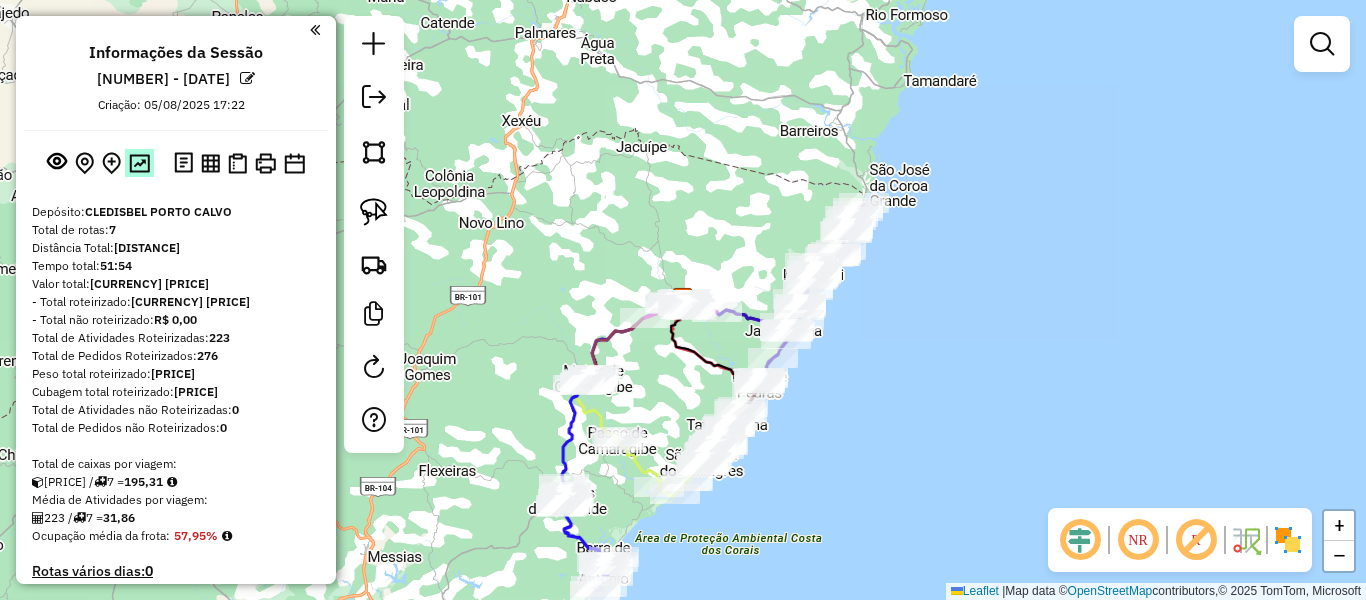 click at bounding box center (139, 163) 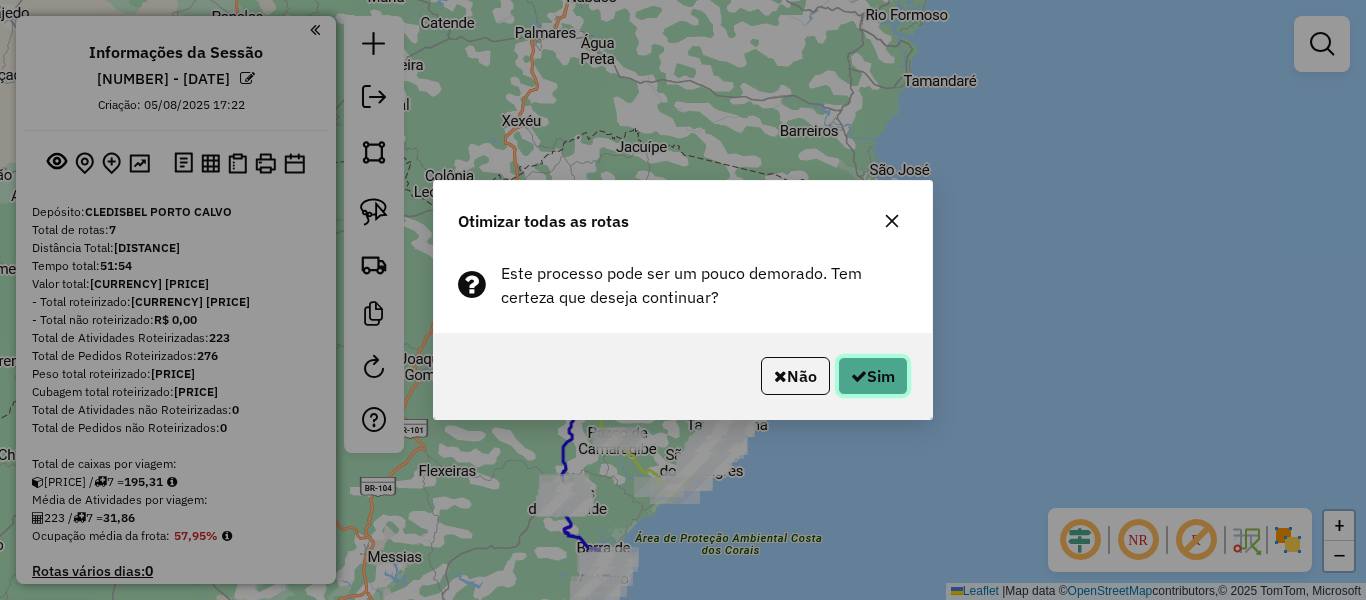 click 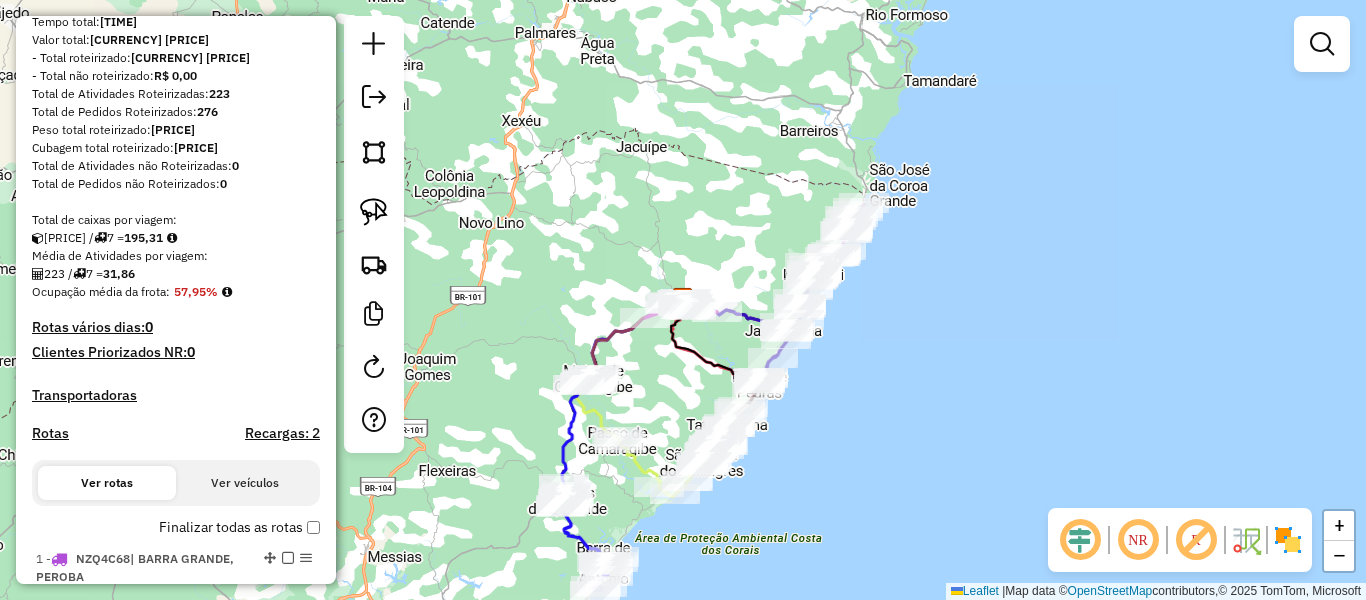 scroll, scrollTop: 223, scrollLeft: 0, axis: vertical 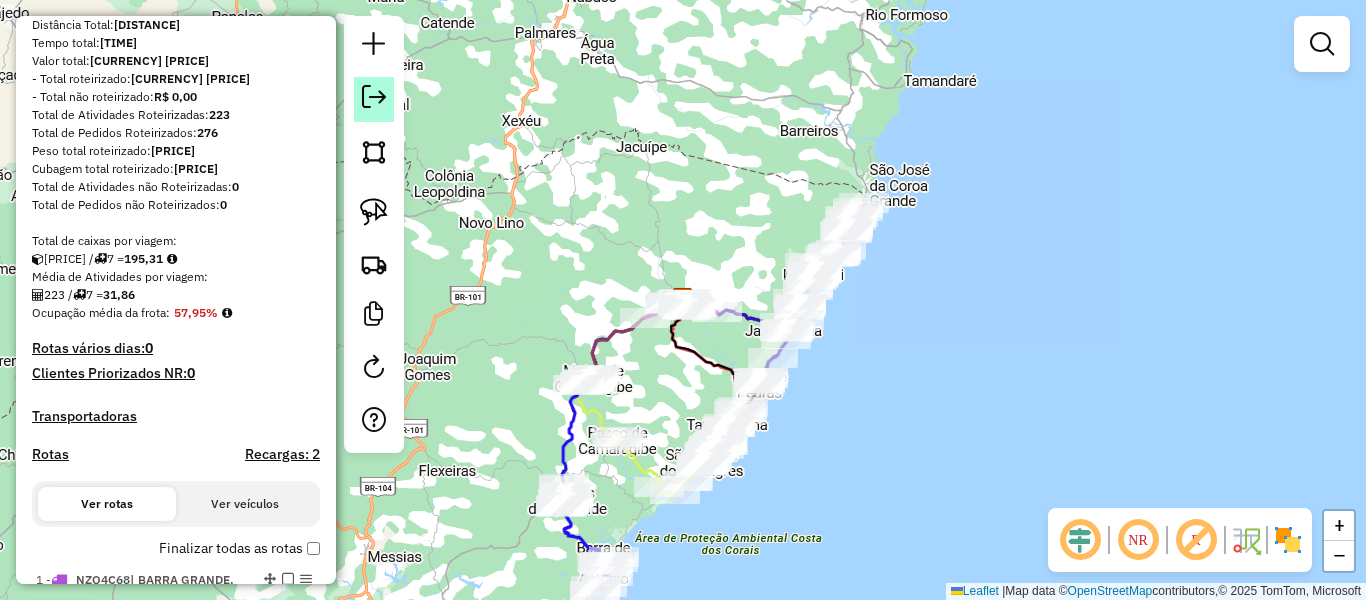 click 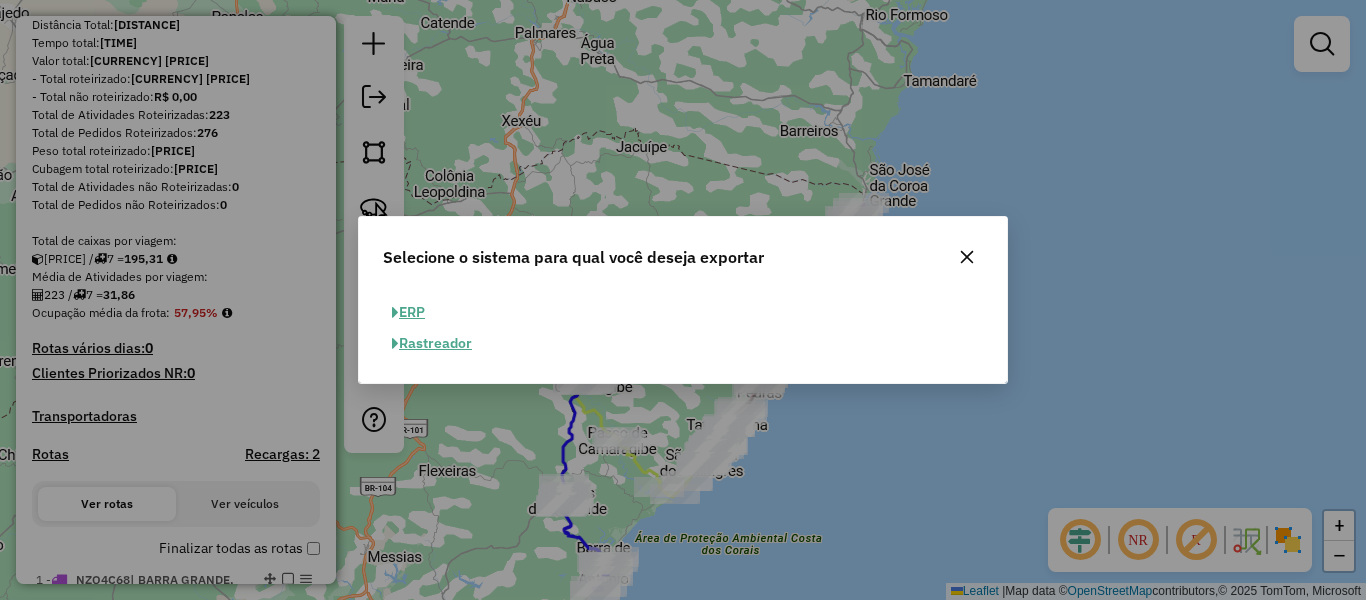 click on "ERP" 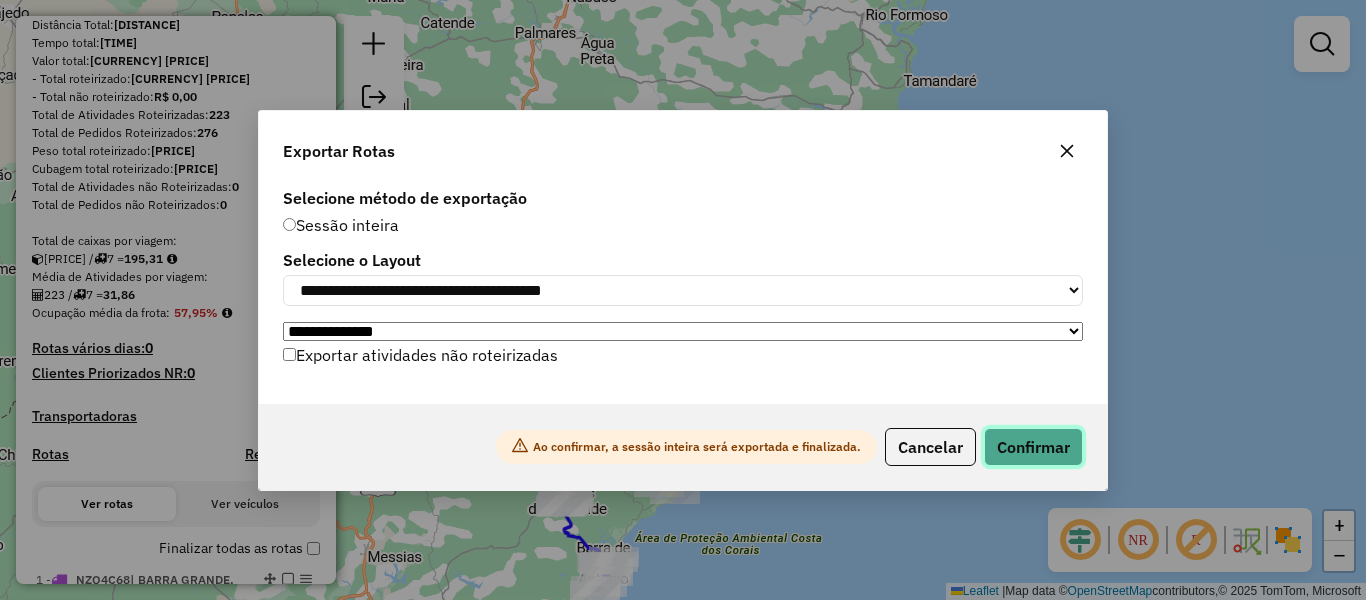 click on "Confirmar" 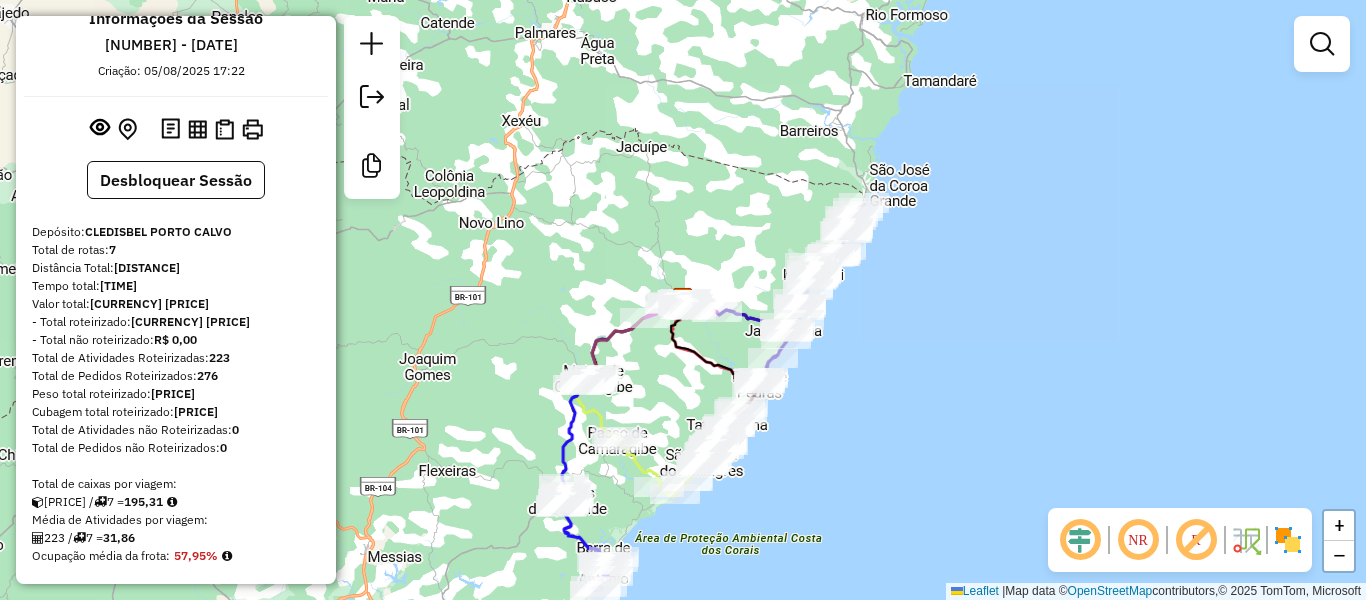scroll, scrollTop: 0, scrollLeft: 0, axis: both 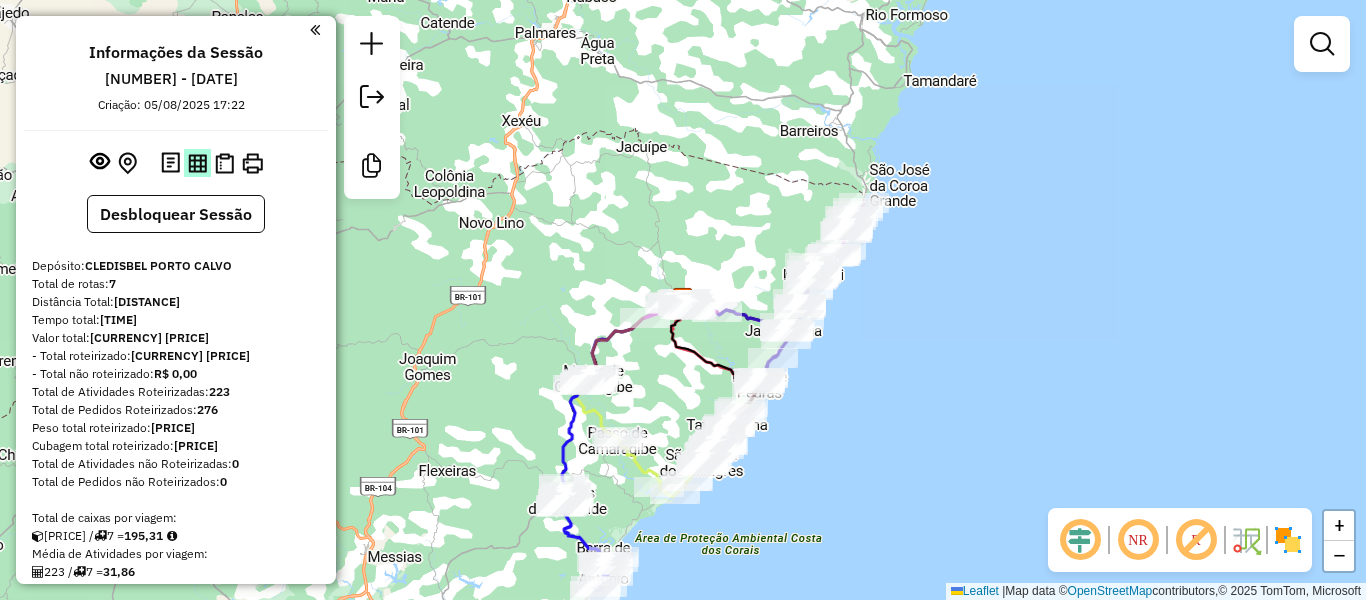 click at bounding box center (197, 163) 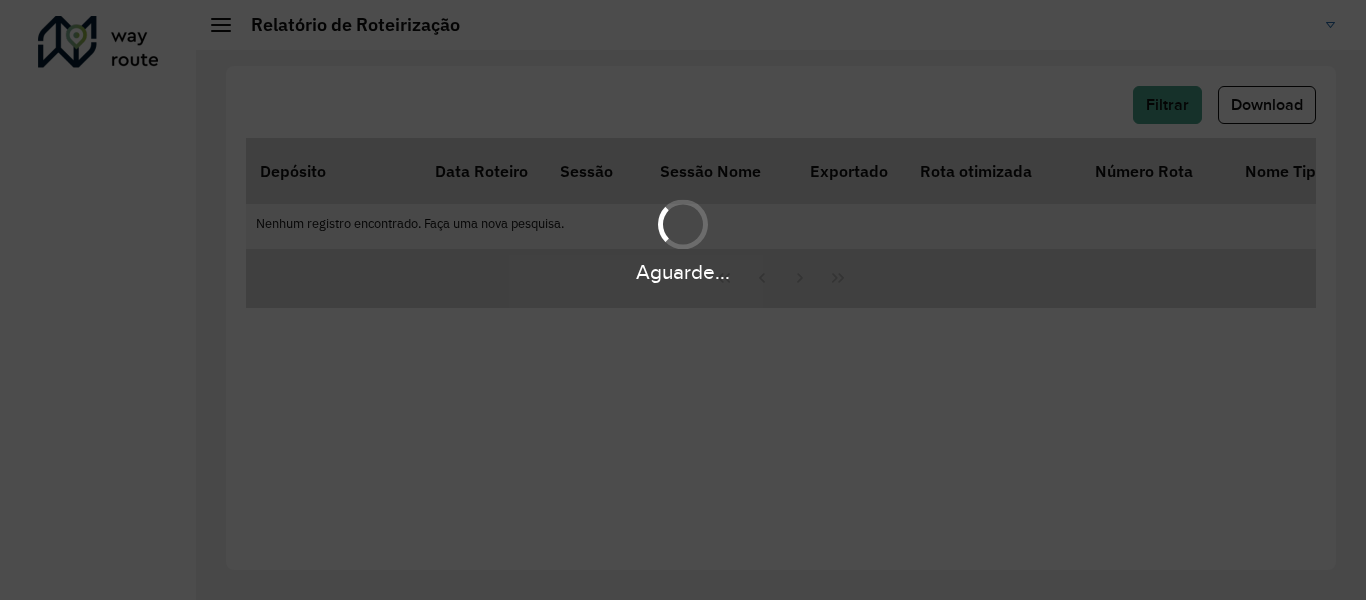scroll, scrollTop: 0, scrollLeft: 0, axis: both 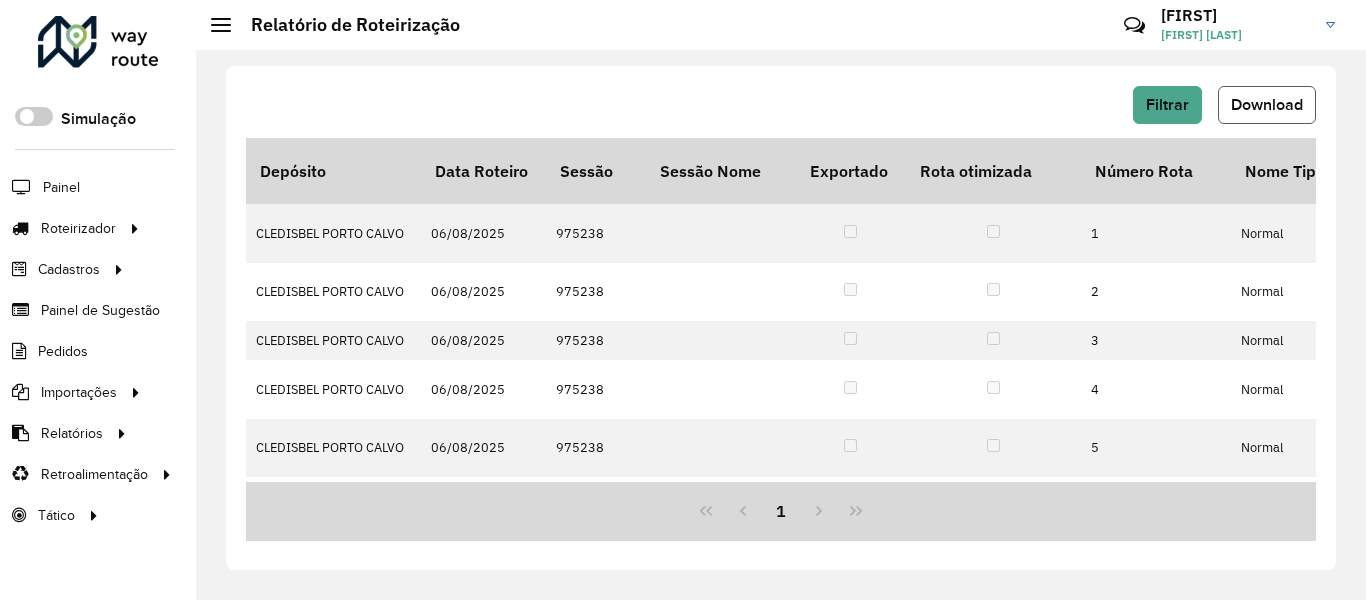 click on "Download" 